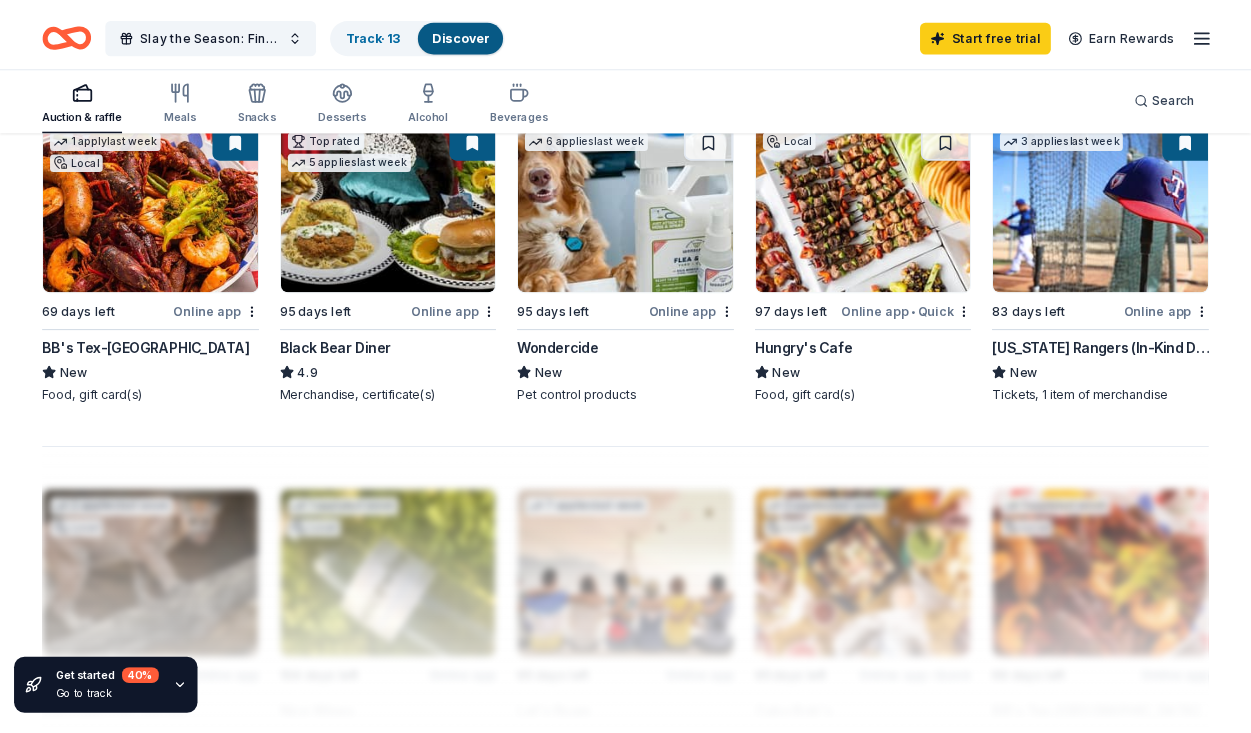 scroll, scrollTop: 1431, scrollLeft: 0, axis: vertical 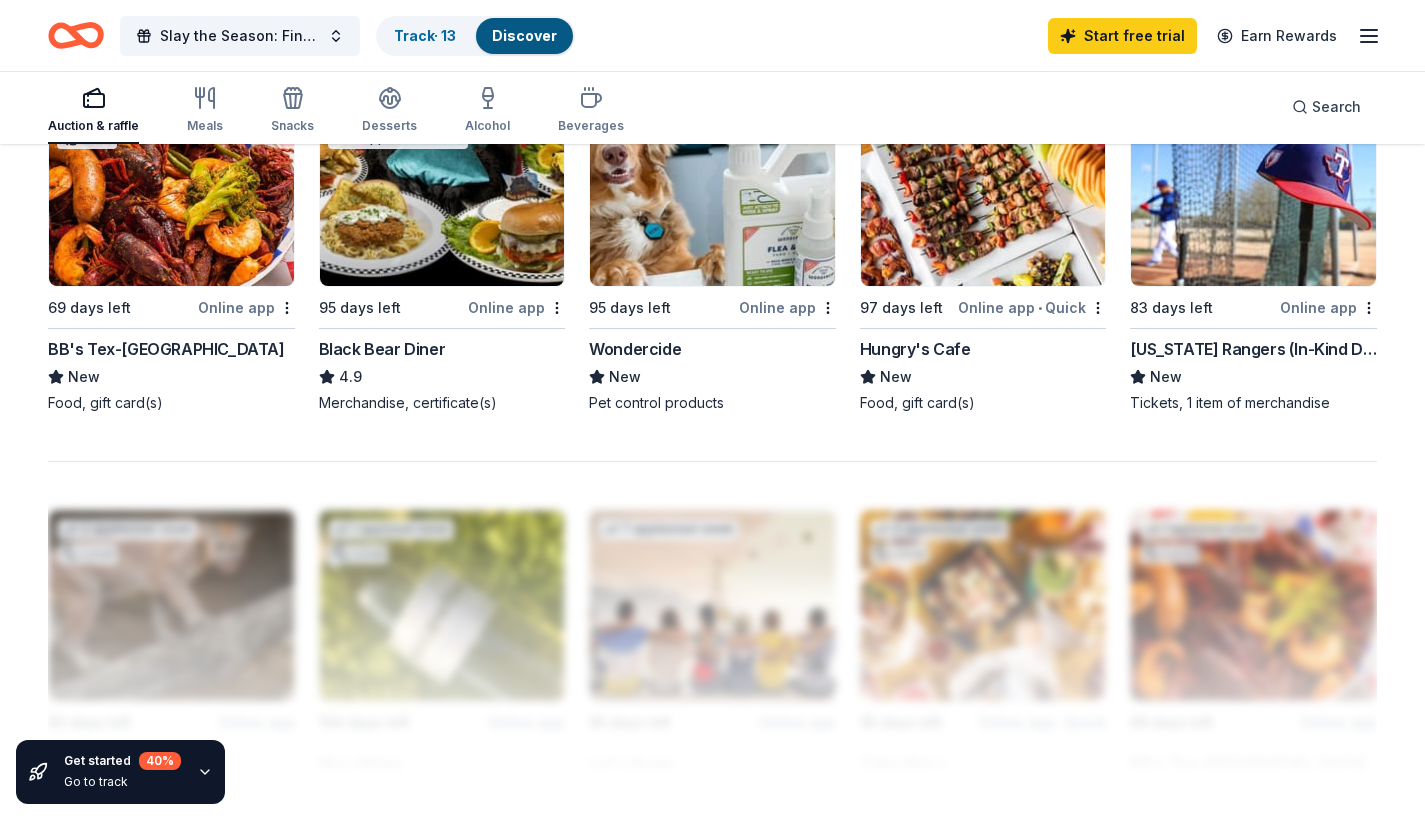 click at bounding box center (171, 191) 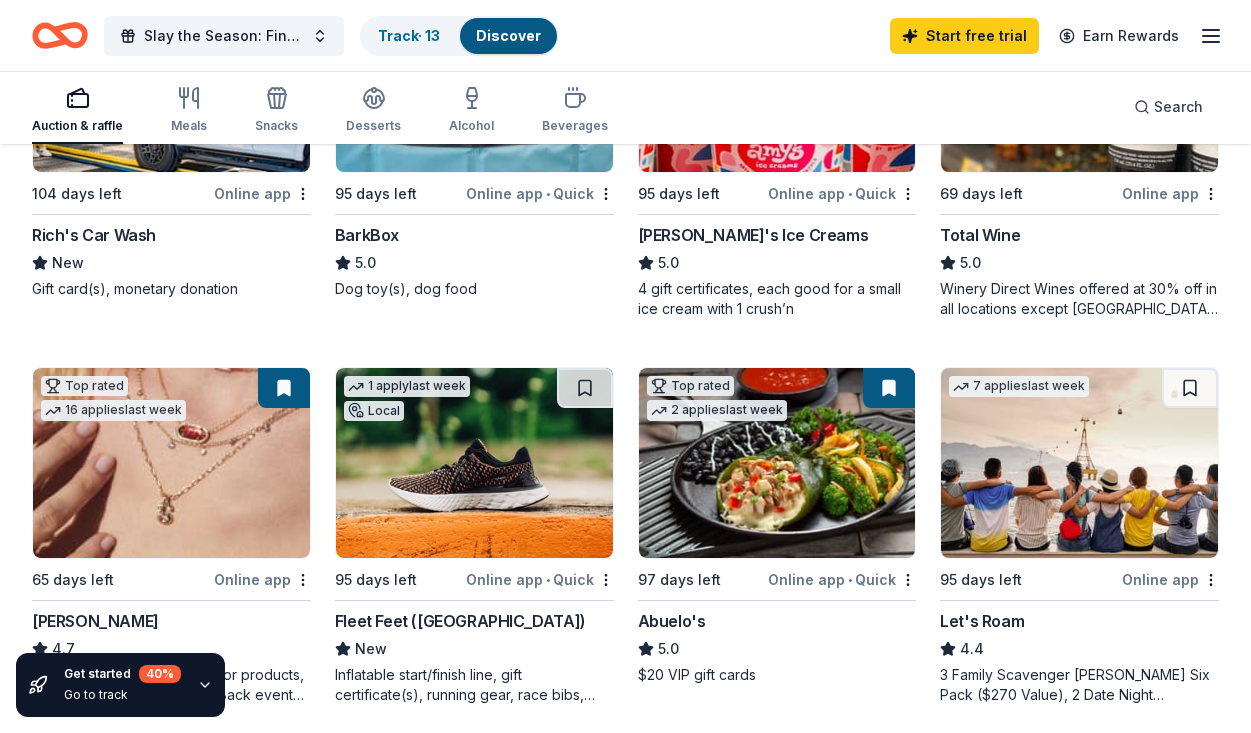 scroll, scrollTop: 747, scrollLeft: 0, axis: vertical 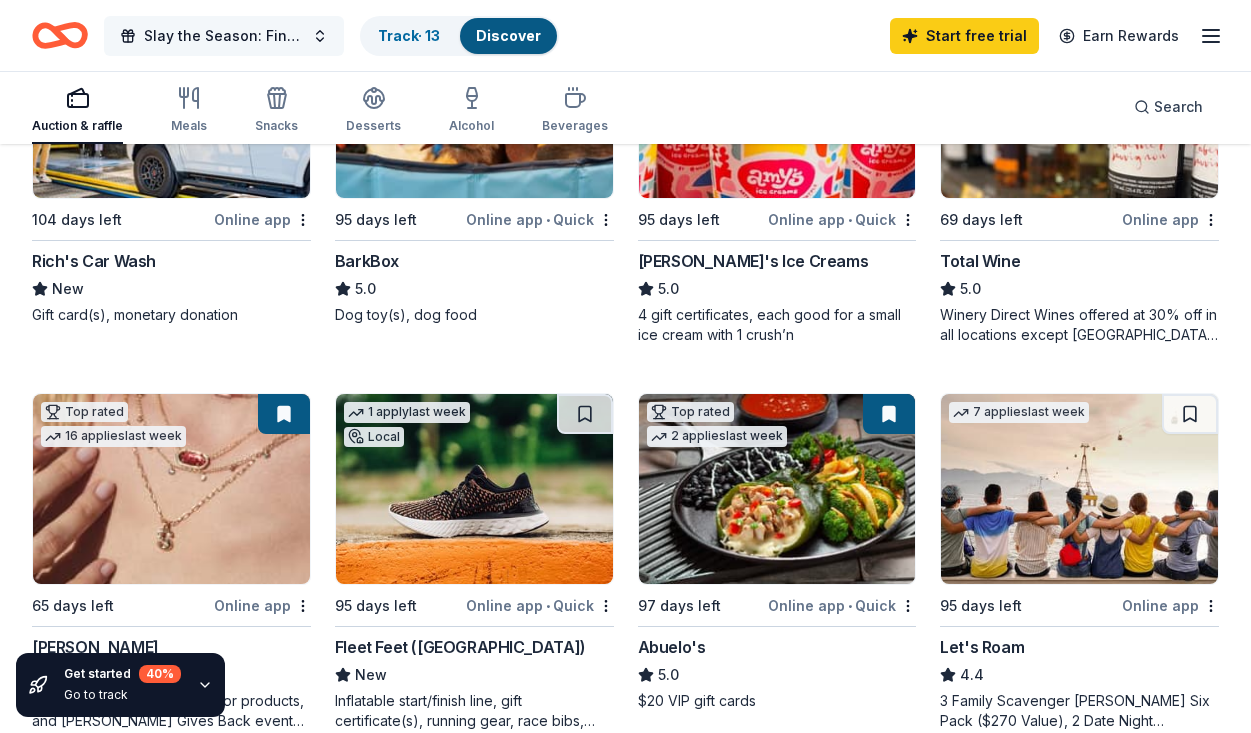 click on "Slay the Season: Finding Gratitude & Glow This Holiday Season" at bounding box center [224, 36] 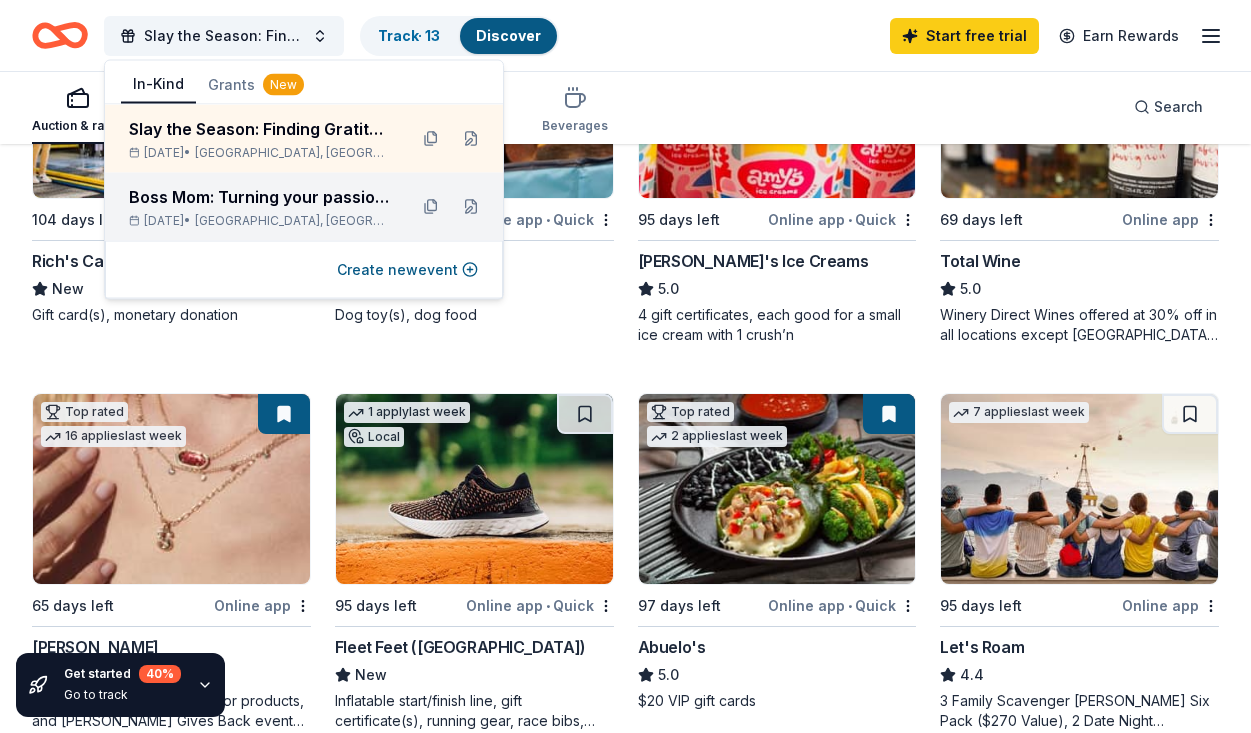 click on "Boss Mom: Turning your passion into paychecks" at bounding box center (260, 197) 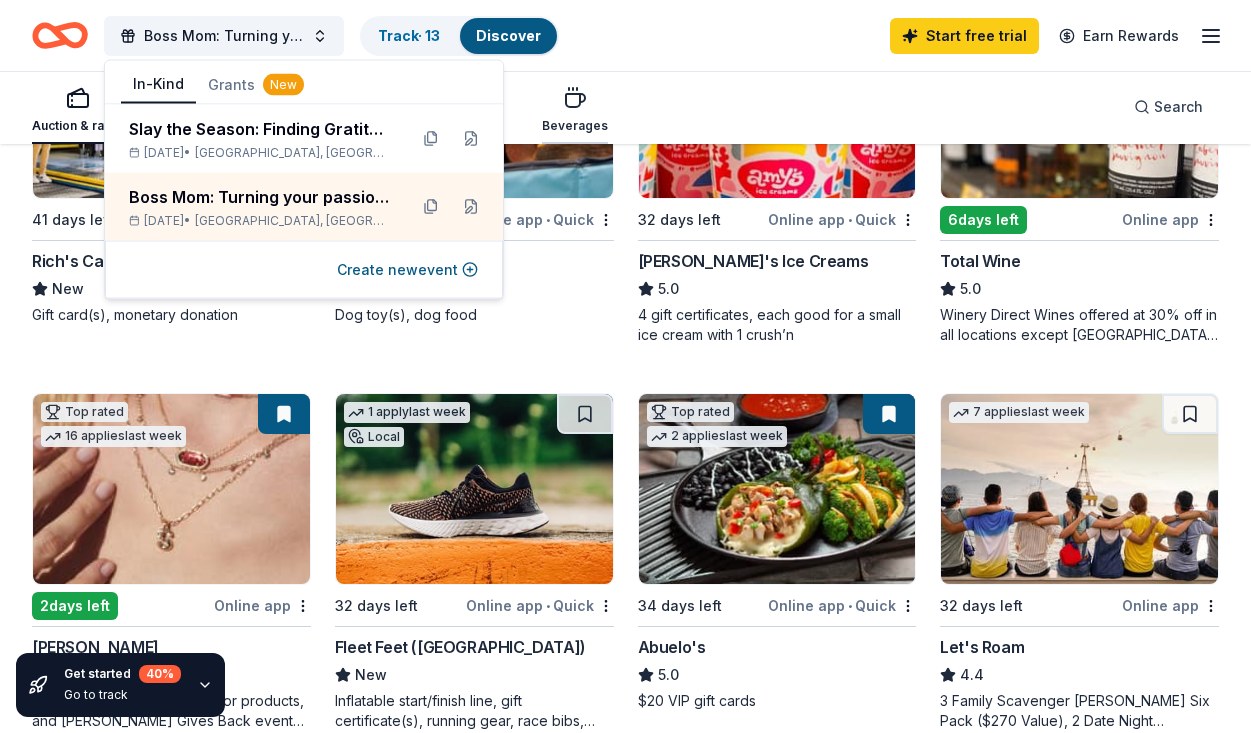 scroll, scrollTop: 0, scrollLeft: 0, axis: both 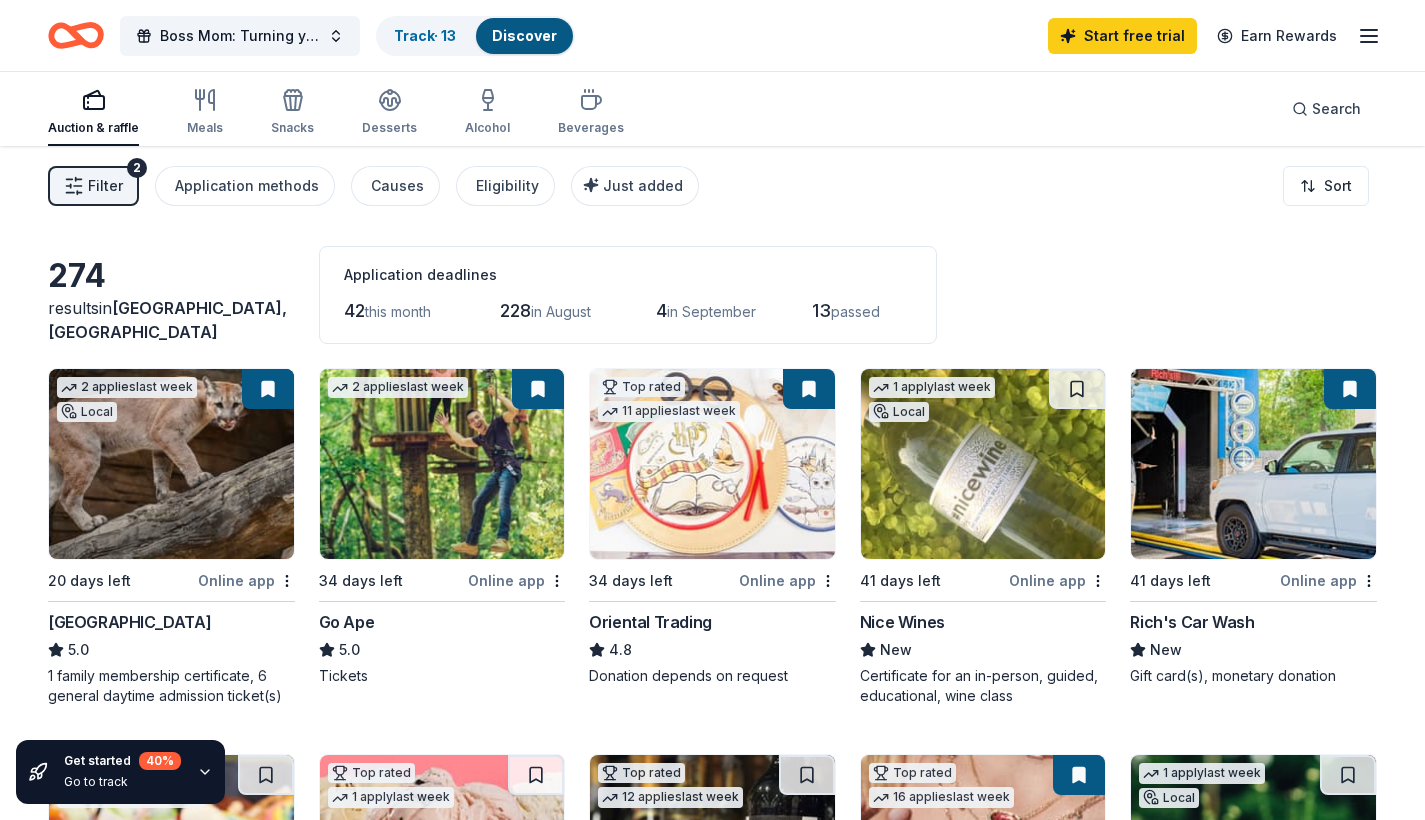 click on "Auction & raffle Meals Snacks Desserts Alcohol Beverages Search" at bounding box center (712, 109) 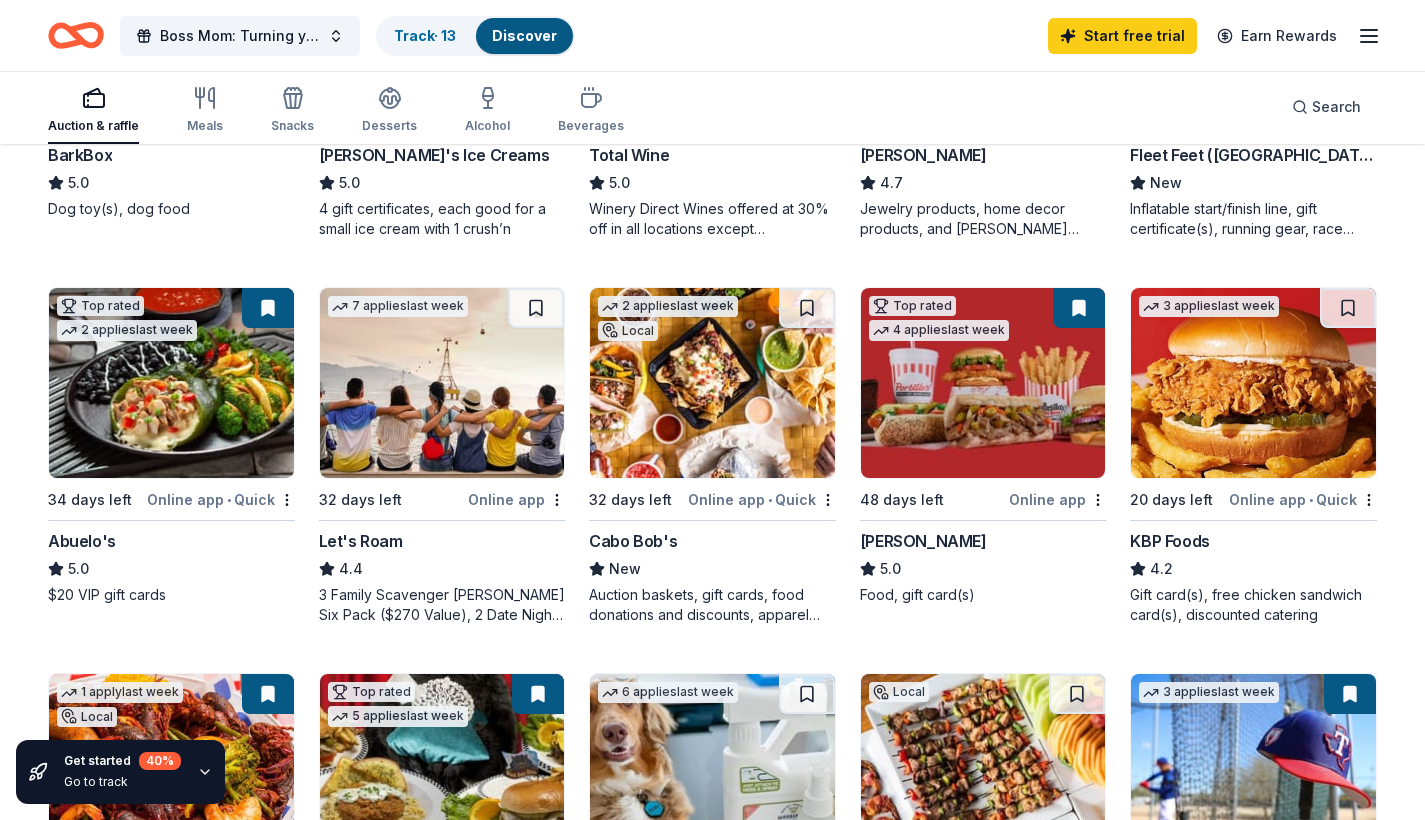 scroll, scrollTop: 857, scrollLeft: 0, axis: vertical 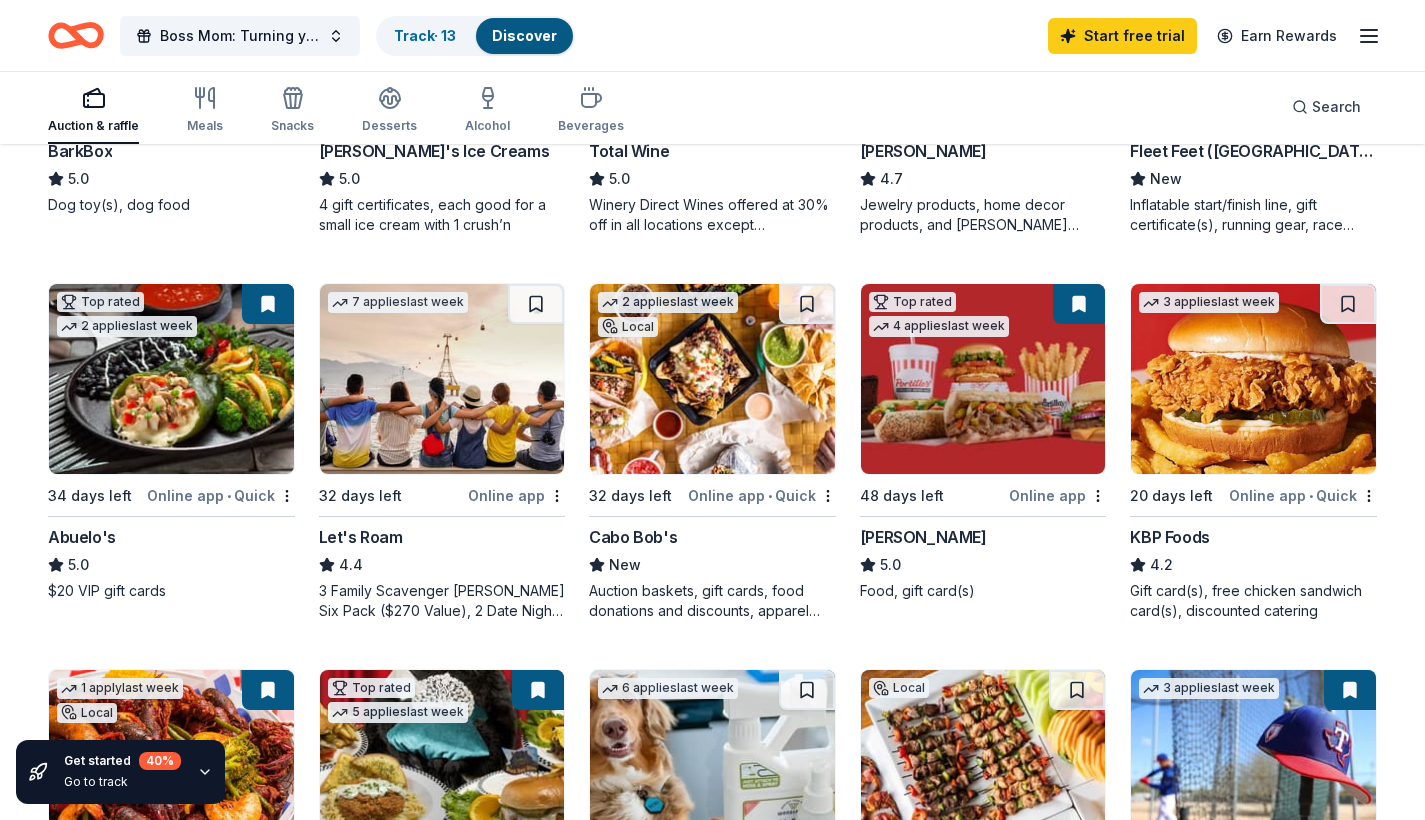 click at bounding box center (983, 379) 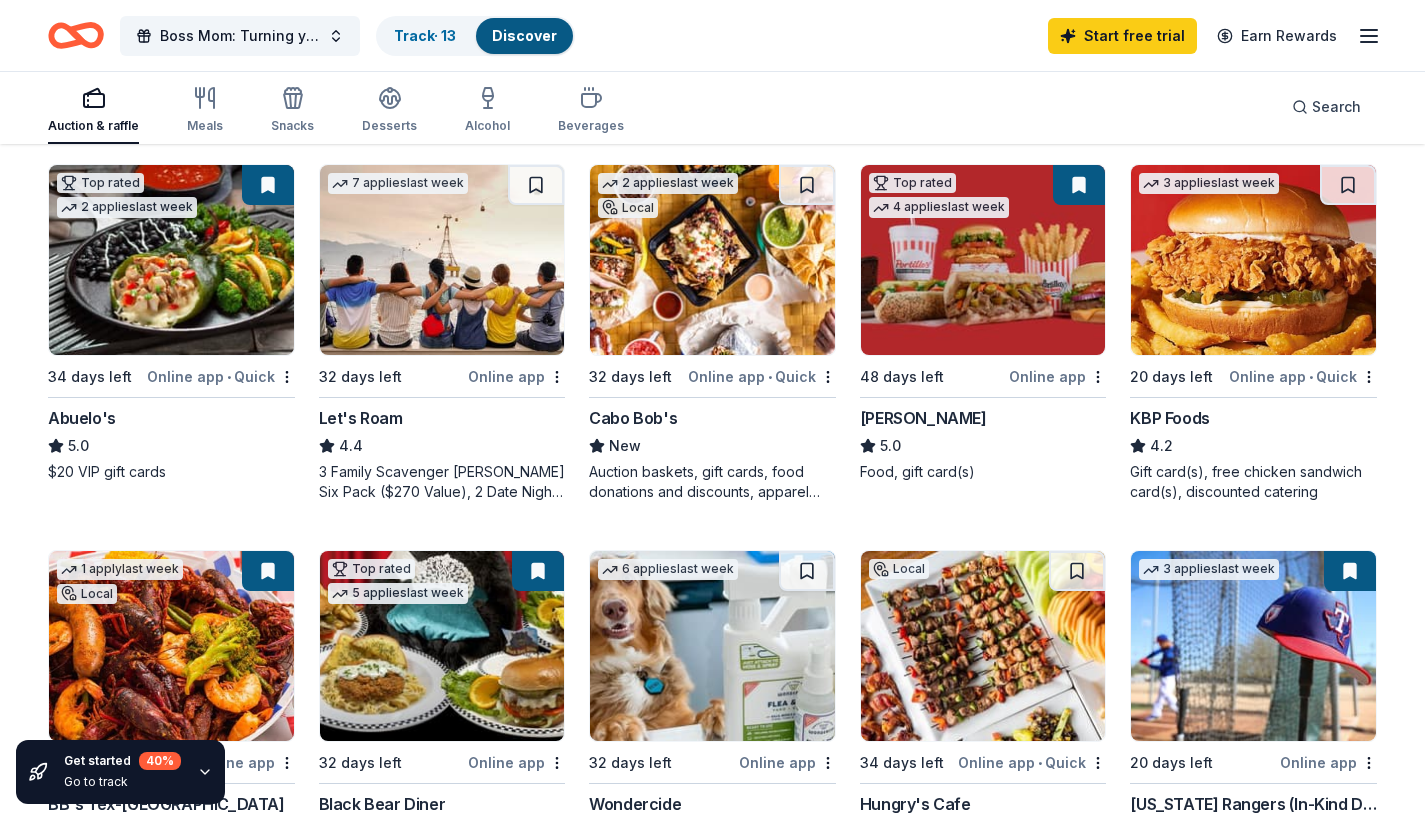 scroll, scrollTop: 981, scrollLeft: 0, axis: vertical 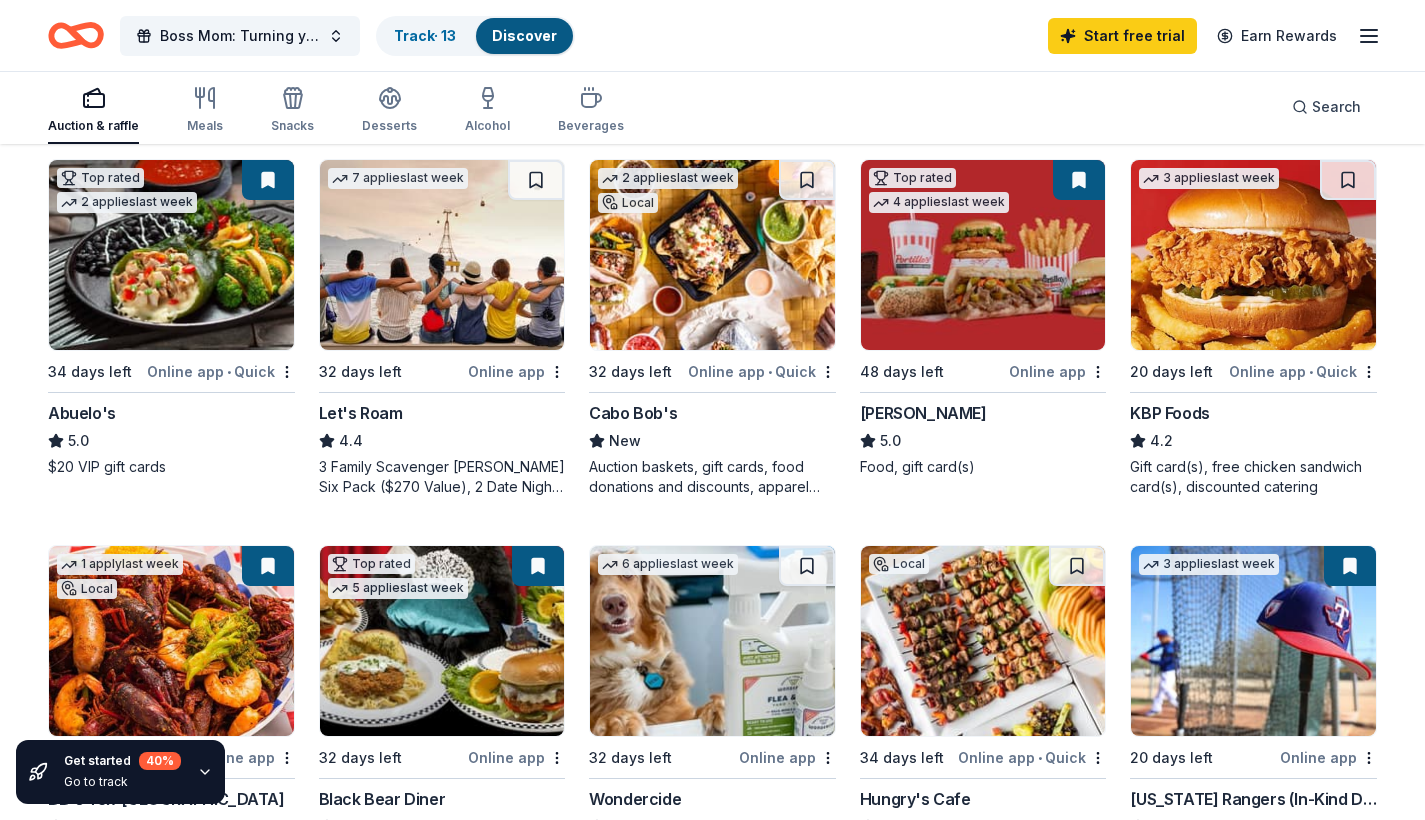 click at bounding box center (171, 255) 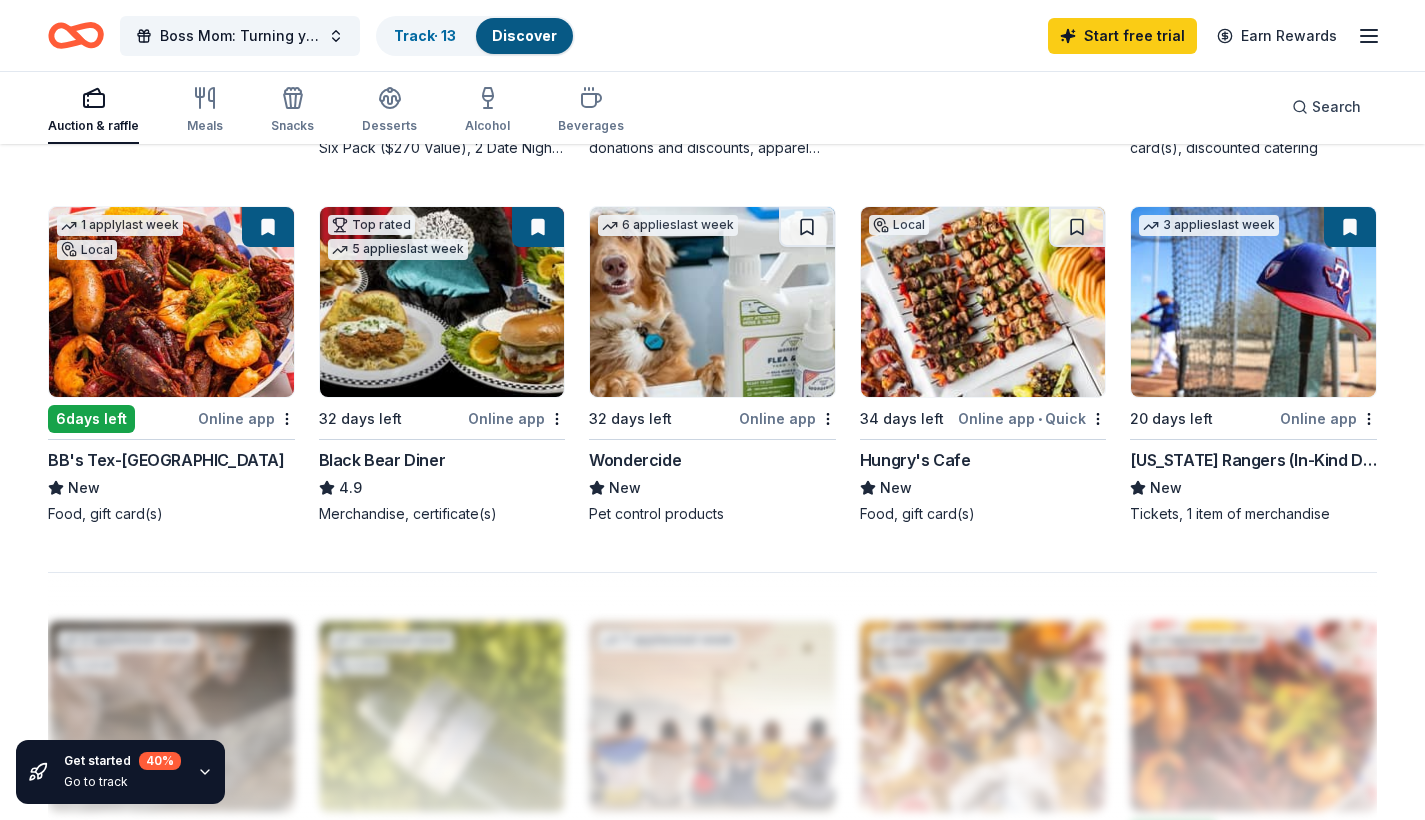 scroll, scrollTop: 1322, scrollLeft: 0, axis: vertical 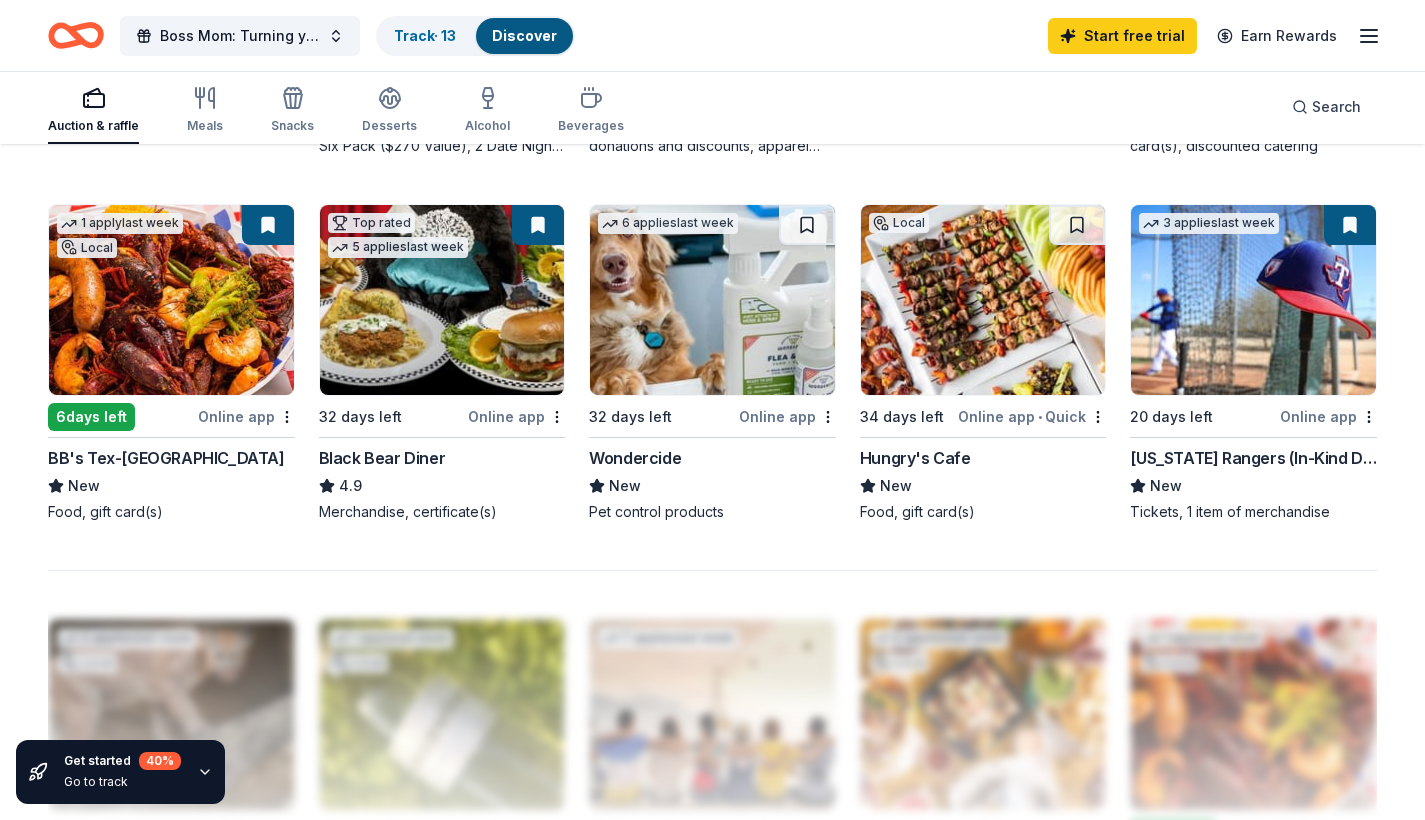 click at bounding box center (442, 300) 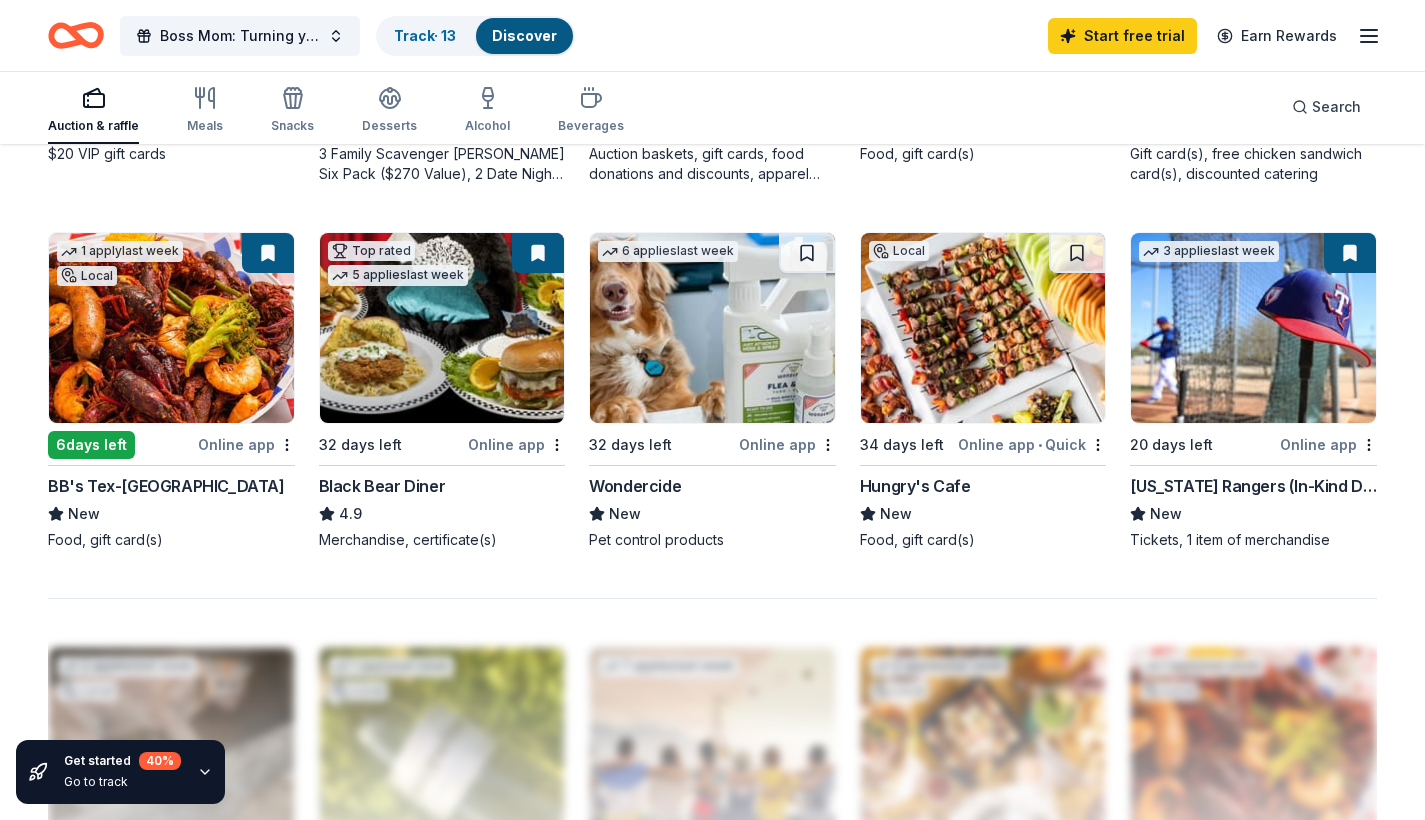 scroll, scrollTop: 1293, scrollLeft: 0, axis: vertical 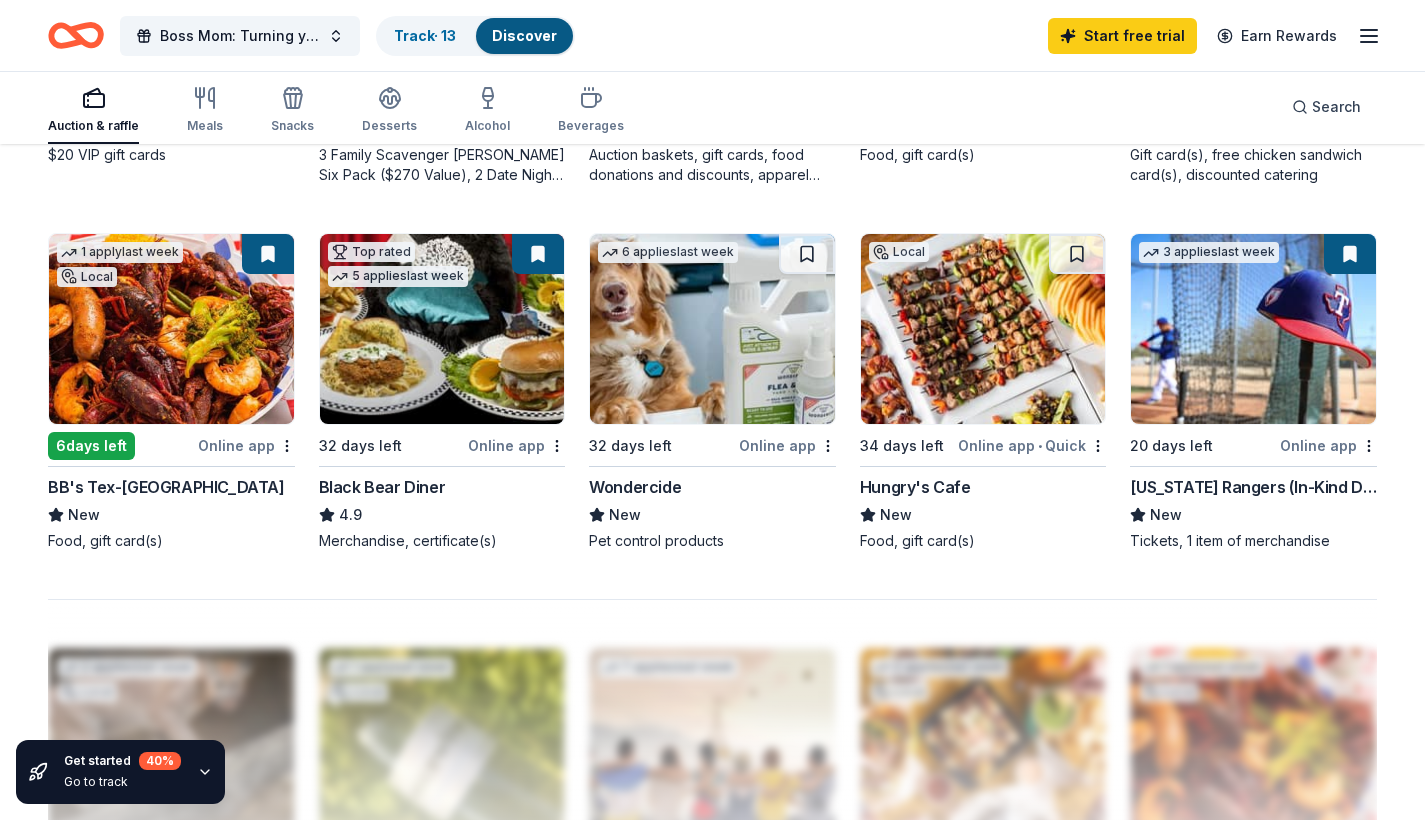 click at bounding box center [983, 329] 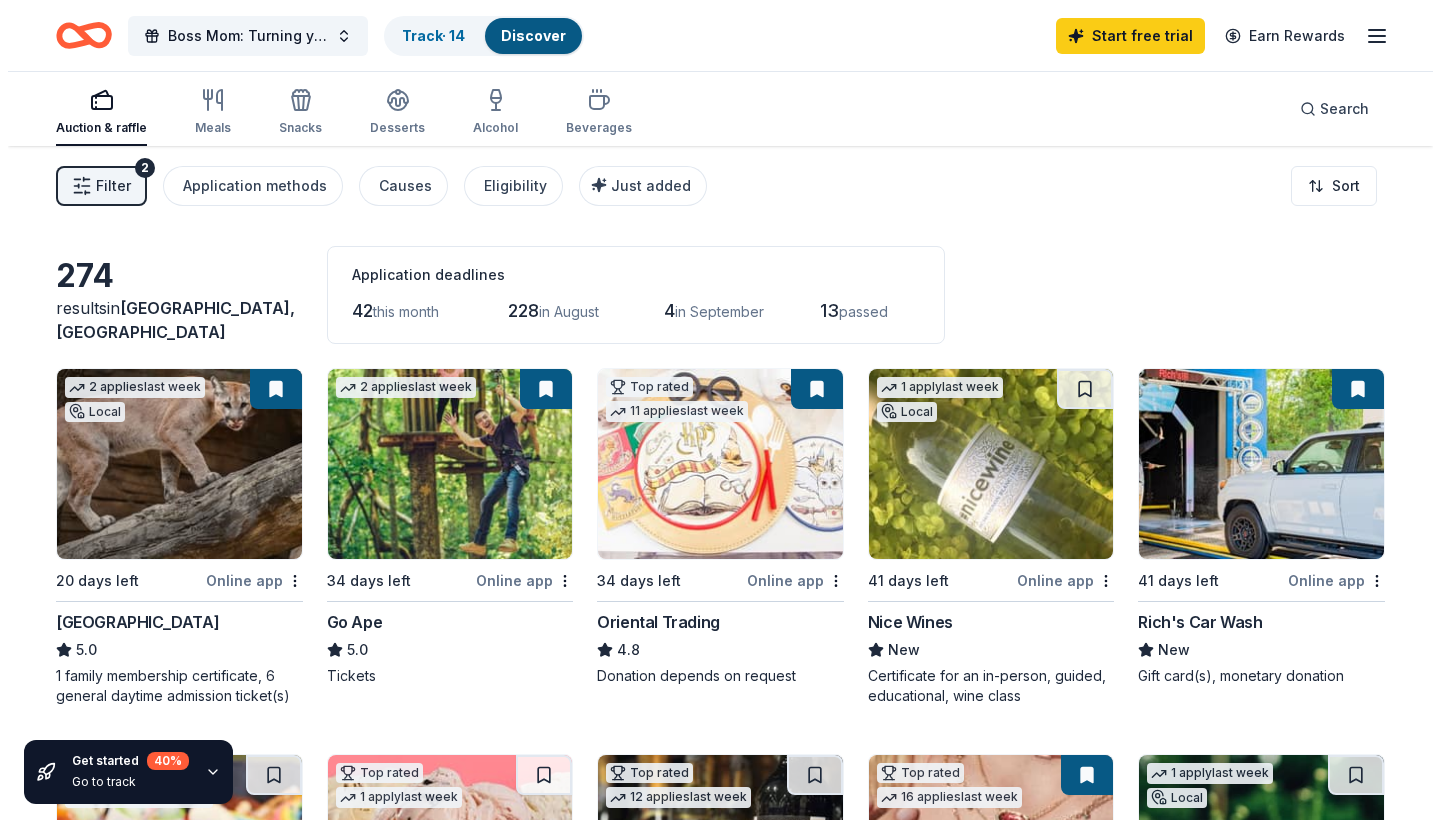 scroll, scrollTop: 0, scrollLeft: 0, axis: both 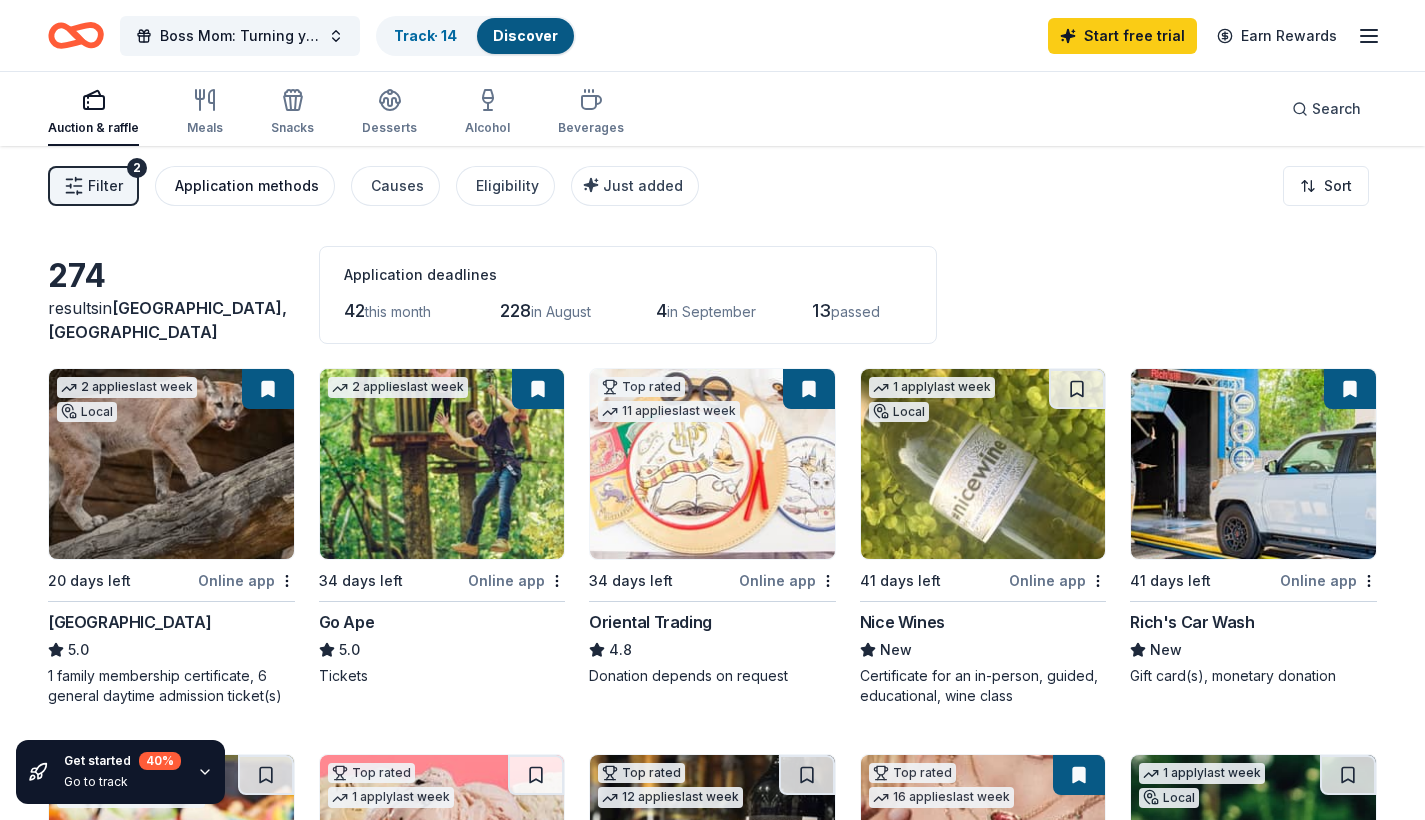 click on "Application methods" at bounding box center (247, 186) 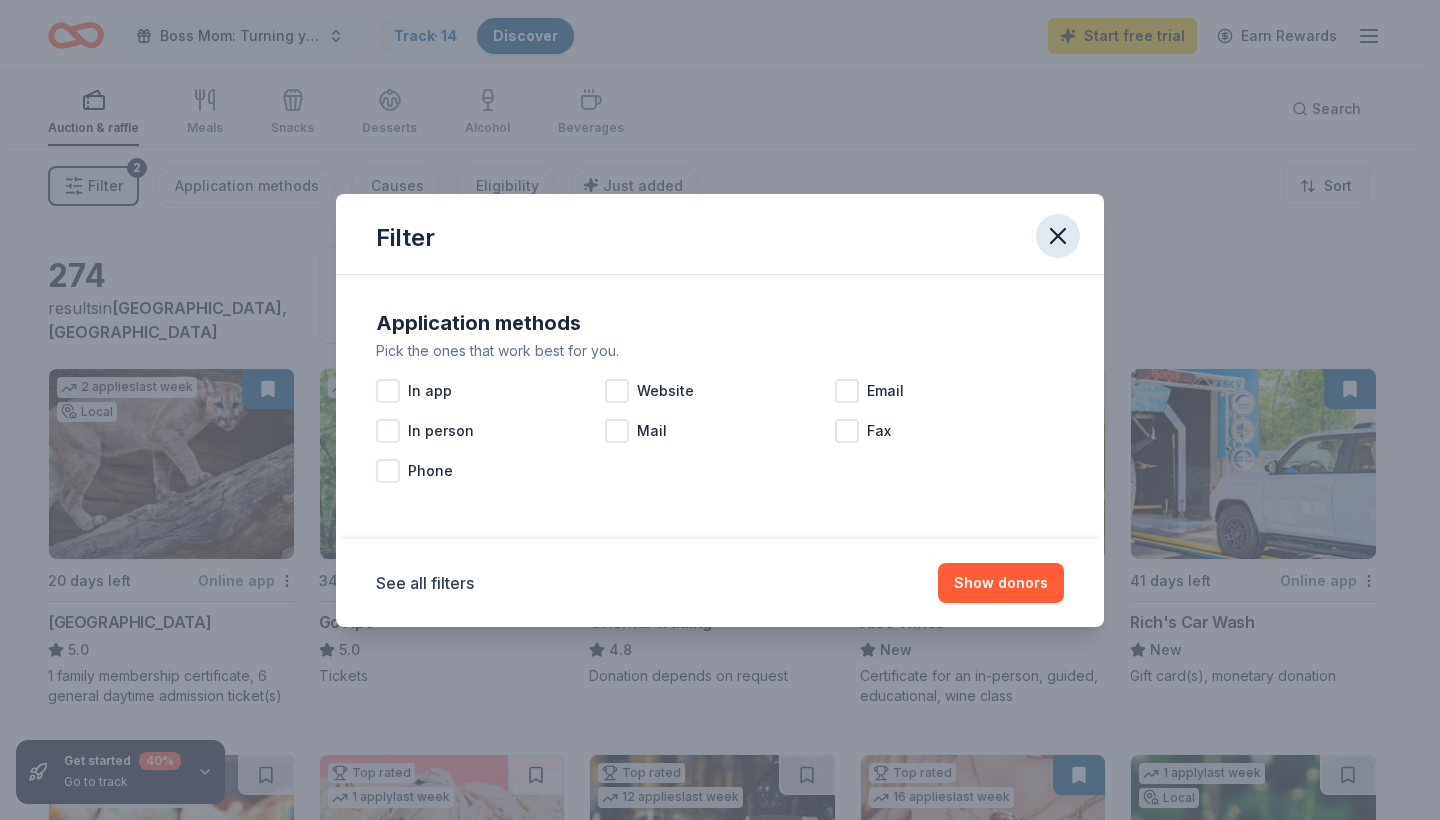 click 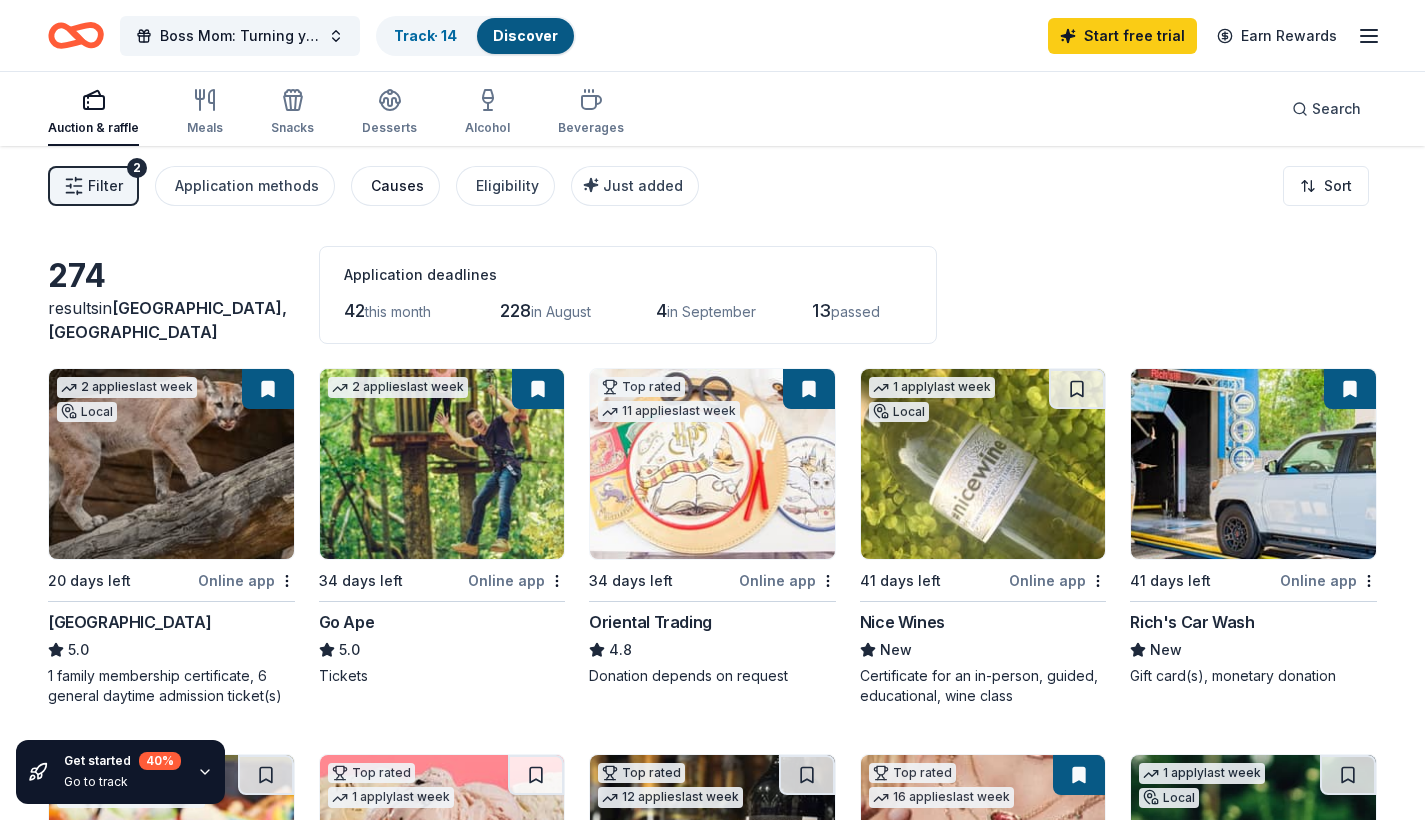 click on "Causes" at bounding box center [397, 186] 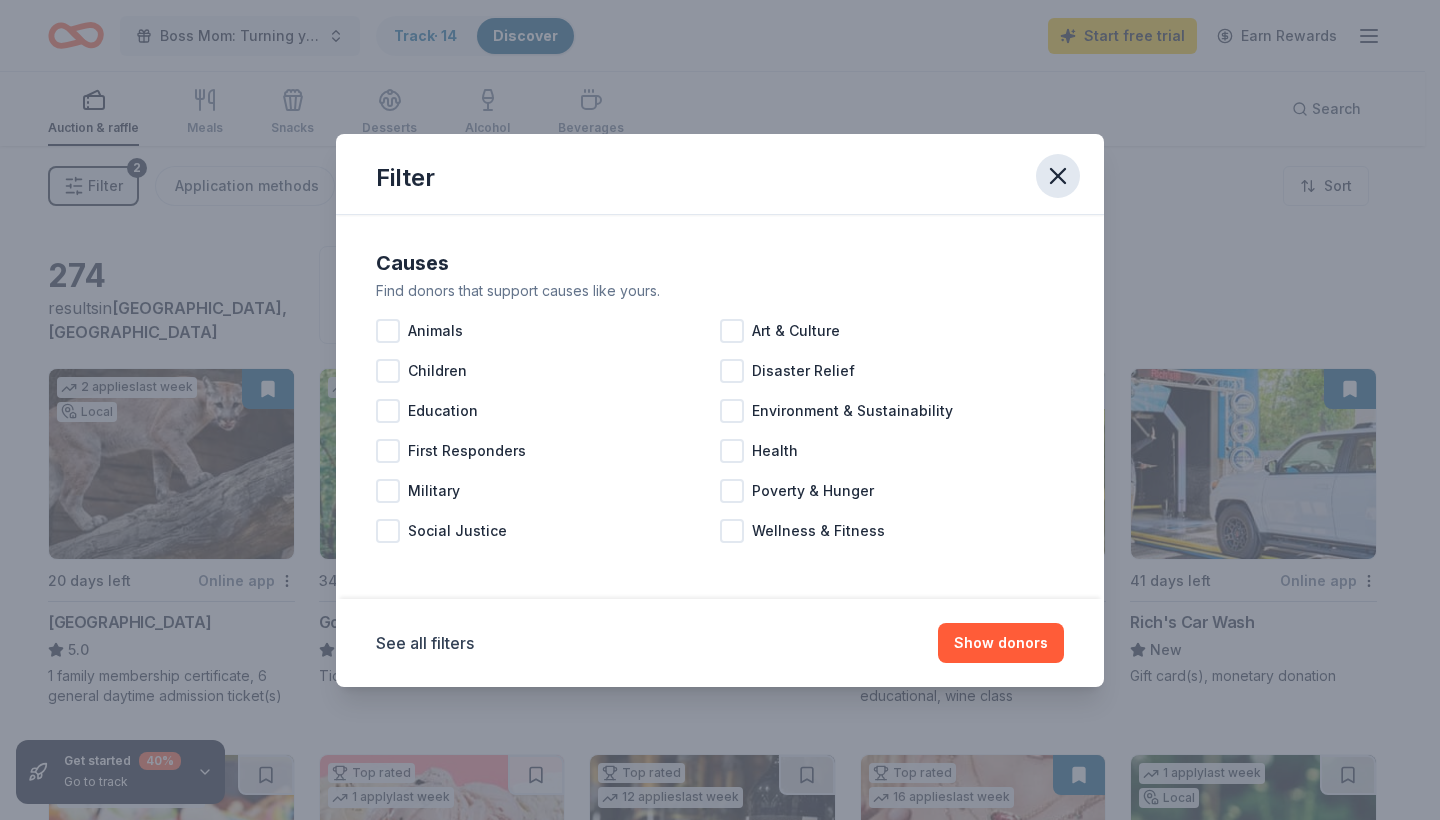 click at bounding box center [1058, 176] 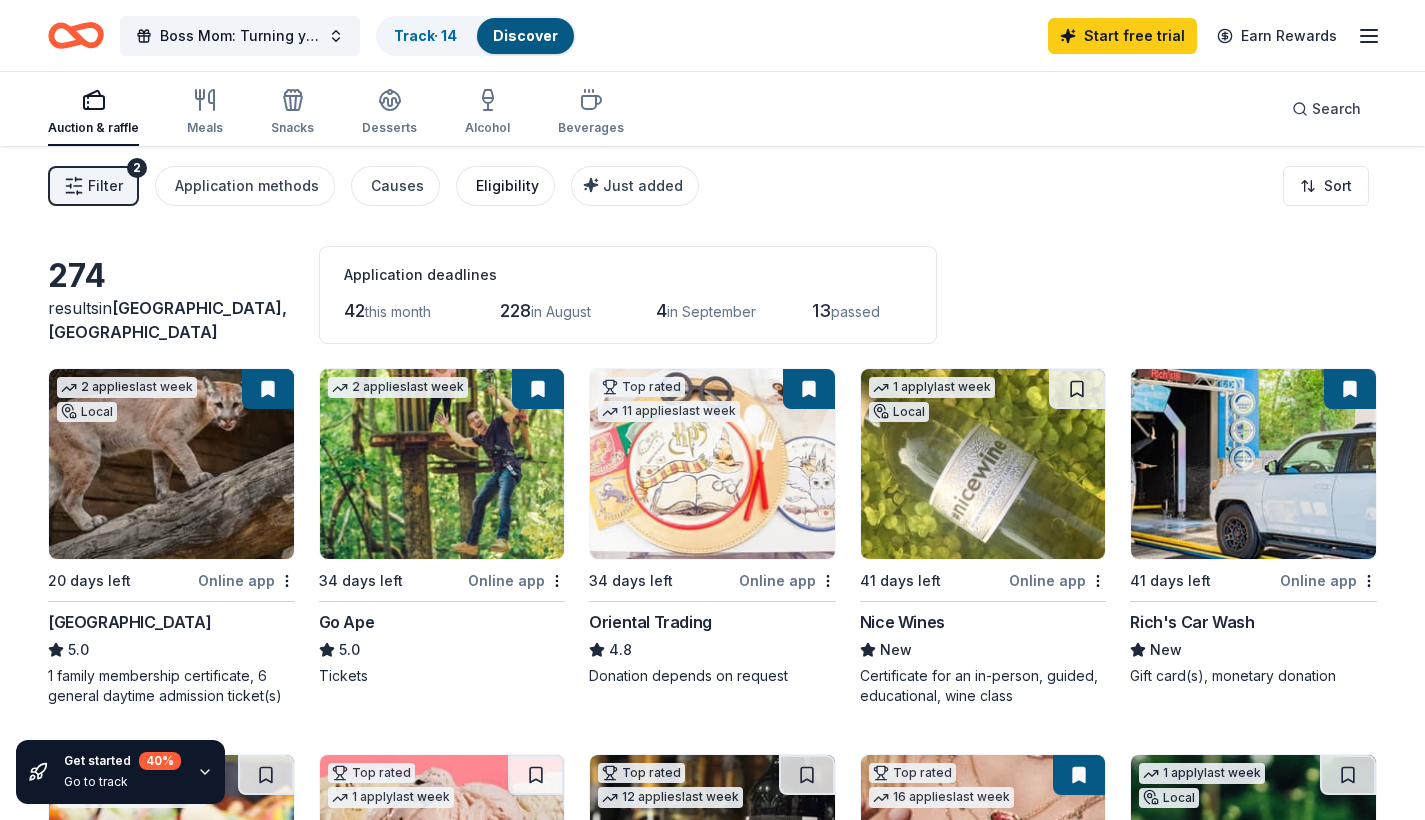 click on "Eligibility" at bounding box center (505, 186) 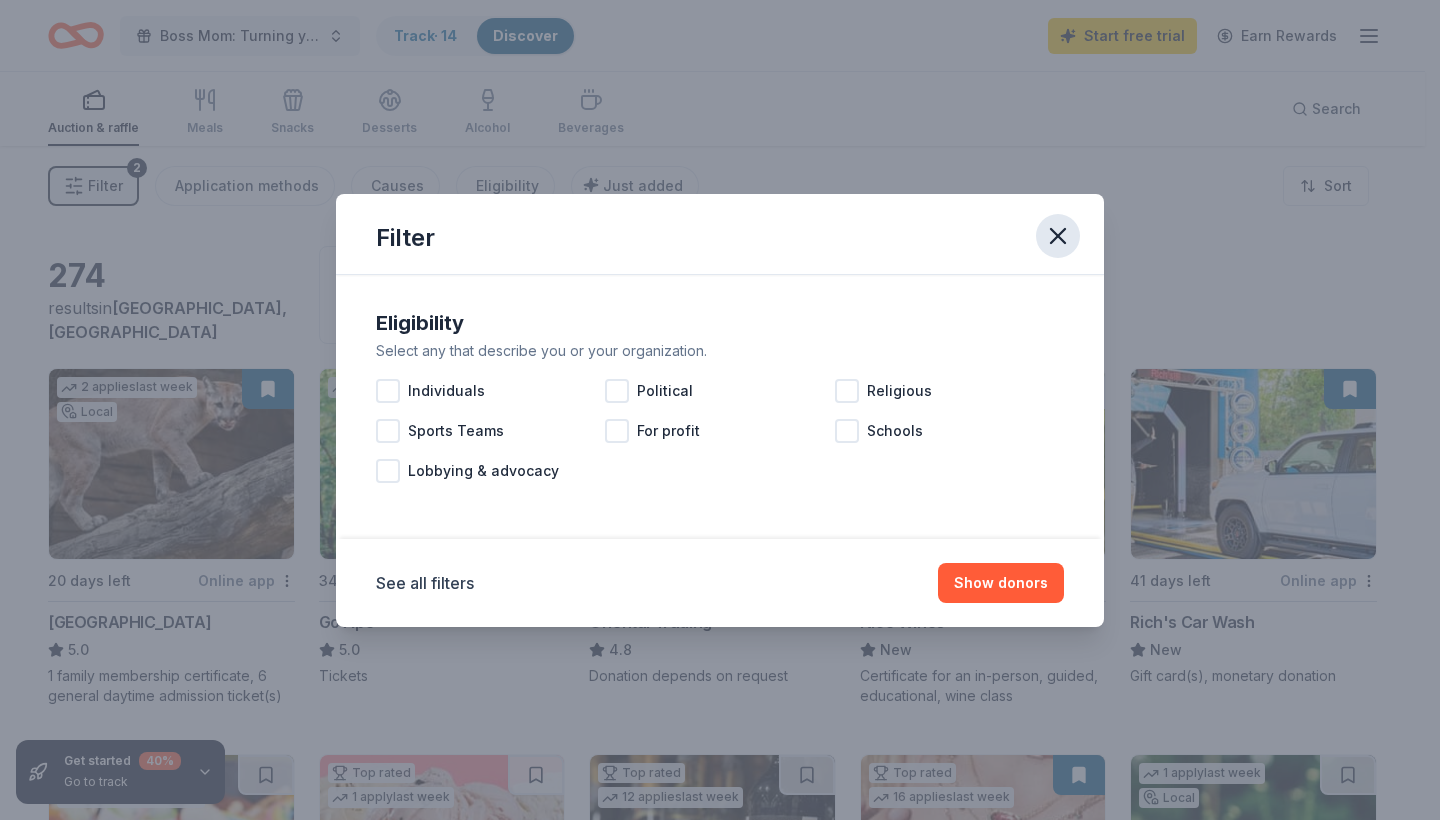 click 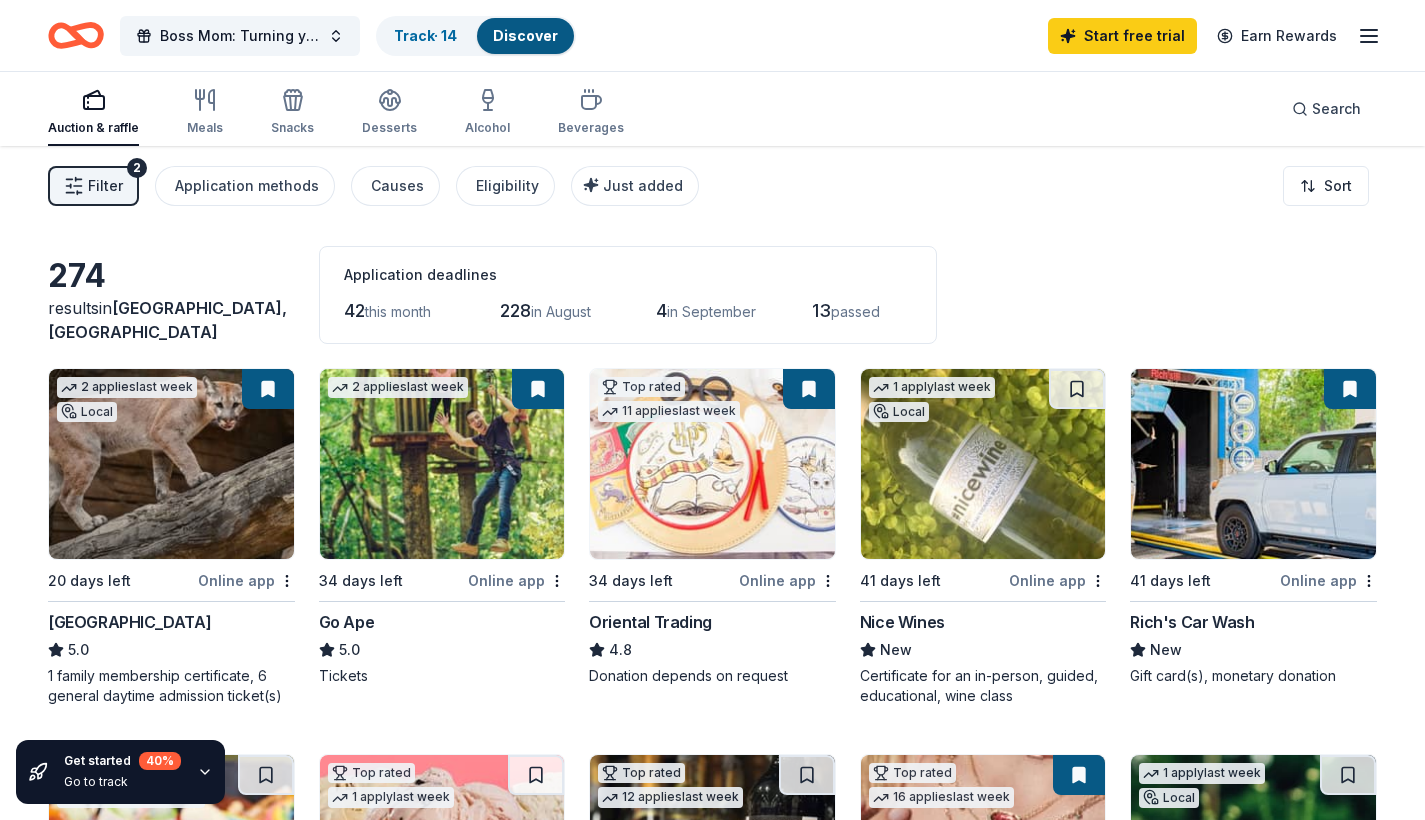 click on "Filter" at bounding box center (105, 186) 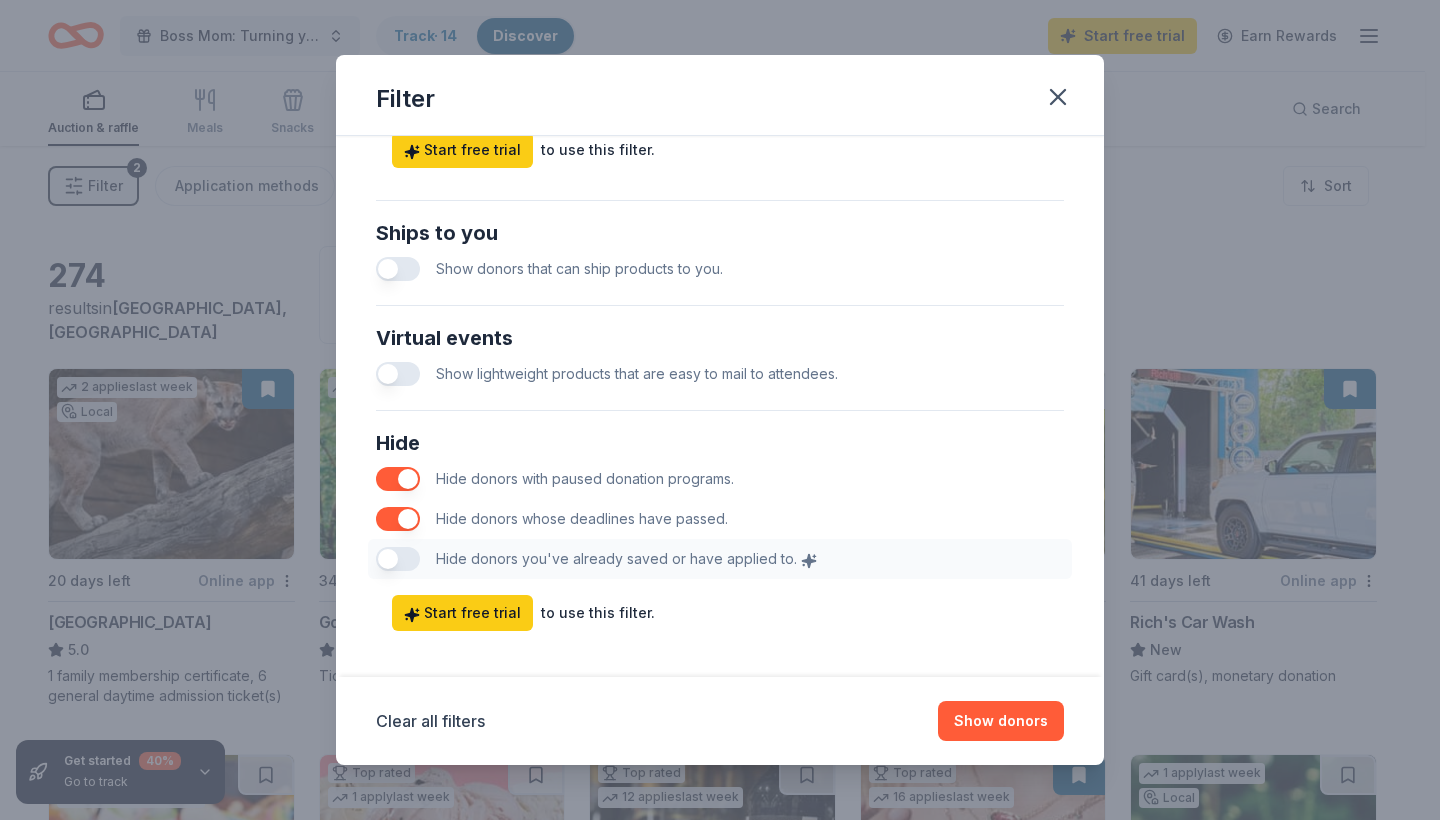 scroll, scrollTop: 914, scrollLeft: 0, axis: vertical 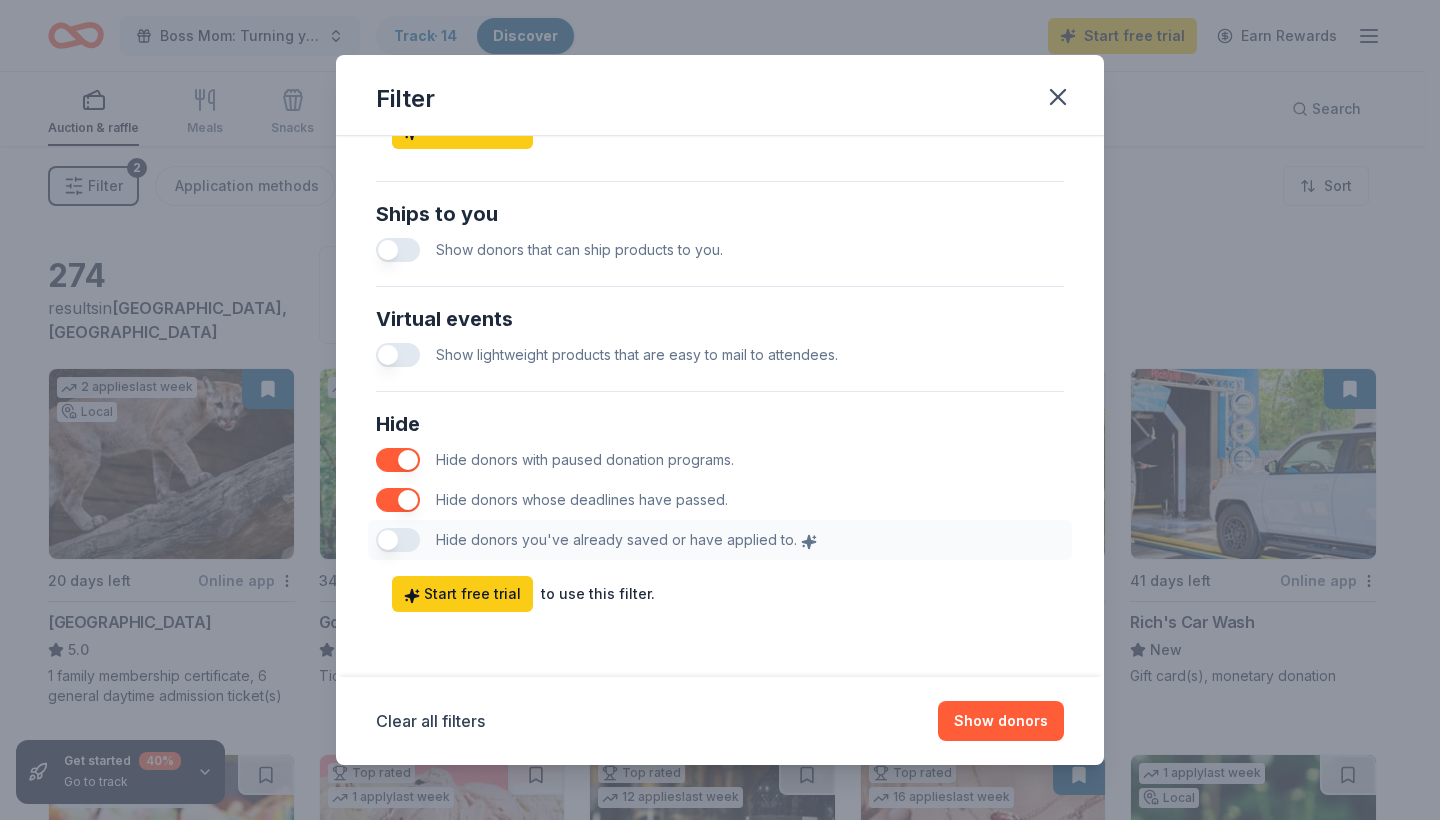 click at bounding box center (398, 460) 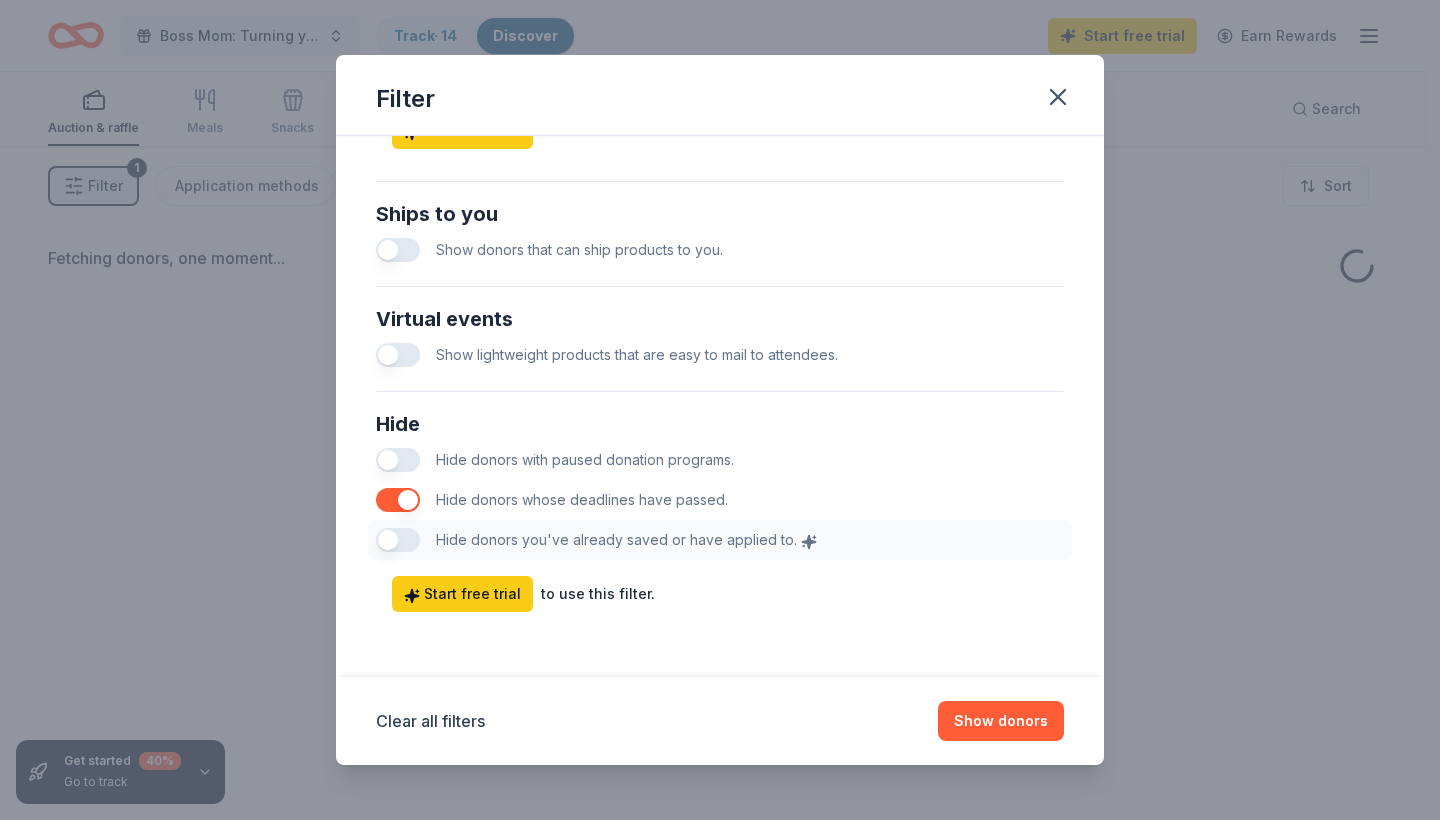 click at bounding box center (398, 460) 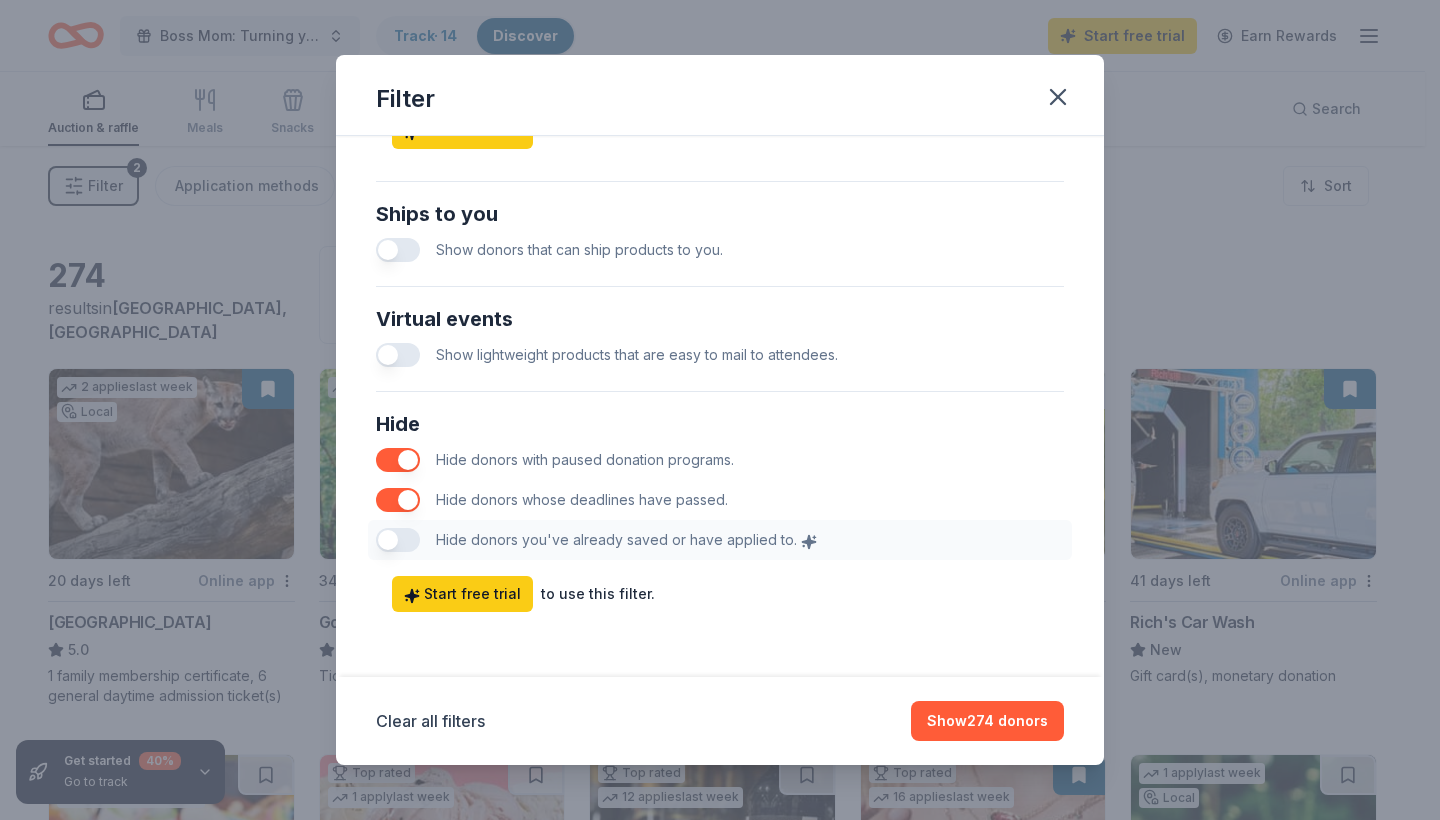 click at bounding box center [398, 460] 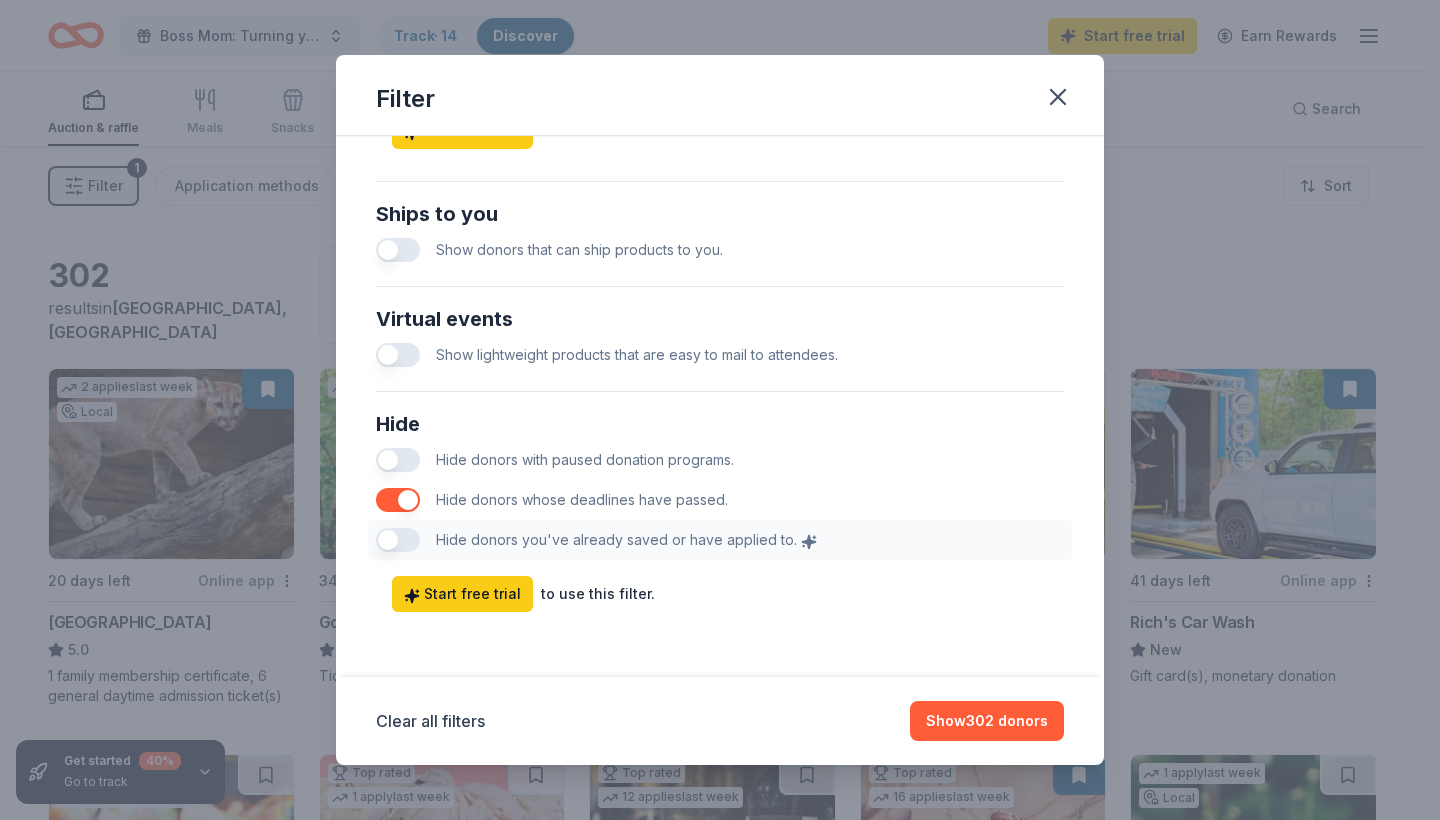 click at bounding box center [398, 460] 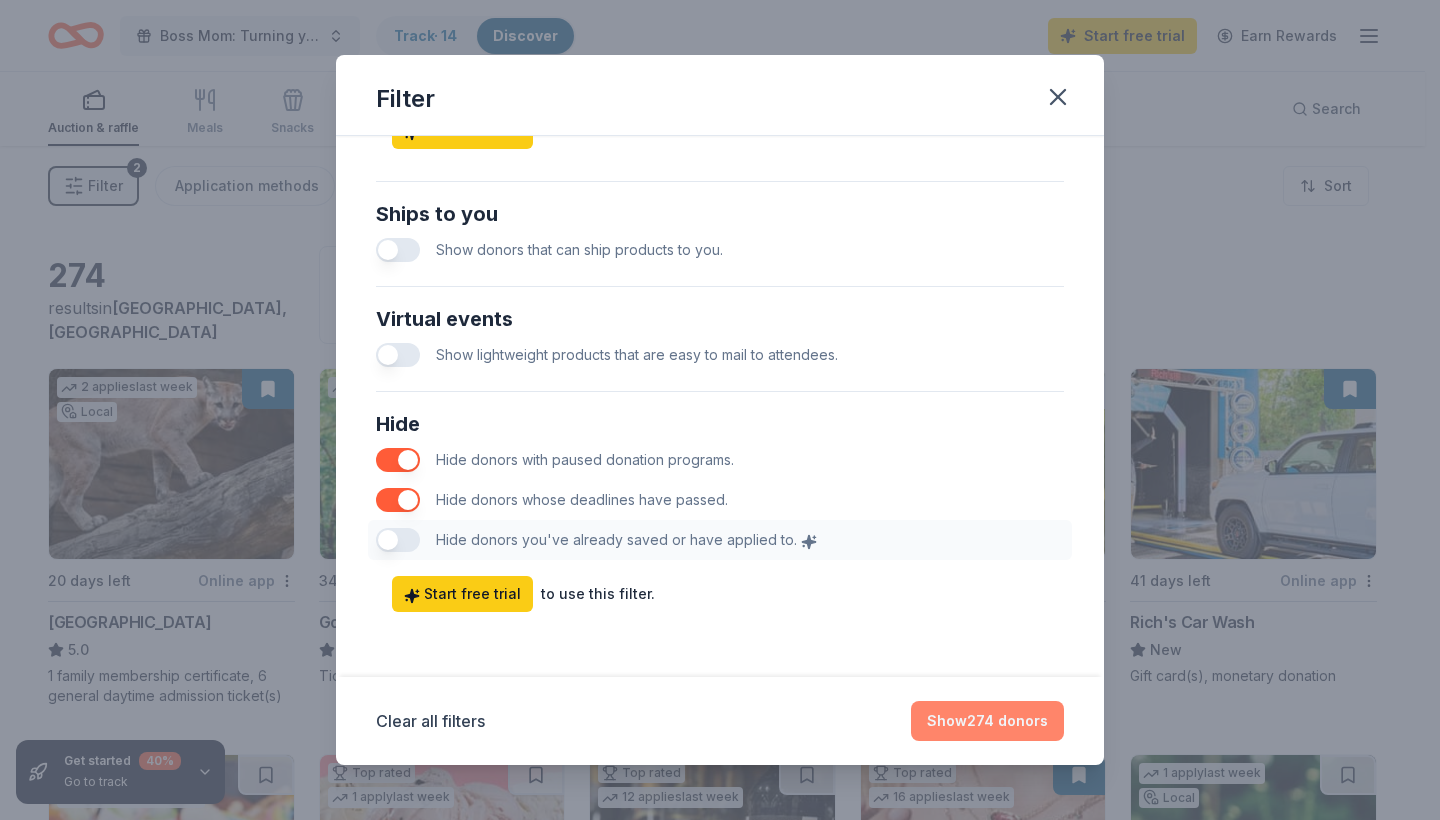 click on "Show  274   donors" at bounding box center (987, 721) 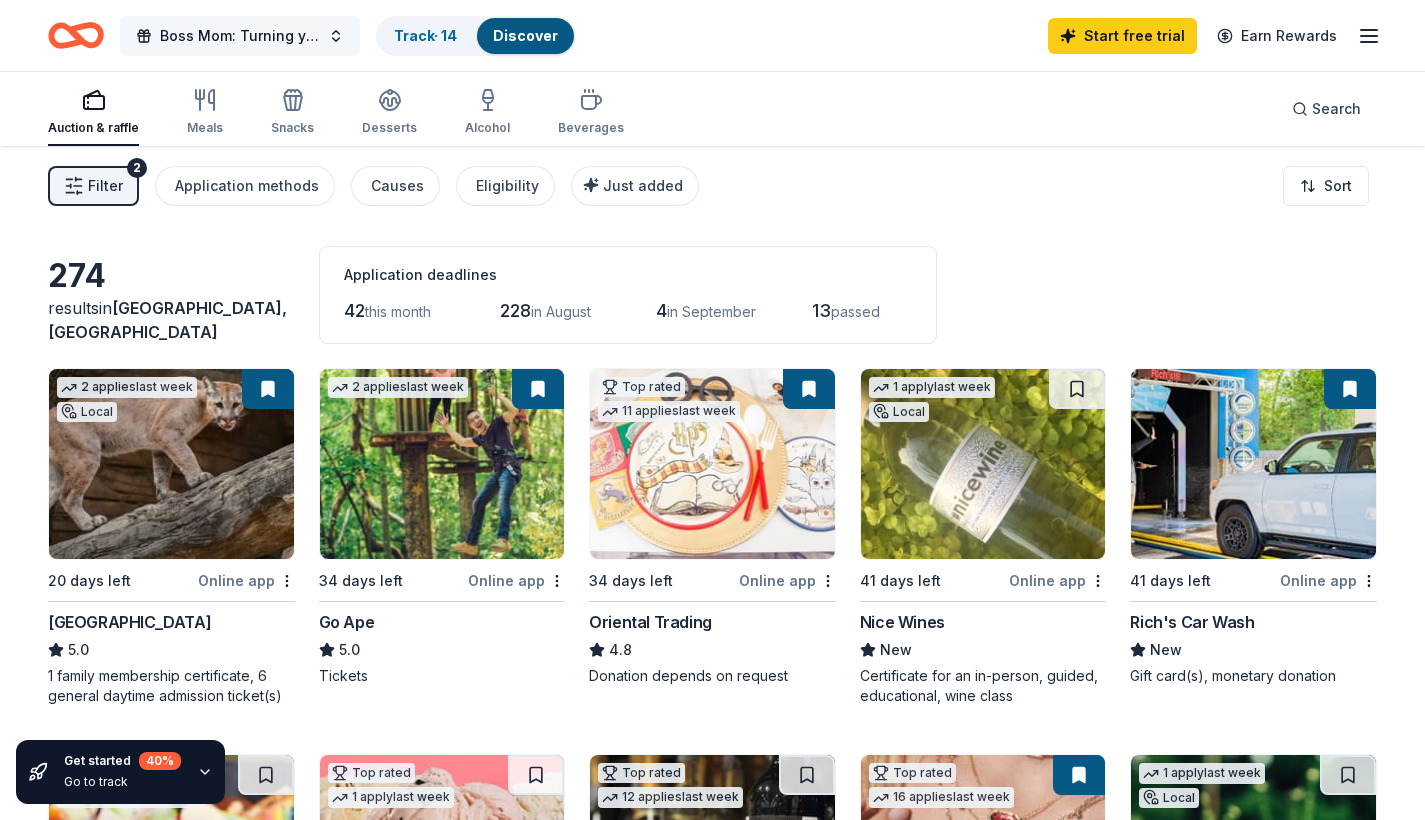 click on "Boss Mom: Turning your passion into paychecks" at bounding box center (240, 36) 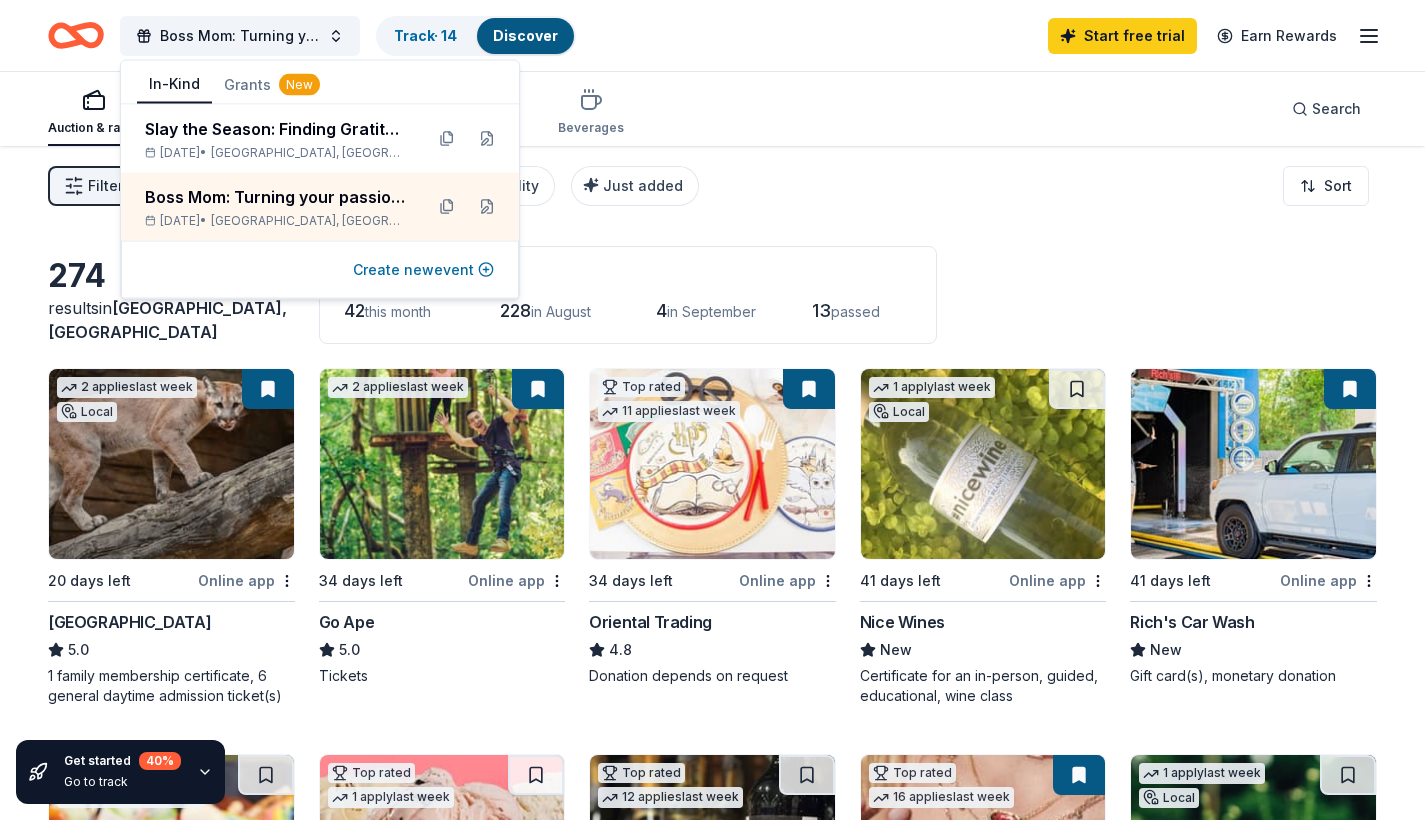 click on "Create new  event" at bounding box center (423, 270) 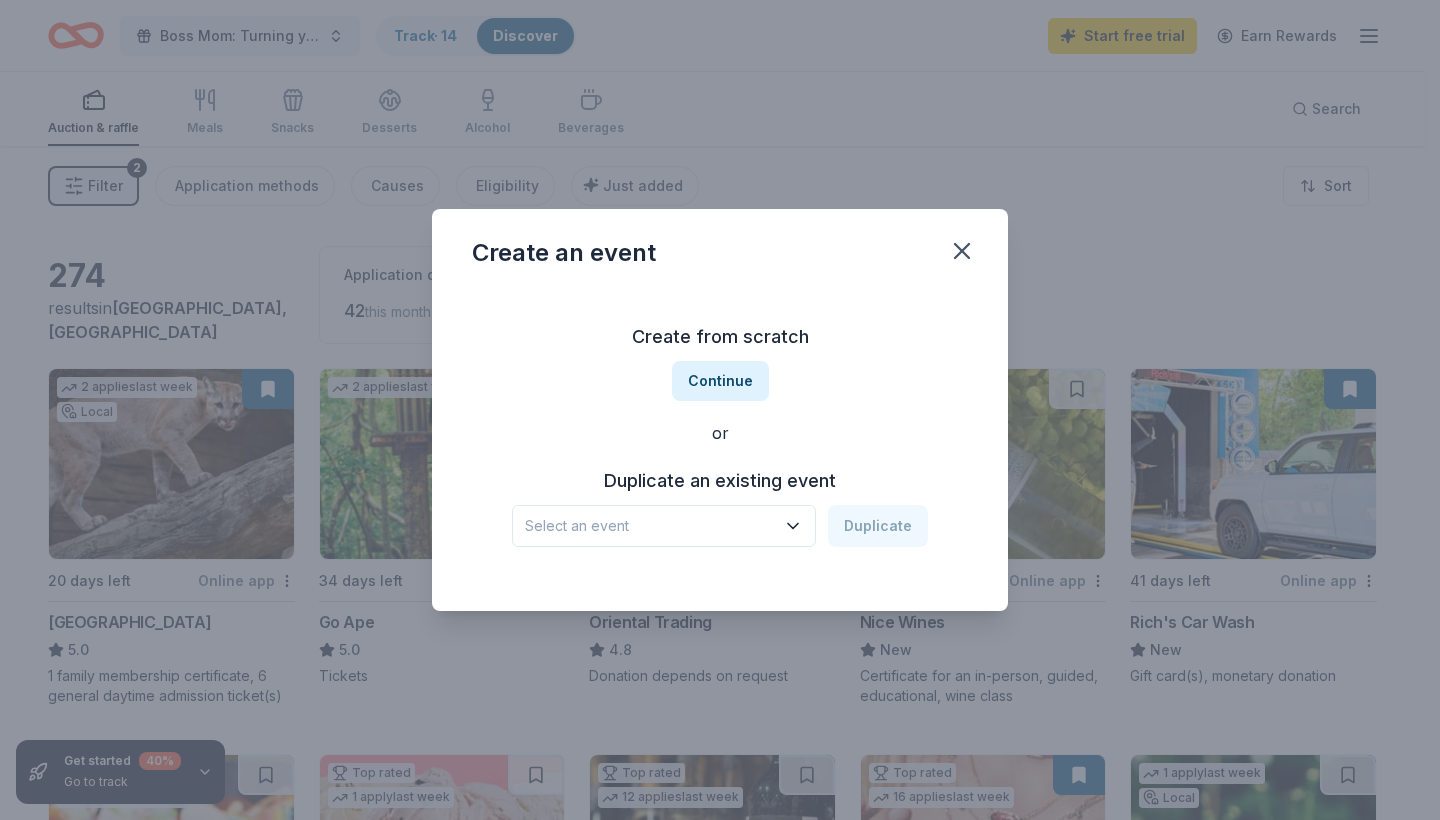 click on "Duplicate an existing event Select an event Duplicate" at bounding box center (720, 506) 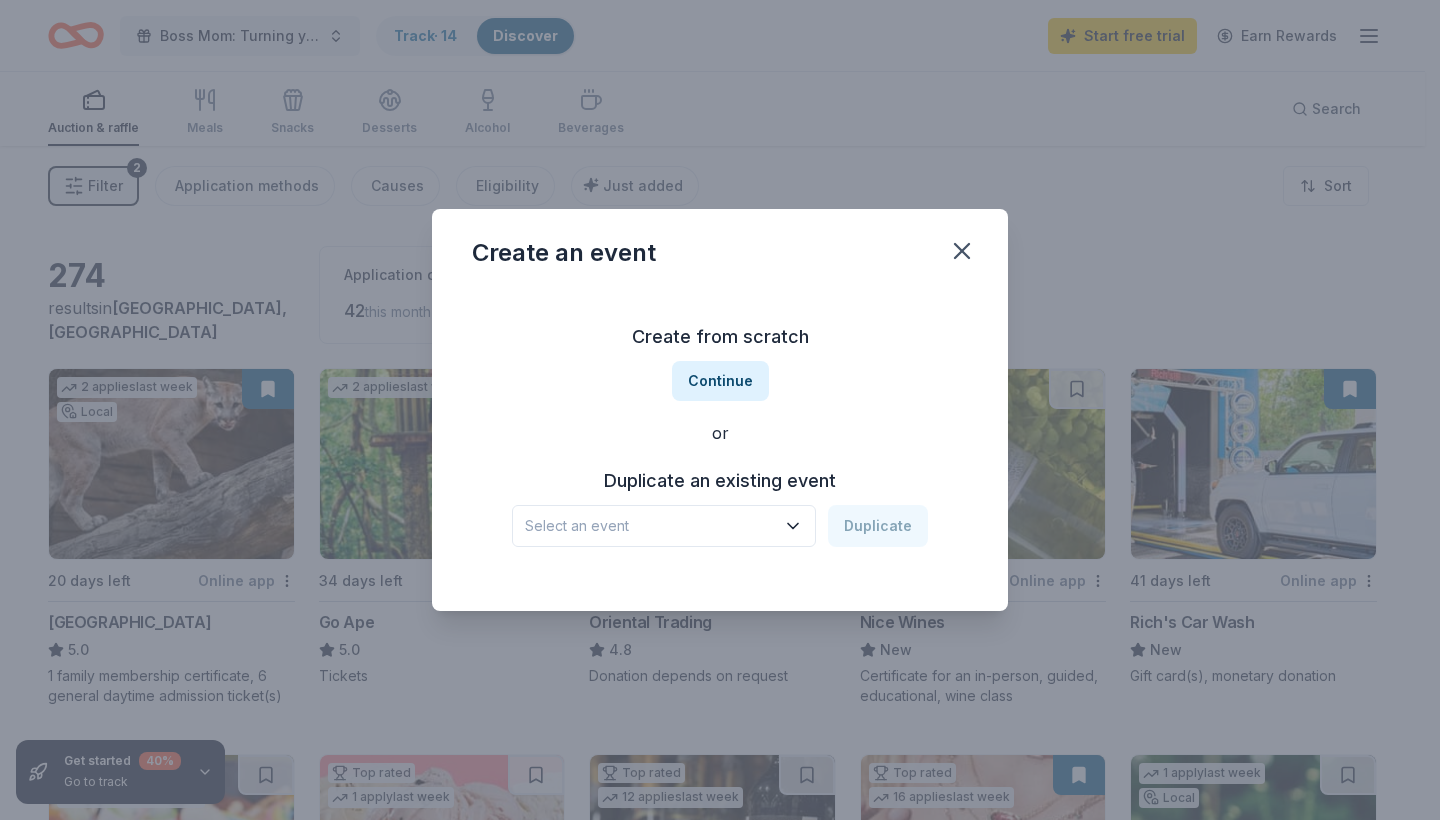 click 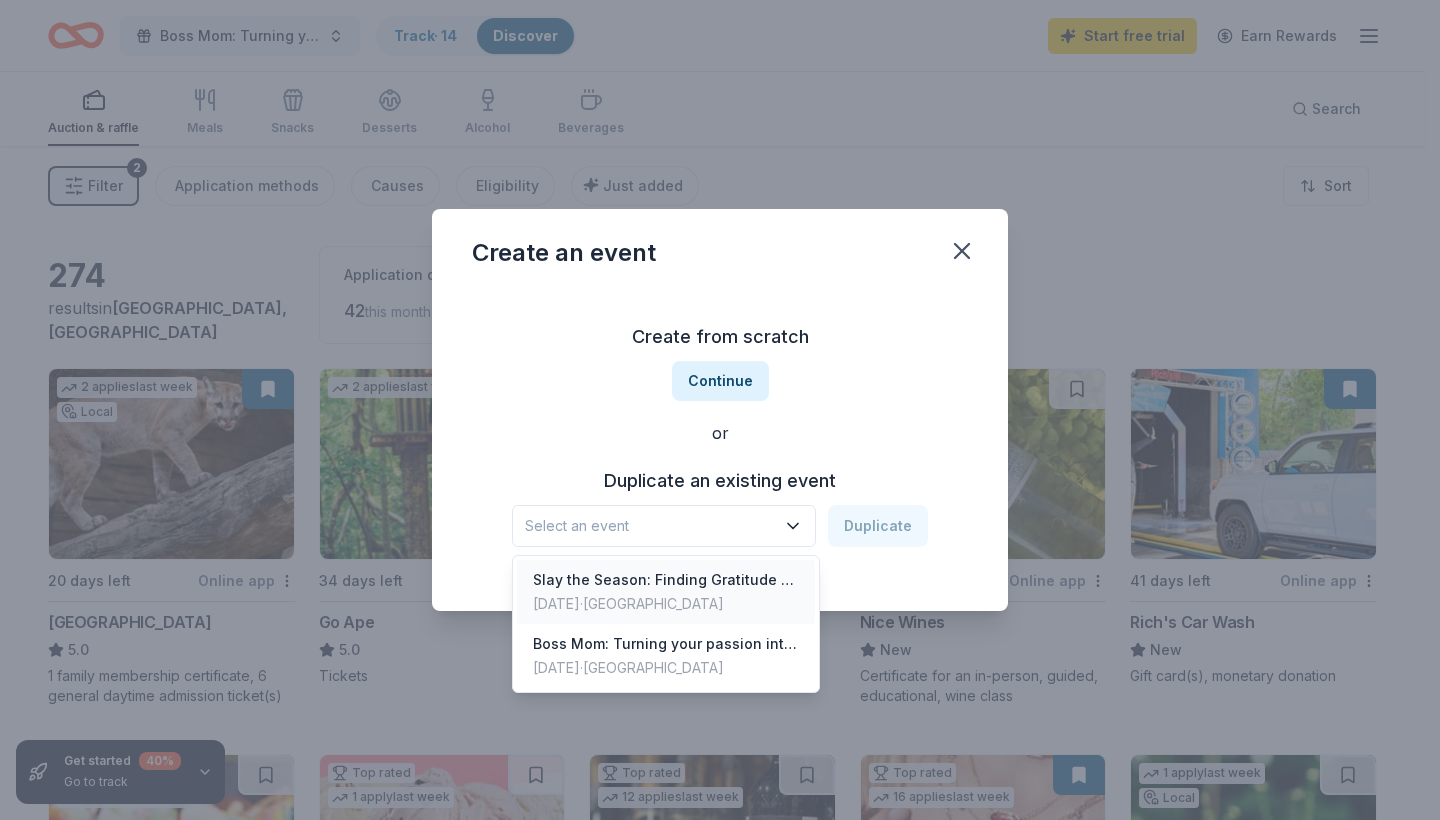 click on "Nov 15, 2025  ·  TX" at bounding box center [666, 604] 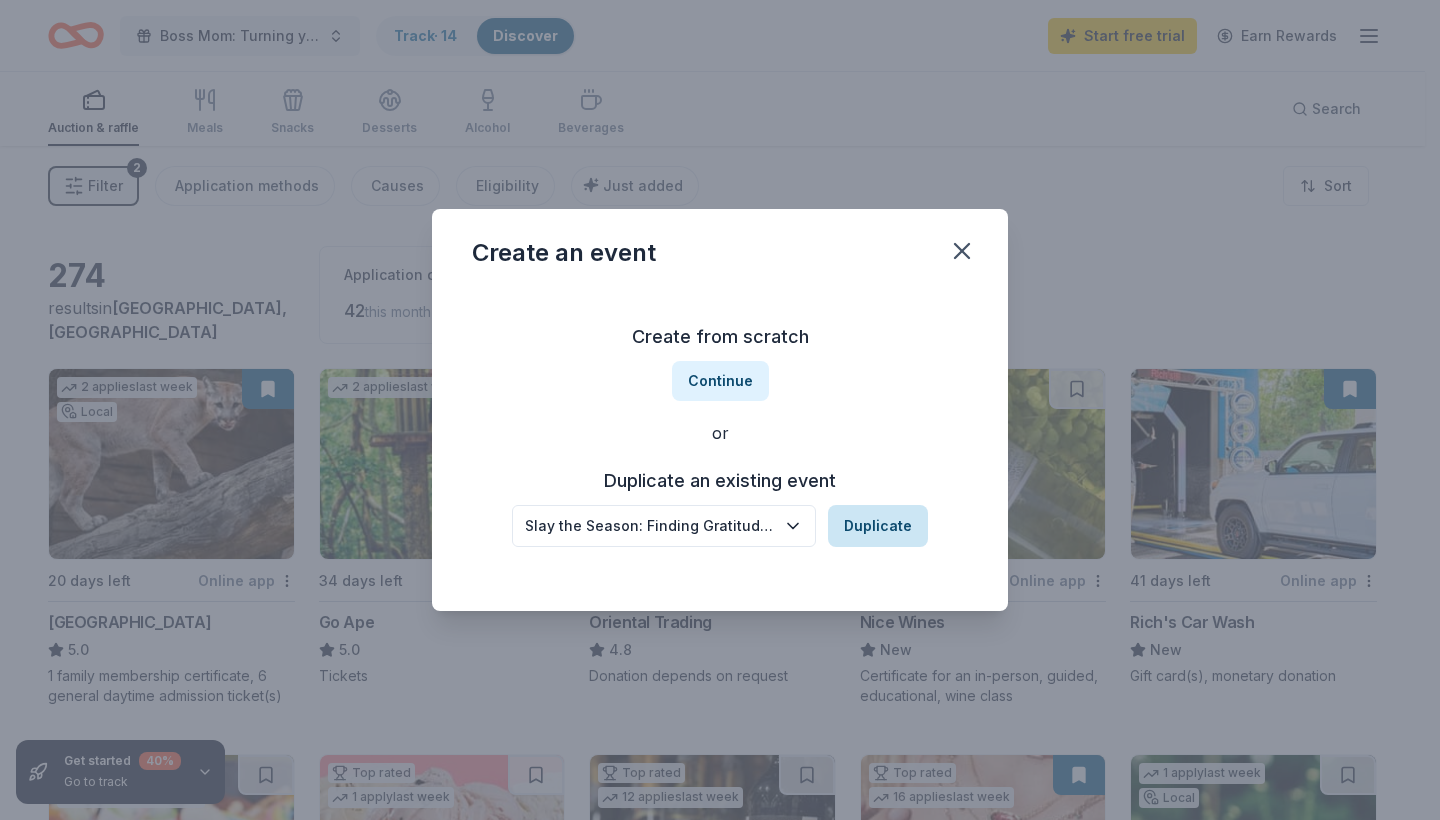click on "Duplicate" at bounding box center (878, 526) 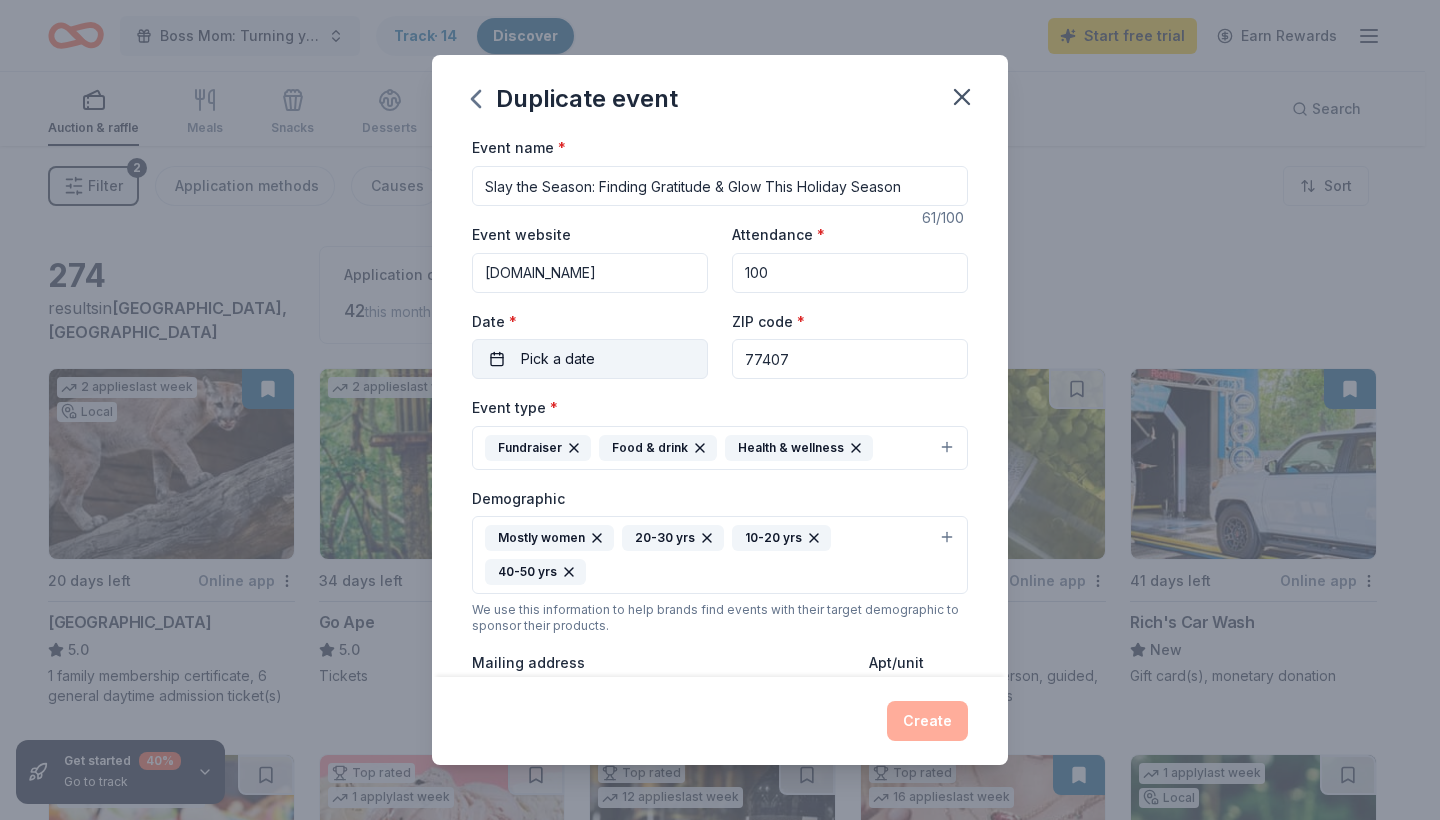 click on "Pick a date" at bounding box center (590, 359) 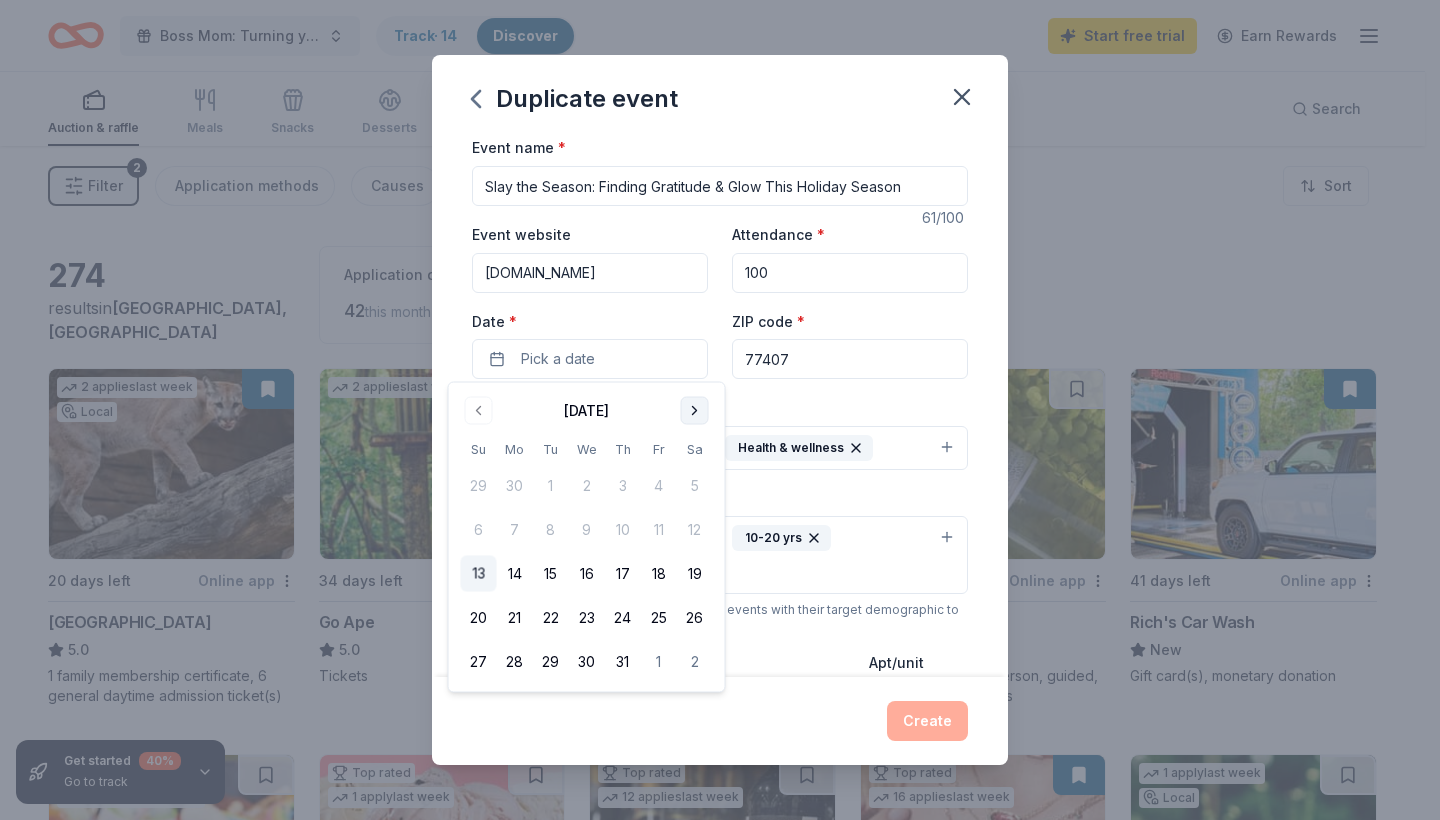 click at bounding box center (695, 411) 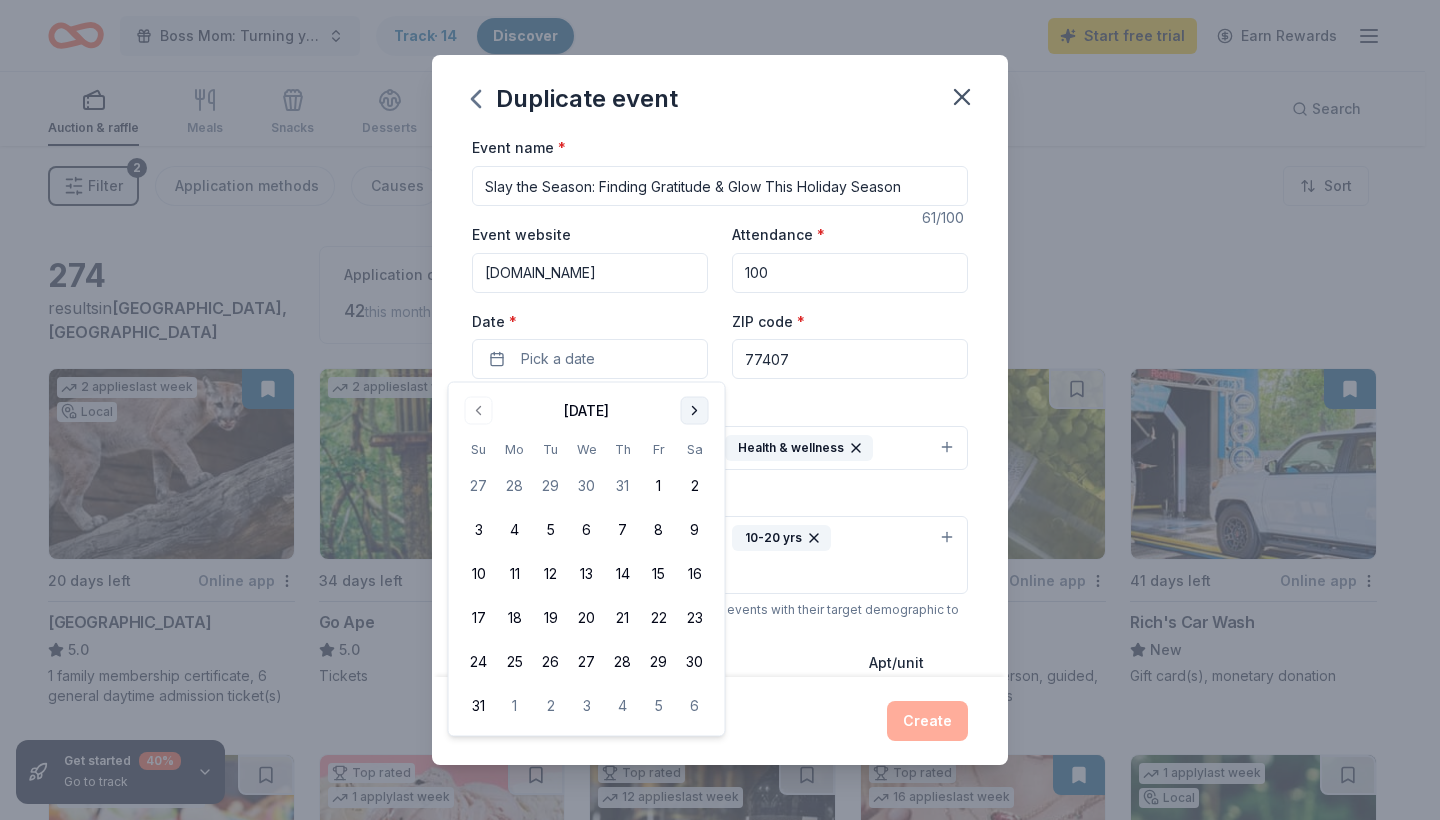 click at bounding box center [695, 411] 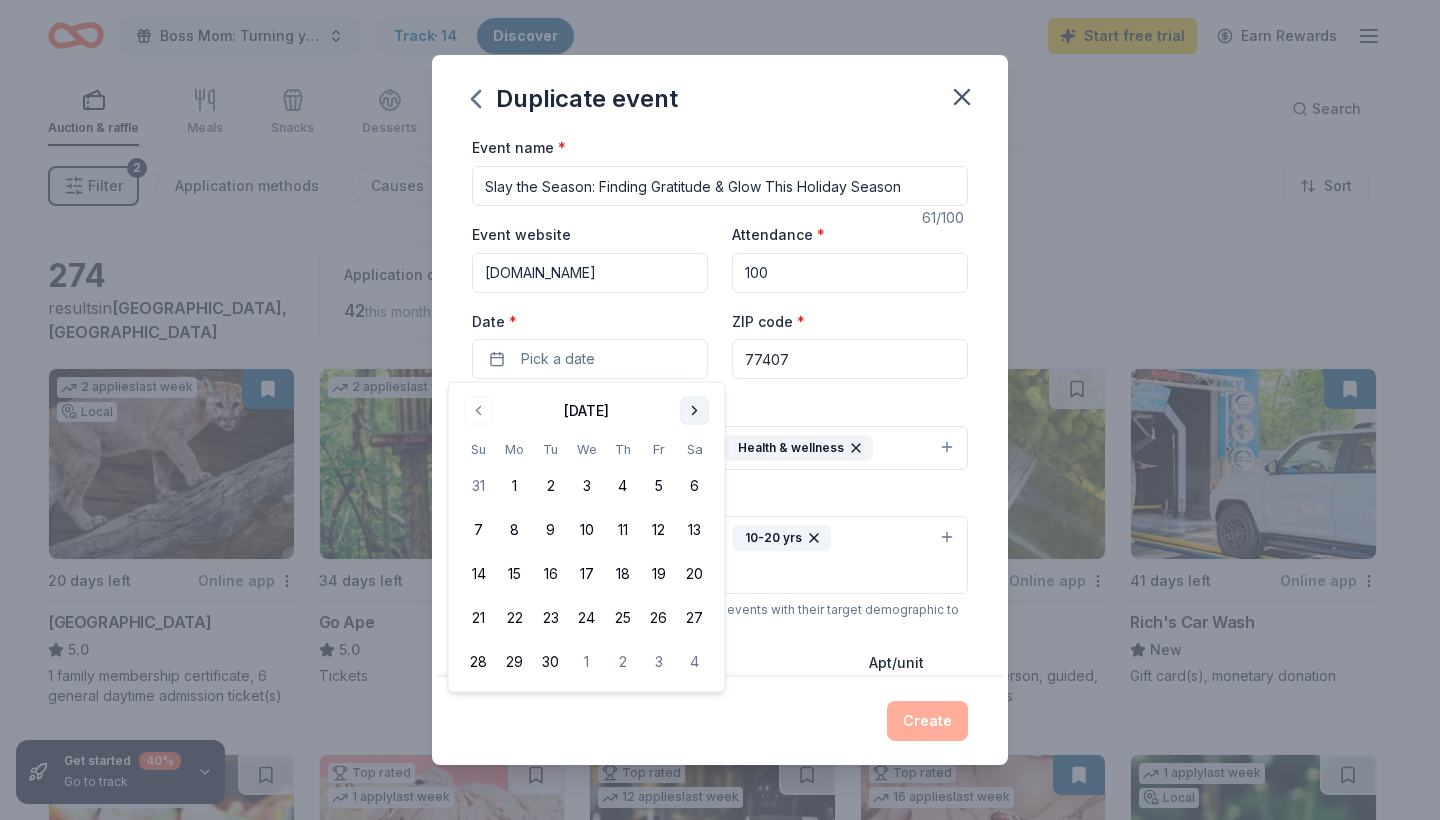 click at bounding box center [695, 411] 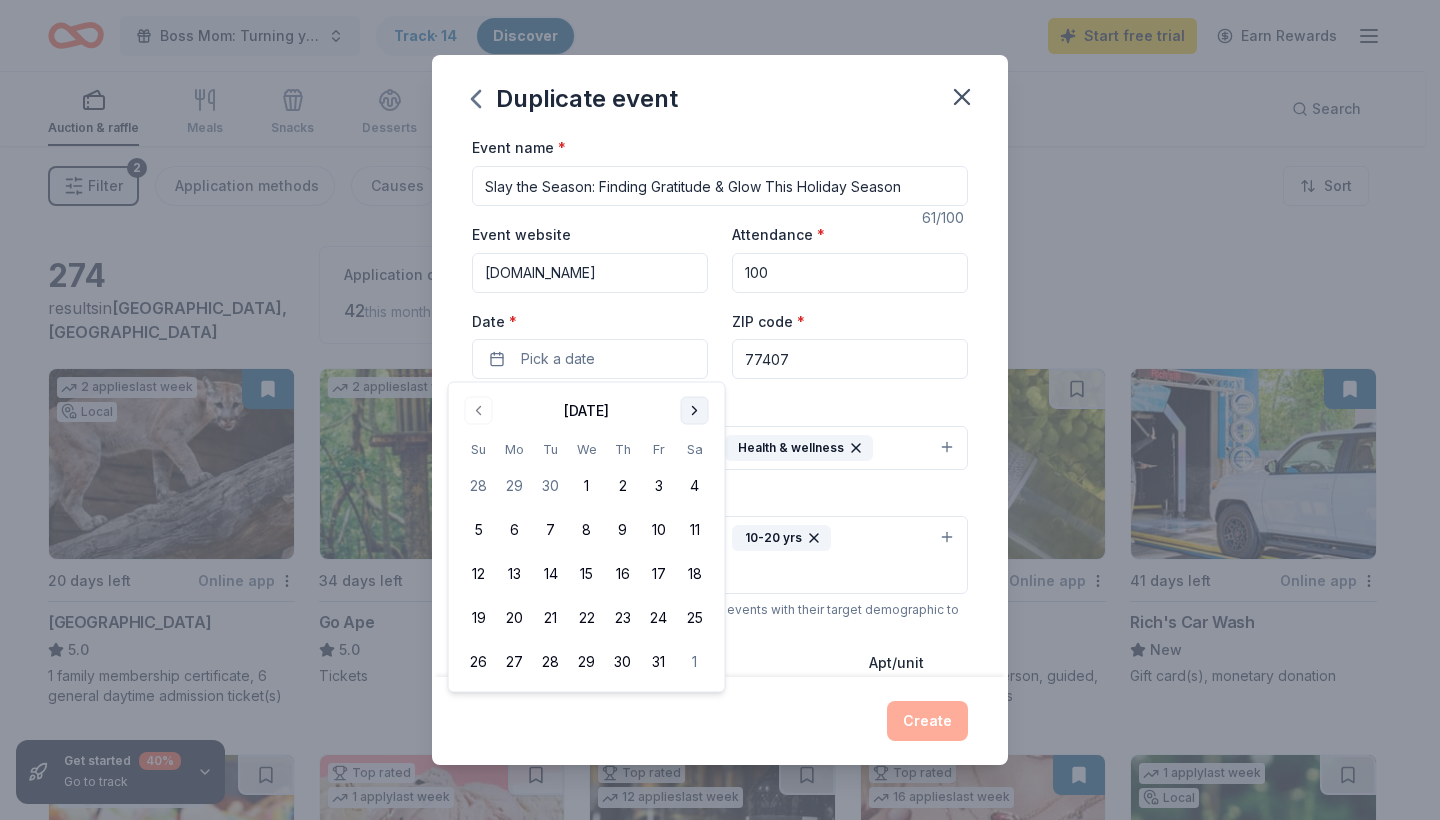 click at bounding box center [695, 411] 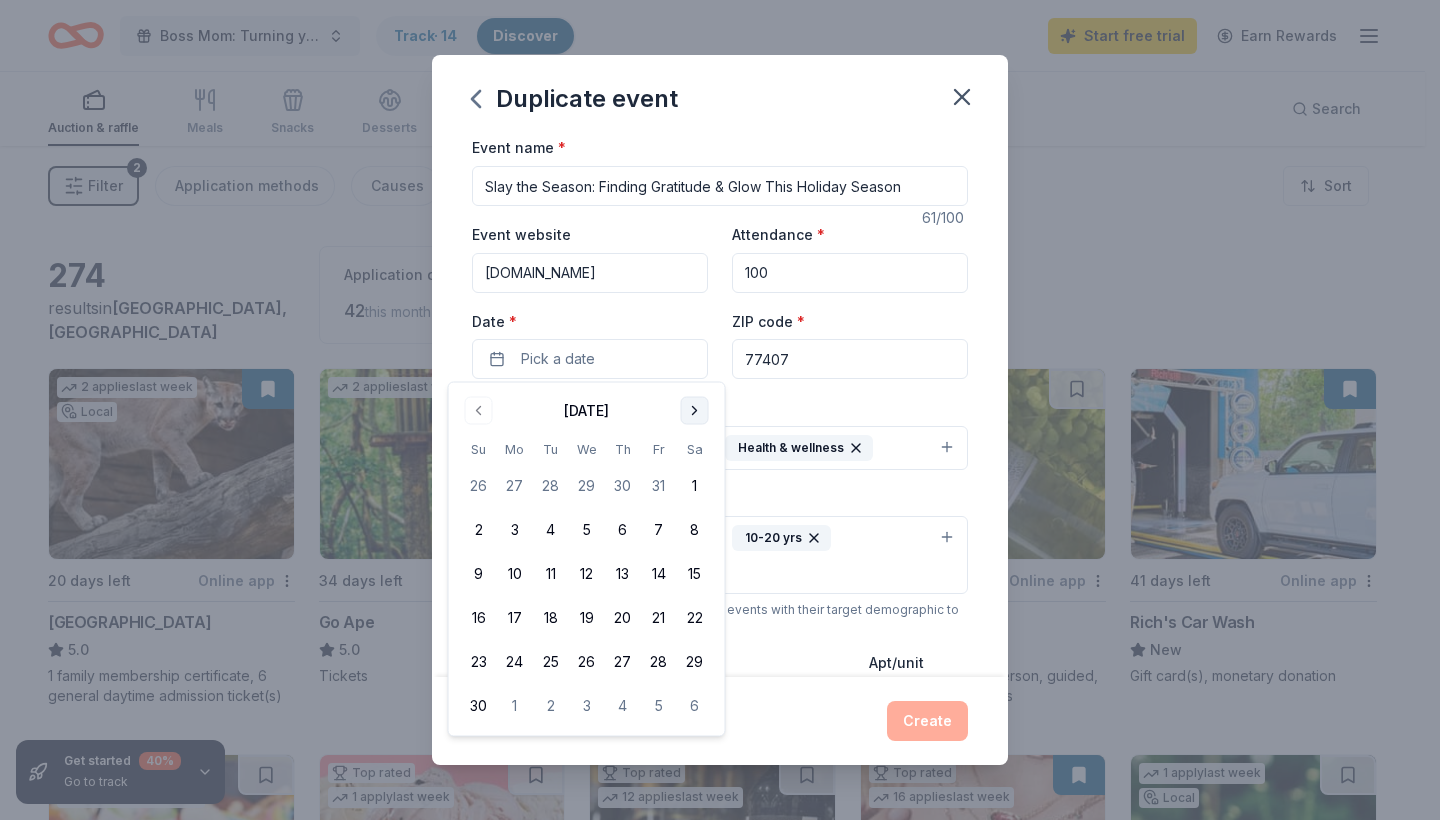 click at bounding box center [695, 411] 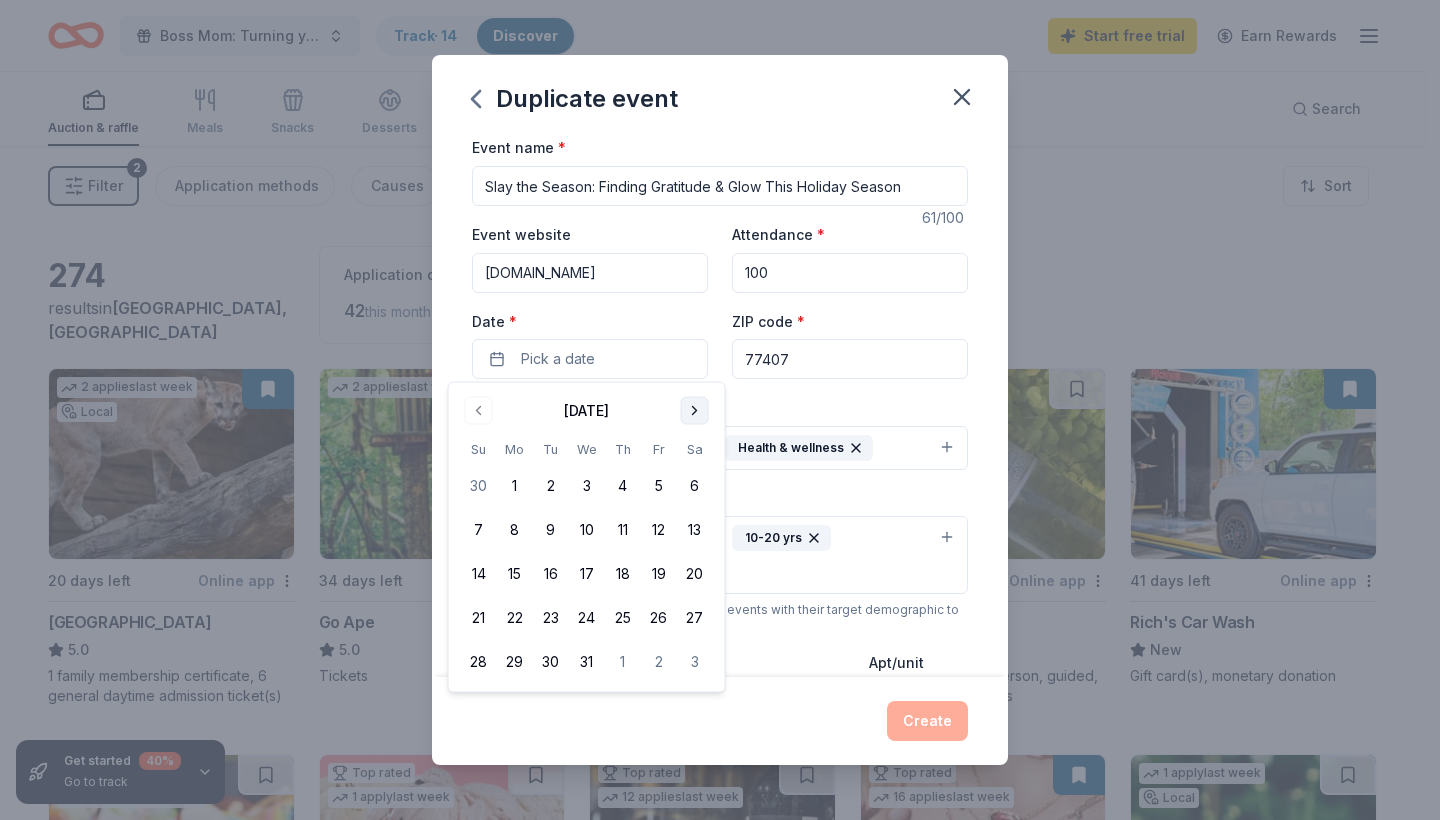 click at bounding box center [695, 411] 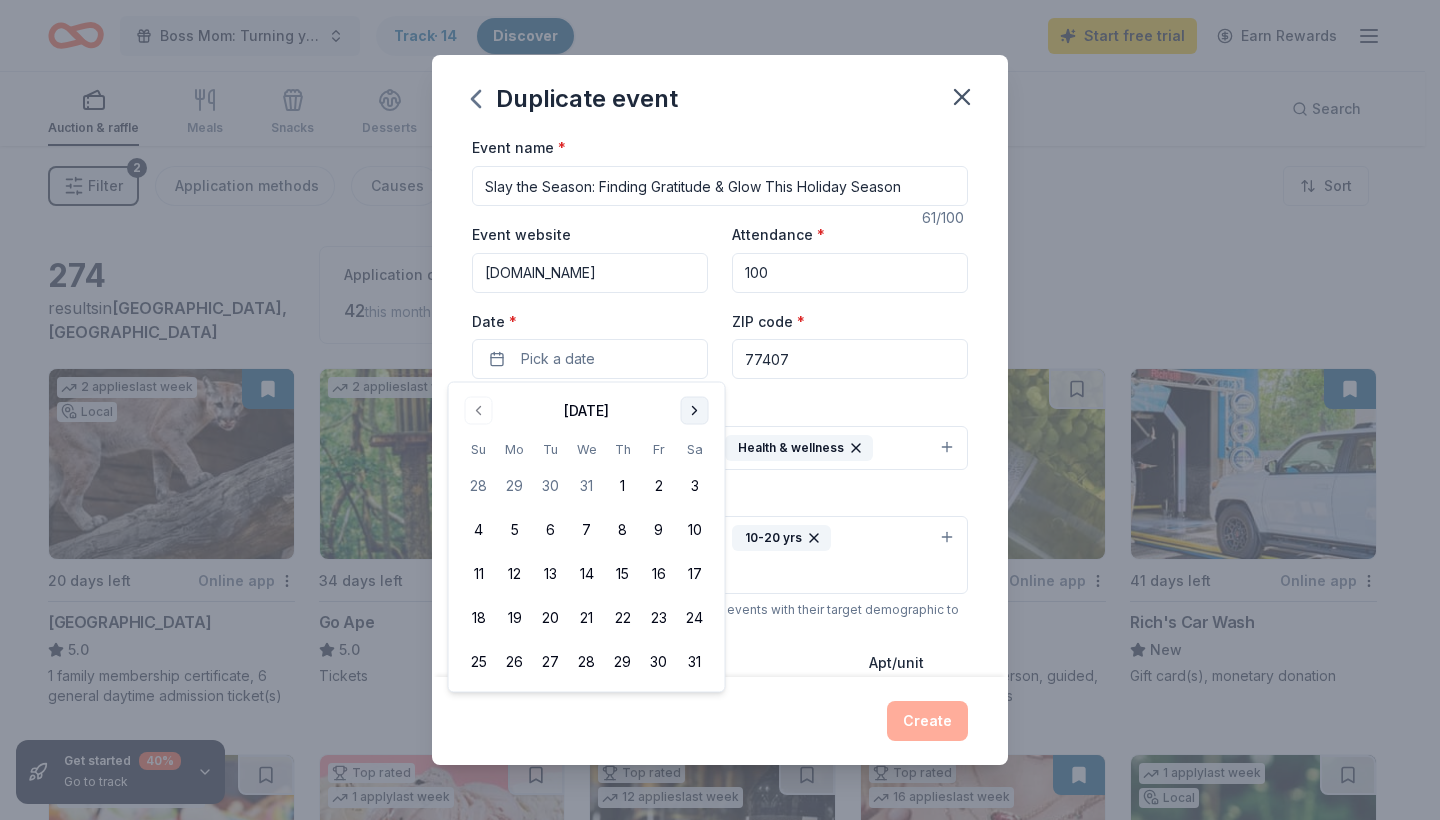 click at bounding box center (695, 411) 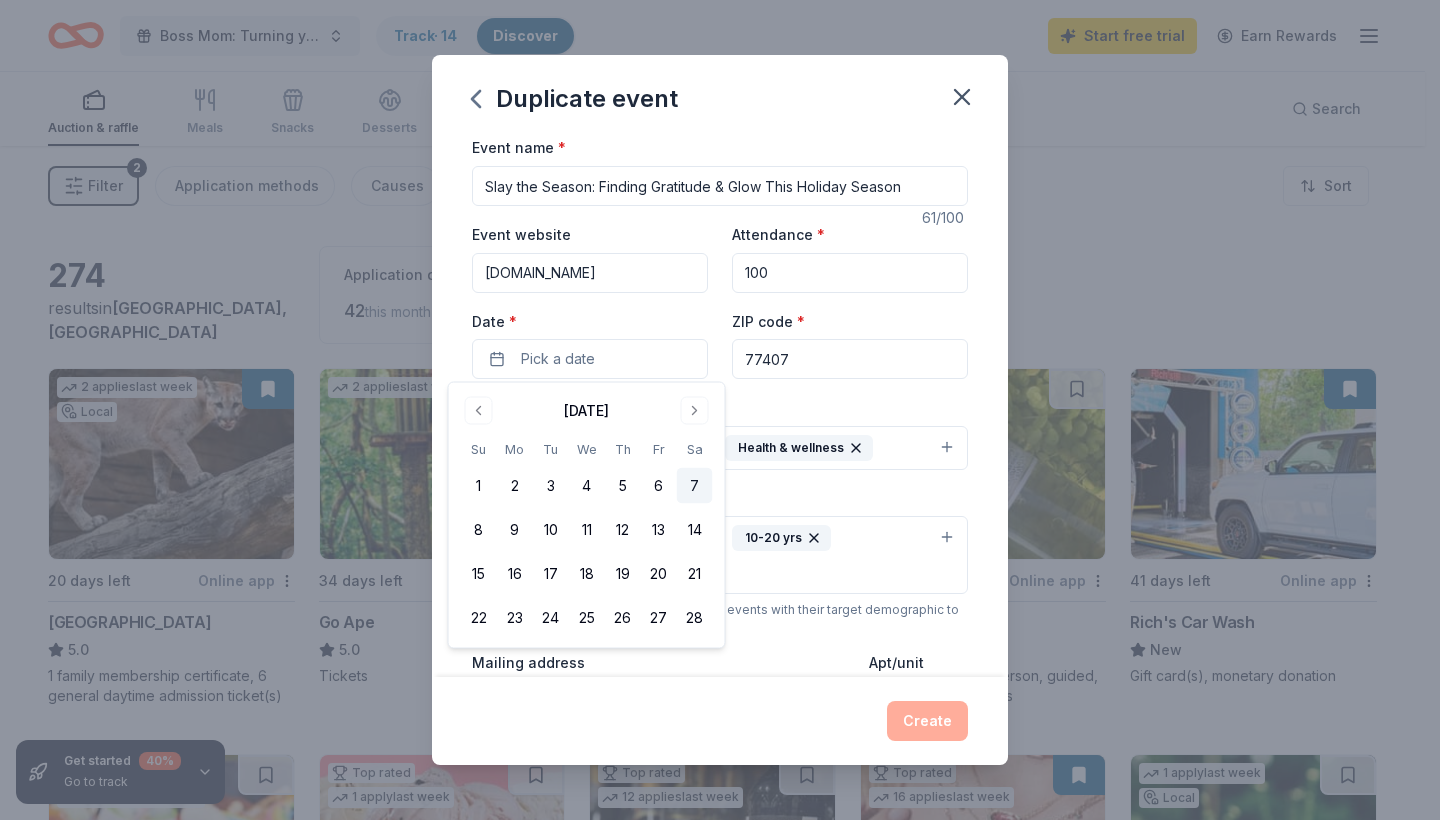 click on "7" at bounding box center [695, 486] 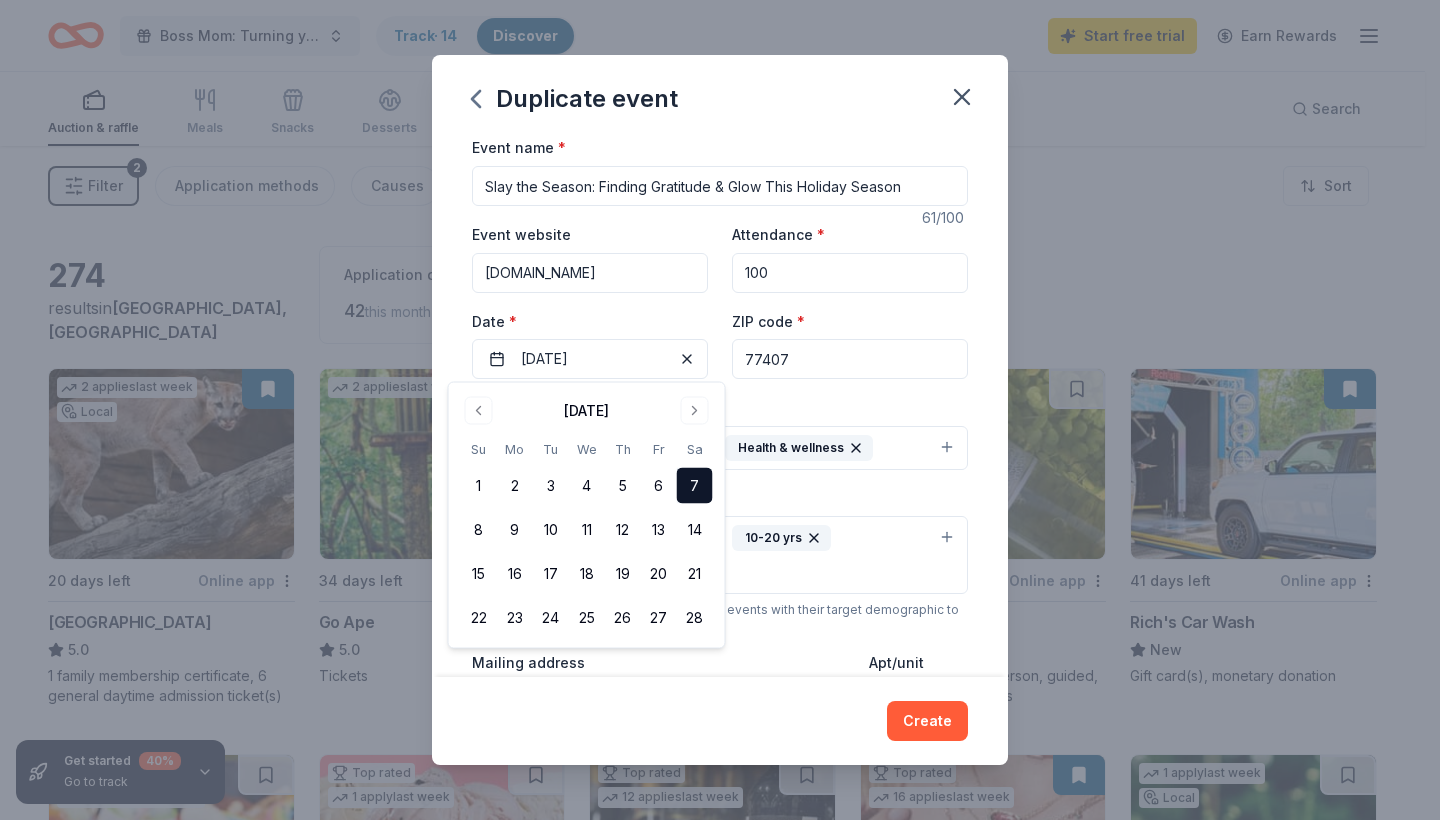 click on "Event type * Fundraiser Food & drink Health & wellness" at bounding box center [720, 432] 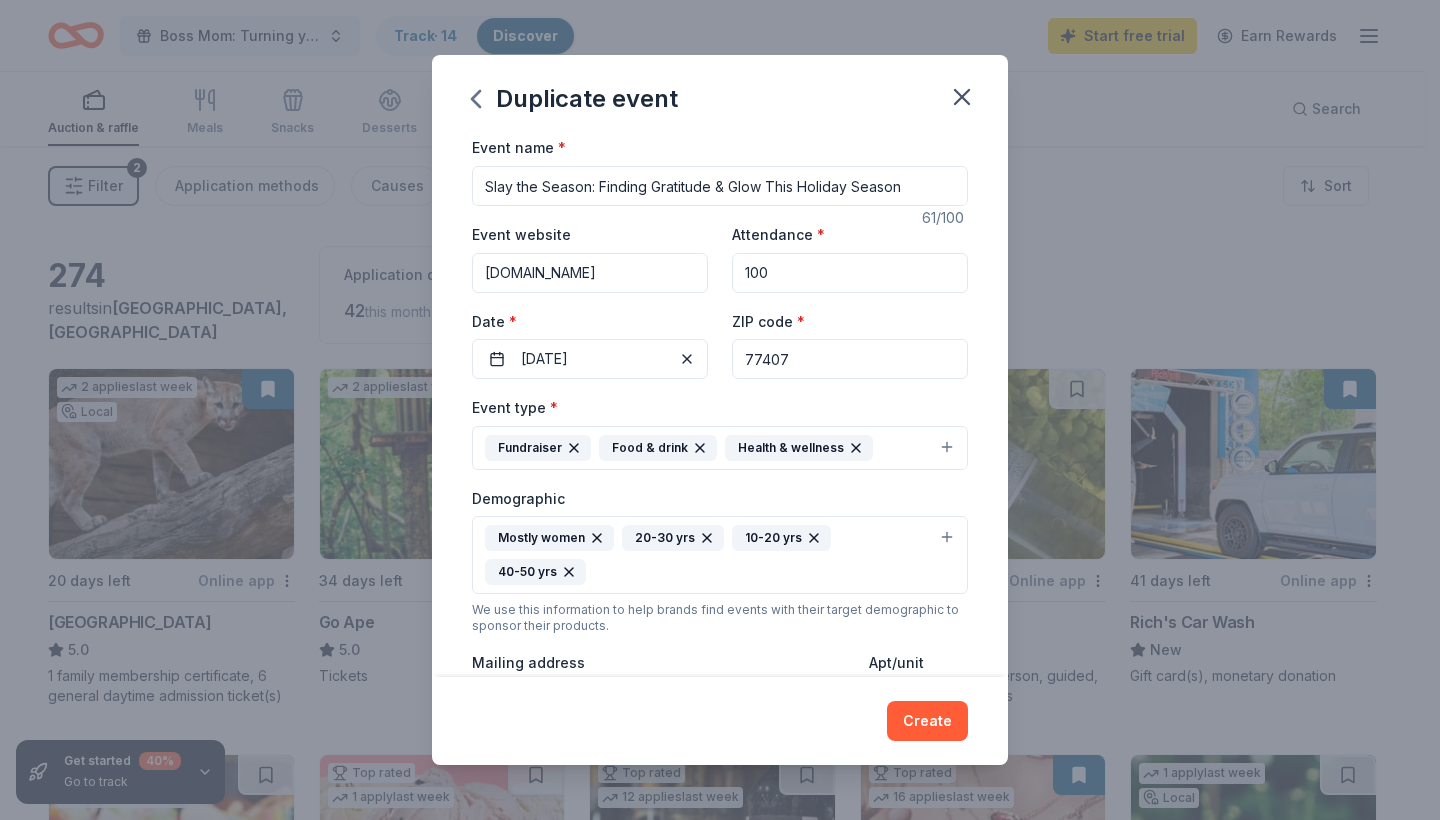 click on "Fundraiser Food & drink Health & wellness" at bounding box center (720, 448) 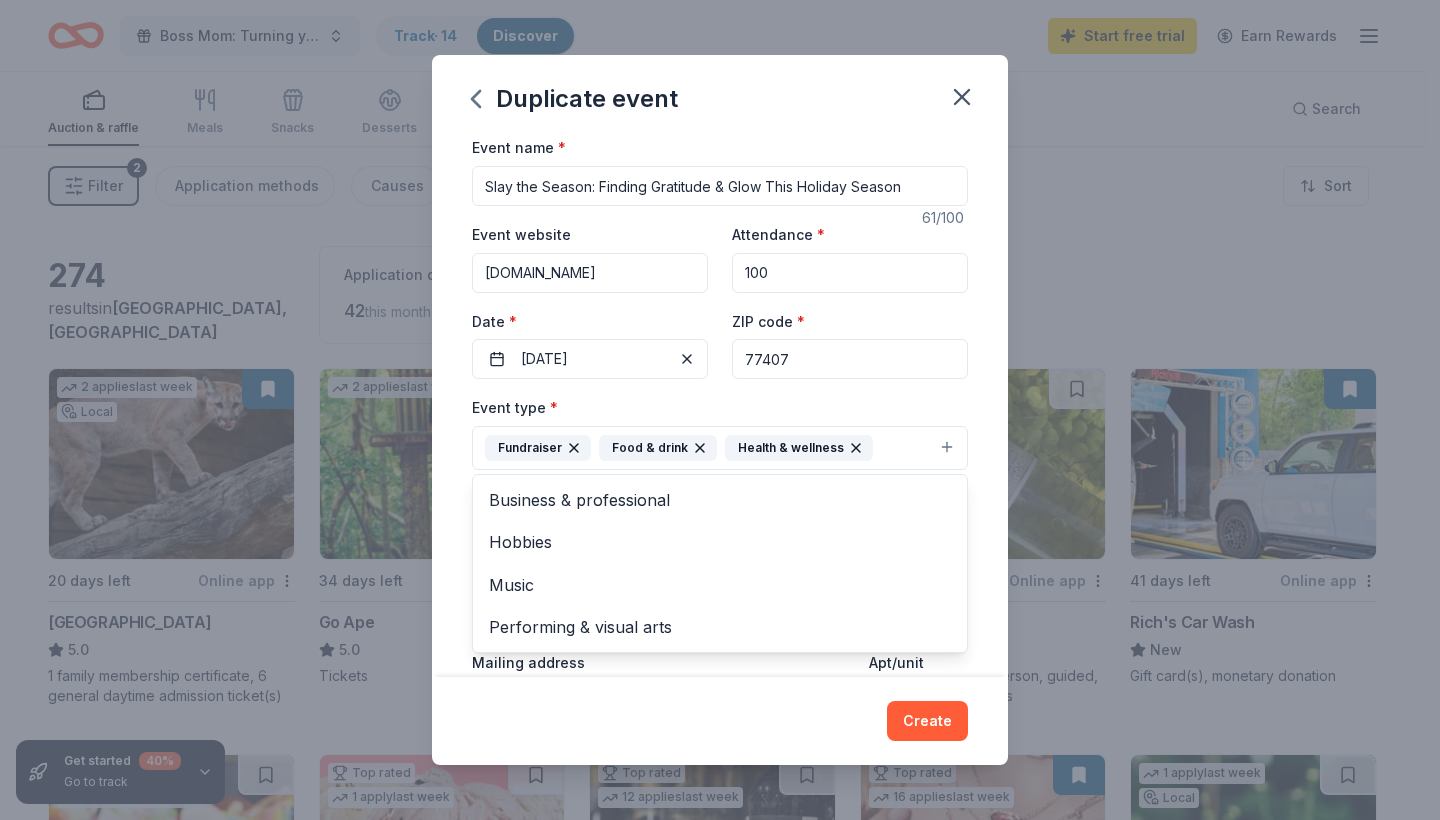 click on "Event name * Slay the Season: Finding Gratitude & Glow This Holiday Season 61 /100 Event website www.southprojecttx.com Attendance * 100 Date * 02/07/2026 ZIP code * 77407 Event type * Fundraiser Food & drink Health & wellness Business & professional Hobbies Music Performing & visual arts Demographic Mostly women 20-30 yrs 10-20 yrs 40-50 yrs We use this information to help brands find events with their target demographic to sponsor their products. Mailing address Apt/unit Description This event is for raising money What are you looking for? * Auction & raffle Meals Snacks Desserts Alcohol Beverages Send me reminders Email me reminders of donor application deadlines Recurring event Copy donors Saved Applied Approved Received Declined Not interested All copied donors will be given "saved" status in your new event. Companies that are no longer donating will not be copied." at bounding box center [720, 405] 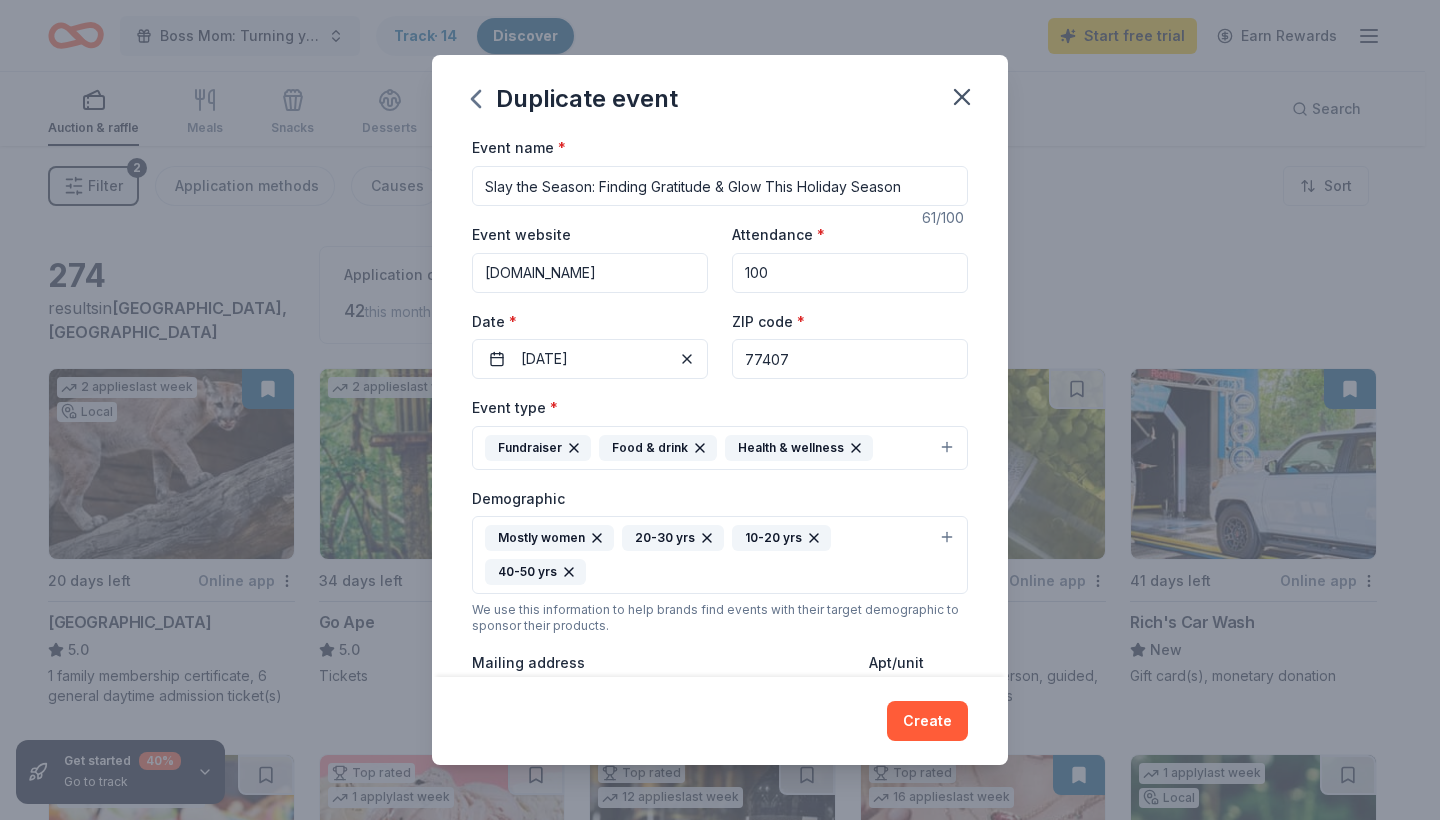 click on "Mostly women 20-30 yrs 10-20 yrs 40-50 yrs" at bounding box center [720, 555] 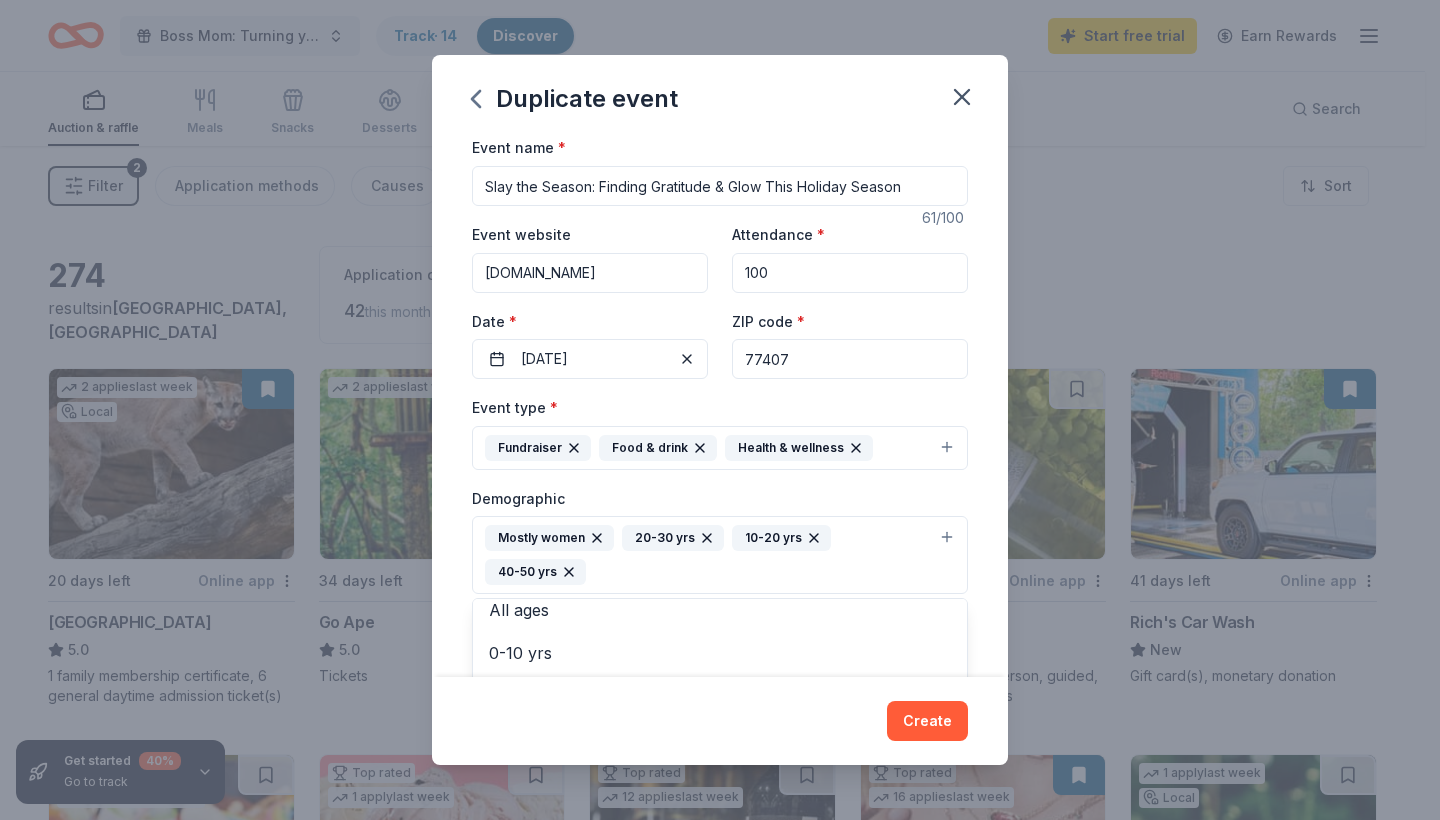 scroll, scrollTop: 135, scrollLeft: 0, axis: vertical 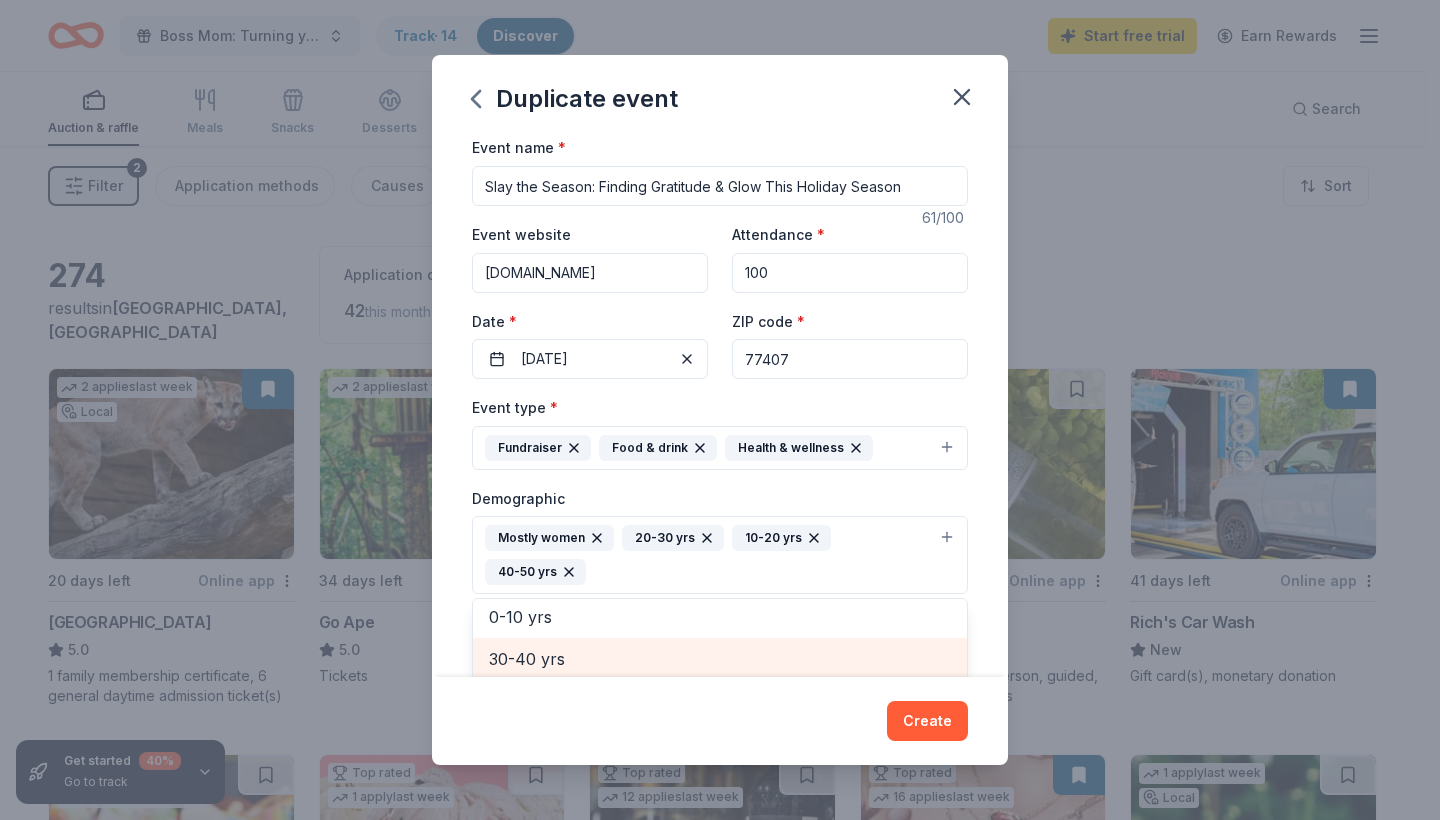 click on "30-40 yrs" at bounding box center [720, 659] 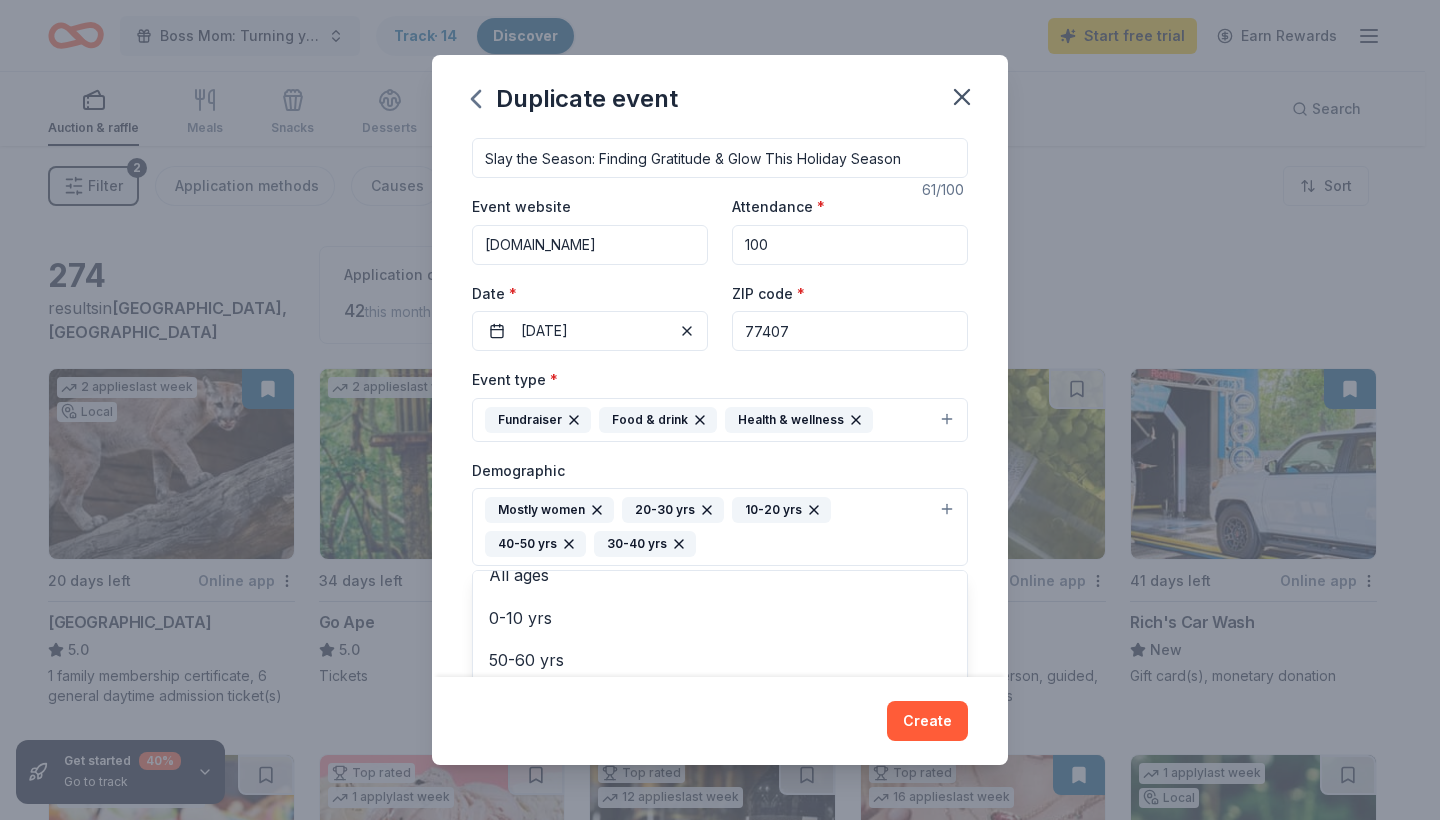 click on "Event name * Slay the Season: Finding Gratitude & Glow This Holiday Season 61 /100 Event website www.southprojecttx.com Attendance * 100 Date * 02/07/2026 ZIP code * 77407 Event type * Fundraiser Food & drink Health & wellness Demographic Mostly women 20-30 yrs 10-20 yrs 40-50 yrs 30-40 yrs All genders Mostly men All ages 0-10 yrs 50-60 yrs 60-70 yrs 70-80 yrs 80+ yrs We use this information to help brands find events with their target demographic to sponsor their products. Mailing address Apt/unit Description This event is for raising money What are you looking for? * Auction & raffle Meals Snacks Desserts Alcohol Beverages Send me reminders Email me reminders of donor application deadlines Recurring event Copy donors Saved Applied Approved Received Declined Not interested All copied donors will be given "saved" status in your new event. Companies that are no longer donating will not be copied." at bounding box center (720, 405) 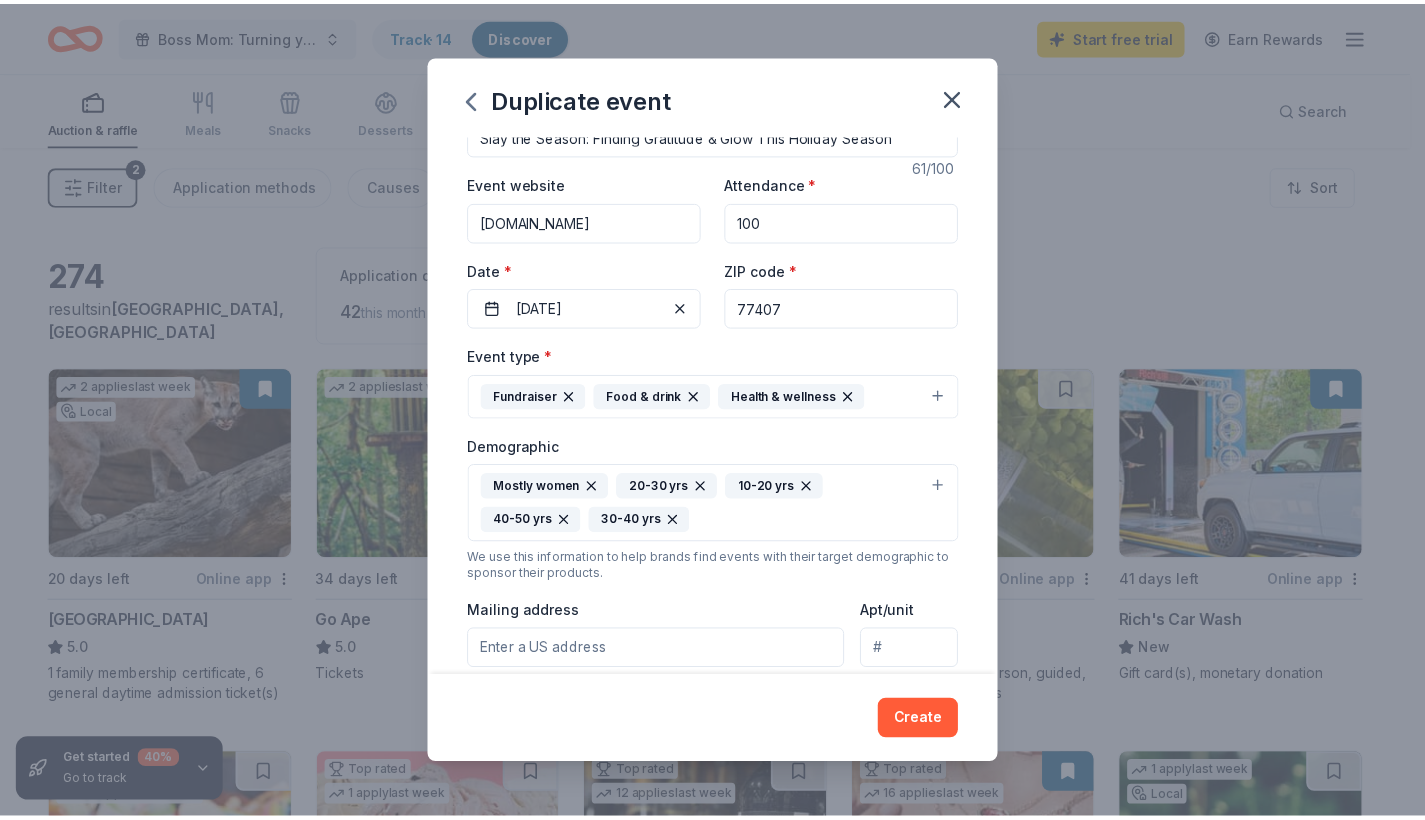 scroll, scrollTop: 9, scrollLeft: 0, axis: vertical 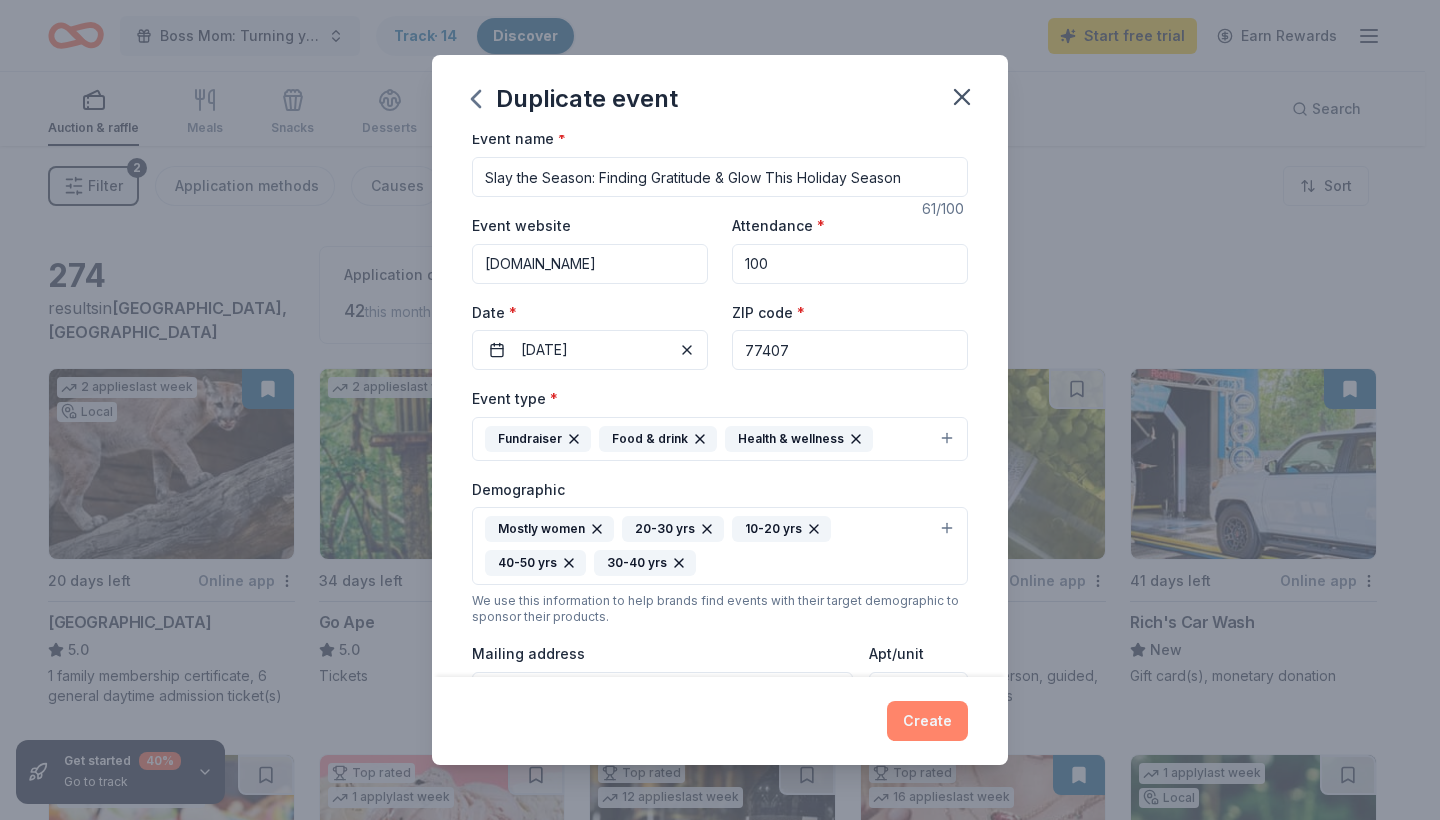 click on "Create" at bounding box center (927, 721) 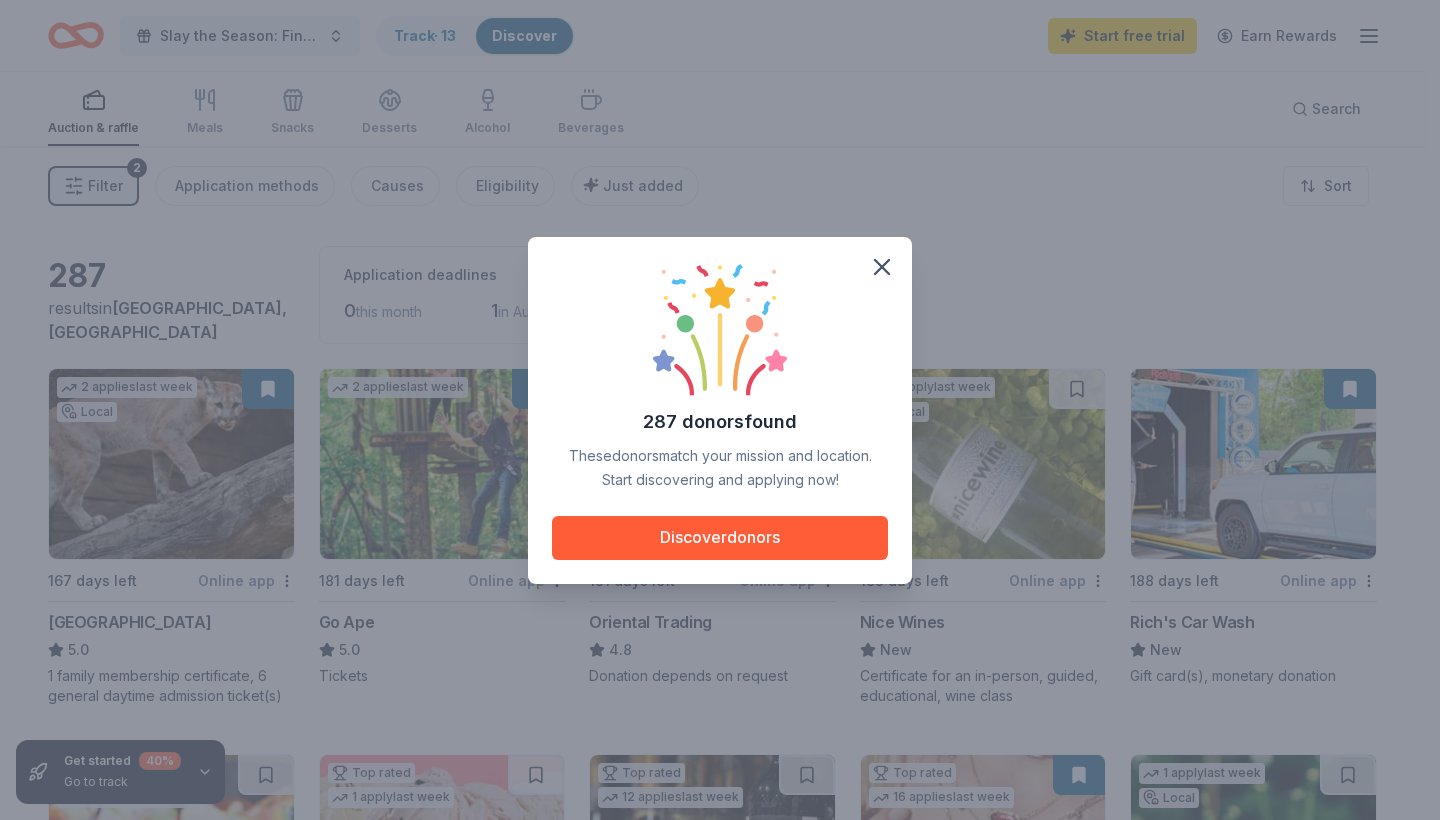 click on "287   donors  found These  donors  match your mission and location. Start discovering and applying now! Discover  donors" at bounding box center (720, 410) 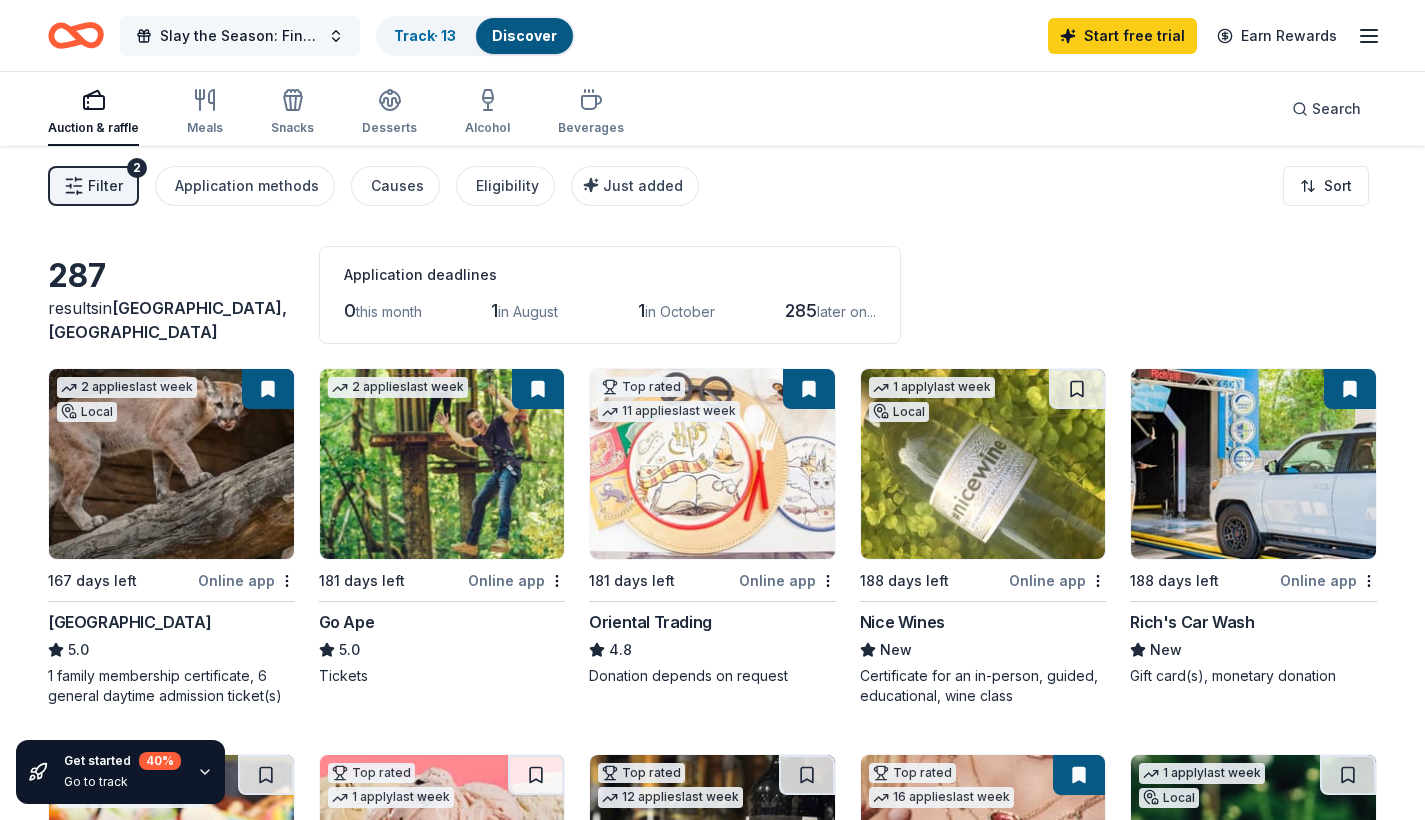 click on "Slay the Season: Finding Gratitude & Glow This Holiday Season" at bounding box center [240, 36] 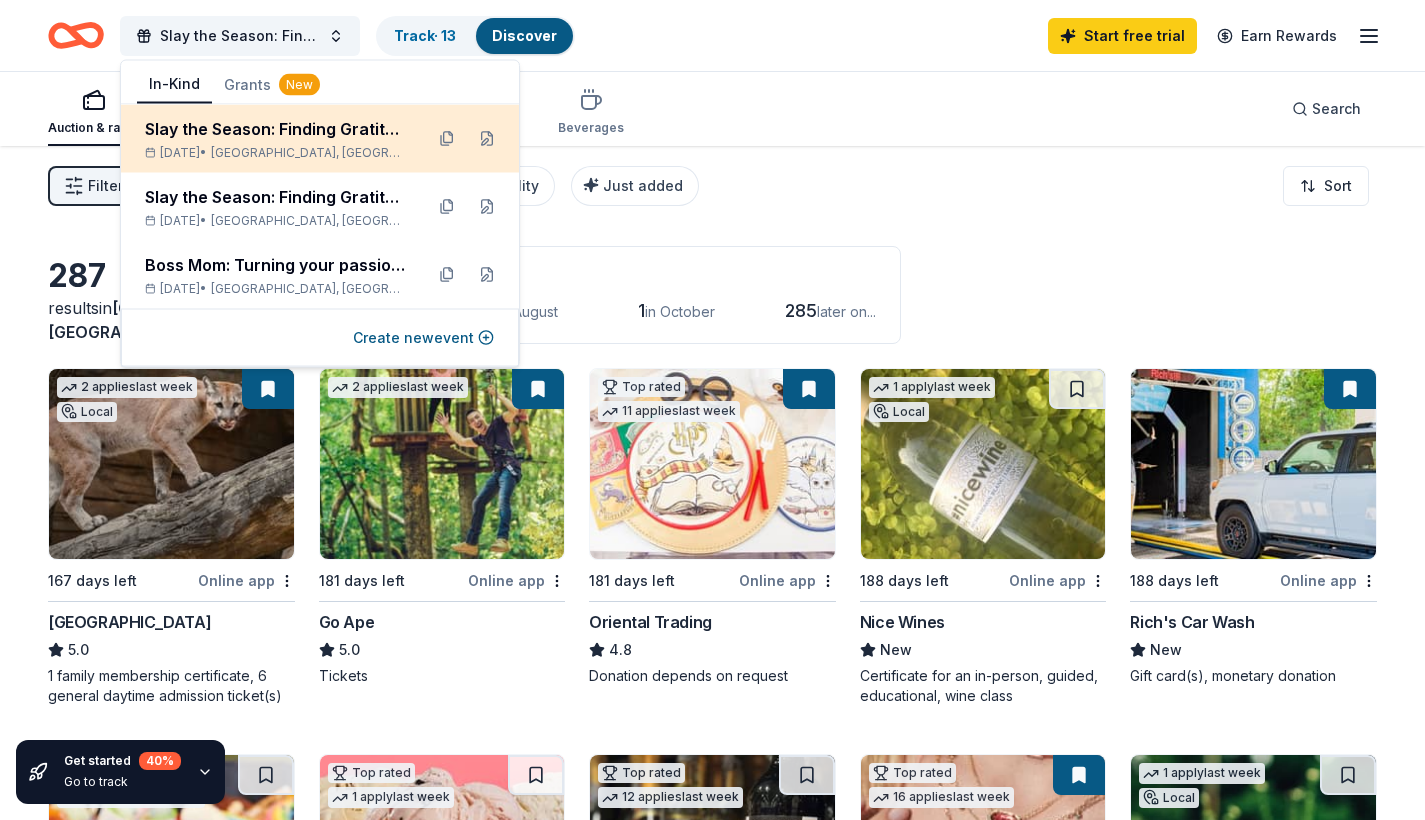 click on "Slay the Season: Finding Gratitude & Glow This Holiday Season" at bounding box center (276, 129) 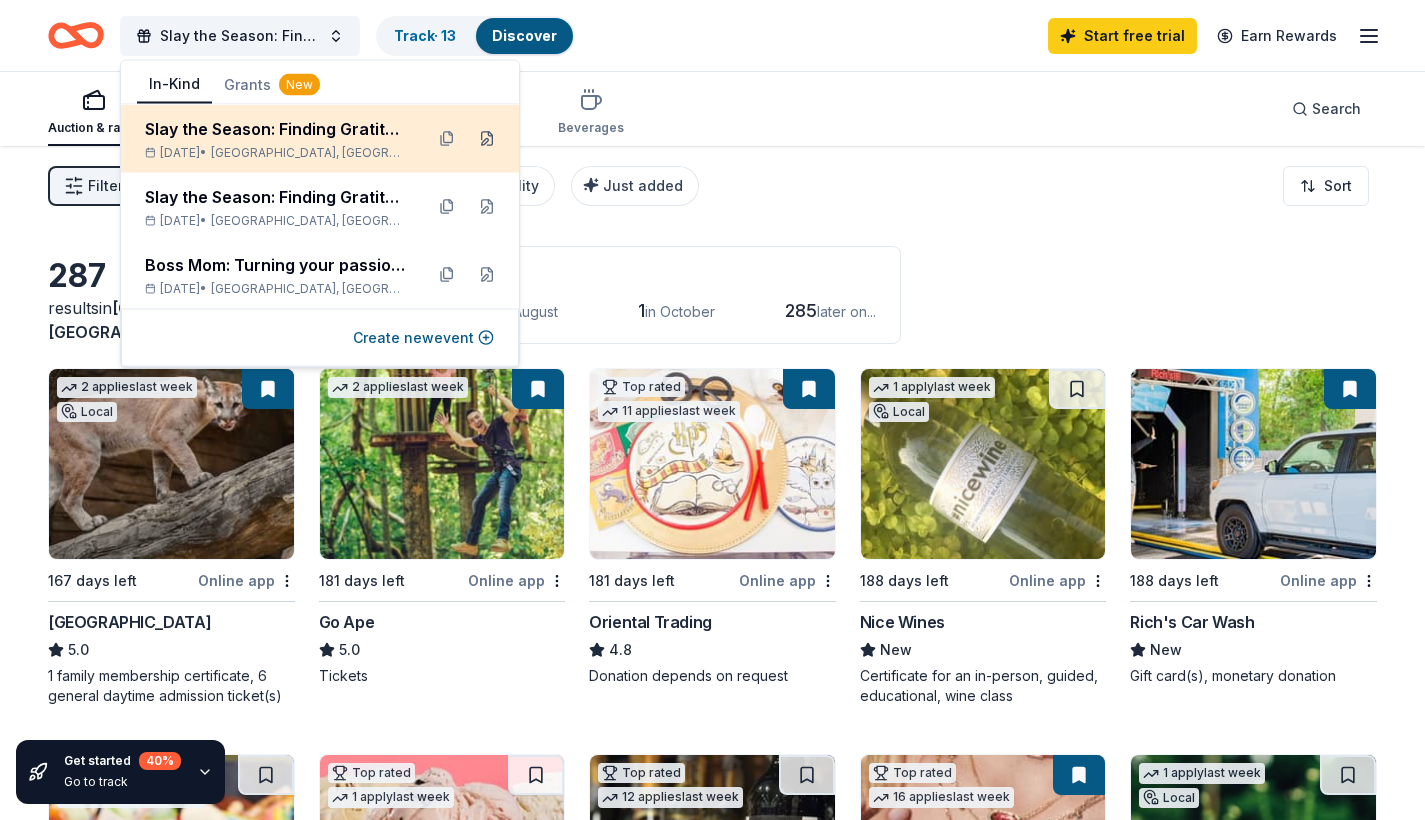 click at bounding box center [487, 139] 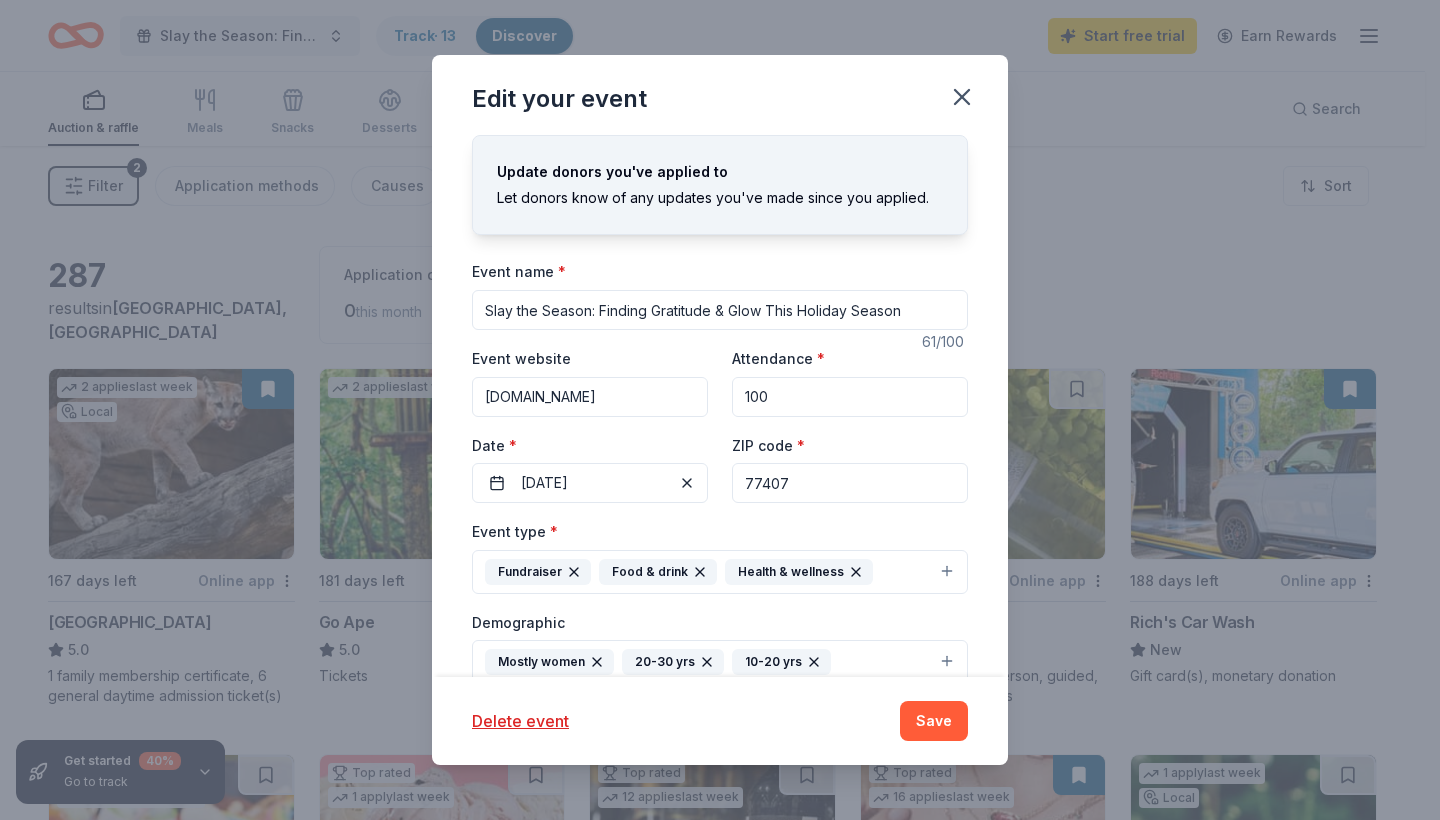 drag, startPoint x: 917, startPoint y: 304, endPoint x: 240, endPoint y: 312, distance: 677.04724 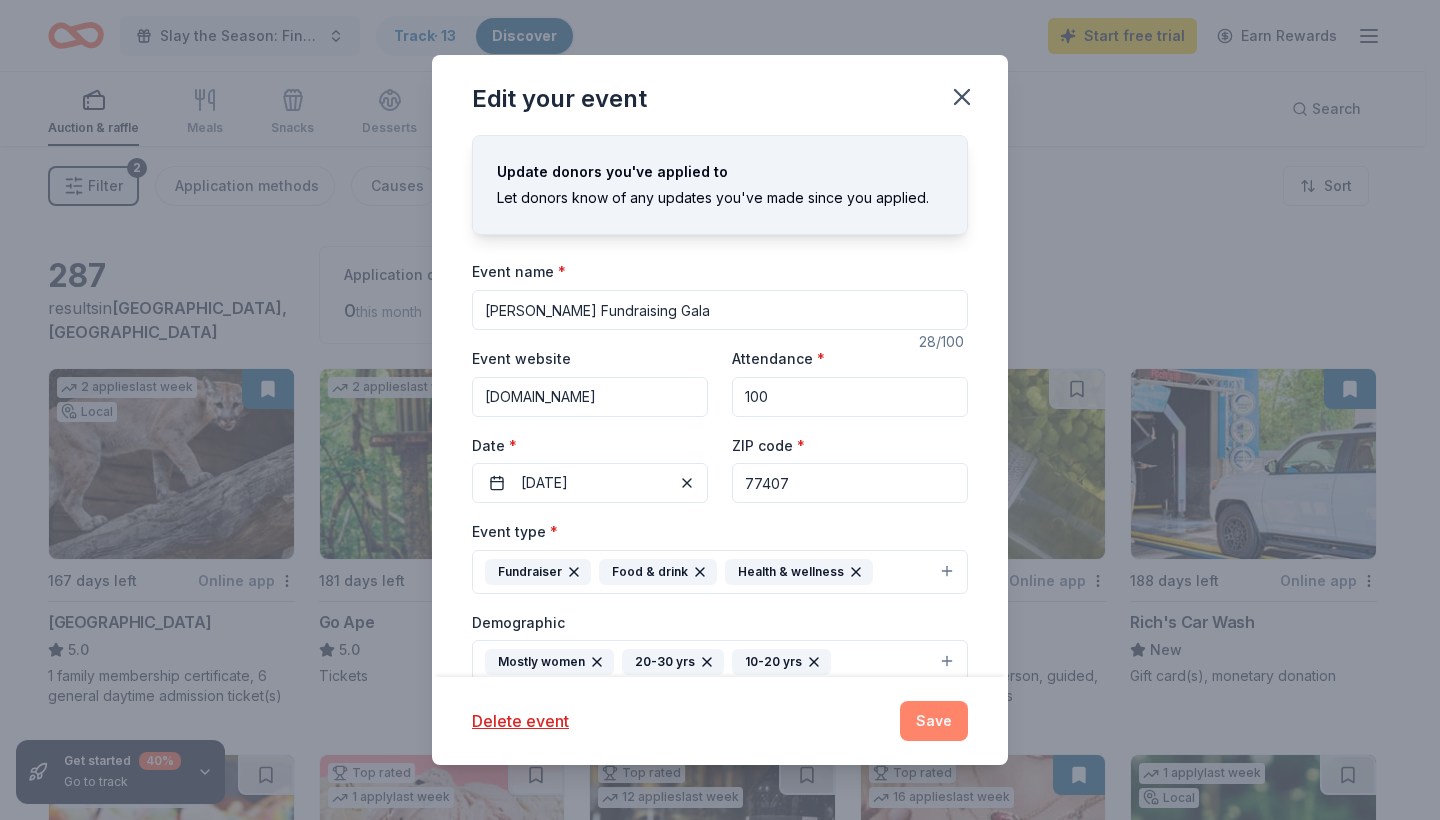 type on "Galentine's Fundraising Gala" 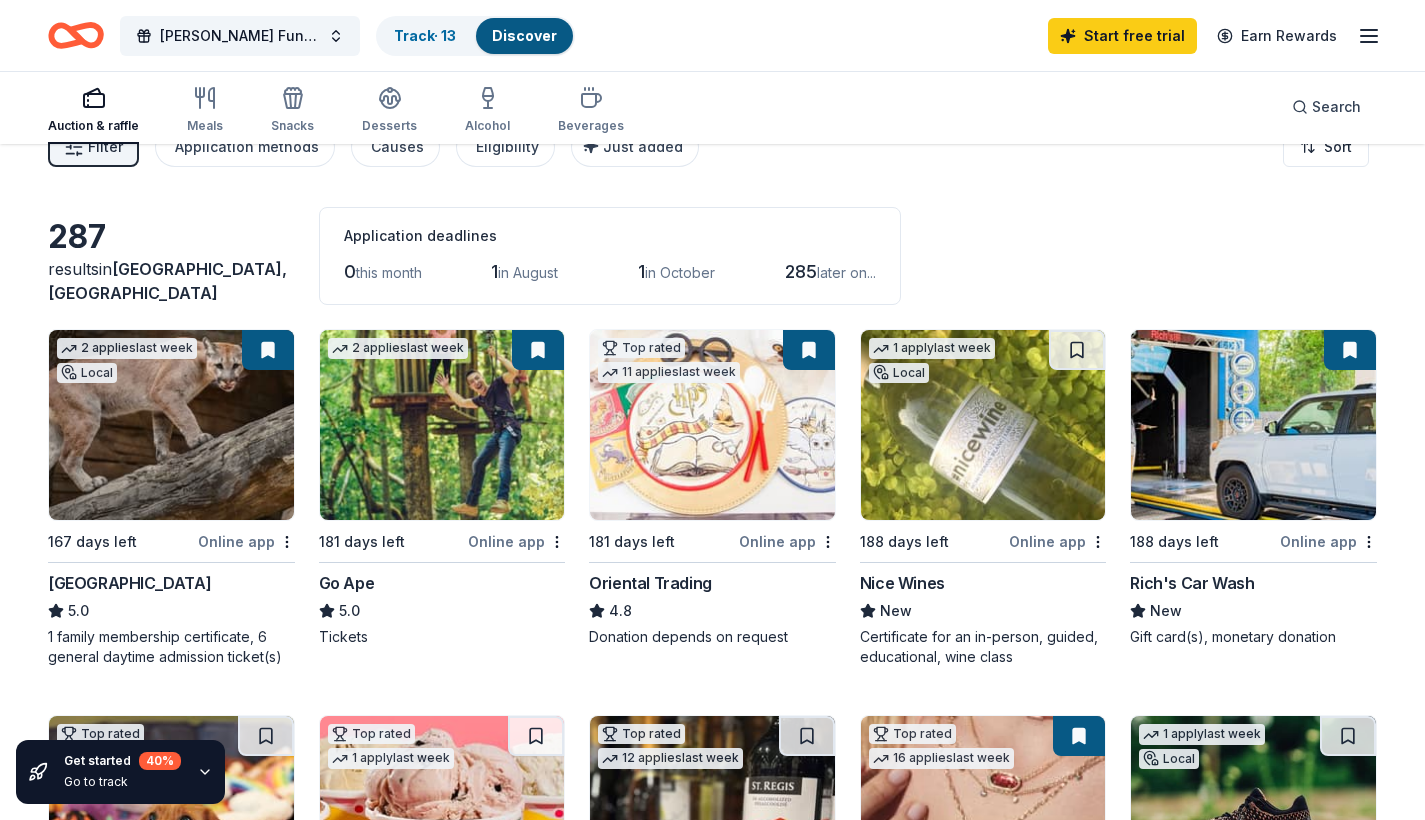 scroll, scrollTop: 0, scrollLeft: 0, axis: both 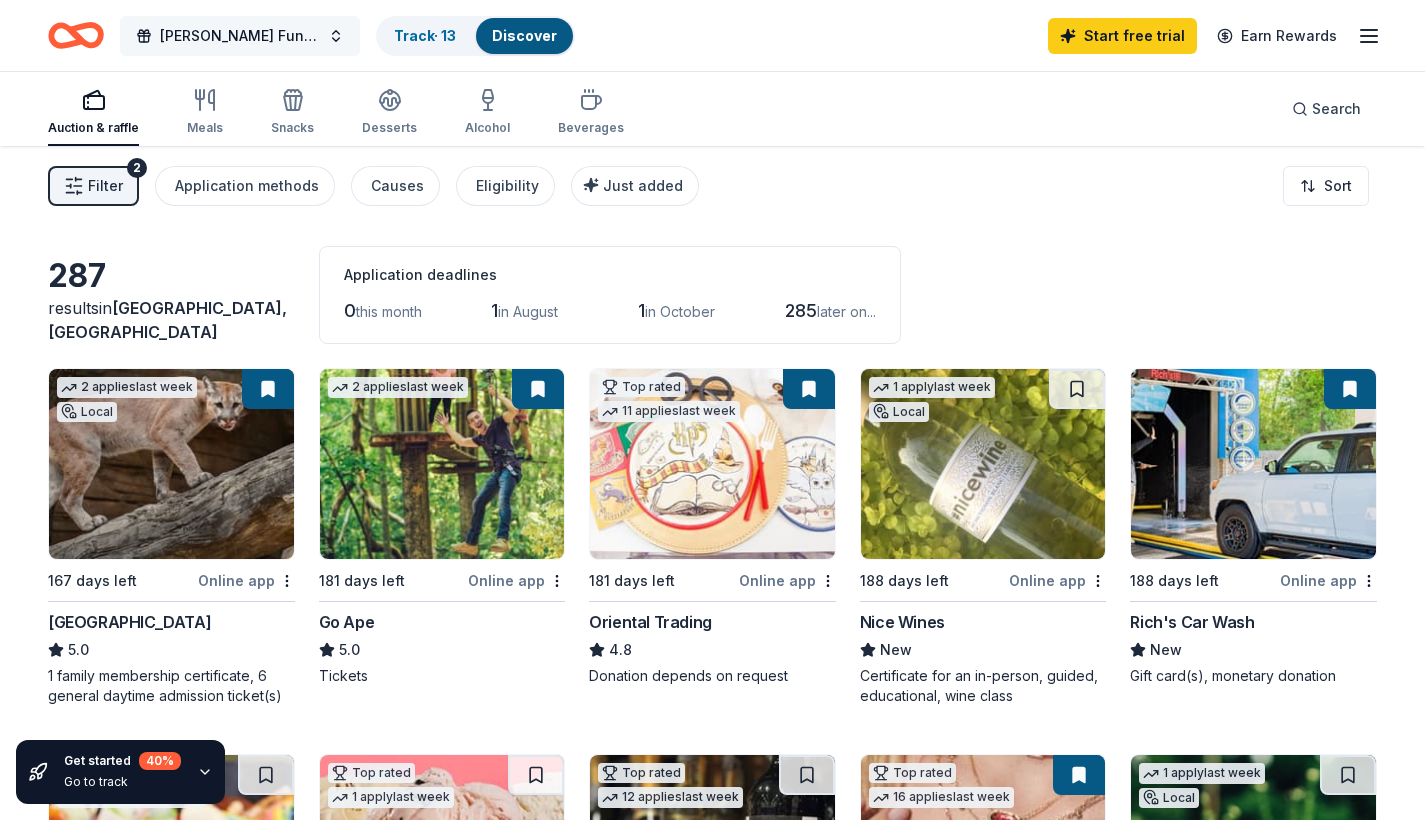 click on "Galentine's Fundraising Gala" at bounding box center (240, 36) 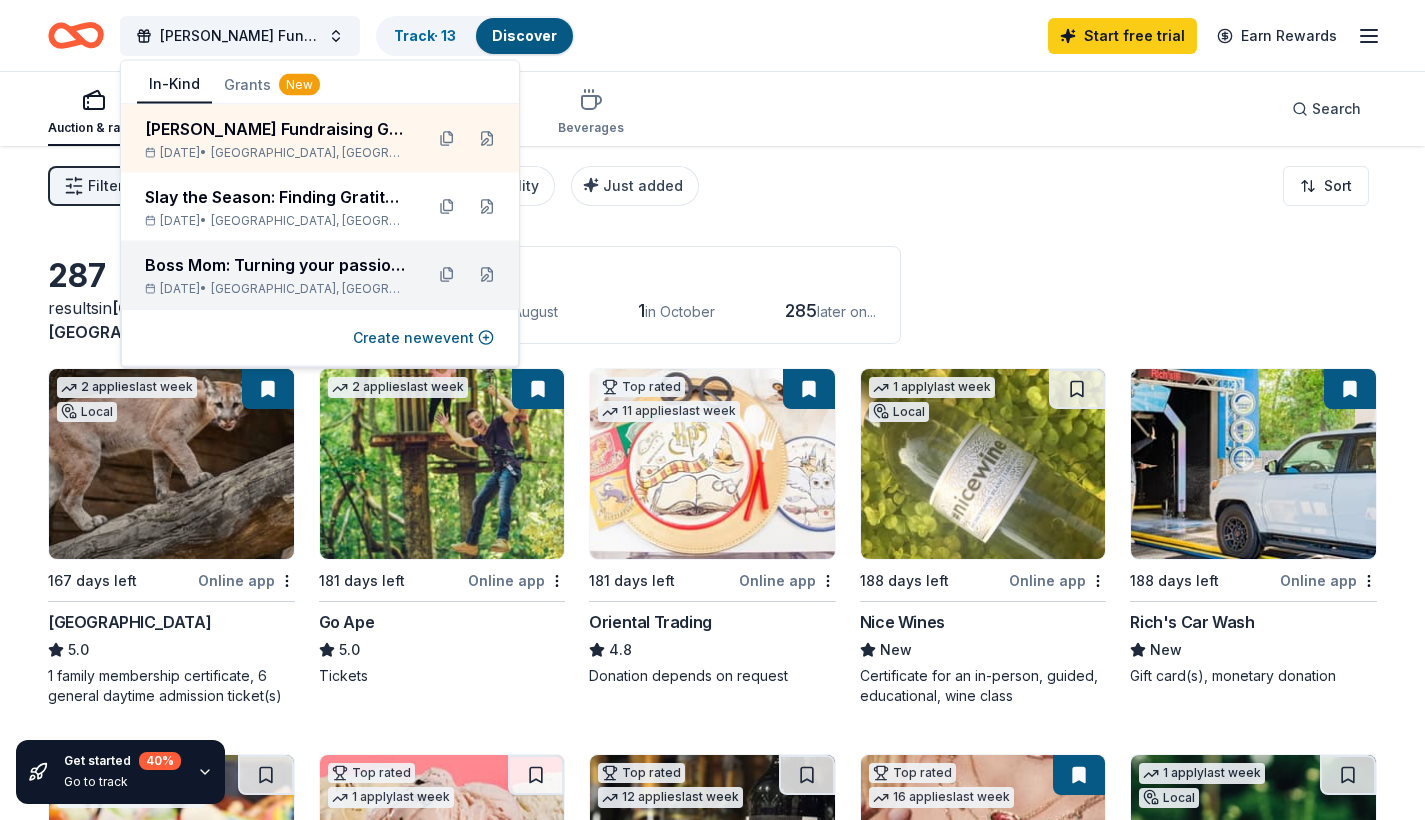 click on "Houston, TX" at bounding box center [309, 289] 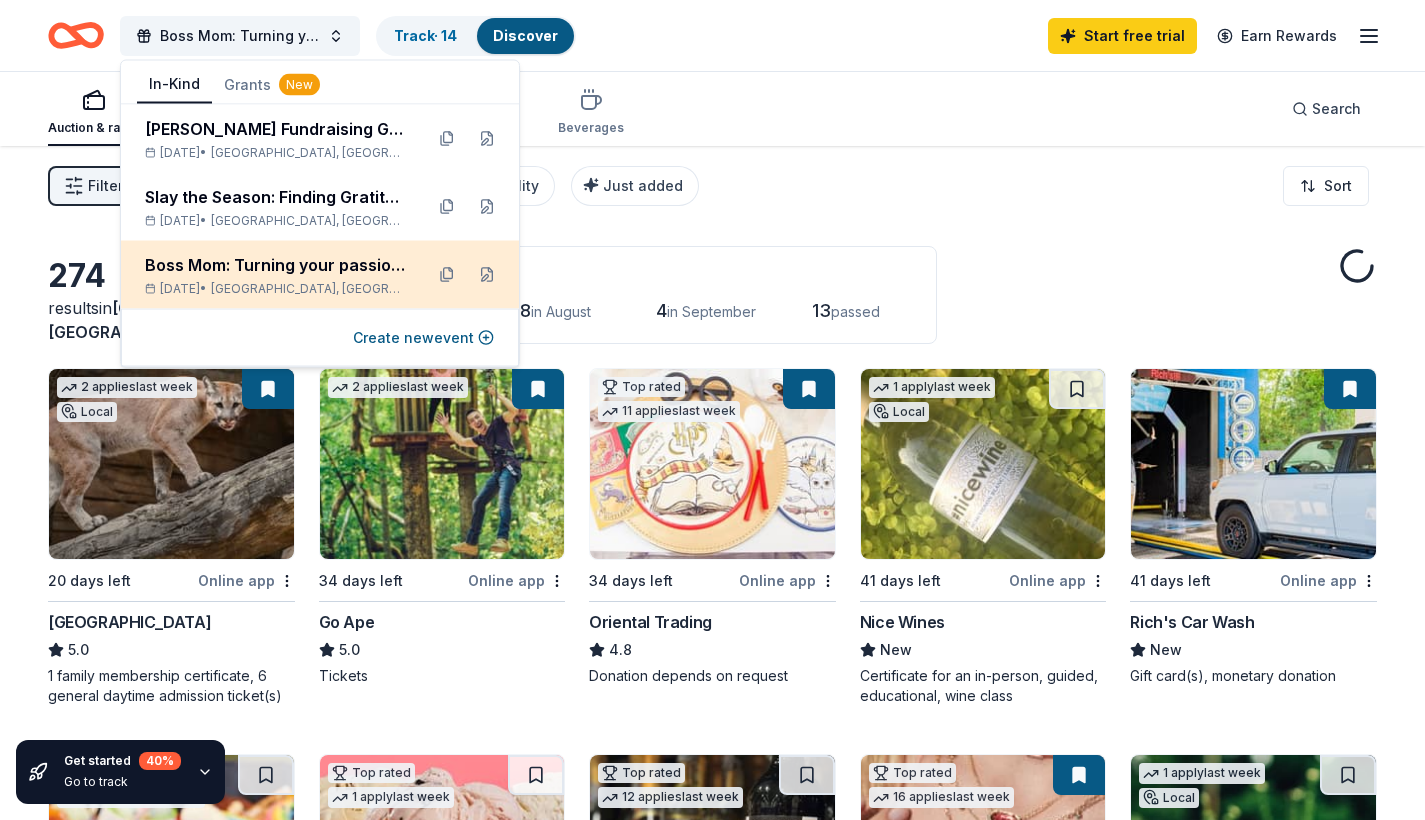 click on "Sep 13, 2025  •  Houston, TX" at bounding box center (276, 289) 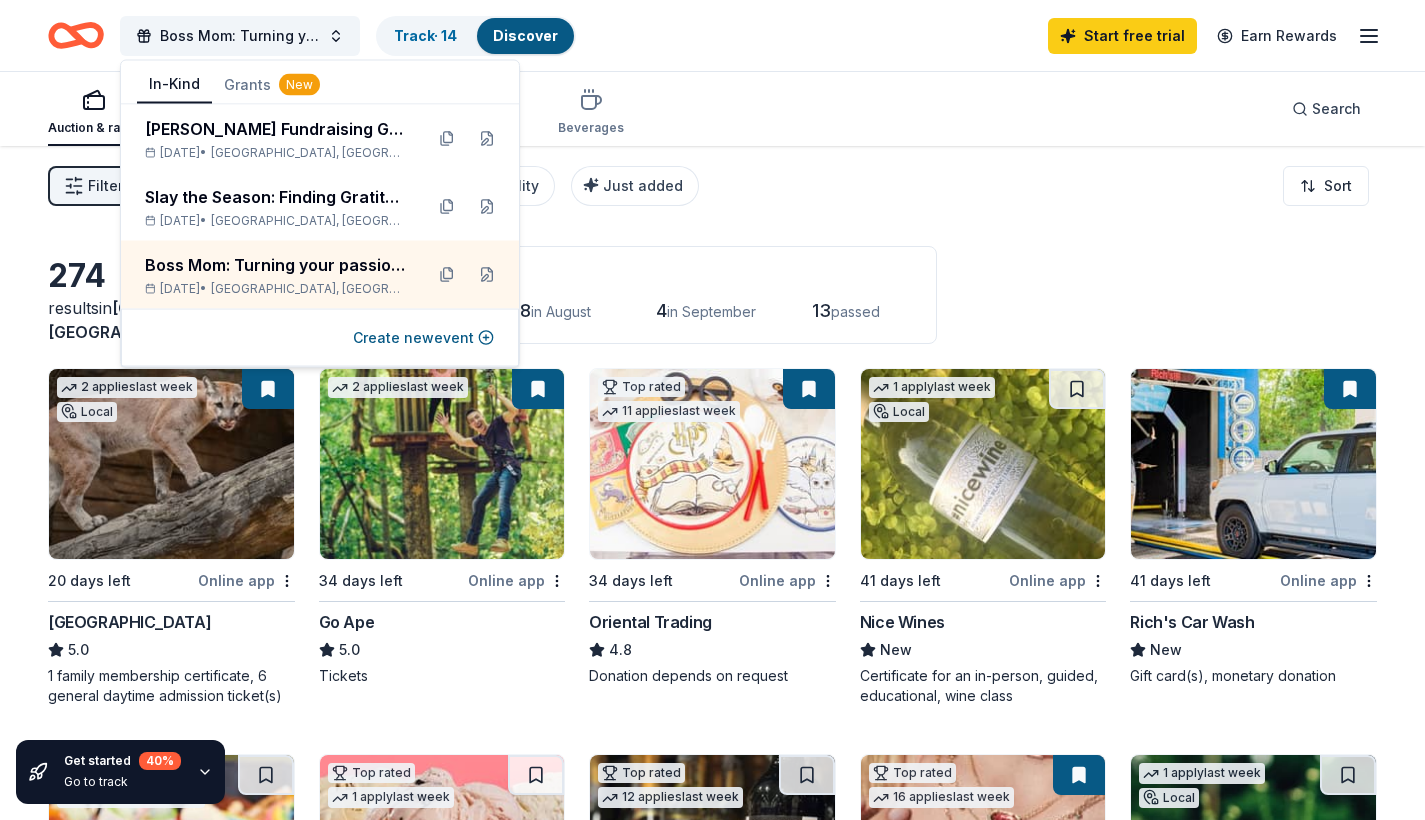 click on "Filter 2 Application methods Causes Eligibility Just added Sort" at bounding box center [712, 186] 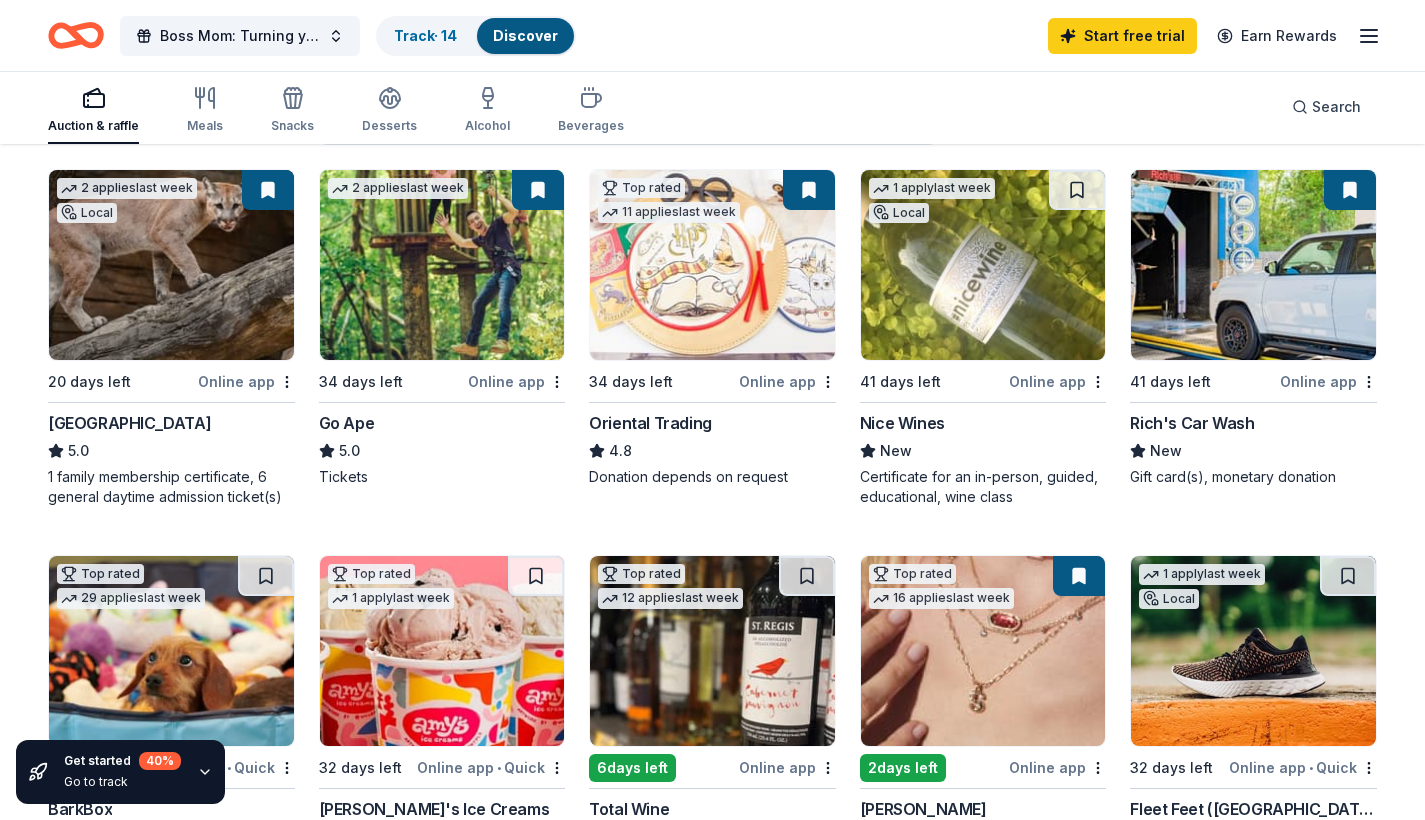 scroll, scrollTop: 210, scrollLeft: 0, axis: vertical 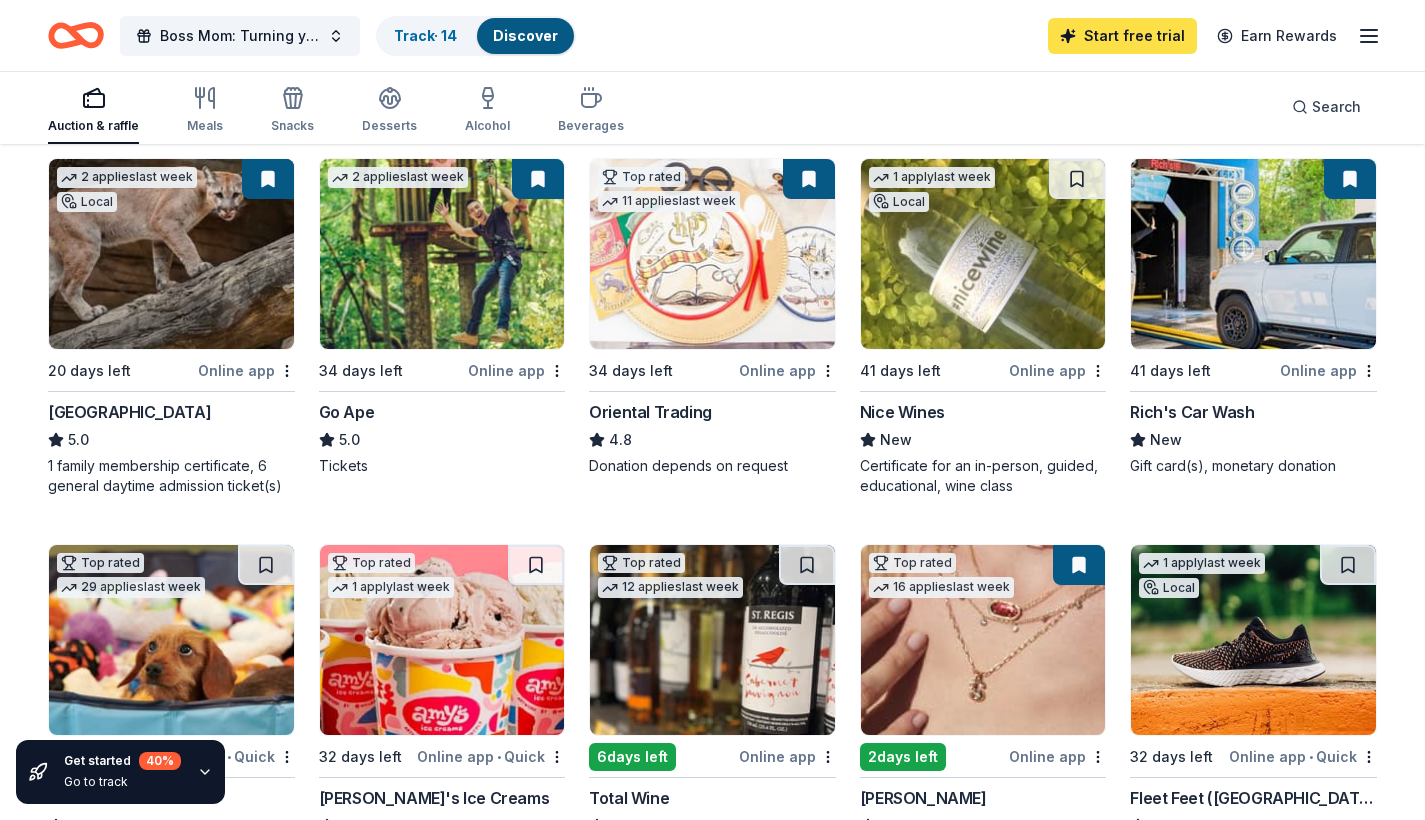 click on "Start free  trial" at bounding box center [1122, 36] 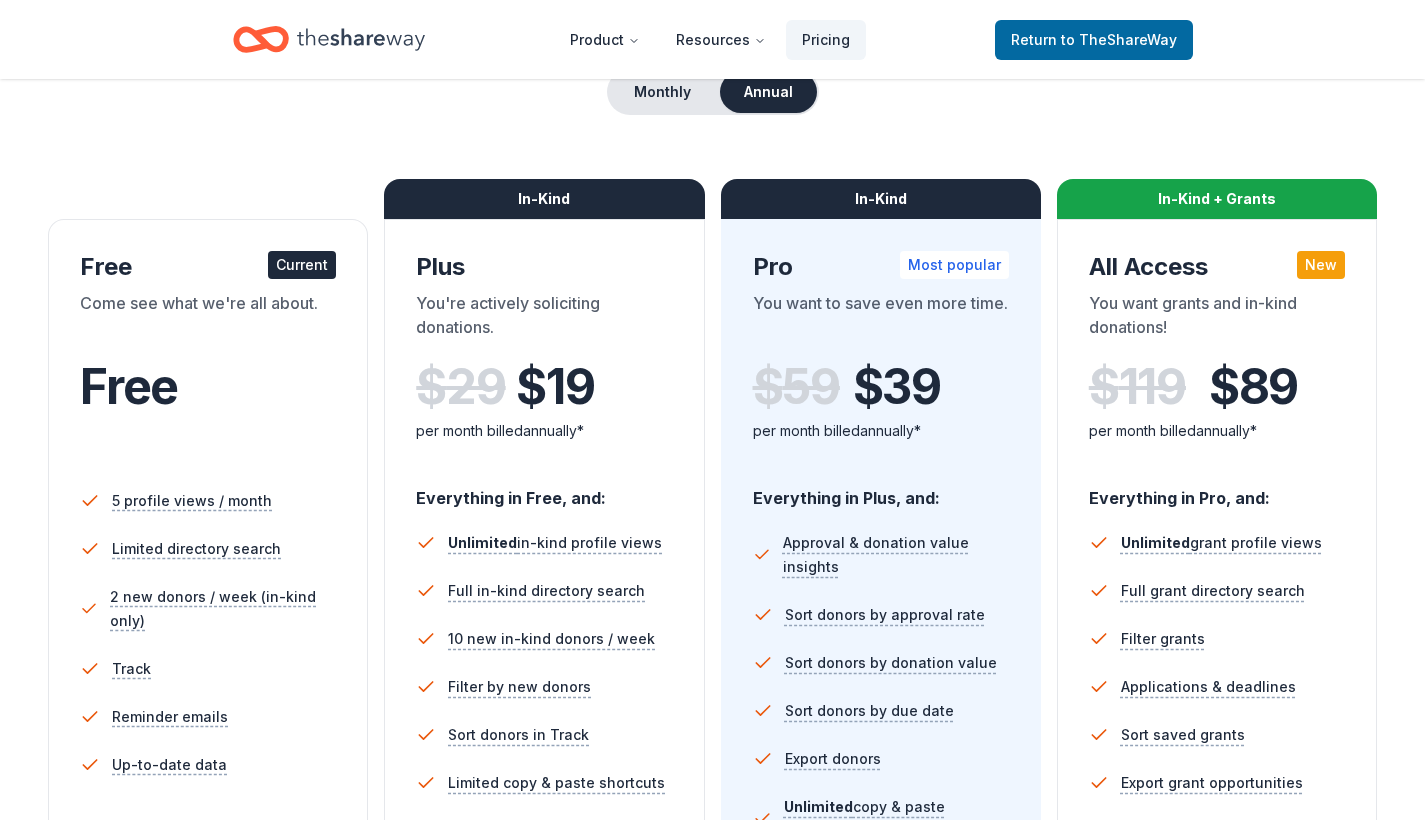 scroll, scrollTop: 0, scrollLeft: 0, axis: both 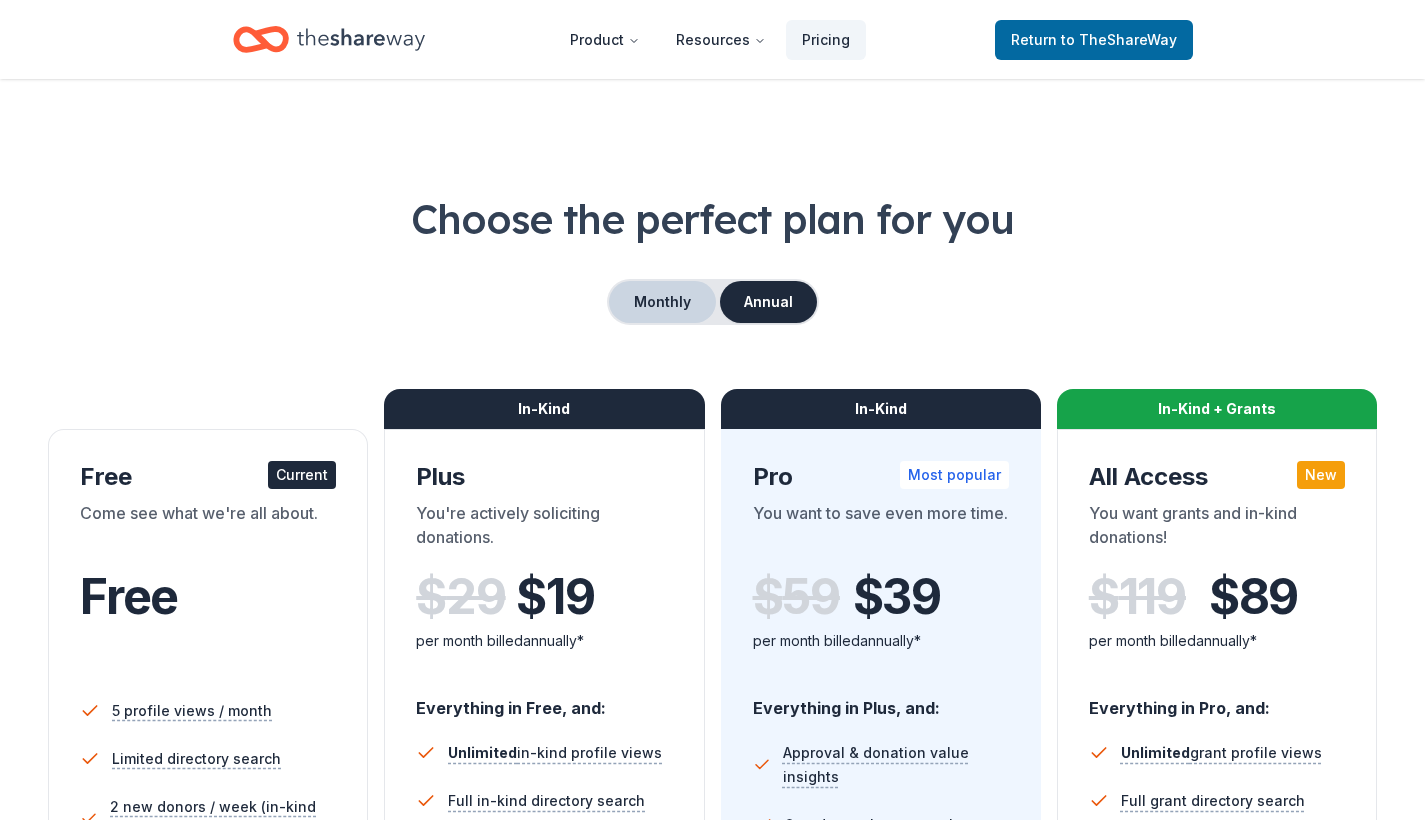click on "Monthly" at bounding box center (662, 302) 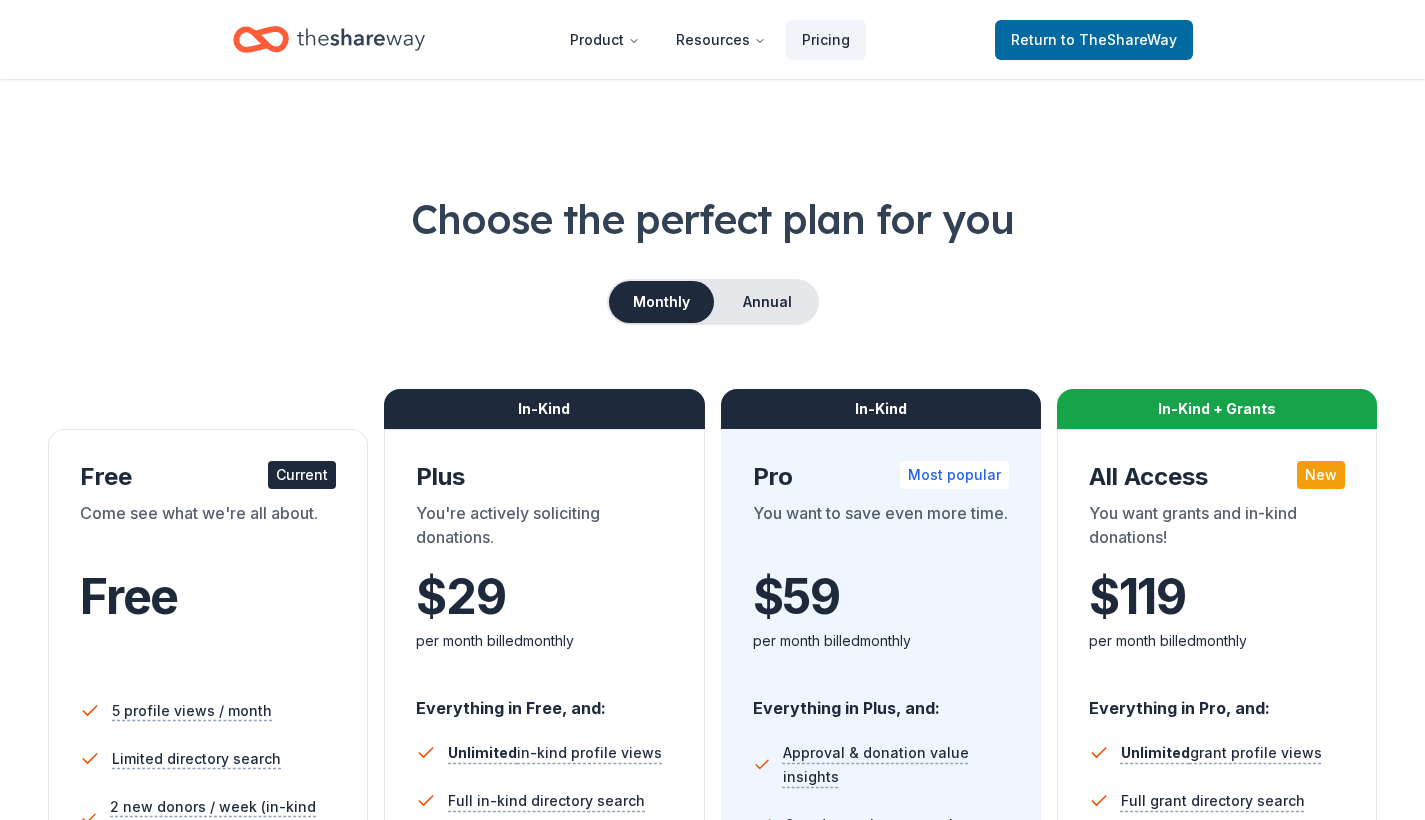 click on "Monthly Annual" at bounding box center (712, 302) 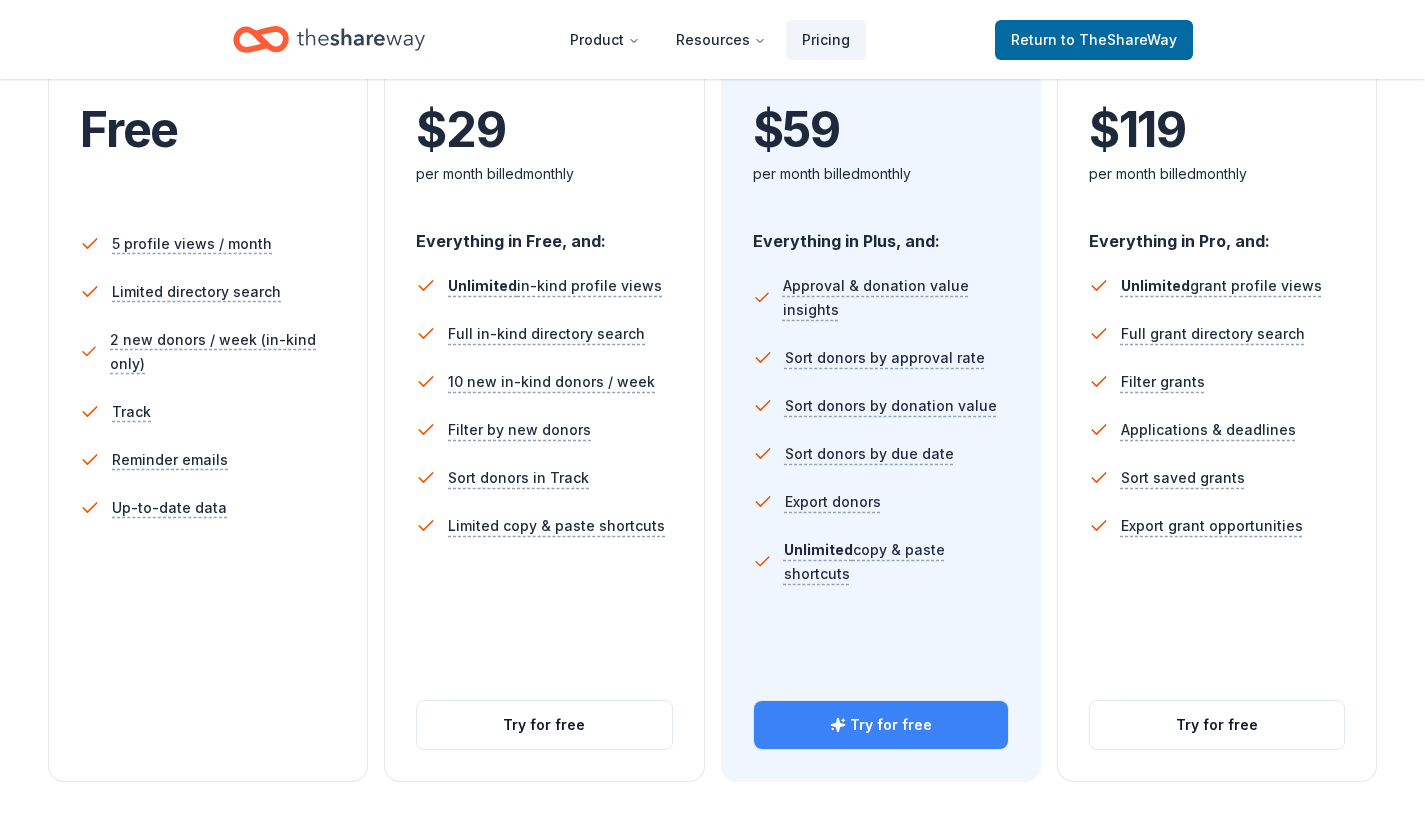 scroll, scrollTop: 453, scrollLeft: 0, axis: vertical 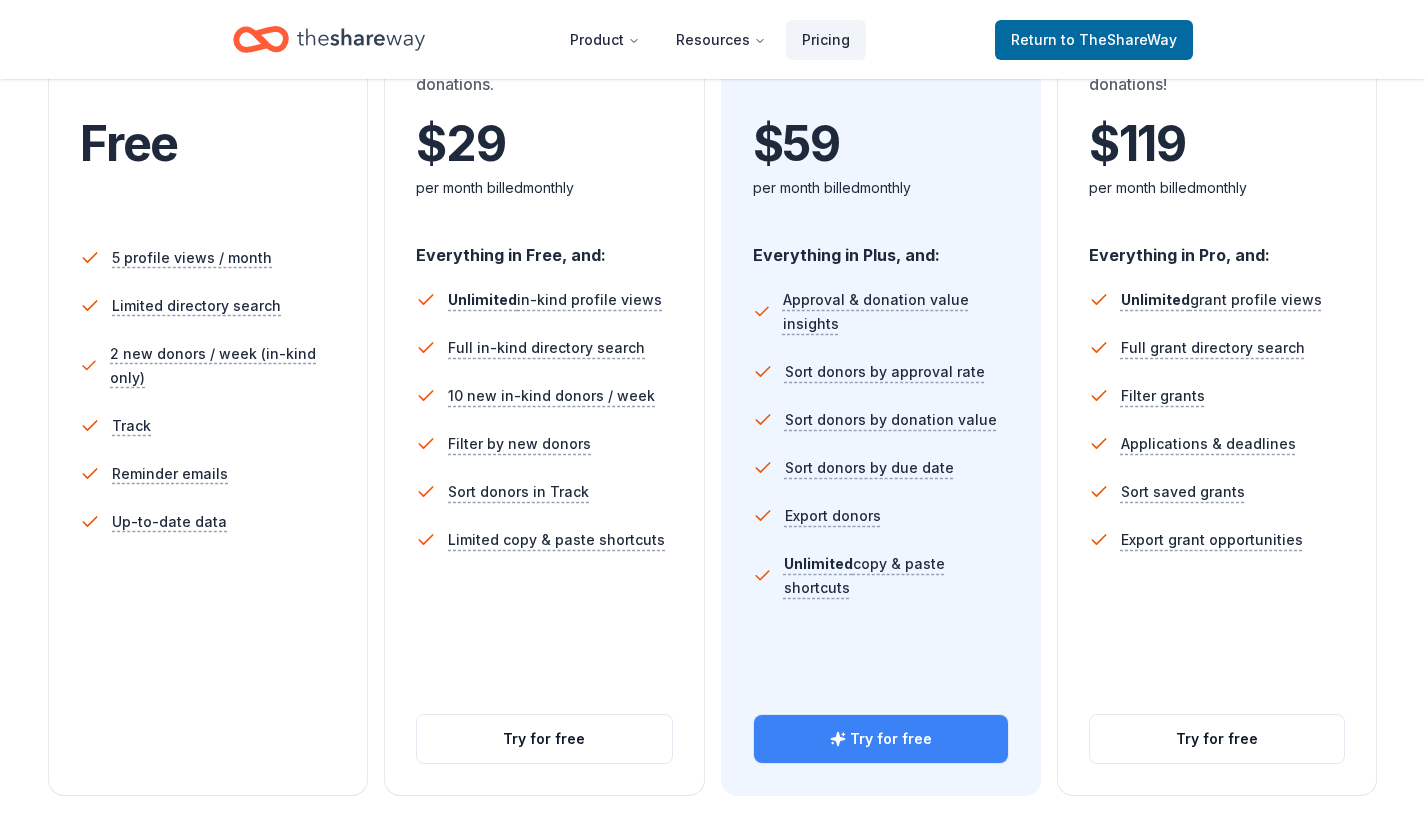 click on "Try for free" at bounding box center [881, 739] 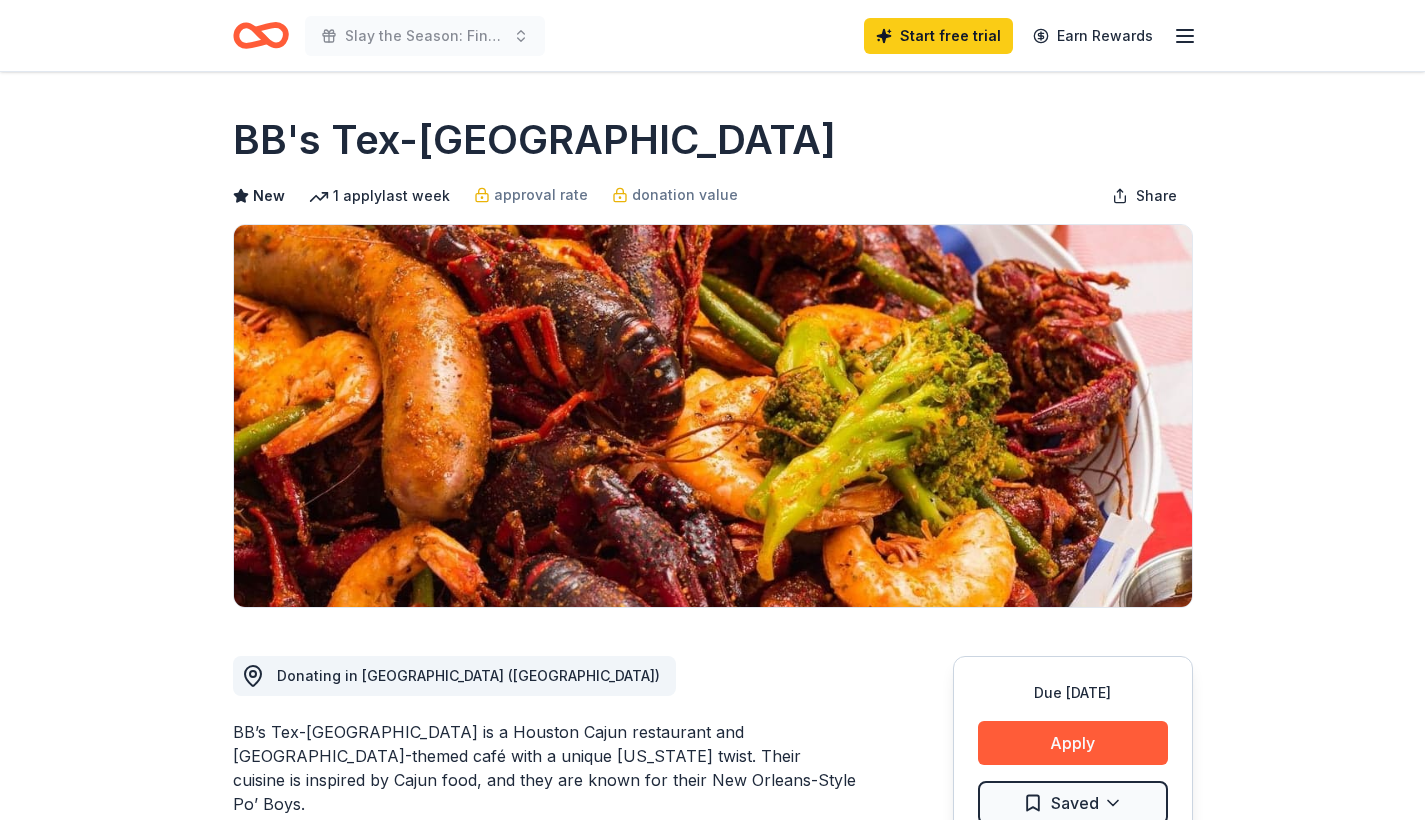 scroll, scrollTop: 0, scrollLeft: 0, axis: both 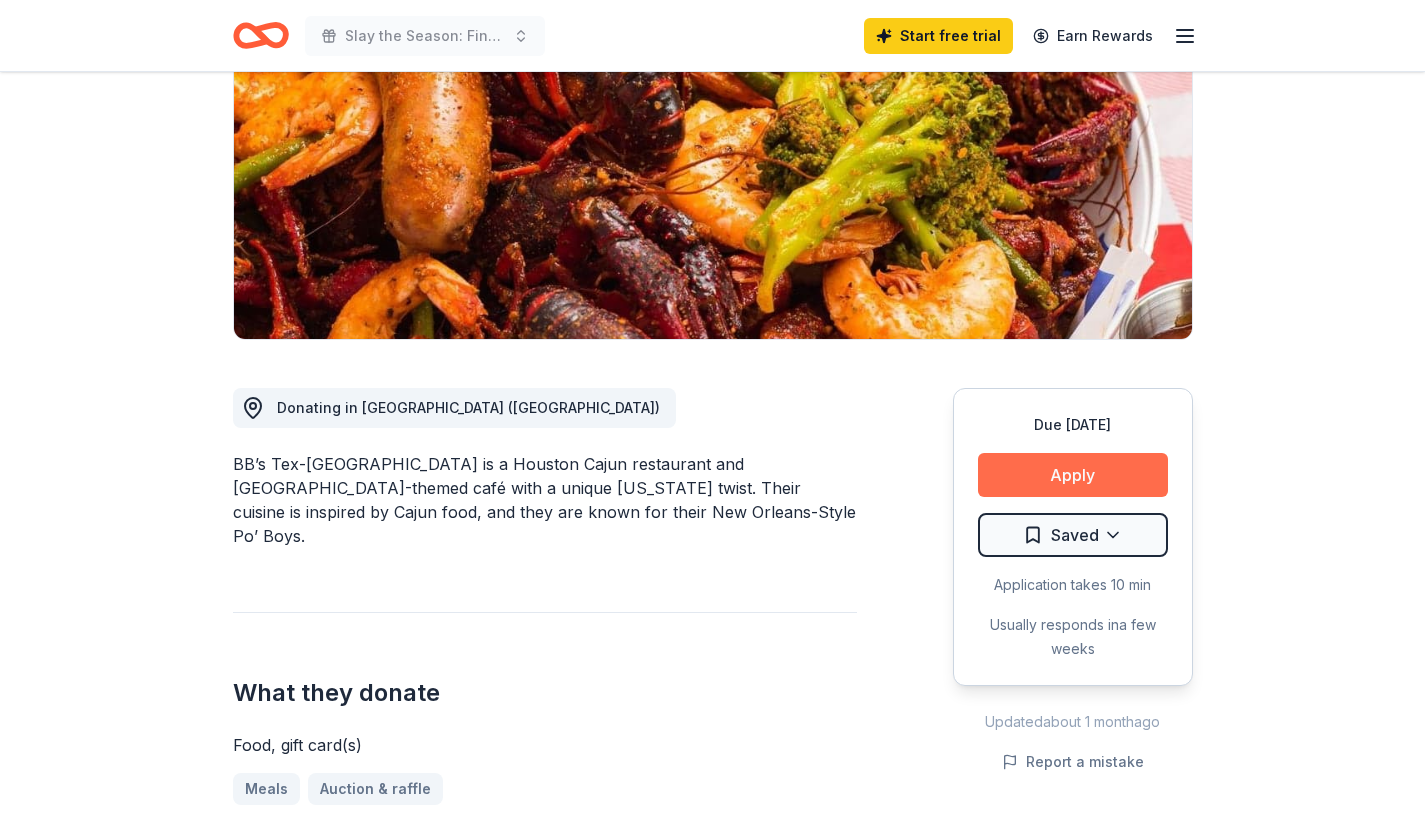 click on "Apply" at bounding box center (1073, 475) 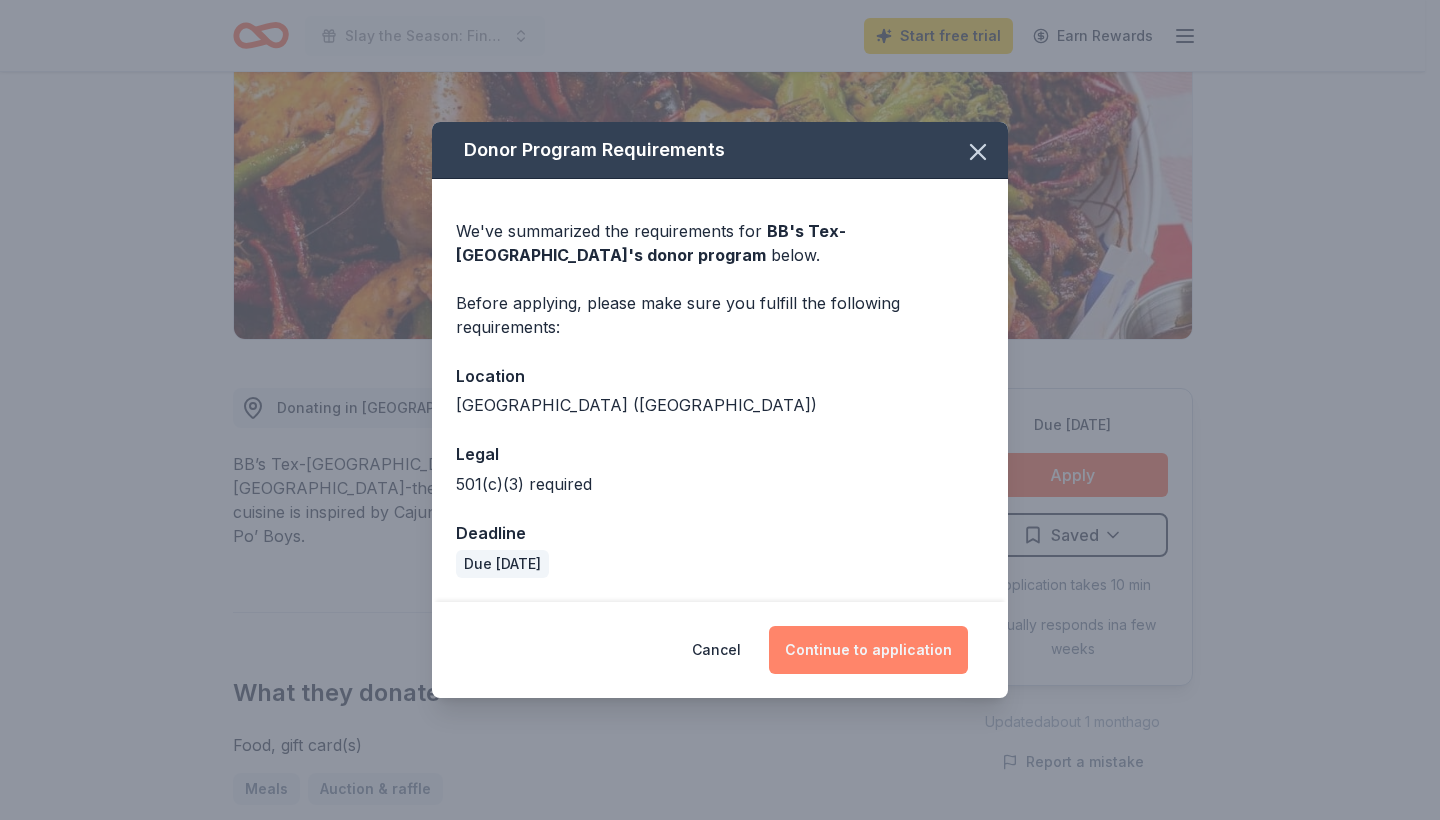 click on "Continue to application" at bounding box center (868, 650) 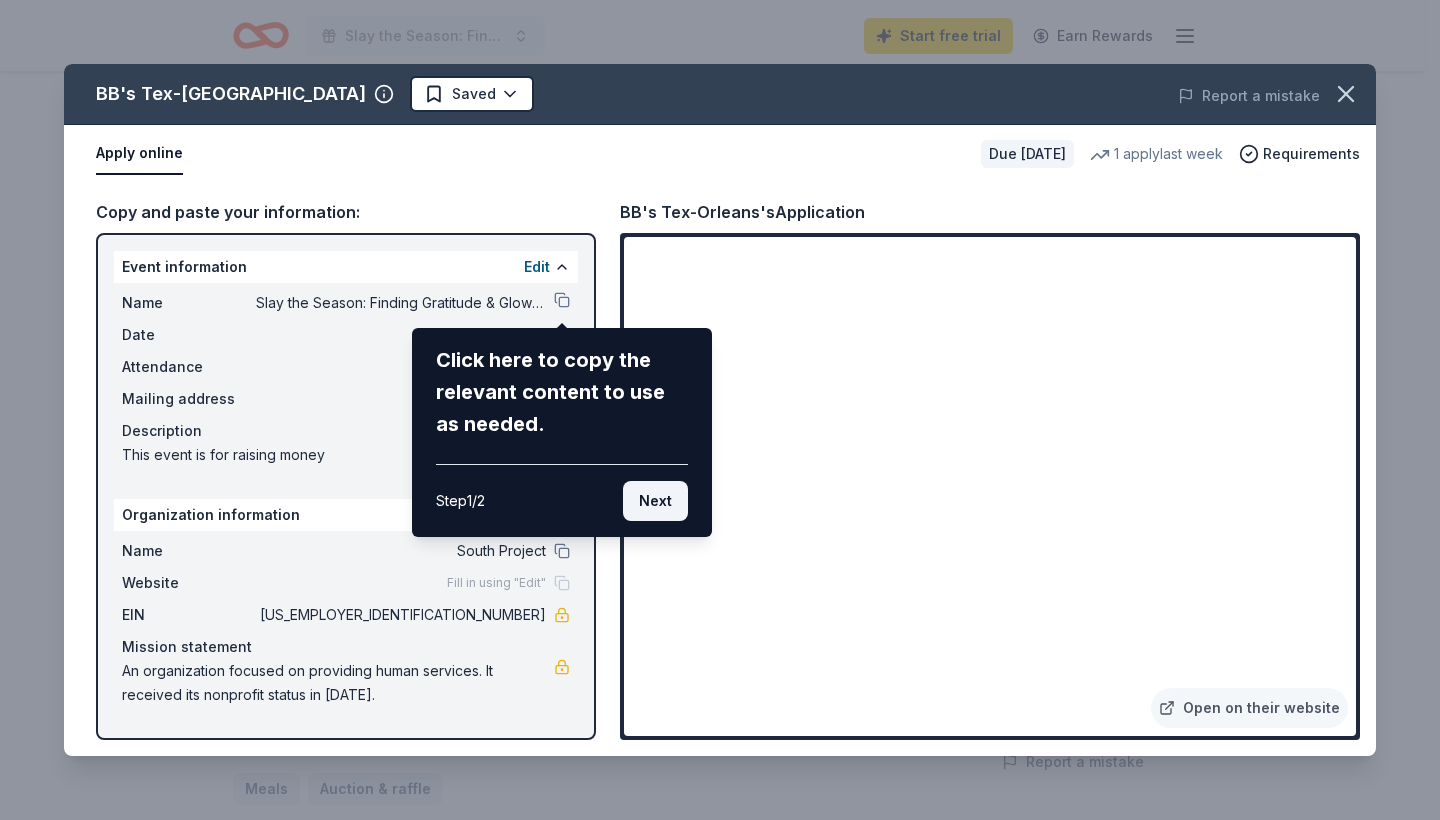 click on "Next" at bounding box center [655, 501] 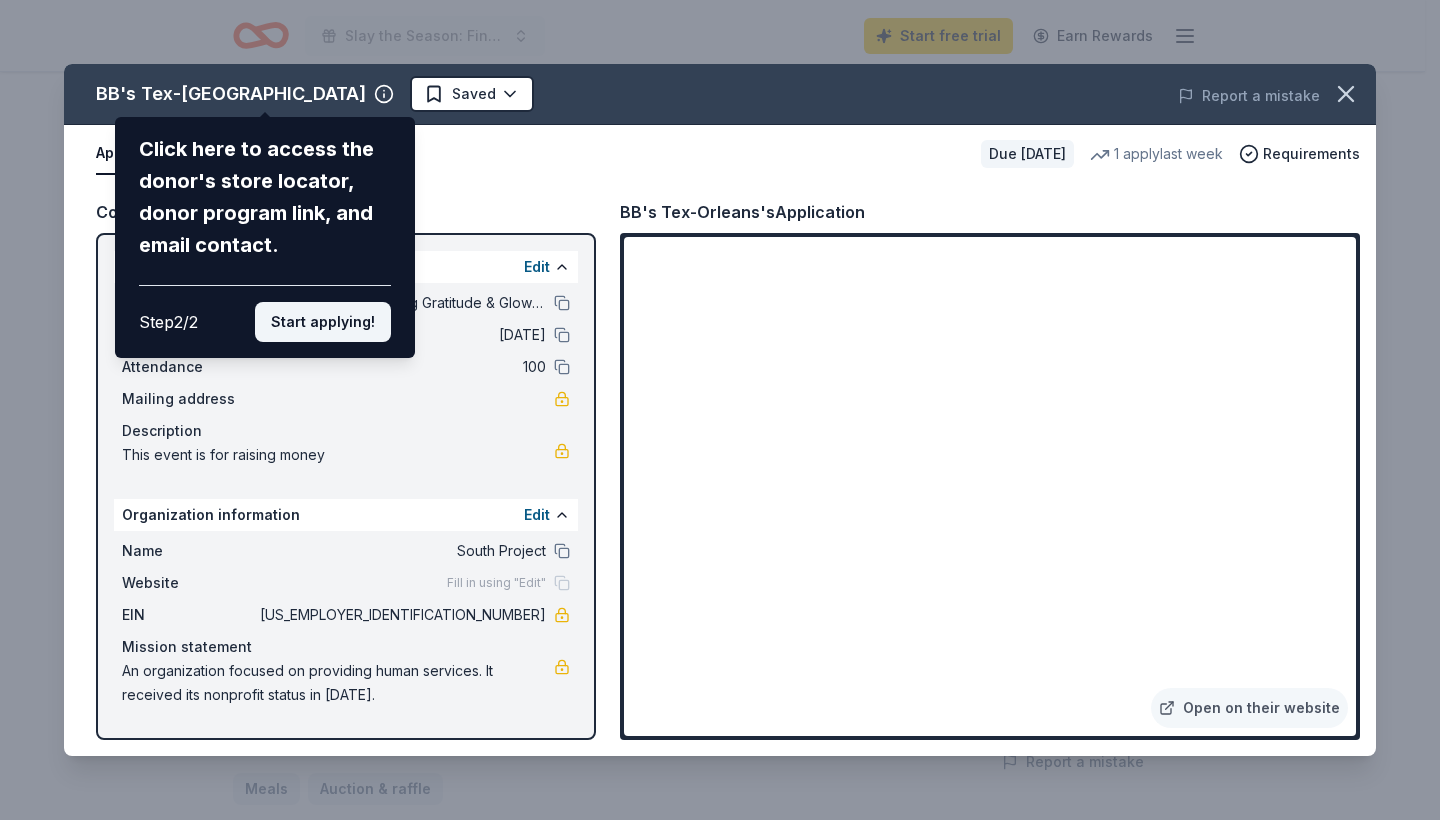 click on "Start applying!" at bounding box center (323, 322) 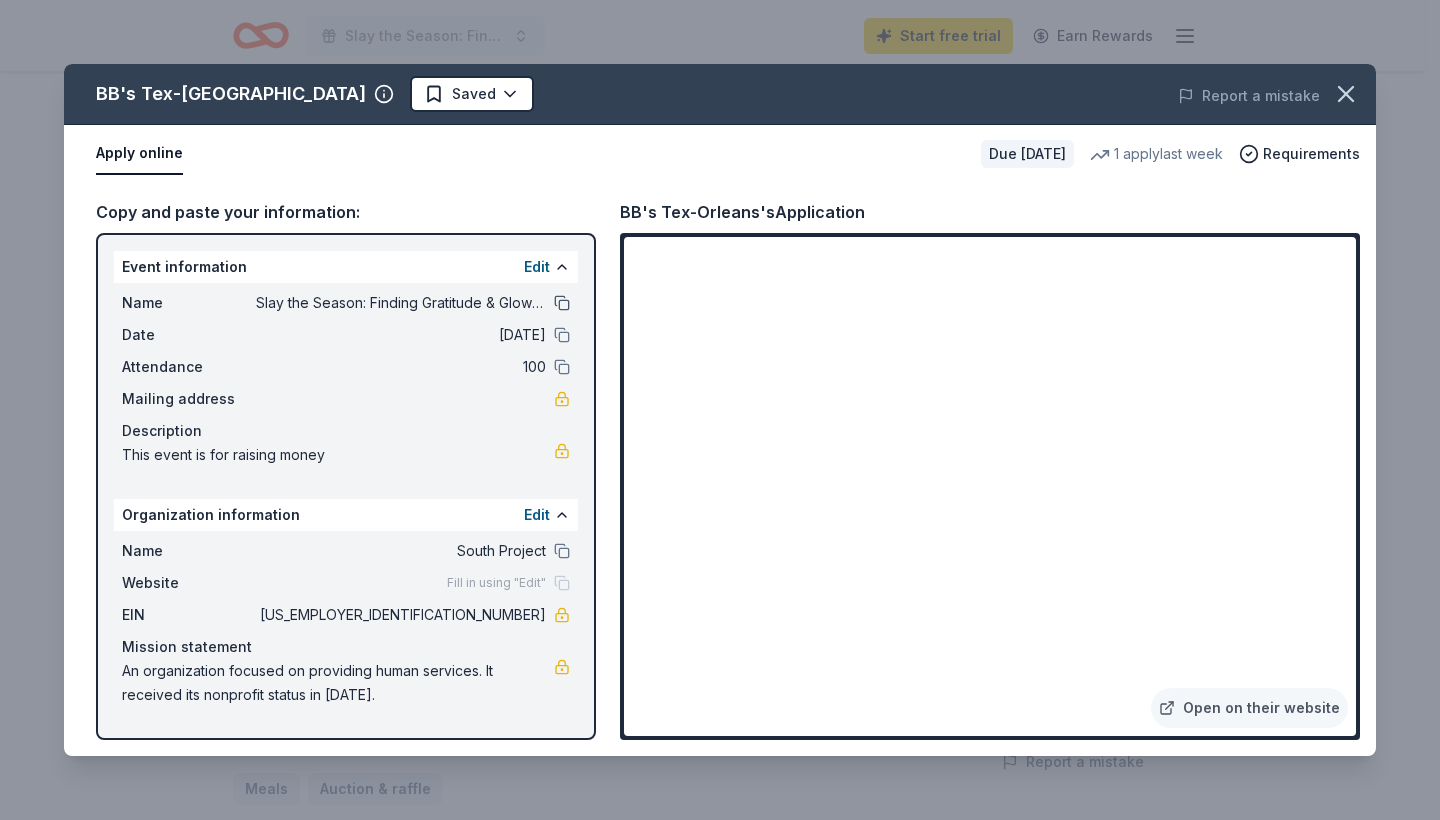 click at bounding box center (562, 303) 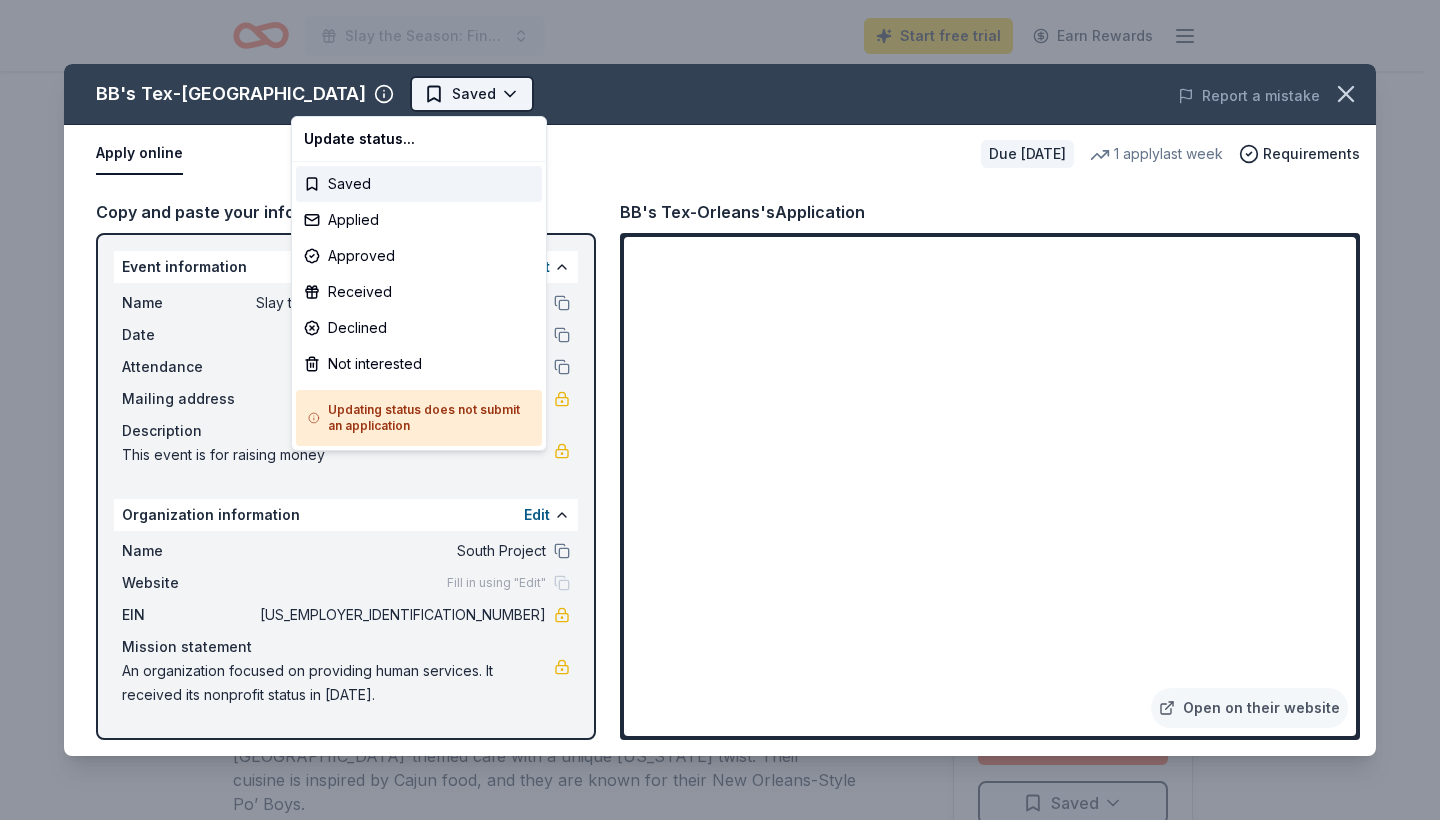 click on "Slay the Season: Finding Gratitude & Glow This Holiday Season Start free  trial Earn Rewards Due in 69 days Share BB's Tex-Orleans New 1   apply  last week approval rate donation value Share Donating in Greater Houston Area (TX) BB’s Tex-Orleans is a Houston Cajun restaurant and New Orleans-themed café with a unique Texas twist. Their cuisine is inspired by Cajun food, and they are known for their New Orleans-Style Po’ Boys. What they donate Food, gift card(s) Meals Auction & raffle Donation is small & easy to send to guests Who they donate to  Preferred 501(c)(3) required Due in 69 days Apply Saved Application takes 10 min Usually responds in  a few weeks Updated  about 1 month  ago Report a mistake approval rate 20 % approved 30 % declined 50 % no response donation value (average) 20% 70% 0% 10% $xx - $xx $xx - $xx $xx - $xx $xx - $xx Start free Pro trial to view approval rates and average donation values New Be the first to review this company! Leave a review Similar donors 3   applies  last week 4.2" at bounding box center [720, 410] 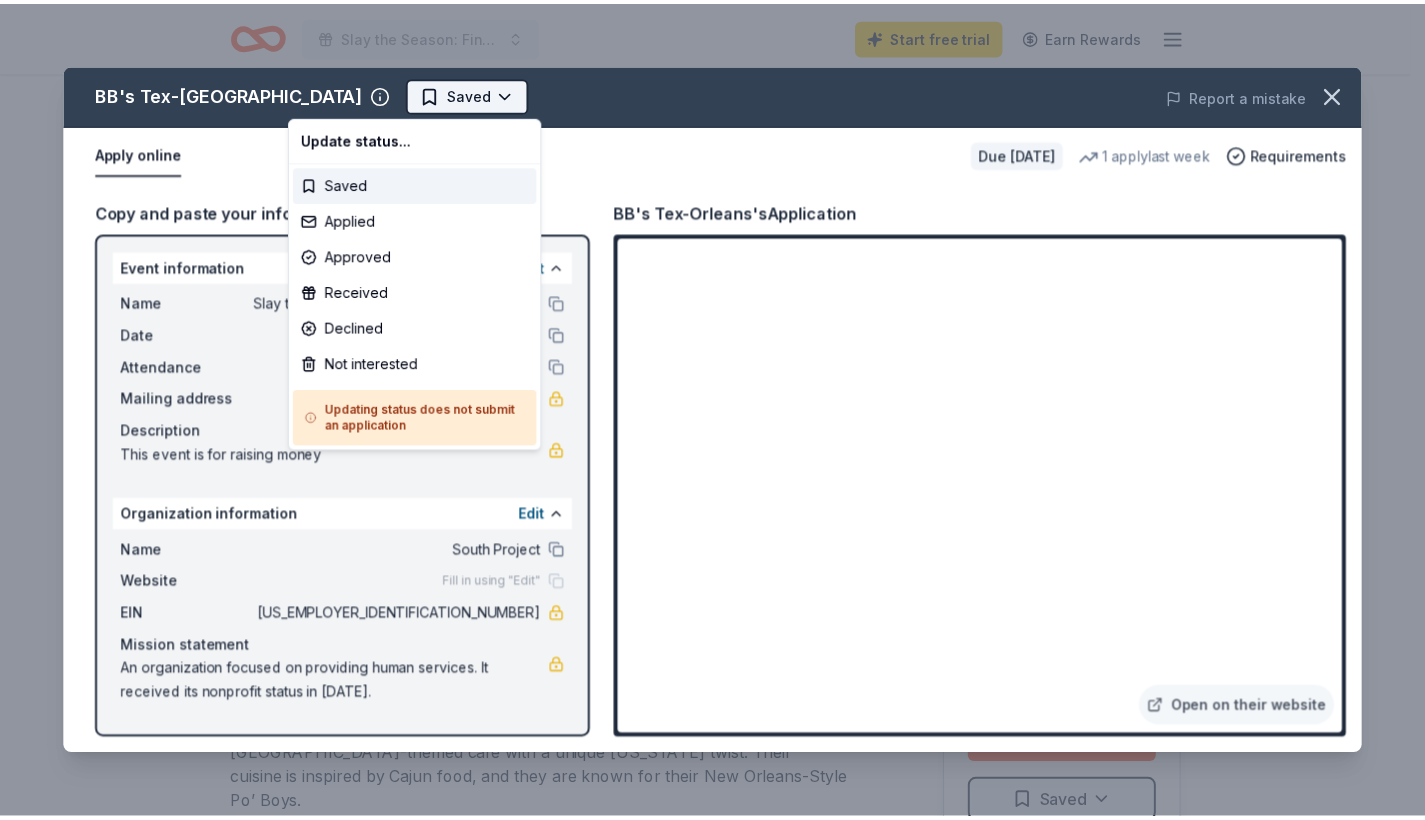 scroll, scrollTop: 0, scrollLeft: 0, axis: both 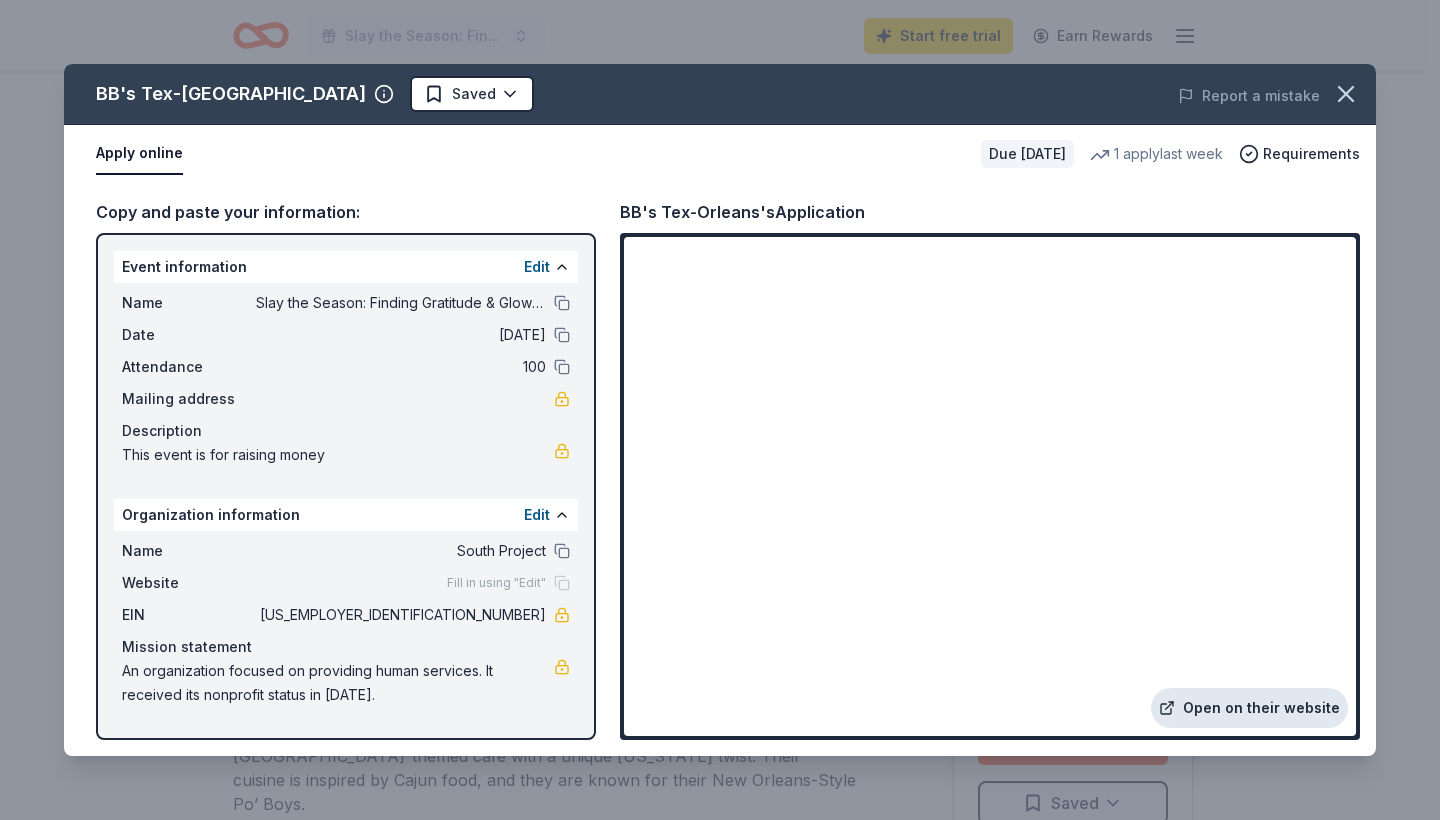 click on "Open on their website" at bounding box center (1249, 708) 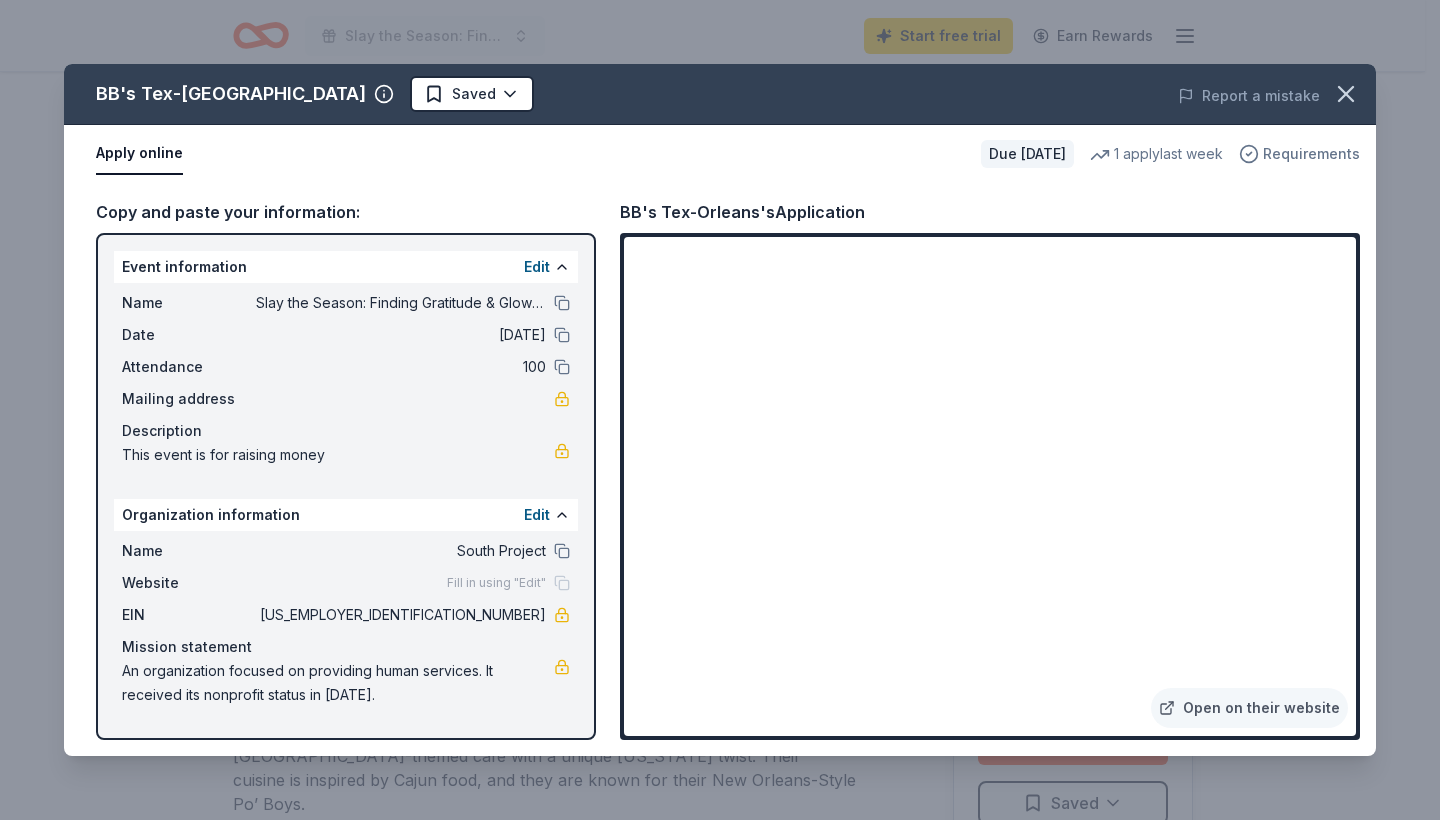 click 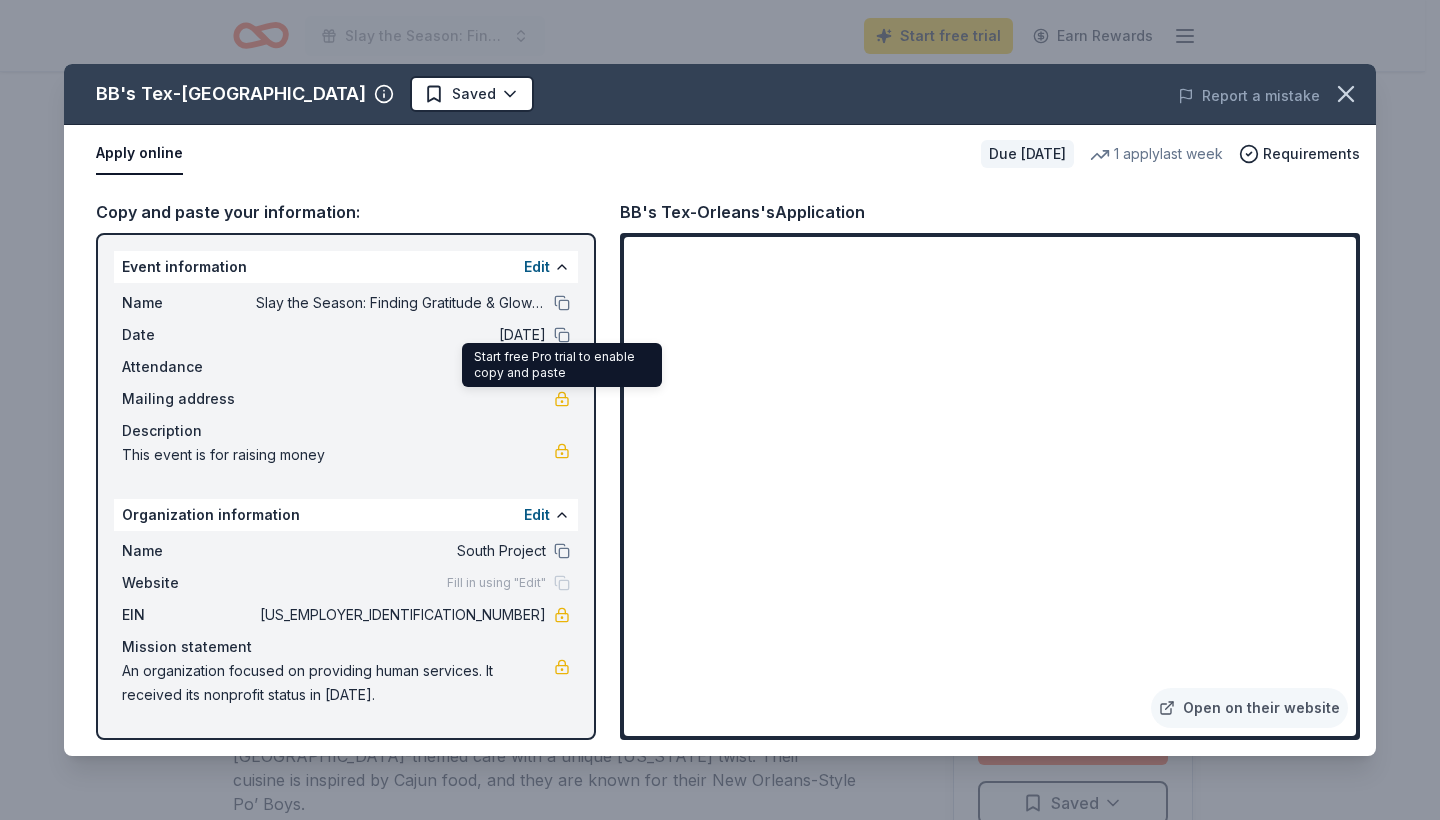 click at bounding box center (562, 399) 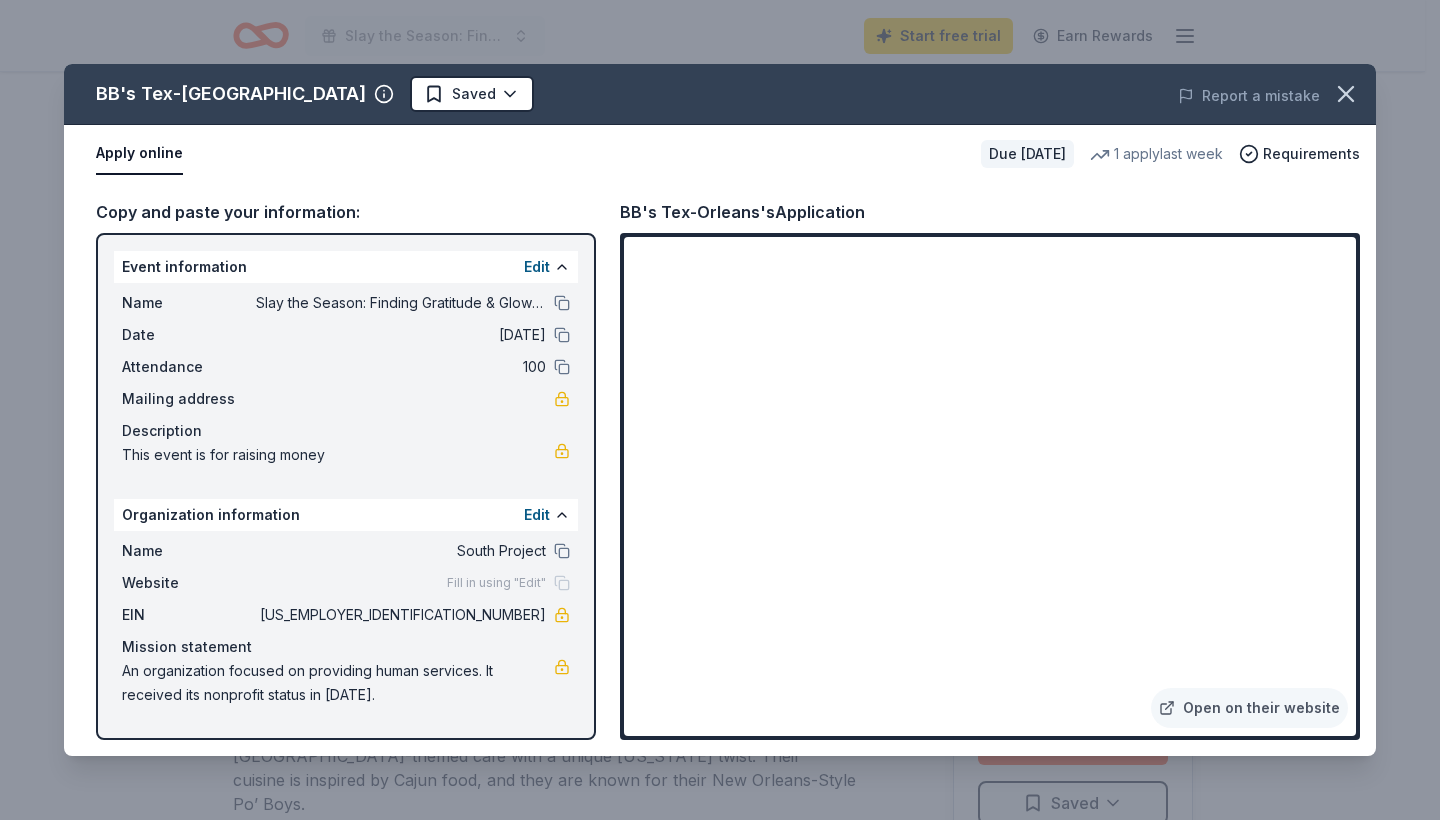 click on "Apply online" at bounding box center [139, 154] 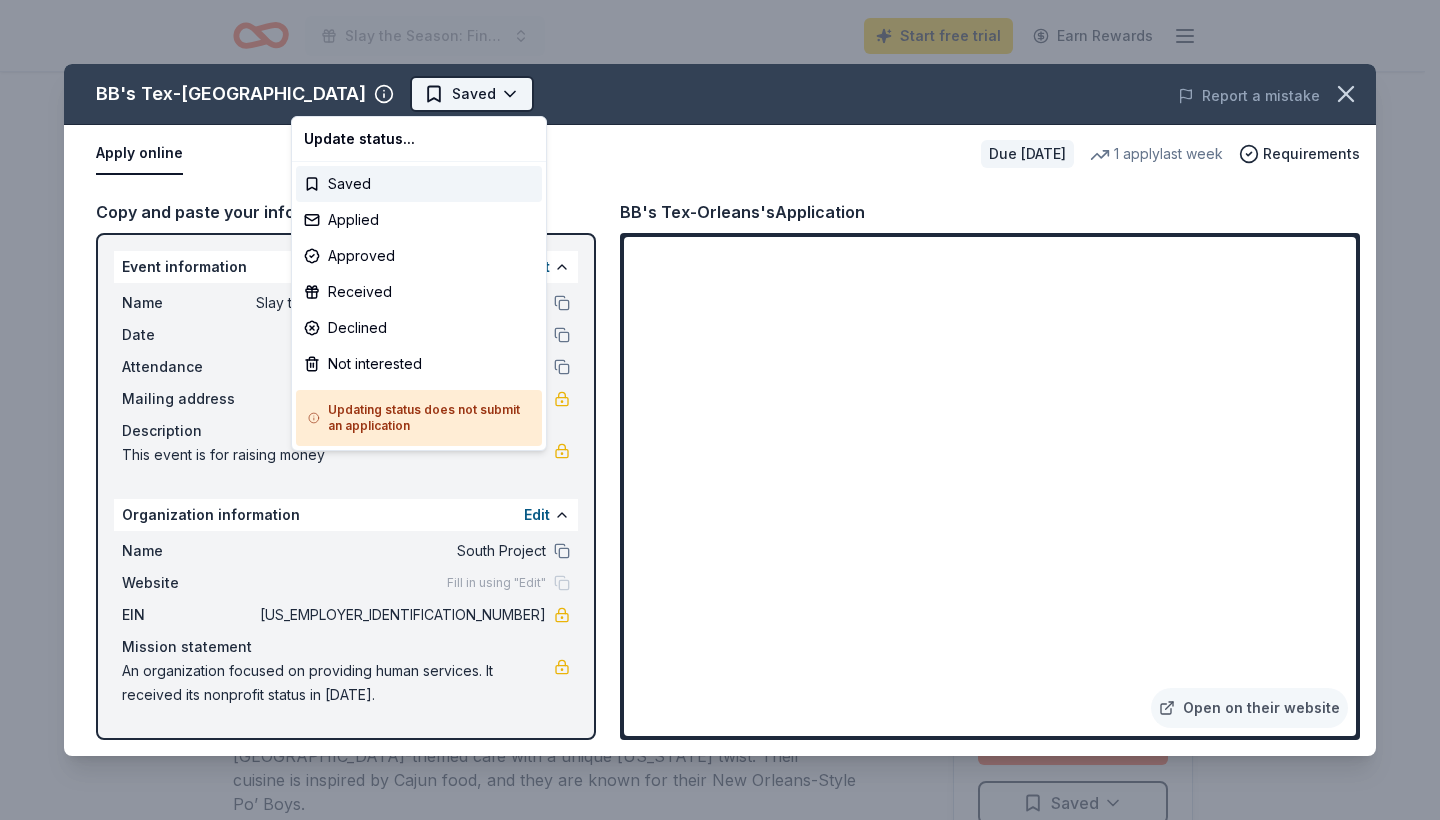 click on "Slay the Season: Finding Gratitude & Glow This Holiday Season Start free  trial Earn Rewards Due in 69 days Share BB's Tex-Orleans New 1   apply  last week approval rate donation value Share Donating in Greater Houston Area (TX) BB’s Tex-Orleans is a Houston Cajun restaurant and New Orleans-themed café with a unique Texas twist. Their cuisine is inspired by Cajun food, and they are known for their New Orleans-Style Po’ Boys. What they donate Food, gift card(s) Meals Auction & raffle Donation is small & easy to send to guests Who they donate to  Preferred 501(c)(3) required Due in 69 days Apply Saved Application takes 10 min Usually responds in  a few weeks Updated  about 1 month  ago Report a mistake approval rate 20 % approved 30 % declined 50 % no response donation value (average) 20% 70% 0% 10% $xx - $xx $xx - $xx $xx - $xx $xx - $xx Start free Pro trial to view approval rates and average donation values New Be the first to review this company! Leave a review Similar donors 3   applies  last week 4.2" at bounding box center [720, 410] 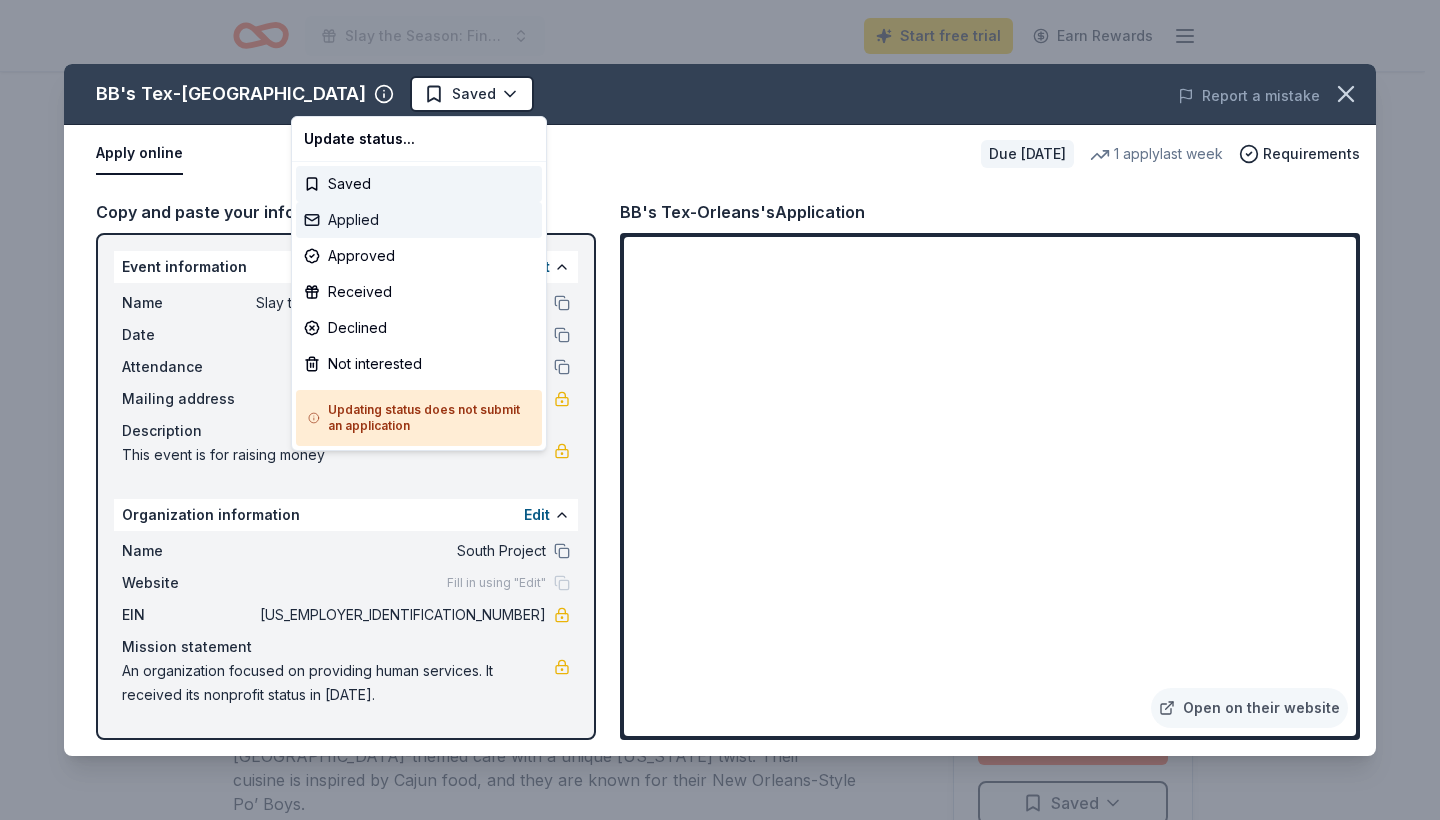 click on "Applied" at bounding box center [419, 220] 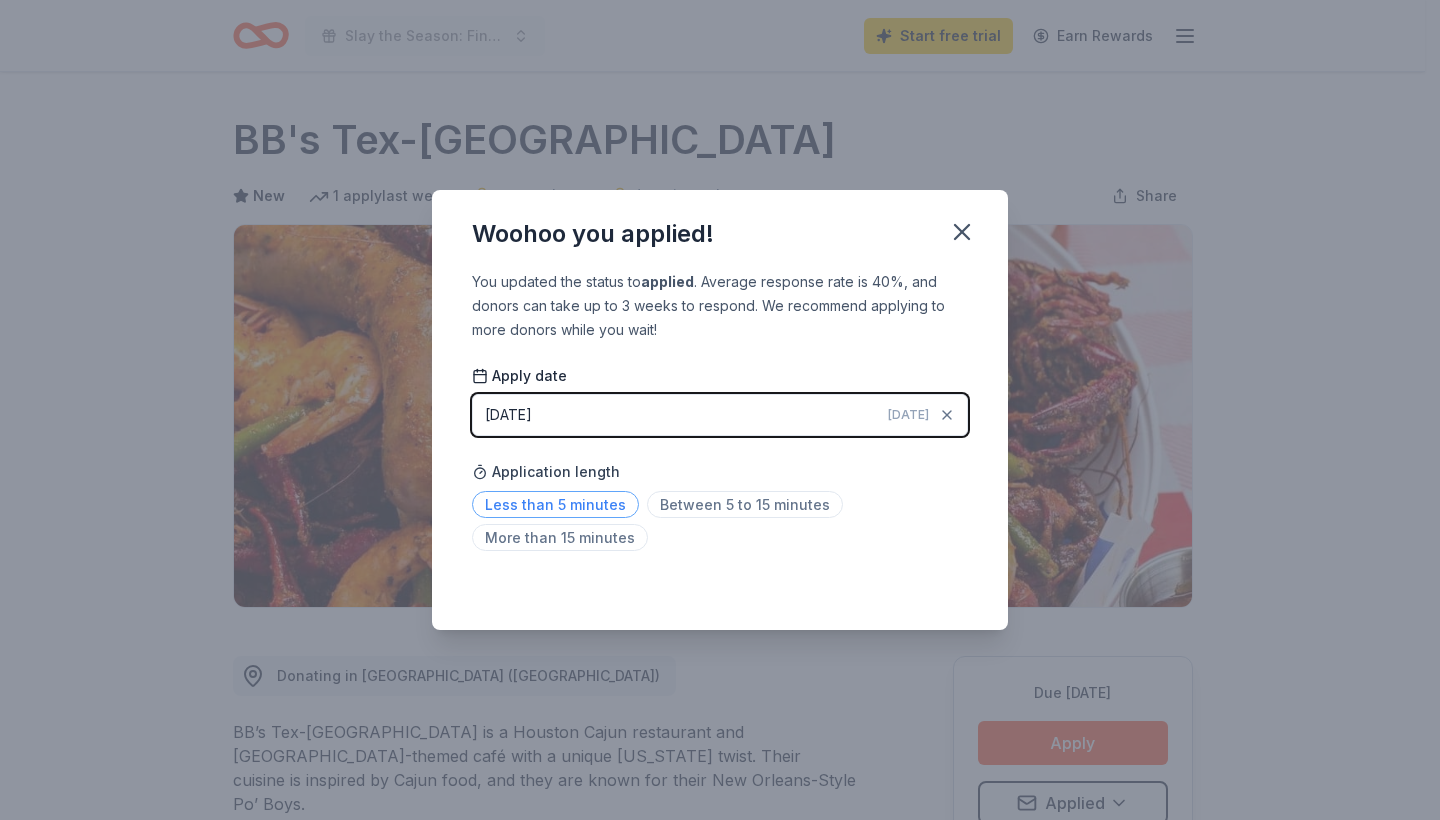 click on "Less than 5 minutes" at bounding box center [555, 504] 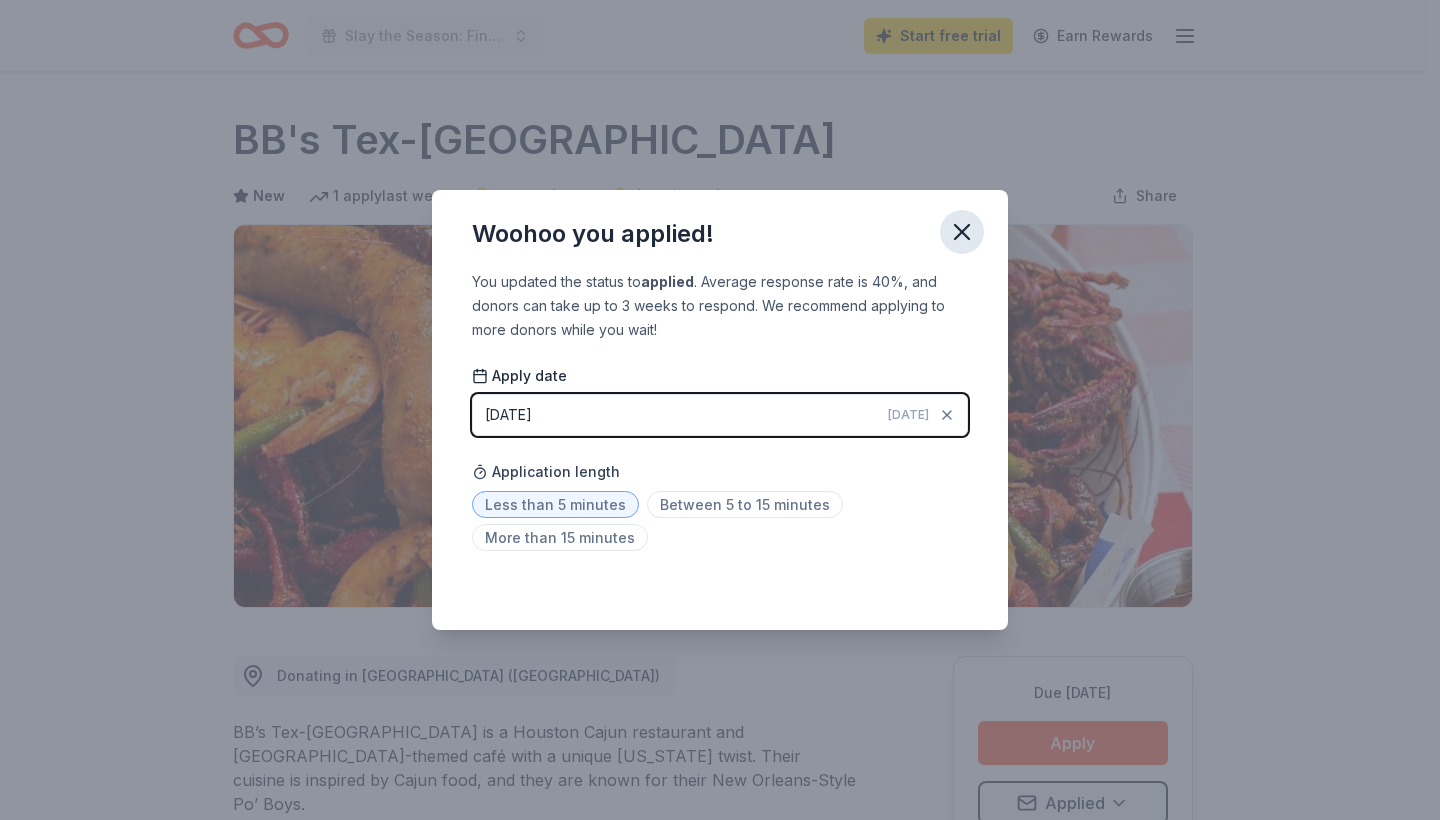 click 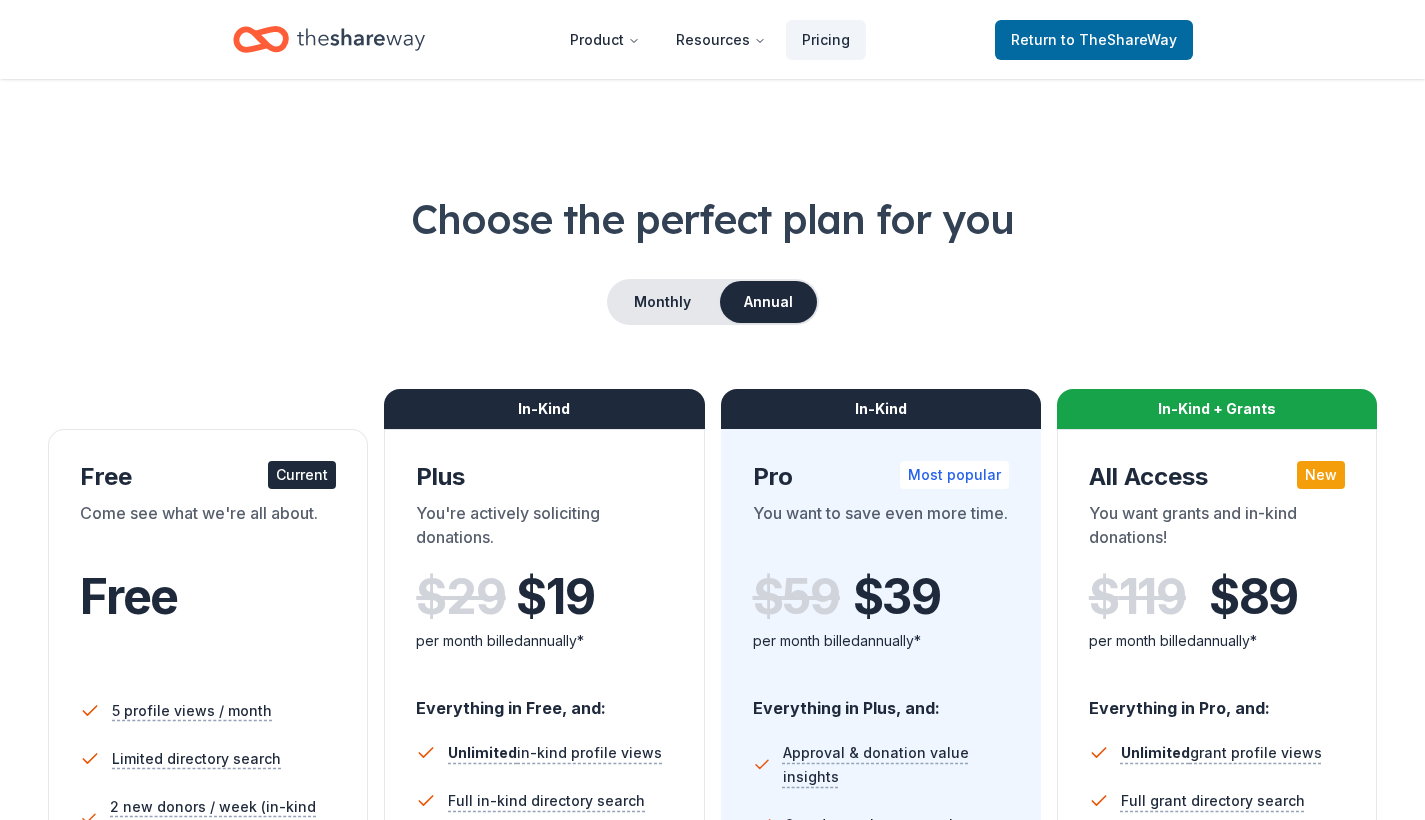 scroll, scrollTop: 0, scrollLeft: 0, axis: both 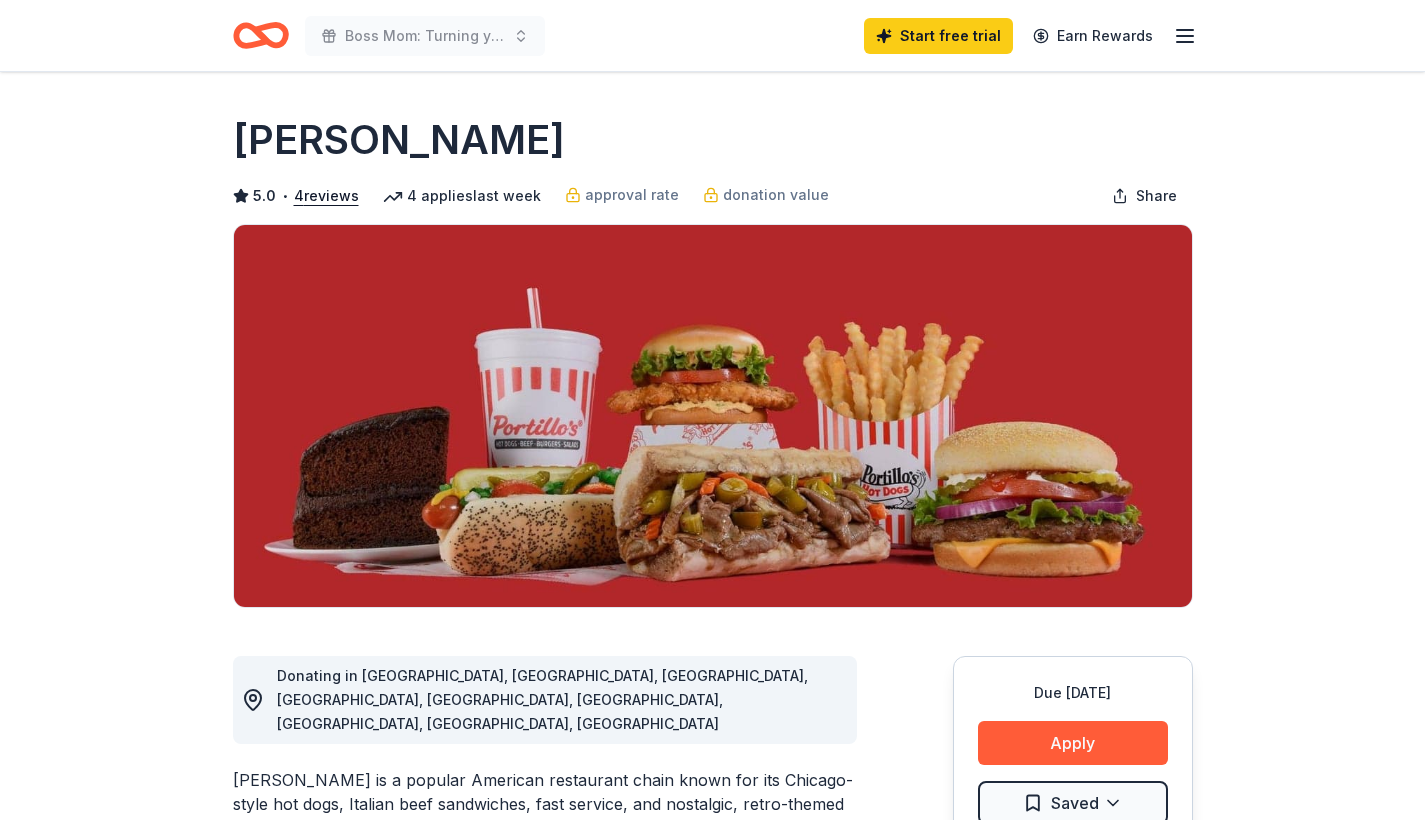 click on "Due in 48 days Share Portillo's 5.0 • 4  reviews 4   applies  last week approval rate donation value Share Donating in AZ, CA, FL, IA, IL, IN, MN, TX, WI Portillo's is a popular American restaurant chain known for its Chicago-style hot dogs, Italian beef sandwiches, fast service, and nostalgic, retro-themed decor. What they donate Food, gift card(s) Meals Auction & raffle Donation is small & easy to send to guests Who they donate to  Preferred 501(c)(3) required Due in 48 days Apply Saved Application takes 10 min Usually responds in  a few weeks Updated  about 1 month  ago Report a mistake approval rate 20 % approved 30 % declined 50 % no response donation value (average) $xx - $xx $xx - $xx $xx - $xx $xx - $xx Start free Pro trial to view approval rates and average donation values 5.0 • 4  reviews Balanced Life Org. Inc. May 2025 • Approved awesome!! bless them Vets R Us, Inc. April 2025 • Approved Smile Honey Child June 2024 • Approved Desert Foothills Library January 2024 • Approved See all  4" at bounding box center (712, 1568) 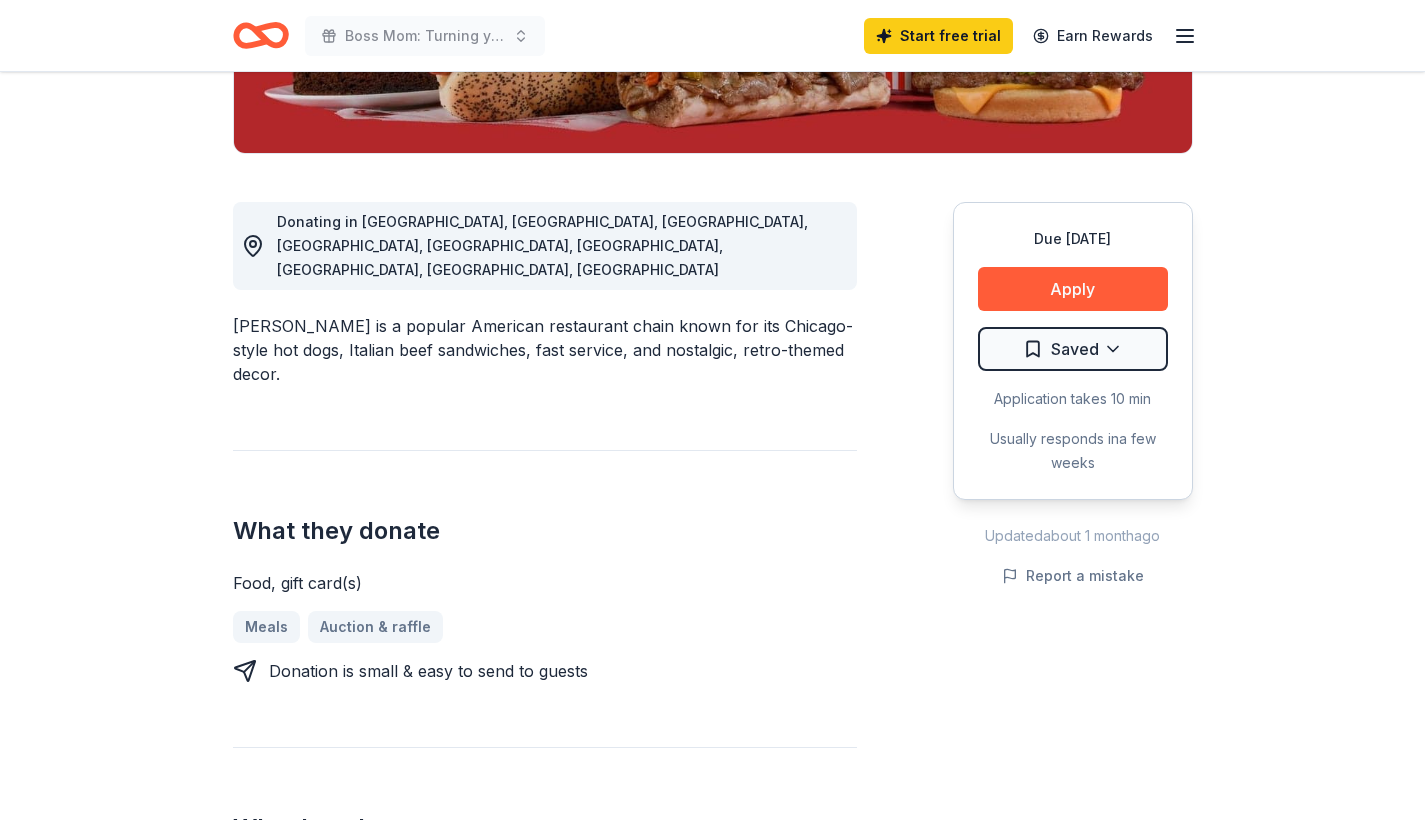 scroll, scrollTop: 464, scrollLeft: 0, axis: vertical 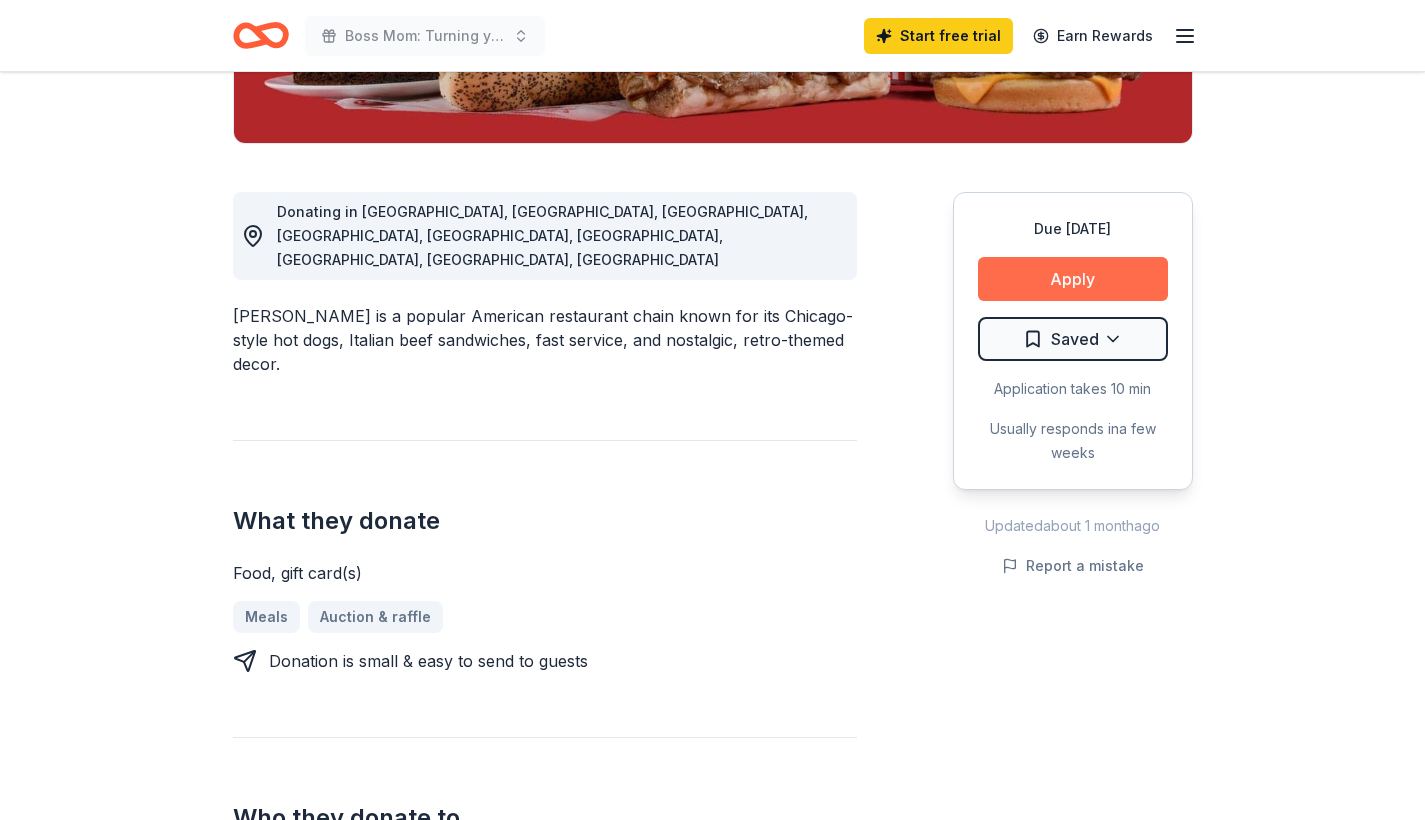 click on "Apply" at bounding box center (1073, 279) 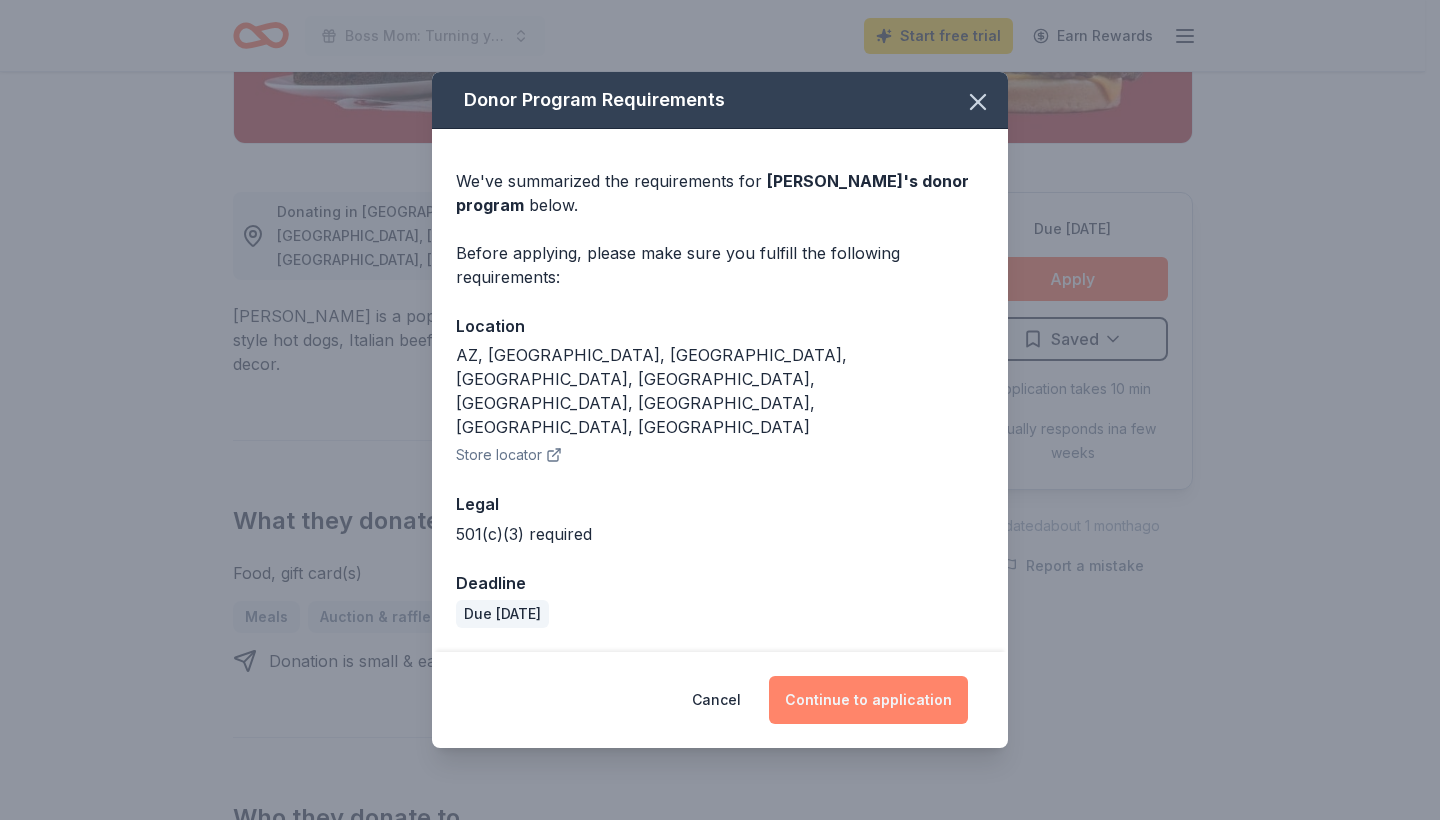 click on "Continue to application" at bounding box center [868, 700] 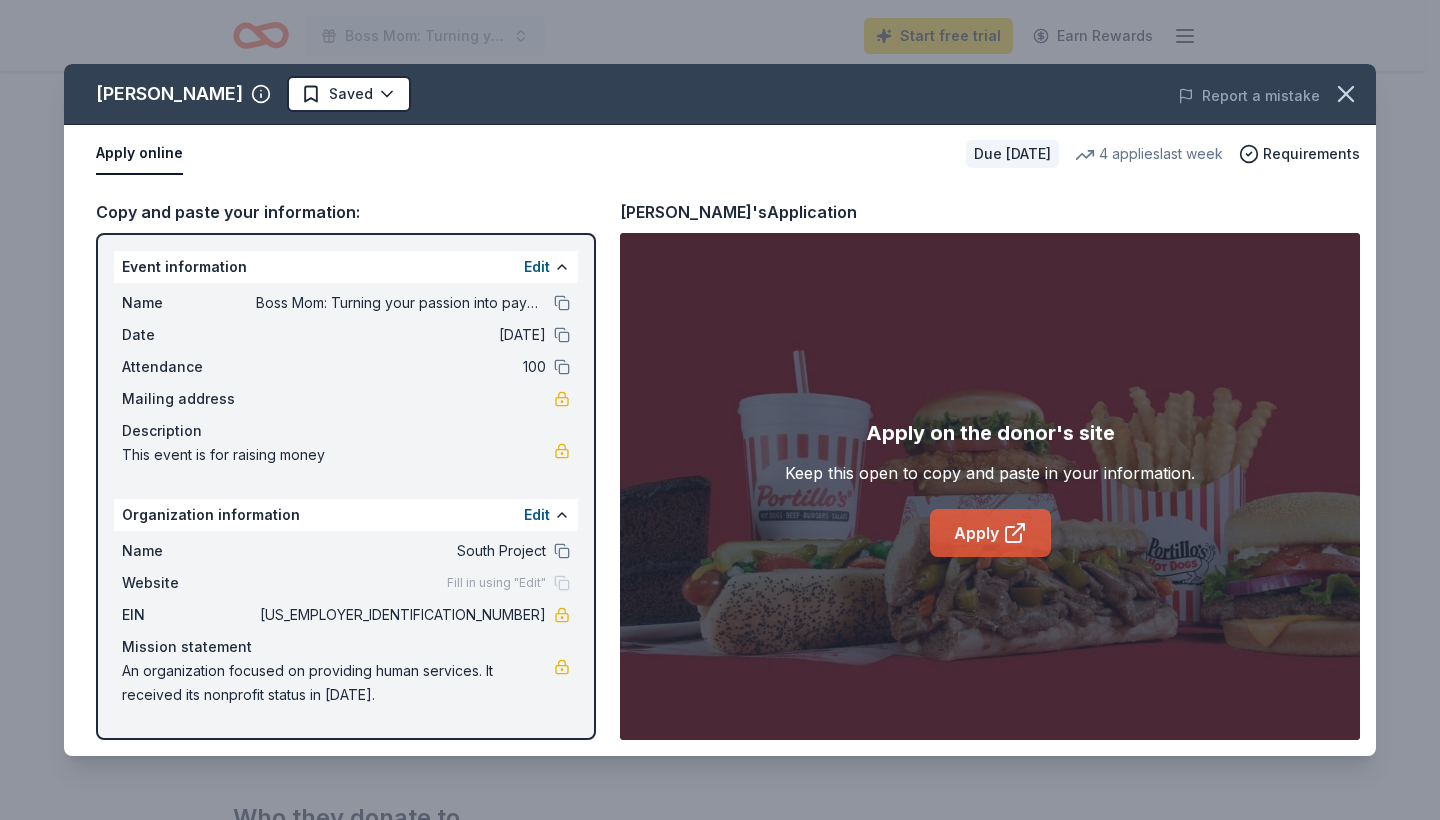 click on "Apply" at bounding box center [990, 533] 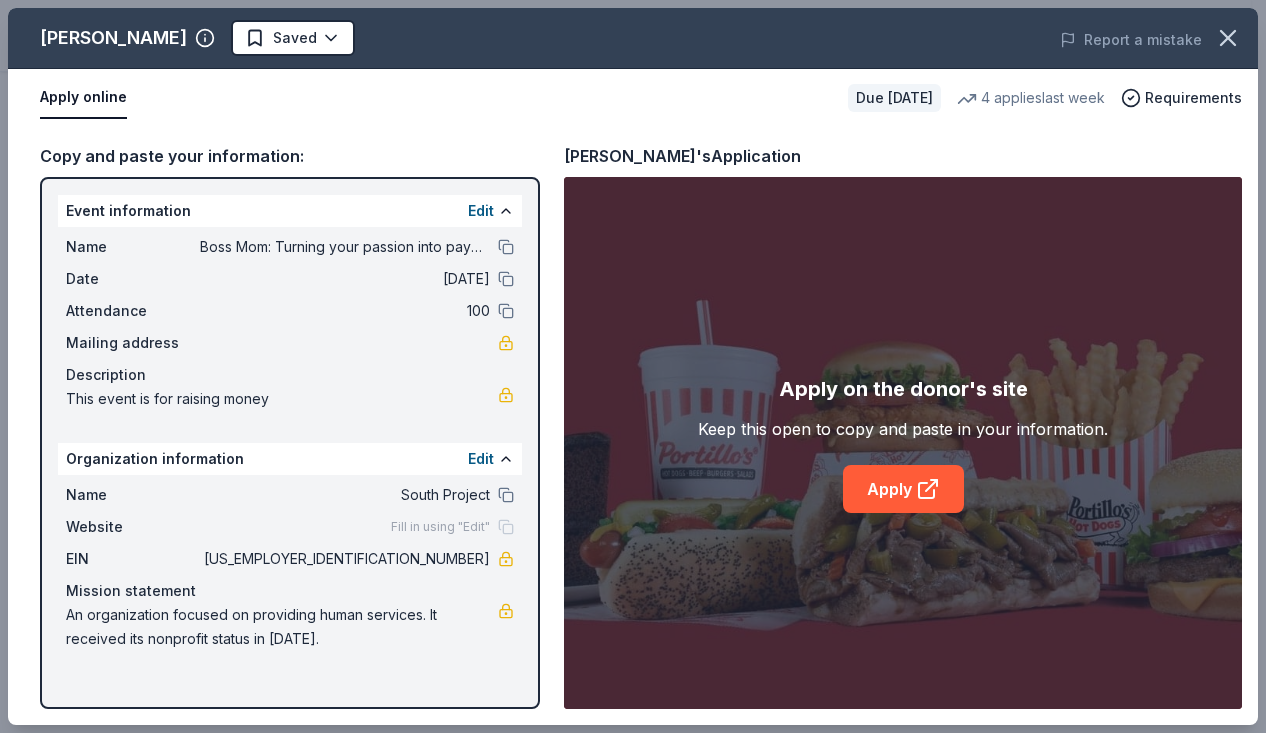 click on "Copy and paste your information: Event information Edit Name Boss Mom: Turning your passion into paychecks Date 09/13/25 Attendance 100 Mailing address Description This event is for raising money Organization information Edit Name South Project Website Fill in using "Edit" EIN 86-1183450 Mission statement An organization focused on providing human services. It received its nonprofit status in 2021. Portillo's's  Application Apply on the donor's site Keep this open to copy and paste in your information. Apply" at bounding box center [633, 426] 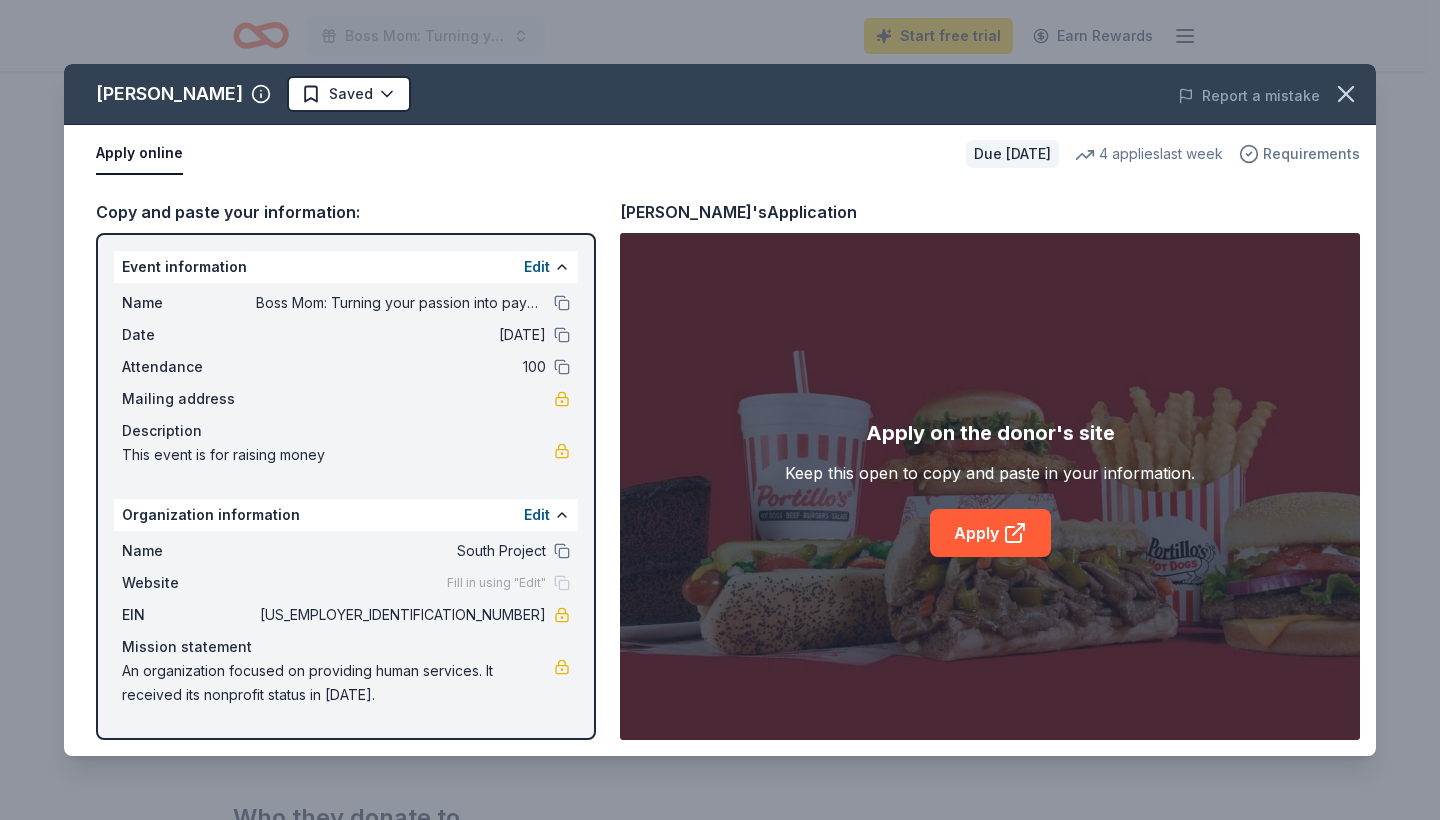 click on "Requirements" at bounding box center [1311, 154] 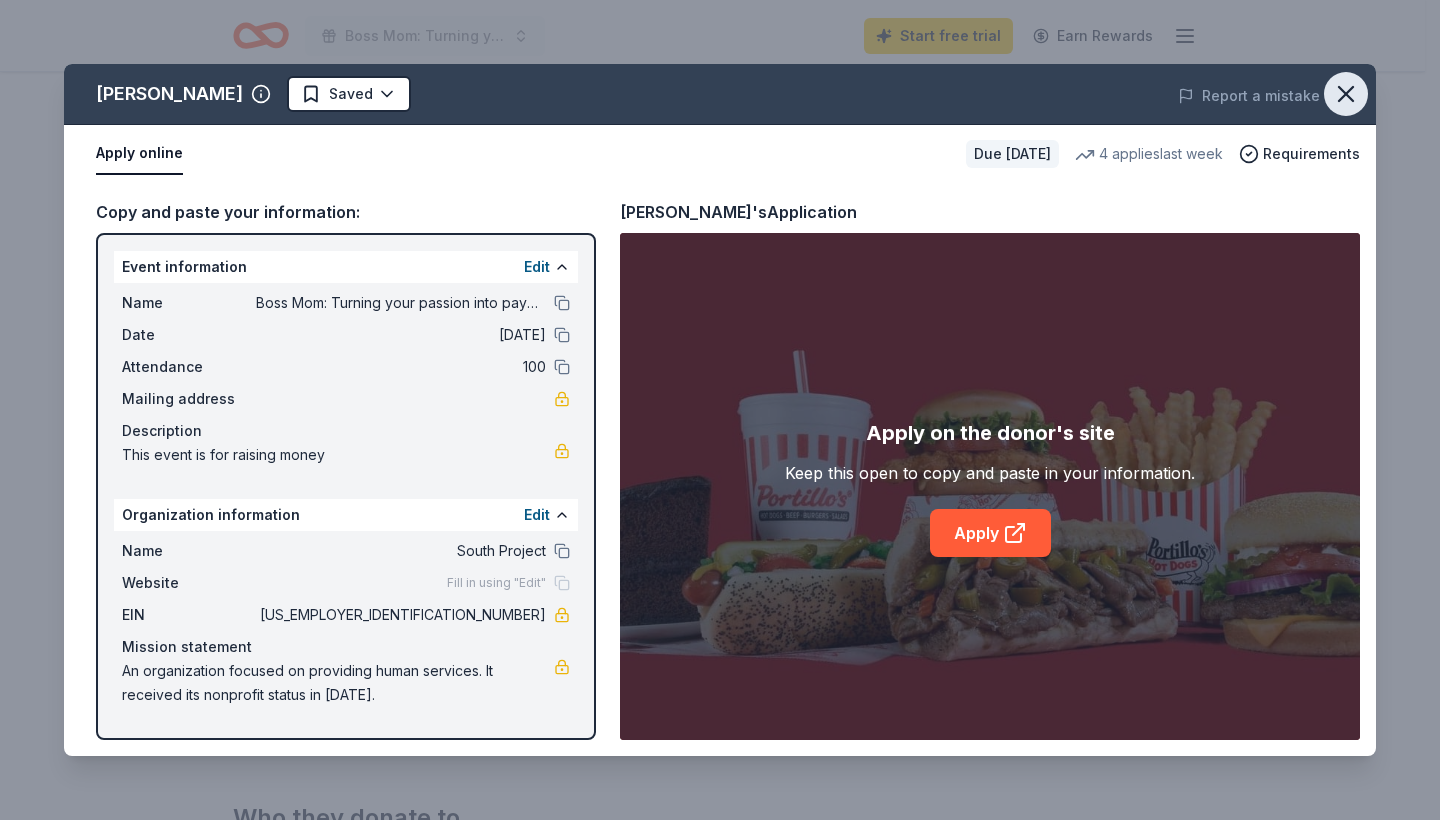 click 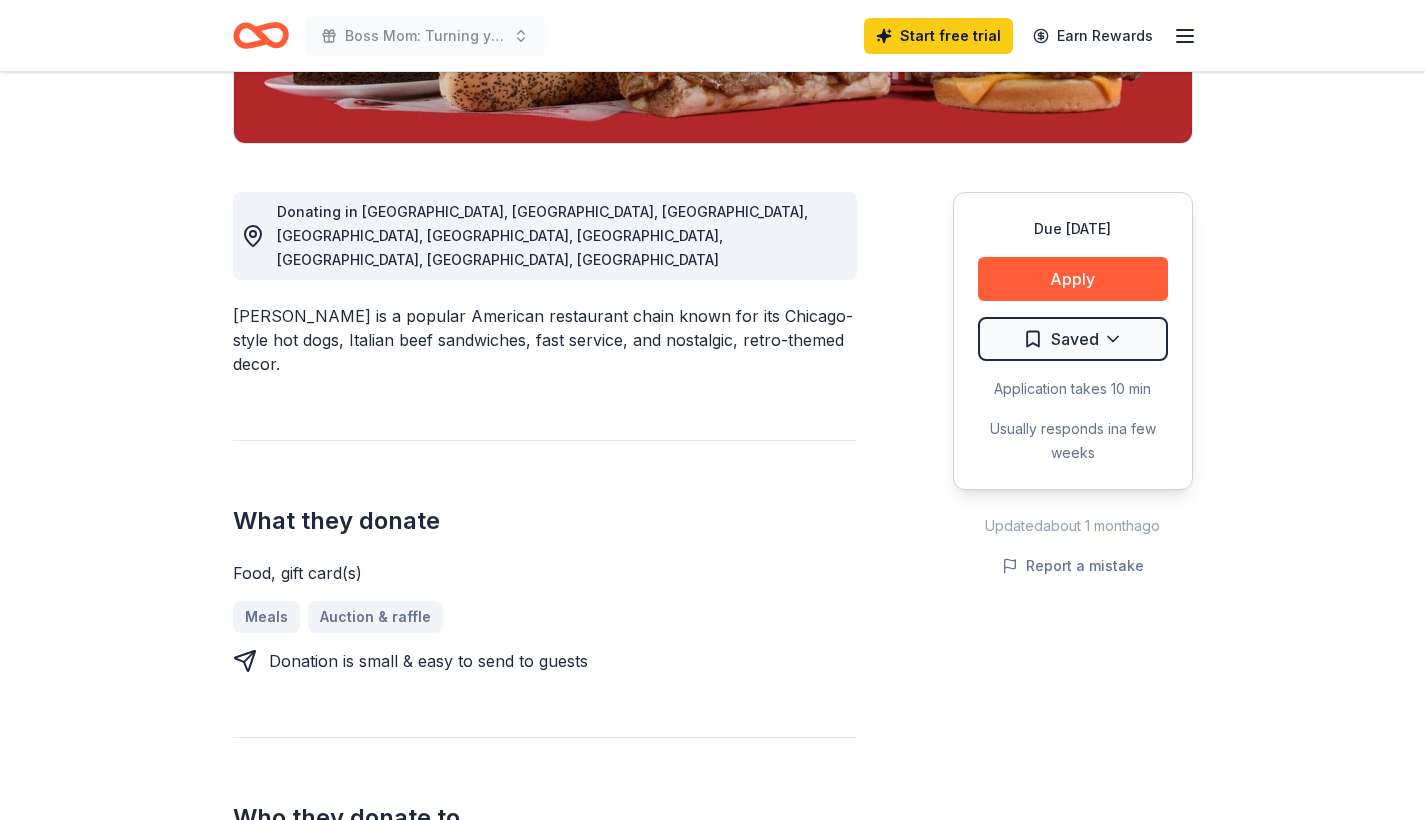 click on "Due in 48 days Share Portillo's 5.0 • 4  reviews 4   applies  last week approval rate donation value Share Donating in AZ, CA, FL, IA, IL, IN, MN, TX, WI Portillo's is a popular American restaurant chain known for its Chicago-style hot dogs, Italian beef sandwiches, fast service, and nostalgic, retro-themed decor. What they donate Food, gift card(s) Meals Auction & raffle Donation is small & easy to send to guests Who they donate to  Preferred 501(c)(3) required Due in 48 days Apply Saved Application takes 10 min Usually responds in  a few weeks Updated  about 1 month  ago Report a mistake approval rate 20 % approved 30 % declined 50 % no response donation value (average) 20% 70% 0% 10% $xx - $xx $xx - $xx $xx - $xx $xx - $xx Start free Pro trial to view approval rates and average donation values 5.0 • 4  reviews Balanced Life Org. Inc. May 2025 • Approved awesome!! bless them Vets R Us, Inc. April 2025 • Approved Smile Honey Child June 2024 • Approved Read more Desert Foothills Library January 2024" at bounding box center (712, 1118) 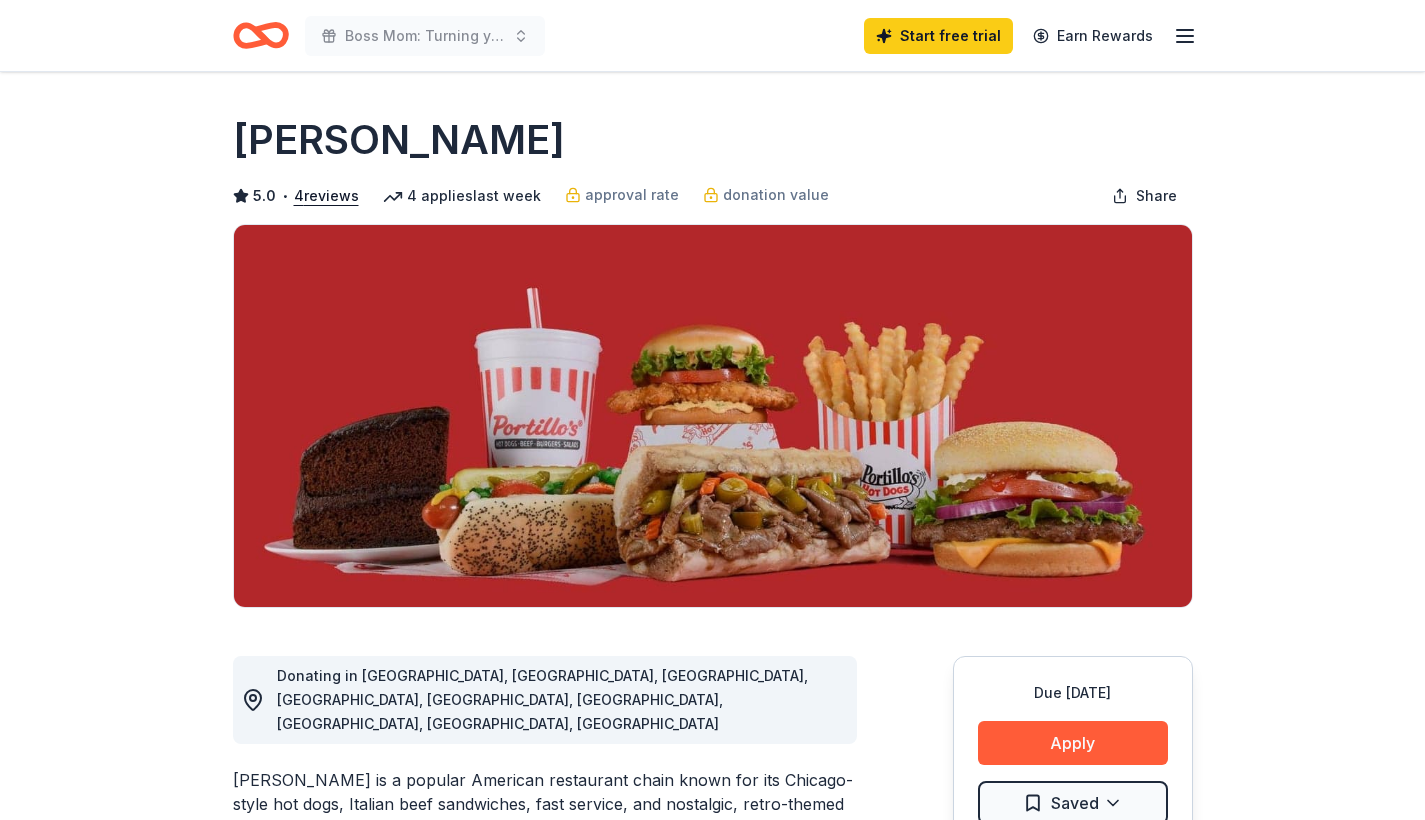 scroll, scrollTop: 0, scrollLeft: 0, axis: both 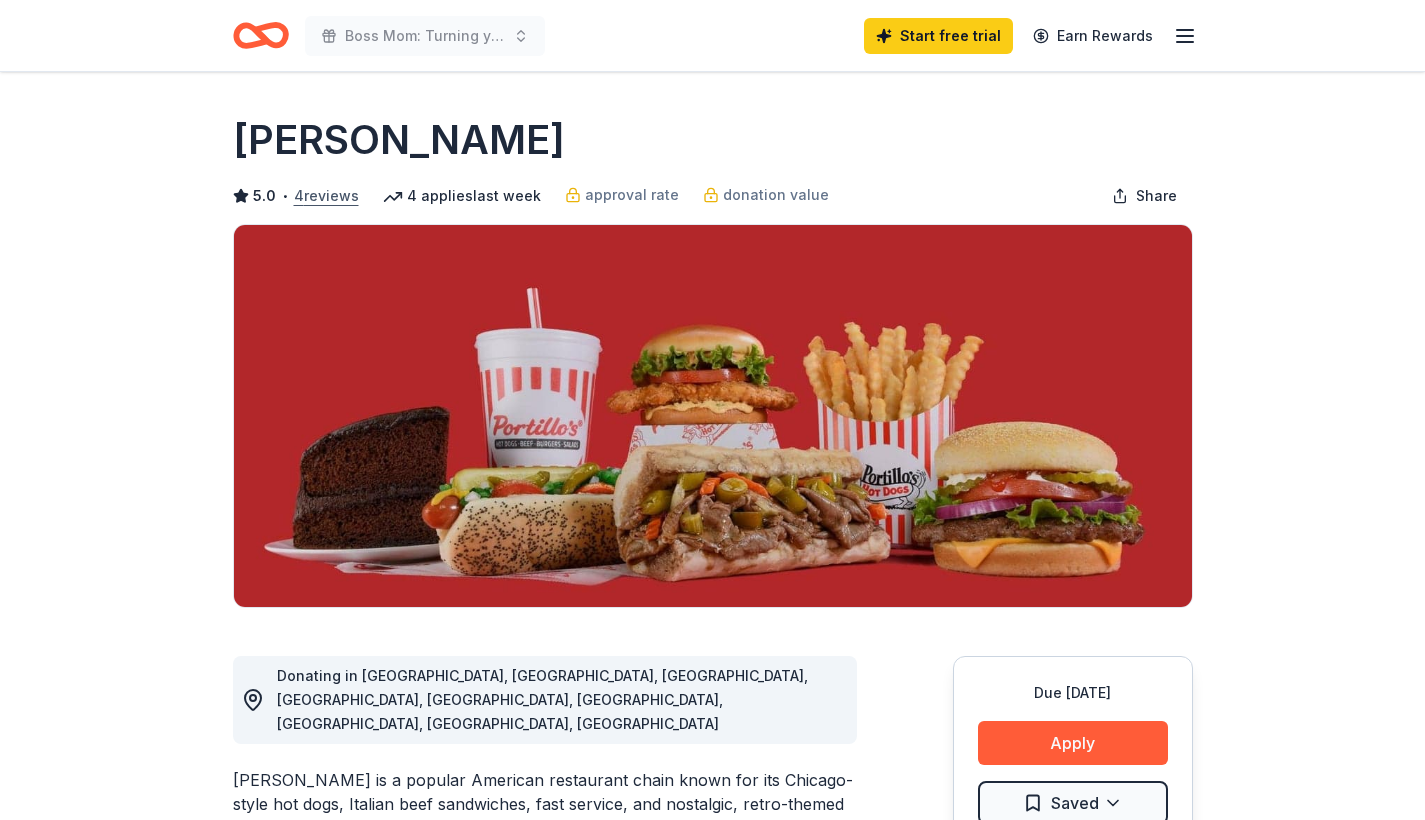 click on "4  reviews" at bounding box center [326, 196] 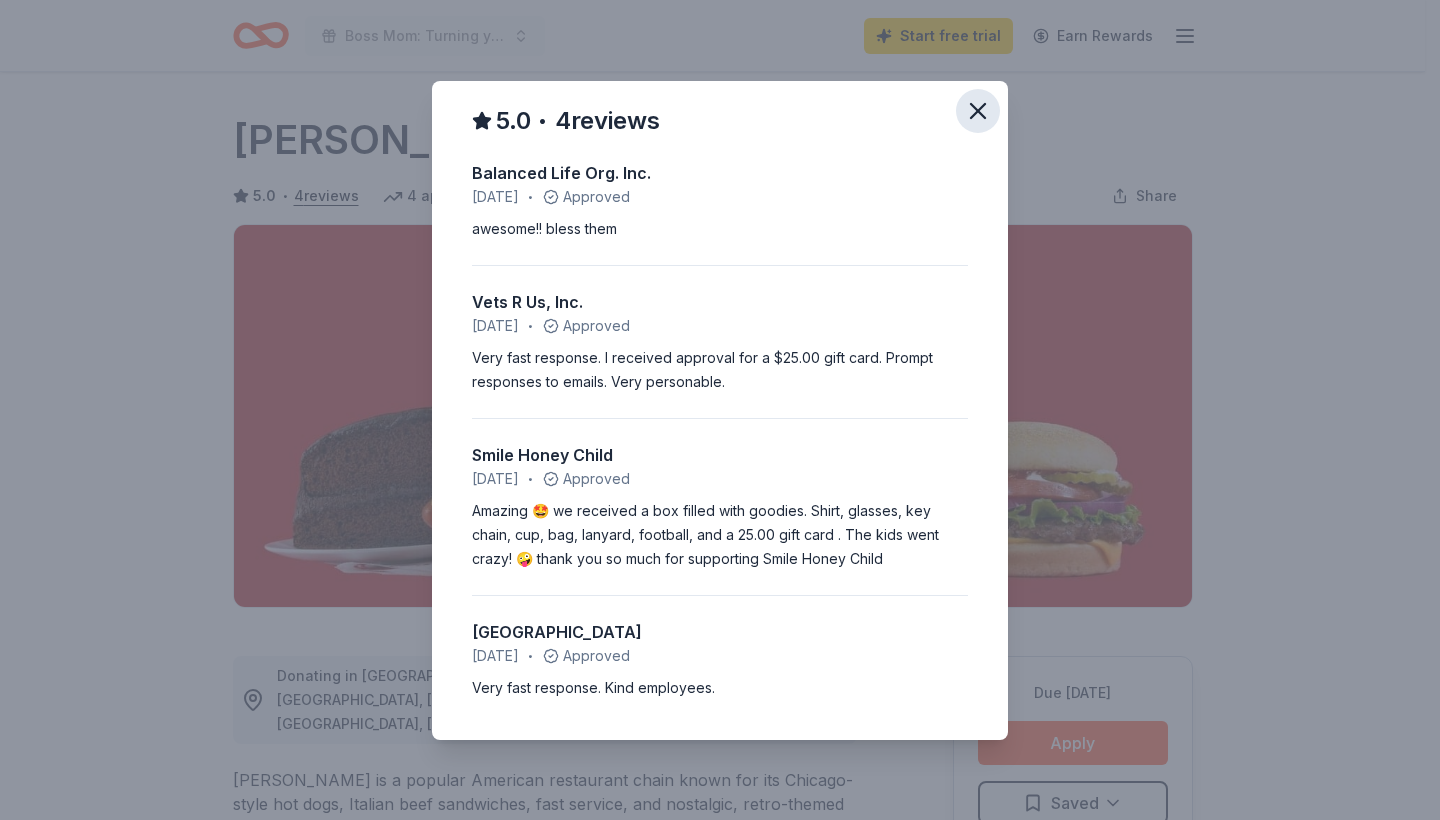 click 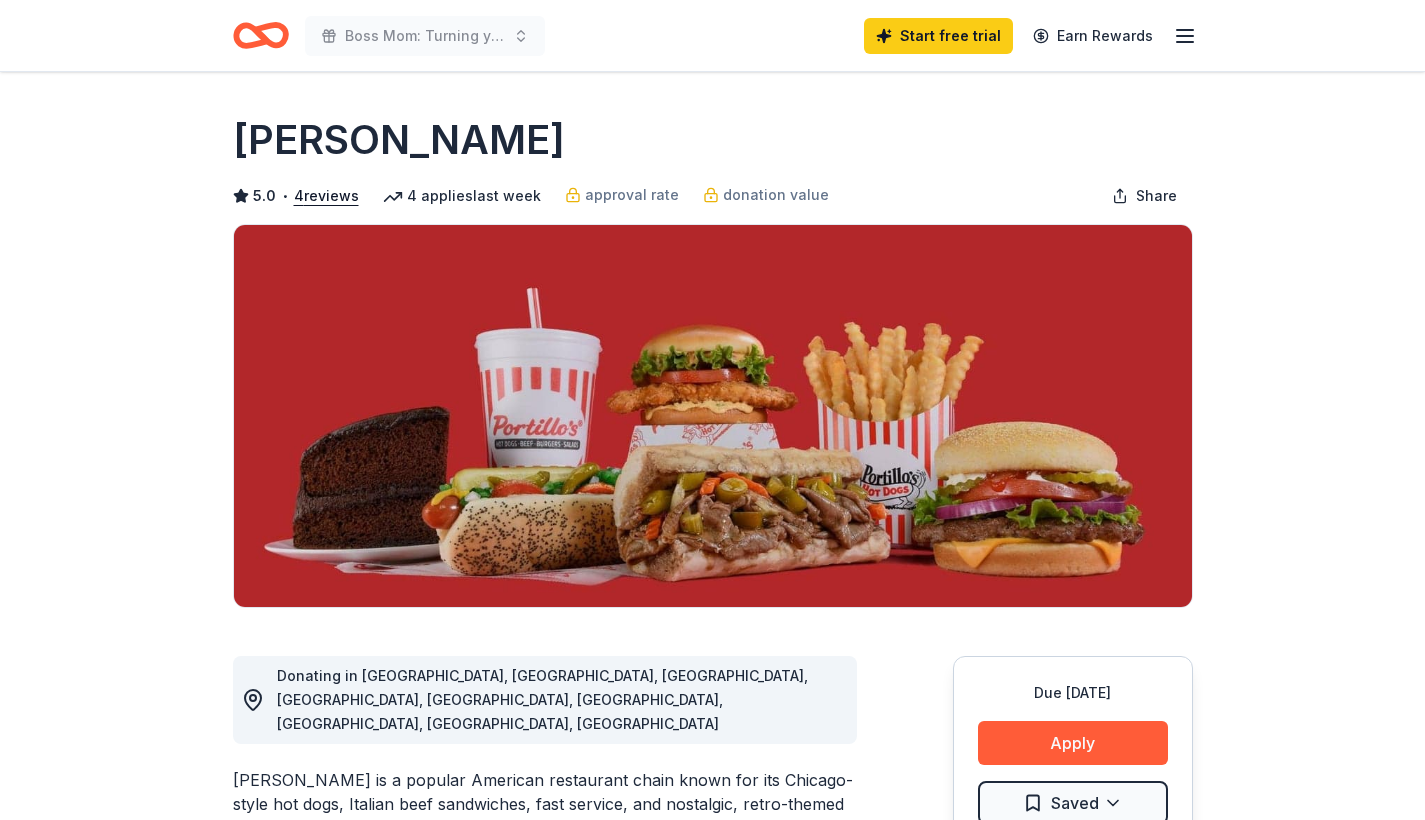 click on "Portillo's" at bounding box center [713, 140] 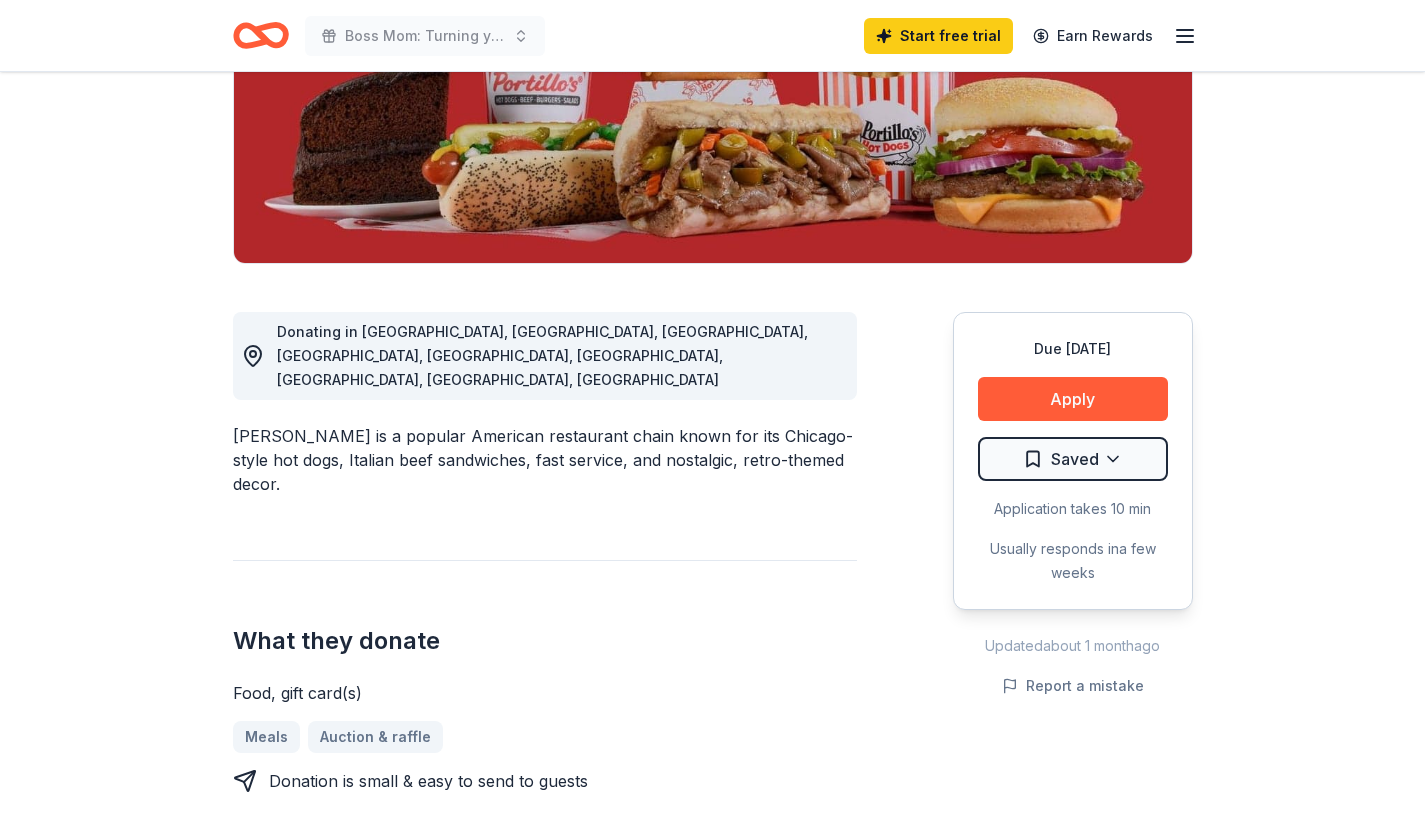 scroll, scrollTop: 348, scrollLeft: 0, axis: vertical 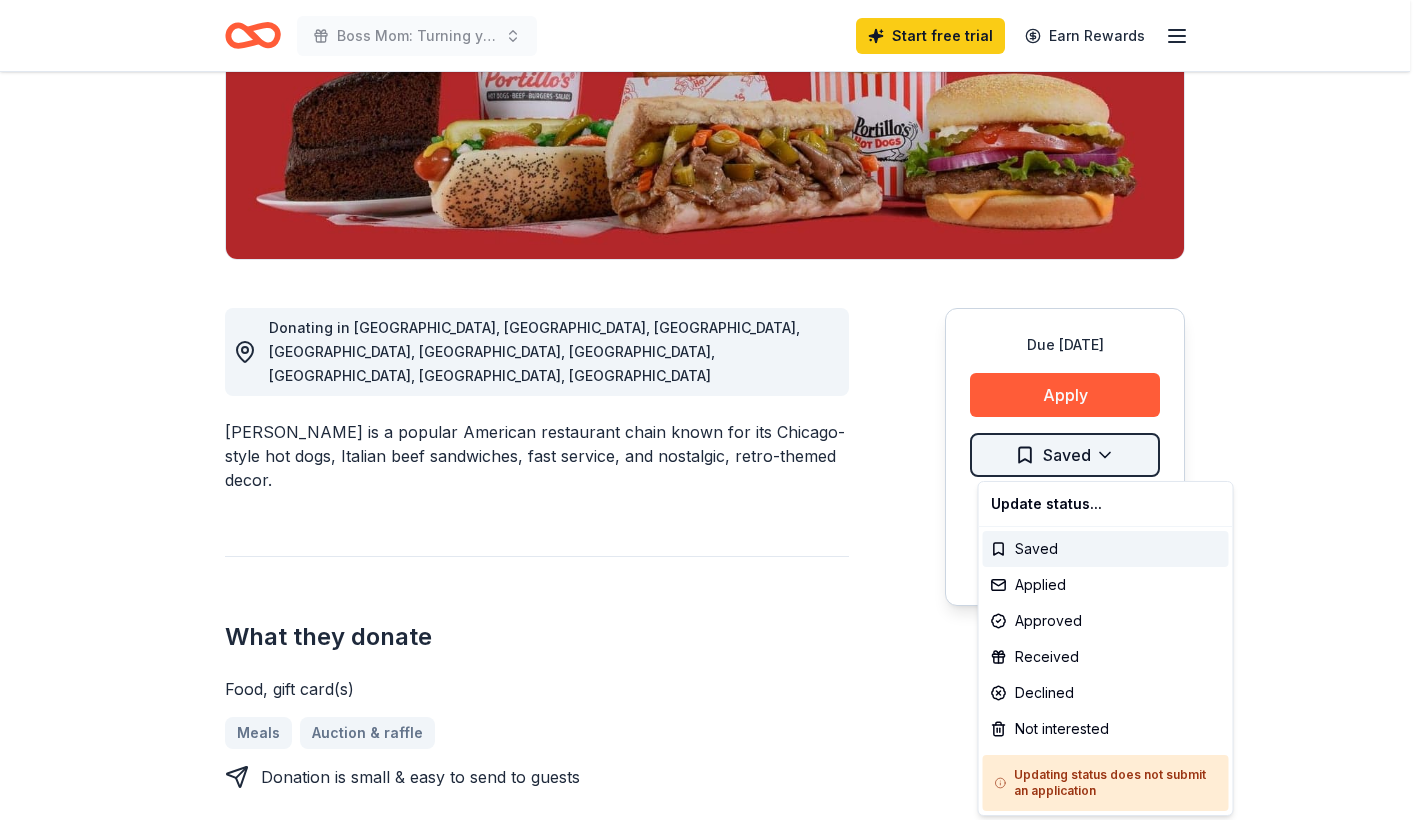 click on "Boss Mom: Turning your passion into paychecks Start free  trial Earn Rewards Due in 48 days Share Portillo's 5.0 • 4  reviews 4   applies  last week approval rate donation value Share Donating in AZ, CA, FL, IA, IL, IN, MN, TX, WI Portillo's is a popular American restaurant chain known for its Chicago-style hot dogs, Italian beef sandwiches, fast service, and nostalgic, retro-themed decor. What they donate Food, gift card(s) Meals Auction & raffle Donation is small & easy to send to guests Who they donate to  Preferred 501(c)(3) required Due in 48 days Apply Saved Application takes 10 min Usually responds in  a few weeks Updated  about 1 month  ago Report a mistake approval rate 20 % approved 30 % declined 50 % no response donation value (average) 20% 70% 0% 10% $xx - $xx $xx - $xx $xx - $xx $xx - $xx Start free Pro trial to view approval rates and average donation values 5.0 • 4  reviews Balanced Life Org. Inc. May 2025 • Approved awesome!! bless them Vets R Us, Inc. April 2025 • Approved June 2024 4" at bounding box center [712, 62] 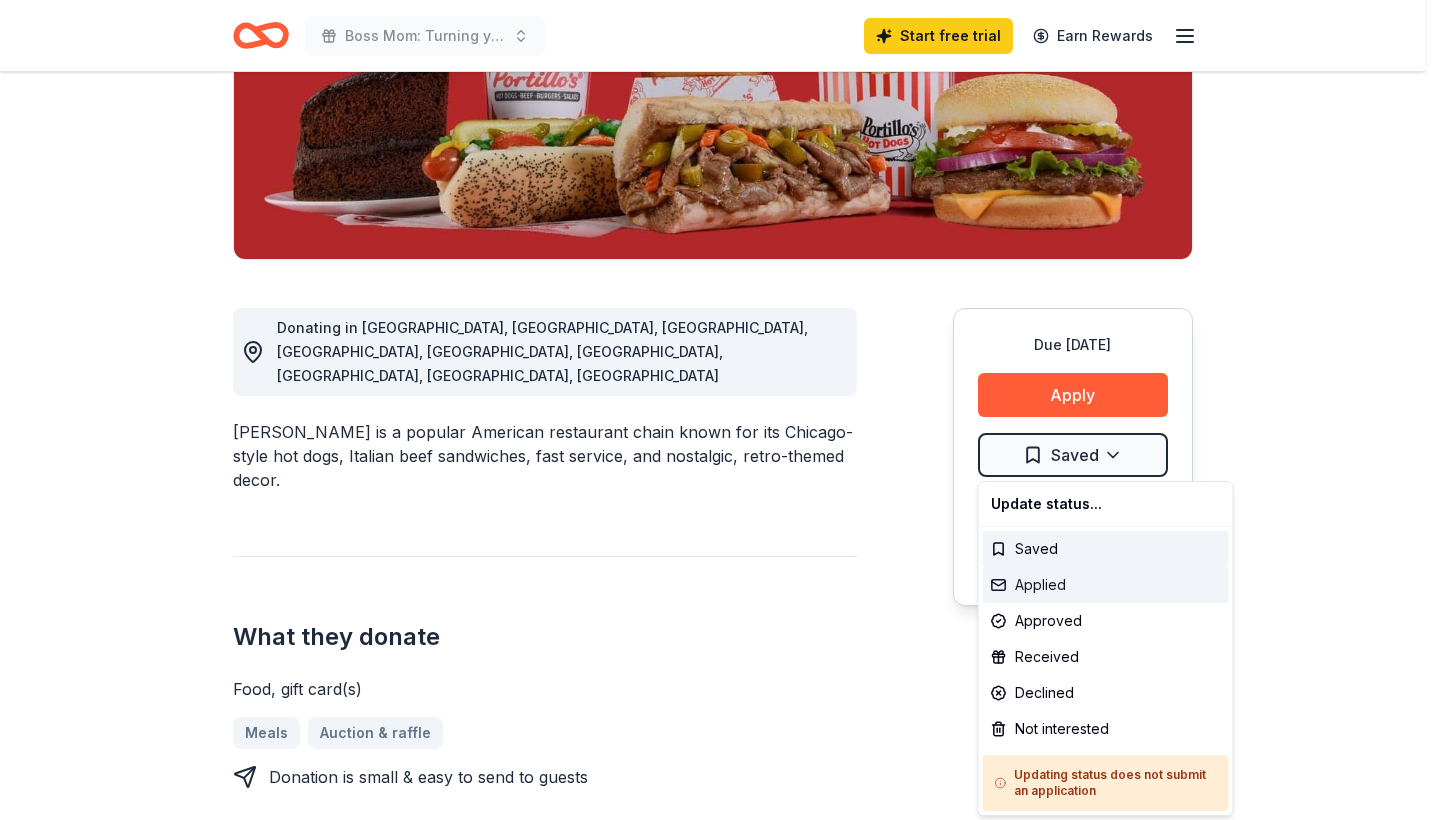 click on "Applied" at bounding box center (1106, 585) 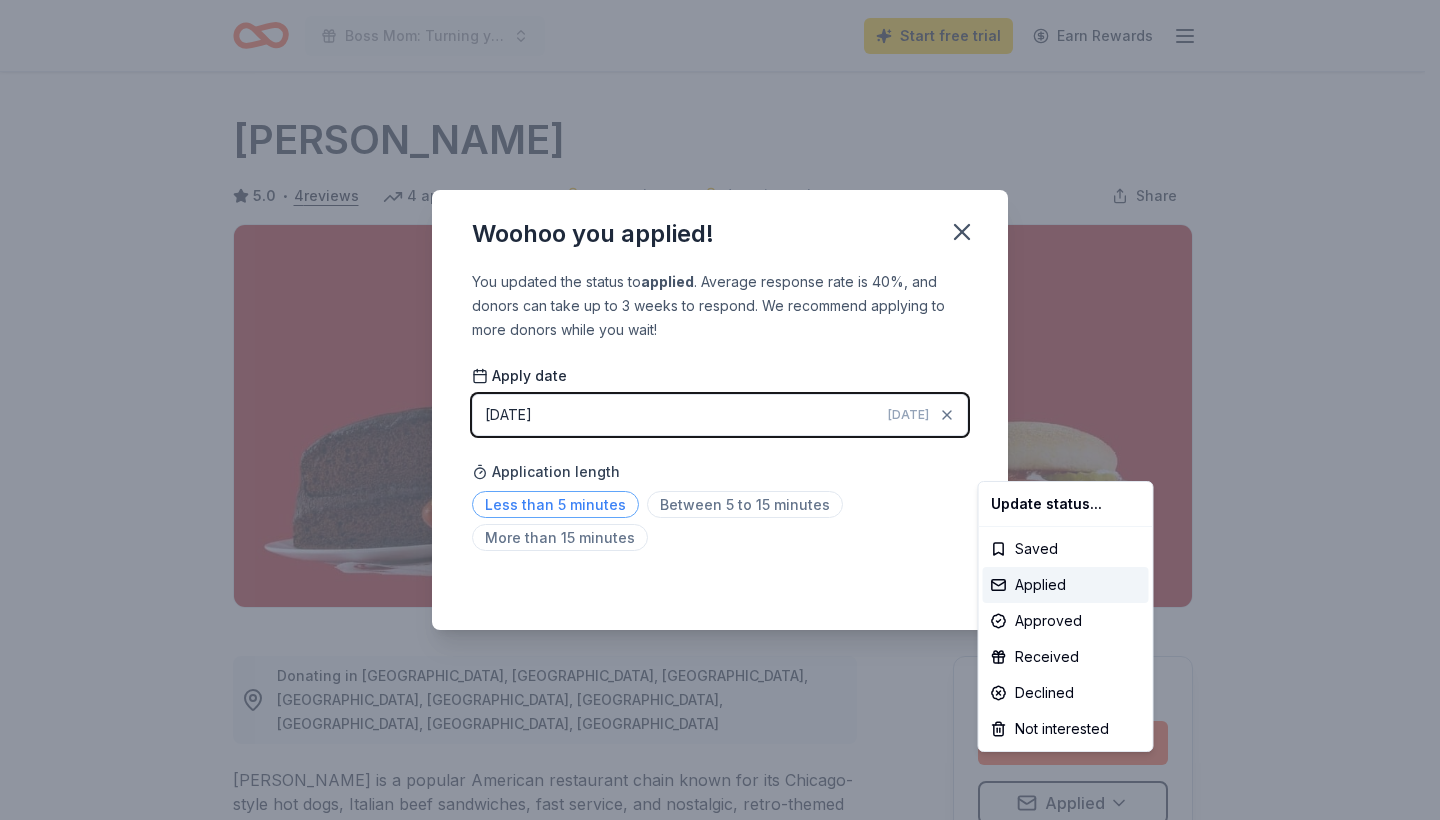 drag, startPoint x: 750, startPoint y: 457, endPoint x: 583, endPoint y: 506, distance: 174.04022 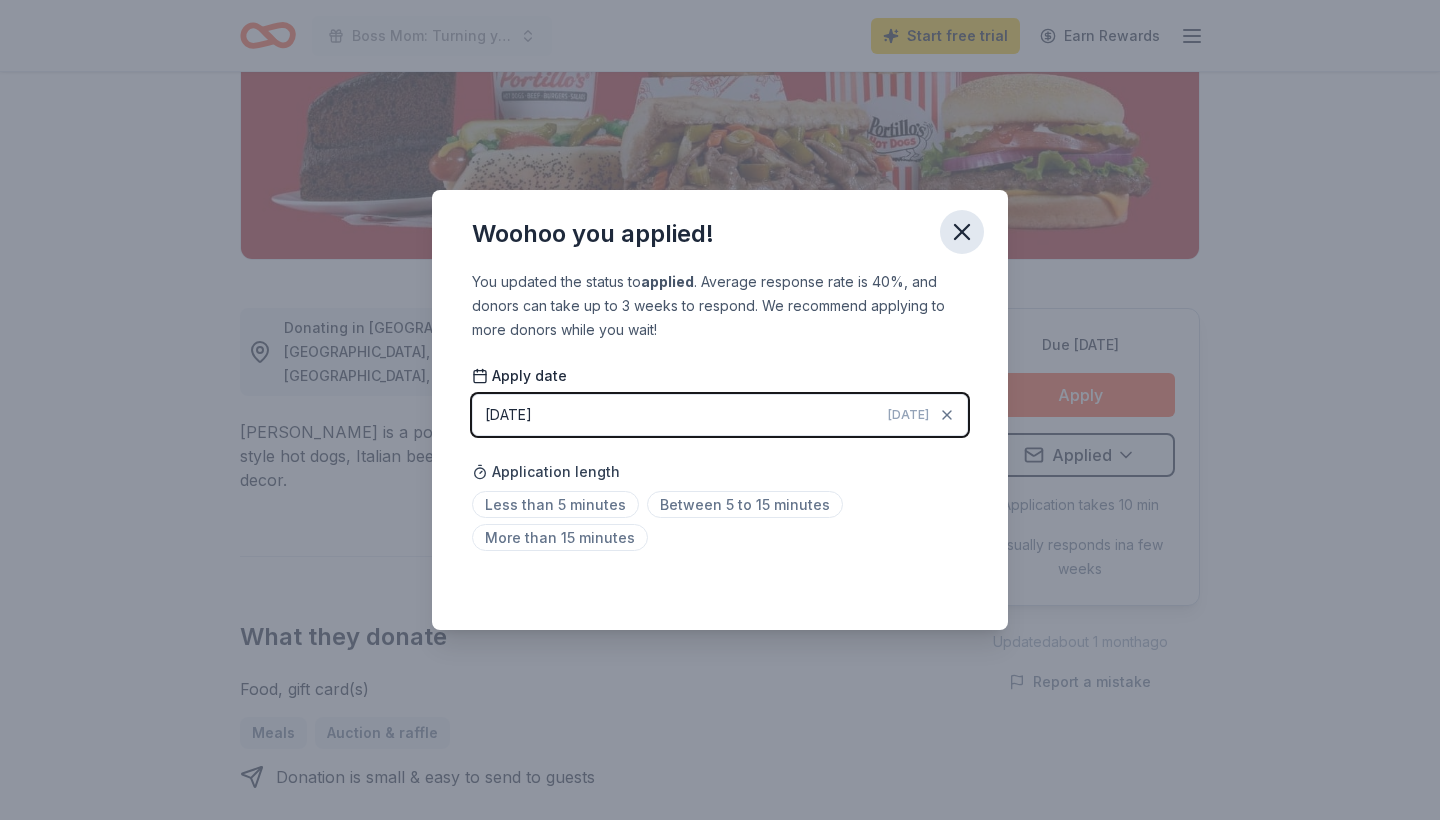 click 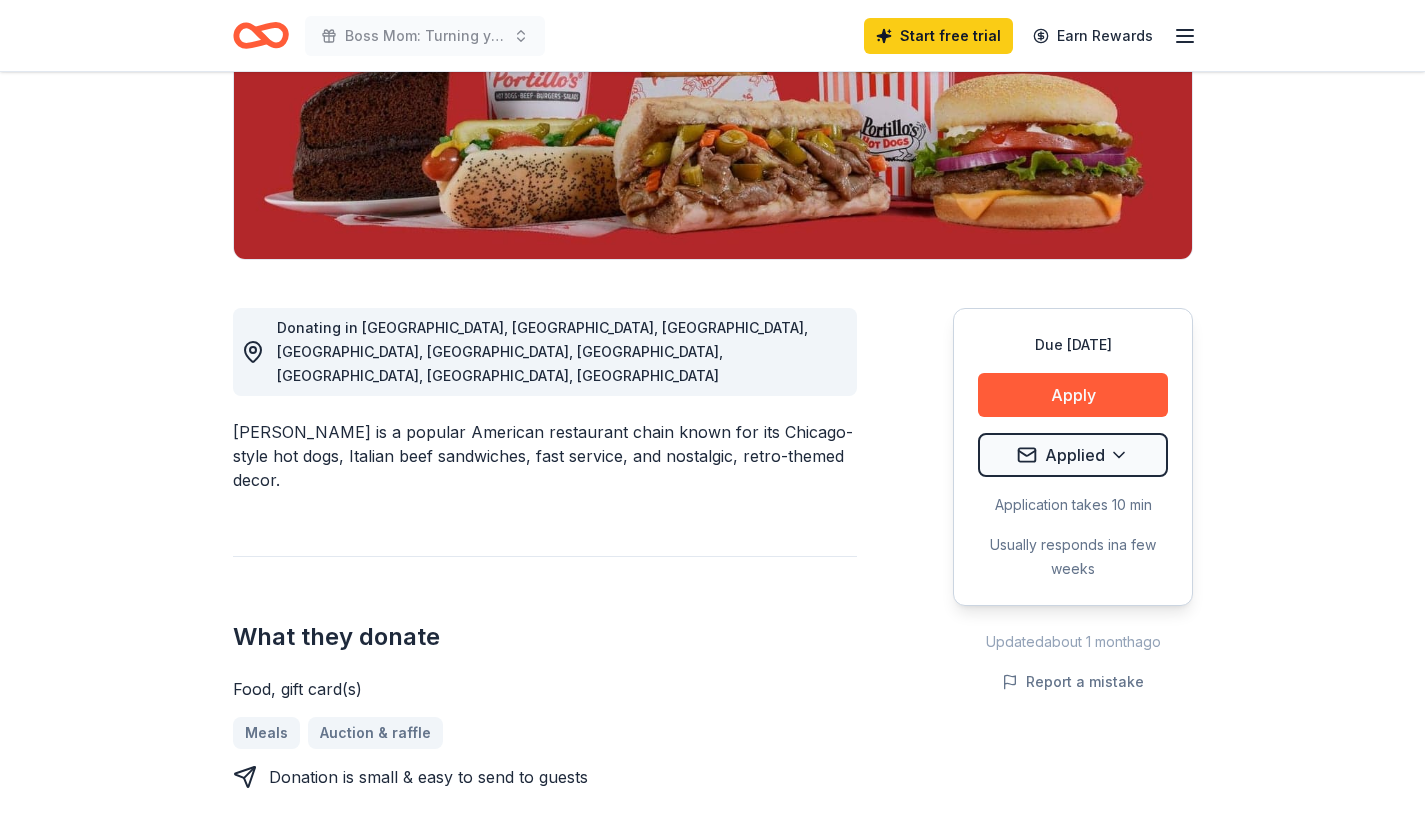 click on "Due in 48 days Share Portillo's 5.0 • 4  reviews 4   applies  last week approval rate donation value Share Donating in AZ, CA, FL, IA, IL, IN, MN, TX, WI Portillo's is a popular American restaurant chain known for its Chicago-style hot dogs, Italian beef sandwiches, fast service, and nostalgic, retro-themed decor. What they donate Food, gift card(s) Meals Auction & raffle Donation is small & easy to send to guests Who they donate to  Preferred 501(c)(3) required Due in 48 days Apply Applied Application takes 10 min Usually responds in  a few weeks Updated  about 1 month  ago Report a mistake approval rate 20 % approved 30 % declined 50 % no response donation value (average) 20% 70% 0% 10% $xx - $xx $xx - $xx $xx - $xx $xx - $xx Start free Pro trial to view approval rates and average donation values 5.0 • 4  reviews Balanced Life Org. Inc. May 2025 • Approved awesome!! bless them Vets R Us, Inc. April 2025 • Approved Smile Honey Child June 2024 • Approved Read more Desert Foothills Library • 4 3" at bounding box center (712, 1234) 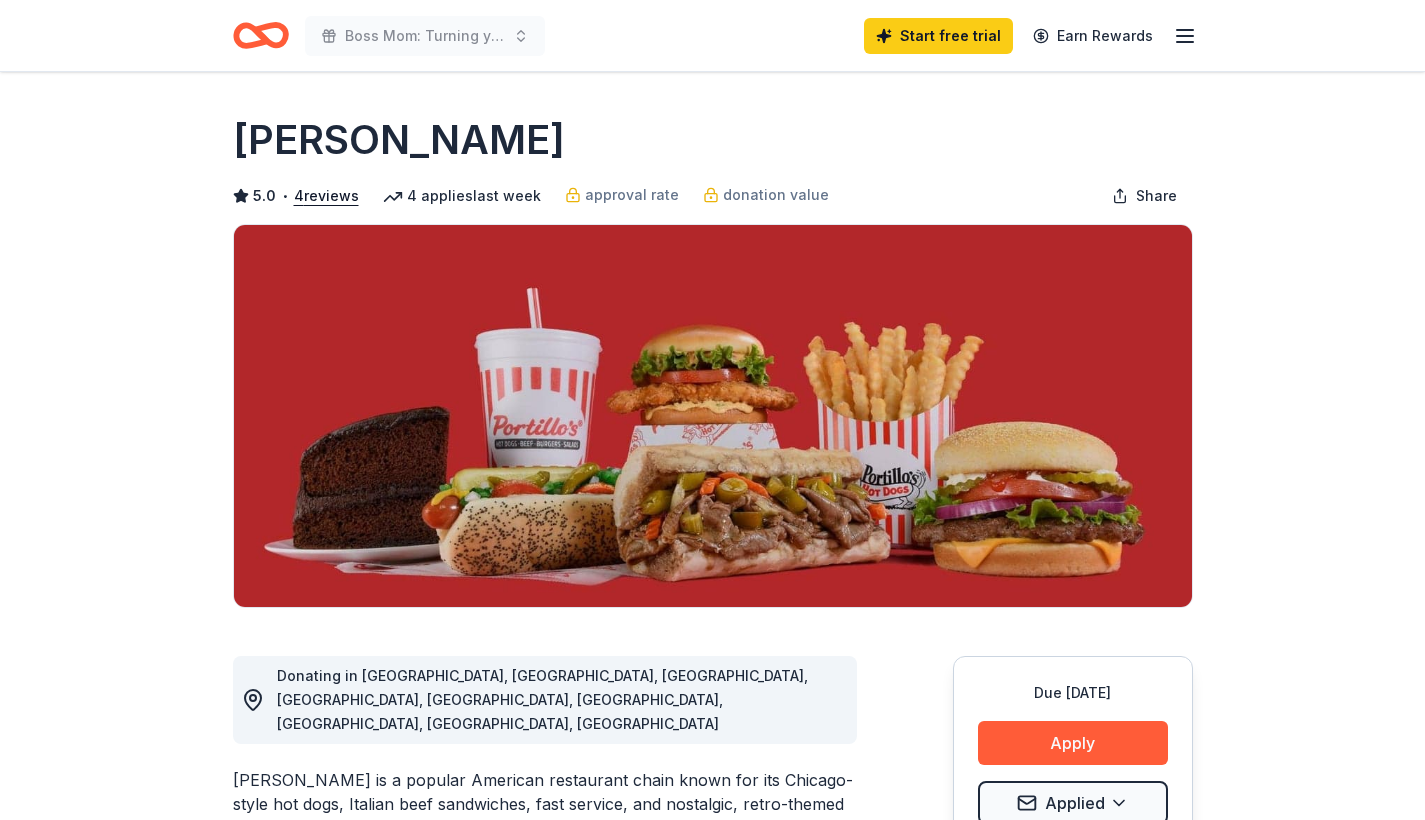 scroll, scrollTop: 0, scrollLeft: 0, axis: both 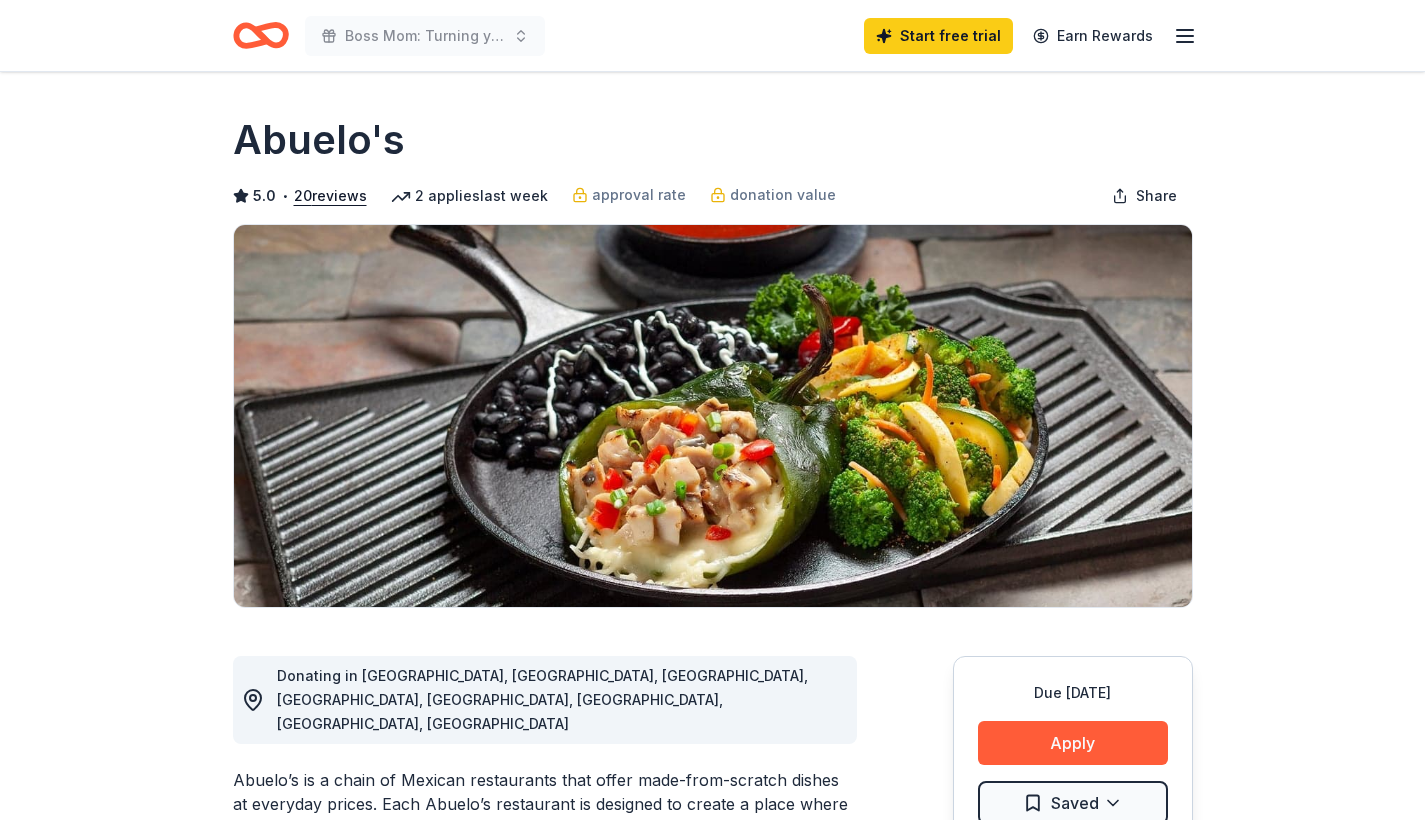 click on "Due [DATE] Share Abuelo's  5.0 • 20  reviews 2   applies  last week approval rate donation value Share Donating in [GEOGRAPHIC_DATA], [GEOGRAPHIC_DATA], [GEOGRAPHIC_DATA], [GEOGRAPHIC_DATA], [GEOGRAPHIC_DATA], [GEOGRAPHIC_DATA], [GEOGRAPHIC_DATA], [GEOGRAPHIC_DATA] Abuelo’s is a chain of Mexican restaurants that offer made-from-scratch dishes at everyday prices. Each Abuelo’s restaurant is designed to create a place where guests of all ages can come together to experience the unique flavors, art, and culture of [GEOGRAPHIC_DATA]. What they donate $20 VIP gift cards Alcohol Beverages Meals Auction & raffle Snacks Donation can be shipped to you Donation is small & easy to send to guests Who they donate to  Preferred 501(c)(3) preferred Due [DATE] Apply Saved ⚡️ Quick application Usually responds in  around a week Updated  about [DATE] Report a mistake approval rate 20 % approved 30 % declined 50 % no response donation value (average) 20% 70% 0% 10% $xx - $xx $xx - $xx $xx - $xx $xx - $xx Start free Pro trial to view approval rates and average donation values 5.0 • 20  reviews See all  20  reviews [DATE] •" at bounding box center (712, 1636) 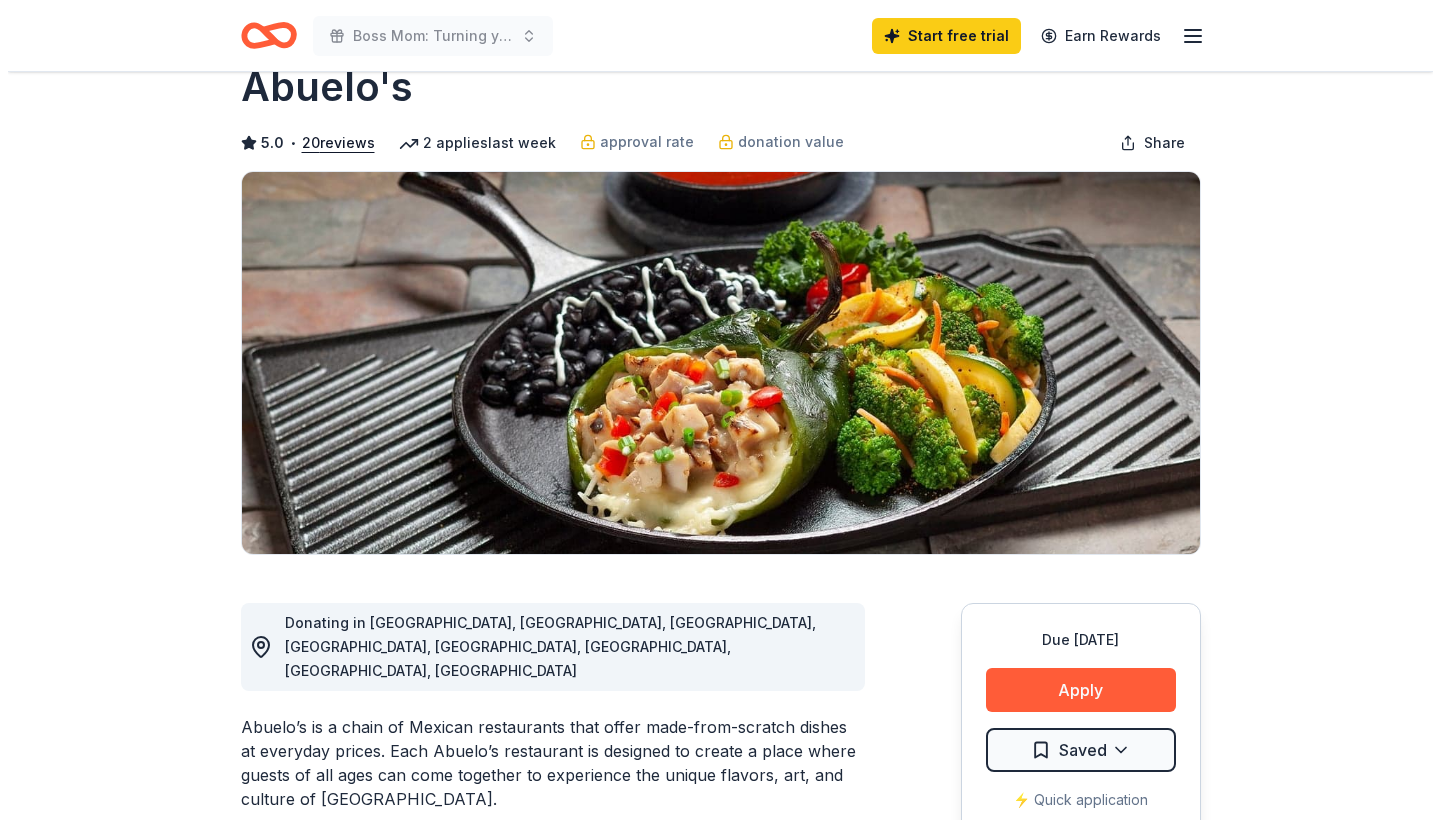 scroll, scrollTop: 45, scrollLeft: 0, axis: vertical 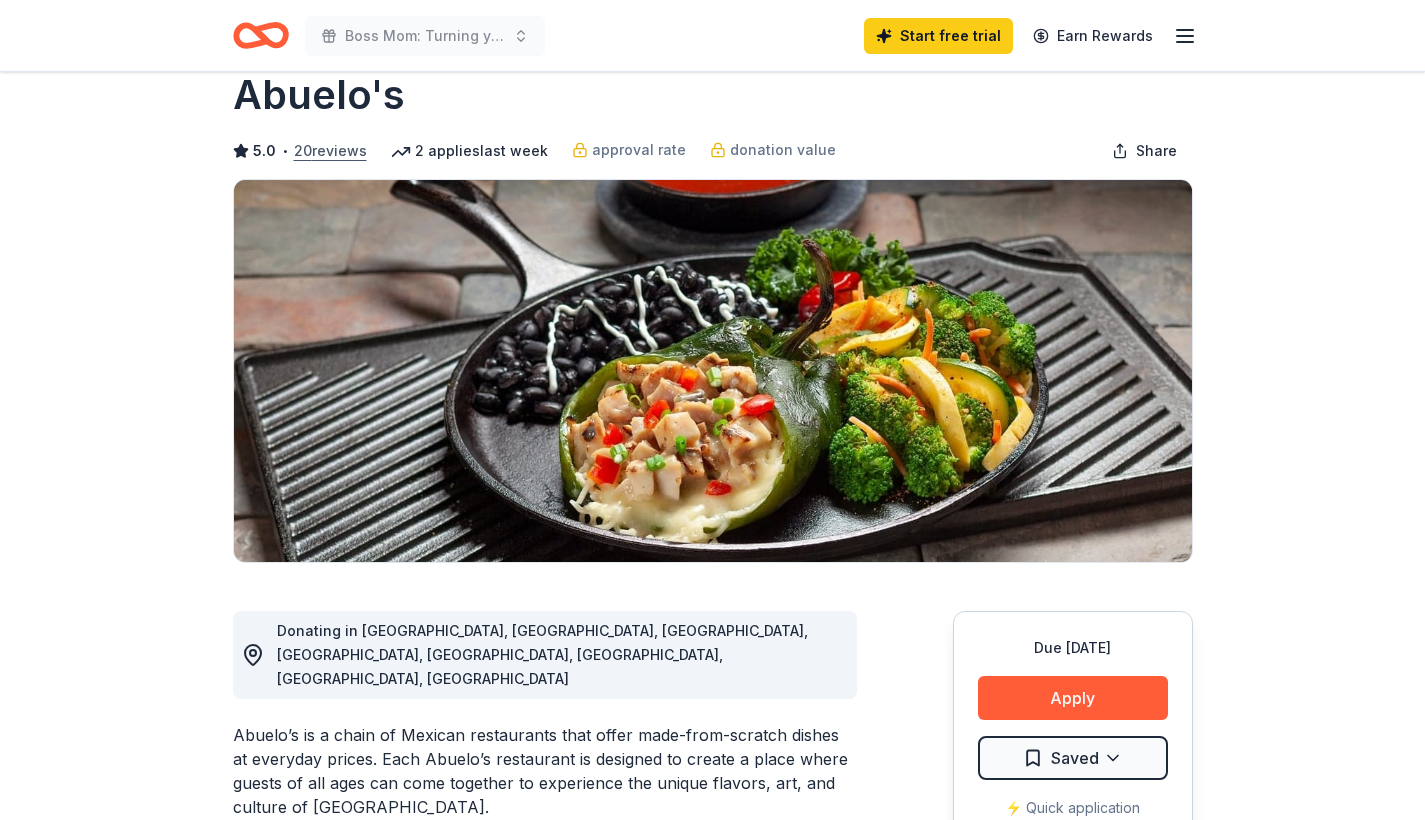 click on "20  reviews" at bounding box center [330, 151] 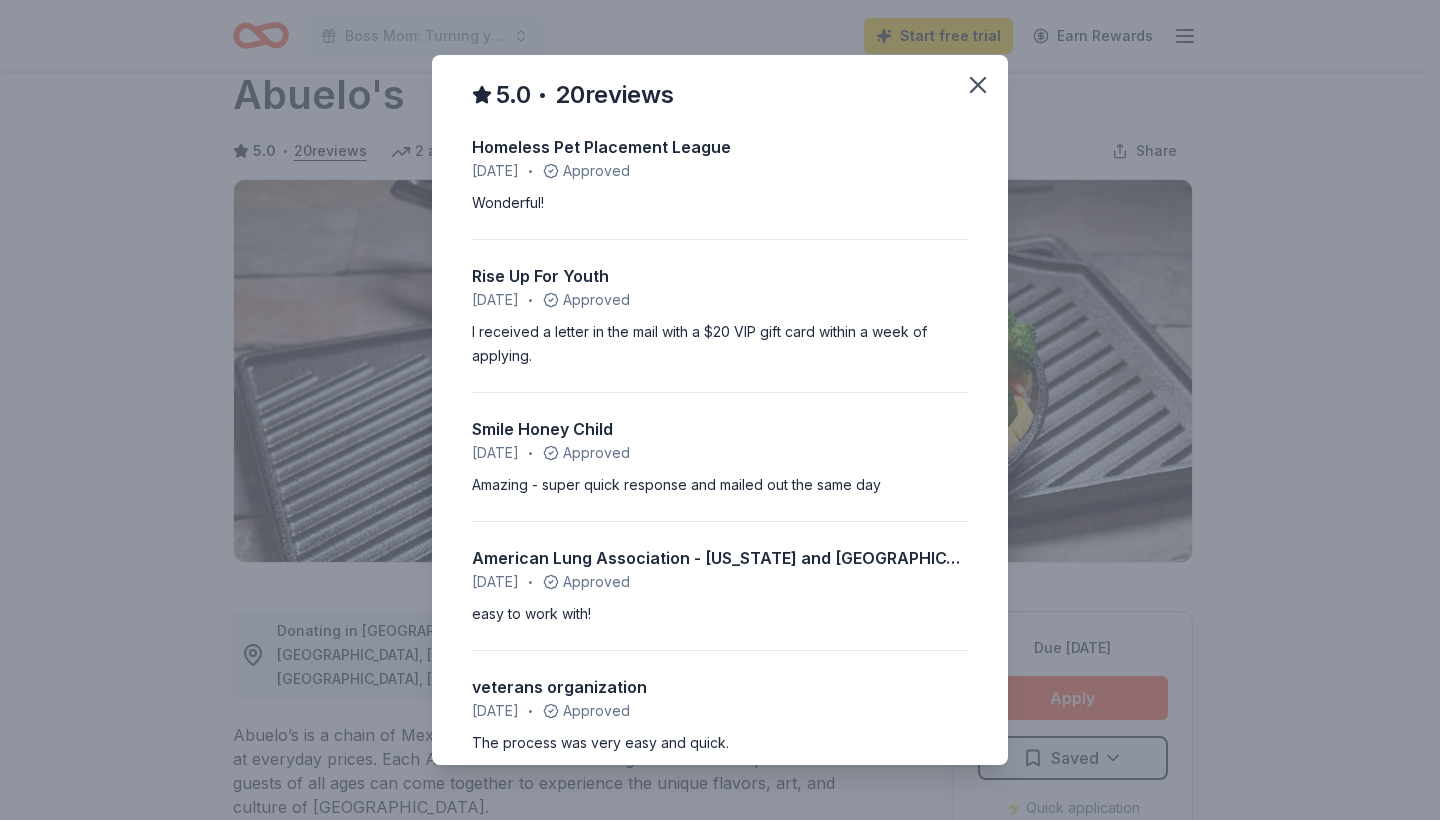 click on "5.0 • 20  reviews Homeless Pet Placement League [DATE] • Approved Wonderful! Rise Up For Youth [DATE] • Approved I received a letter in the mail with a $20 VIP gift card within a week of applying. Smile Honey Child  [DATE] • Approved Amazing - super quick response and mailed out the same day American Lung Association - [US_STATE] and [GEOGRAPHIC_DATA][US_STATE] [DATE] • Approved easy to work with! veterans organization [DATE] • Approved The process was very easy and quick. [MEDICAL_DATA] Involves  [DATE] • Approved great Glendale Union Online Learning Academy [DATE] • Approved We received a letter and donation card very quickly. Lone Star CASA  [DATE] • Approved The process was fast and easy. Horry County Conservative Alliance [DATE] • Approved It was fast and easy Just Inspire Others Foundation [DATE] • Approved The request was simple and amazing response. We recived a $20 VIP Card and a letter from their corporate office. Fast and easy response • •" at bounding box center [720, 409] 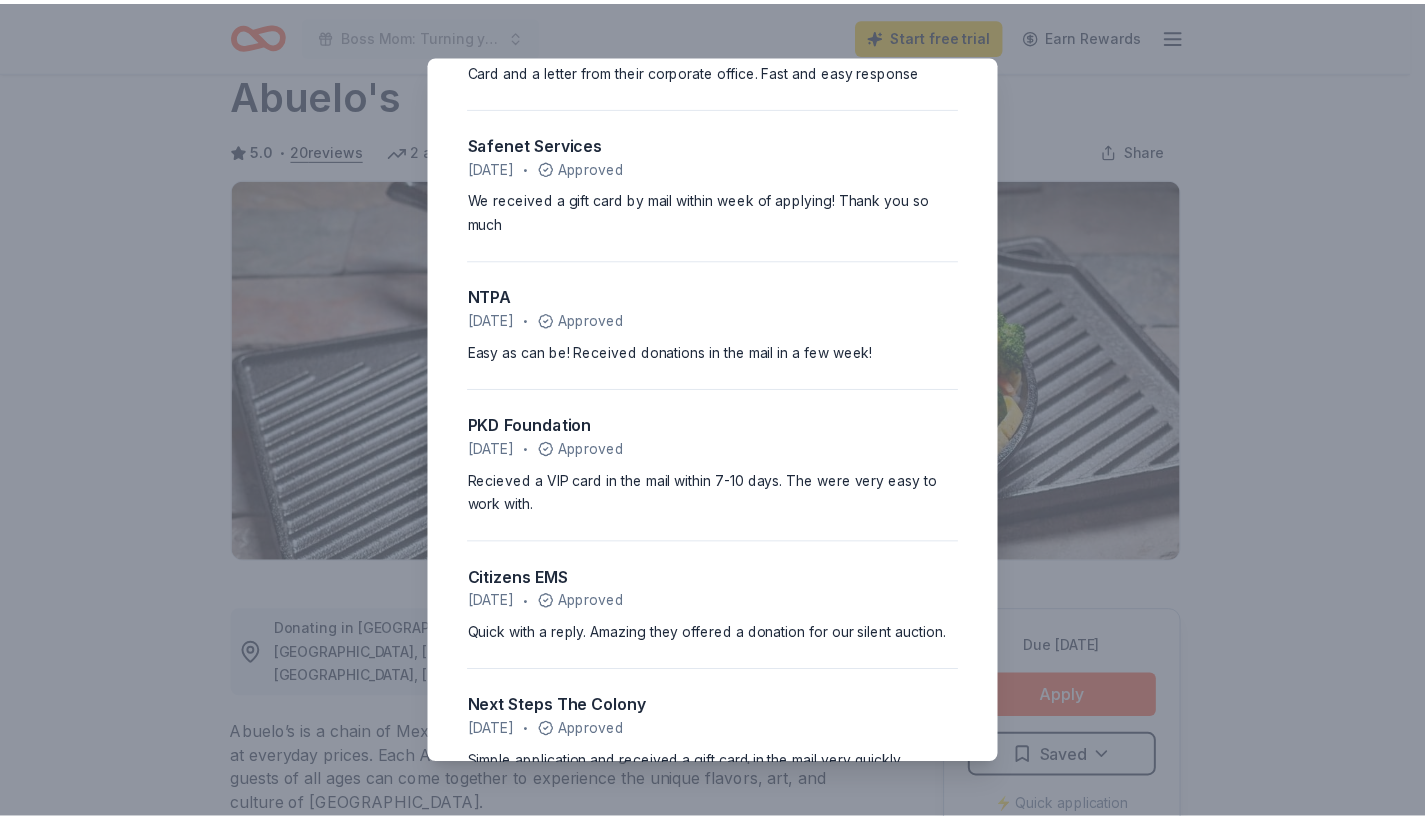 scroll, scrollTop: 1356, scrollLeft: 0, axis: vertical 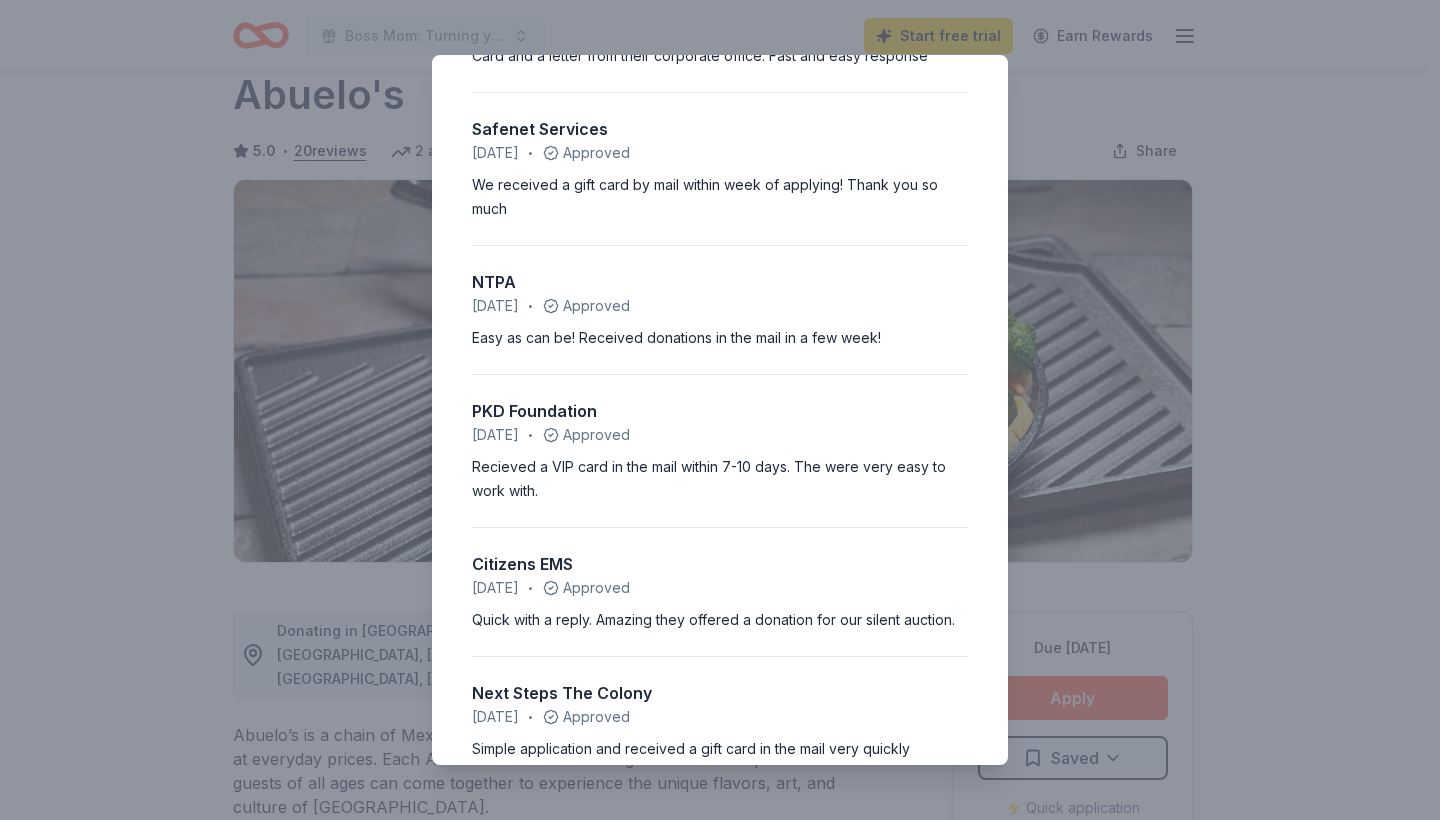 click on "5.0 • 20  reviews Homeless Pet Placement League [DATE] • Approved Wonderful! Rise Up For Youth [DATE] • Approved I received a letter in the mail with a $20 VIP gift card within a week of applying. Smile Honey Child  [DATE] • Approved Amazing - super quick response and mailed out the same day American Lung Association - [US_STATE] and [GEOGRAPHIC_DATA][US_STATE] [DATE] • Approved easy to work with! veterans organization [DATE] • Approved The process was very easy and quick. [MEDICAL_DATA] Involves  [DATE] • Approved great Glendale Union Online Learning Academy [DATE] • Approved We received a letter and donation card very quickly. Lone Star CASA  [DATE] • Approved The process was fast and easy. Horry County Conservative Alliance [DATE] • Approved It was fast and easy Just Inspire Others Foundation [DATE] • Approved The request was simple and amazing response. We recived a $20 VIP Card and a letter from their corporate office. Fast and easy response • •" at bounding box center (720, 410) 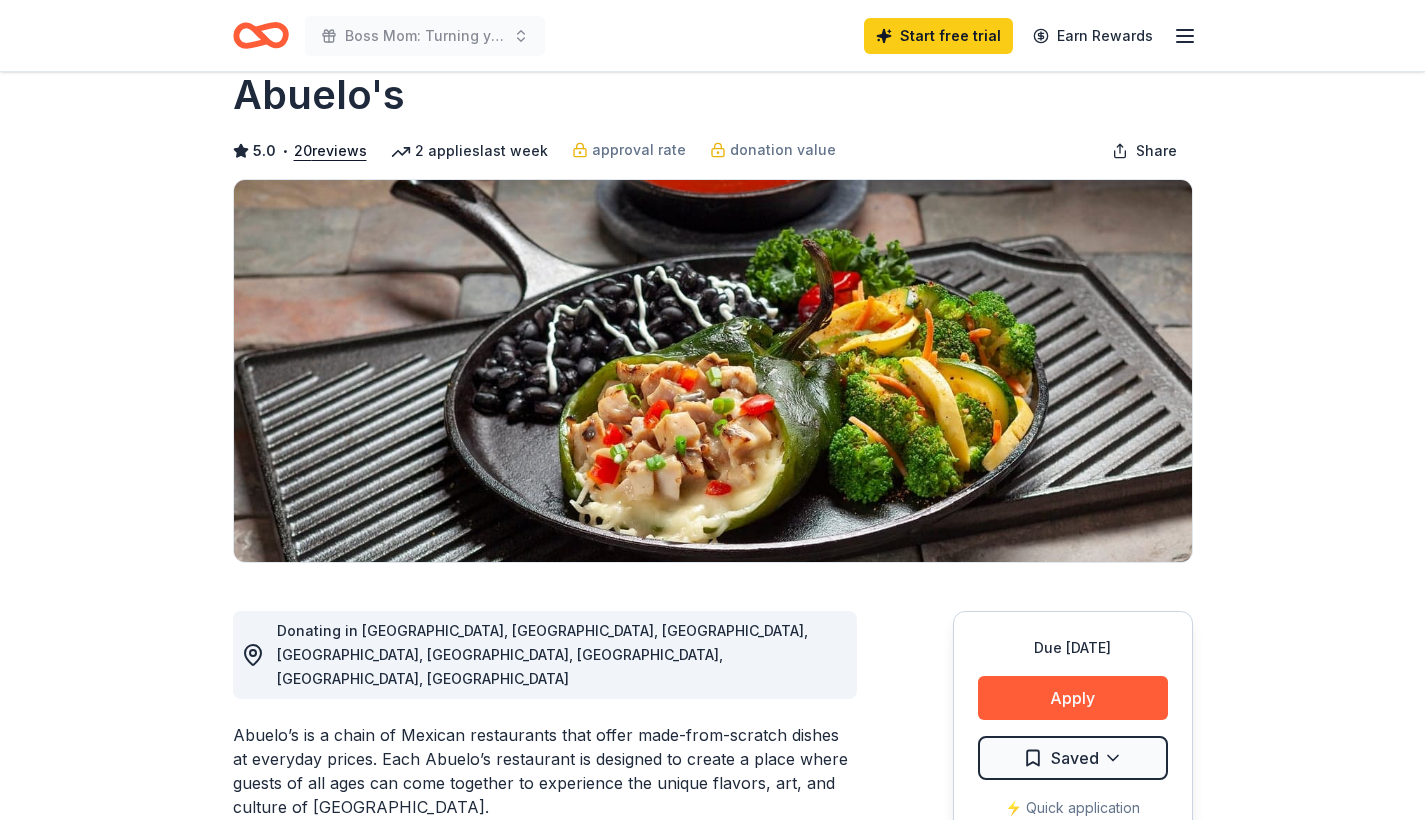 click on "Due [DATE] Share Abuelo's  5.0 • 20  reviews 2   applies  last week approval rate donation value Share Donating in [GEOGRAPHIC_DATA], [GEOGRAPHIC_DATA], [GEOGRAPHIC_DATA], [GEOGRAPHIC_DATA], [GEOGRAPHIC_DATA], [GEOGRAPHIC_DATA], [GEOGRAPHIC_DATA], [GEOGRAPHIC_DATA] Abuelo’s is a chain of Mexican restaurants that offer made-from-scratch dishes at everyday prices. Each Abuelo’s restaurant is designed to create a place where guests of all ages can come together to experience the unique flavors, art, and culture of [GEOGRAPHIC_DATA]. What they donate $20 VIP gift cards Alcohol Beverages Meals Auction & raffle Snacks Donation can be shipped to you Donation is small & easy to send to guests Who they donate to  Preferred 501(c)(3) preferred Due [DATE] Apply Saved ⚡️ Quick application Usually responds in  around a week Updated  about [DATE] Report a mistake approval rate 20 % approved 30 % declined 50 % no response donation value (average) 20% 70% 0% 10% $xx - $xx $xx - $xx $xx - $xx $xx - $xx Start free Pro trial to view approval rates and average donation values 5.0 • 20  reviews See all  20  reviews [DATE] •" at bounding box center [712, 1591] 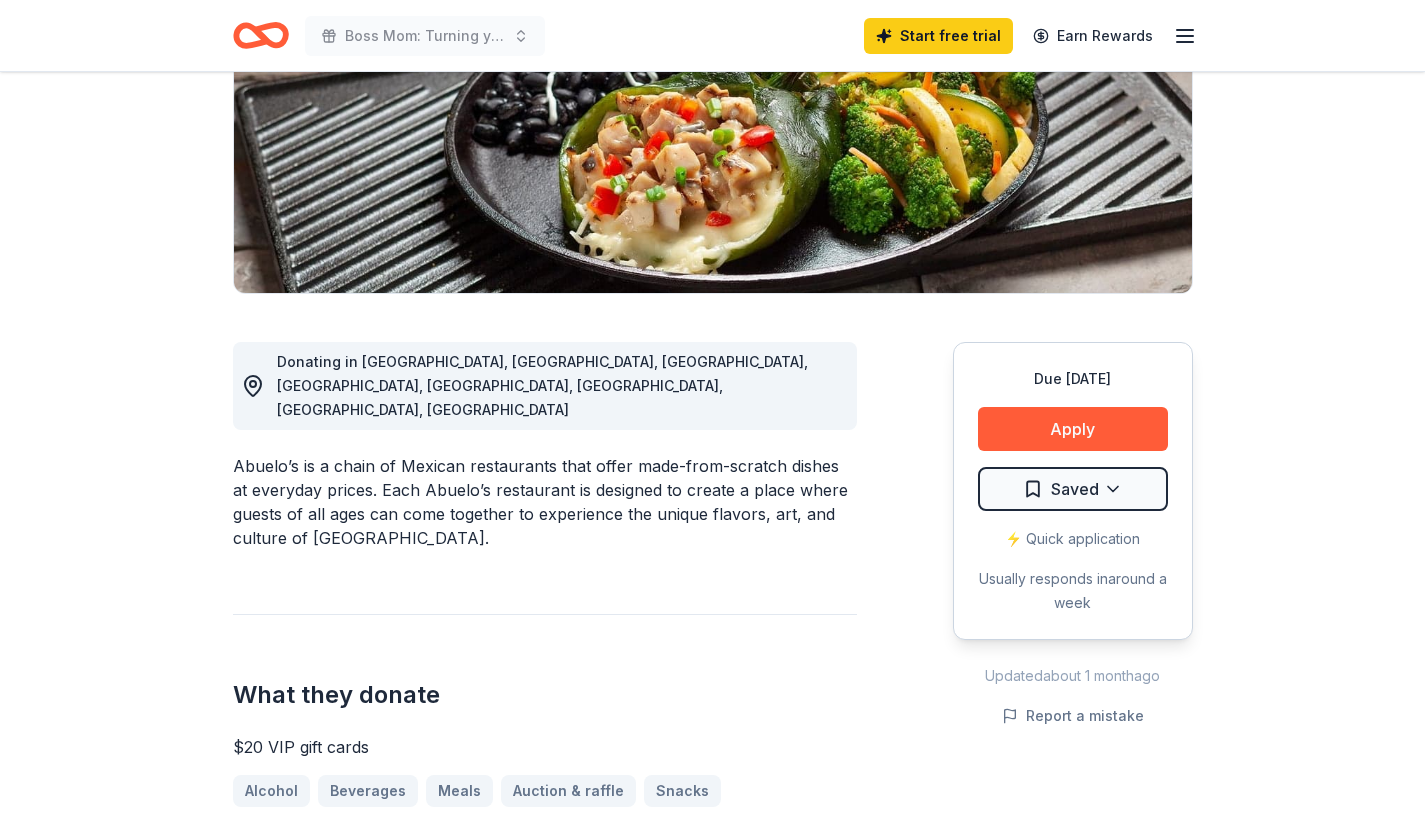 scroll, scrollTop: 325, scrollLeft: 0, axis: vertical 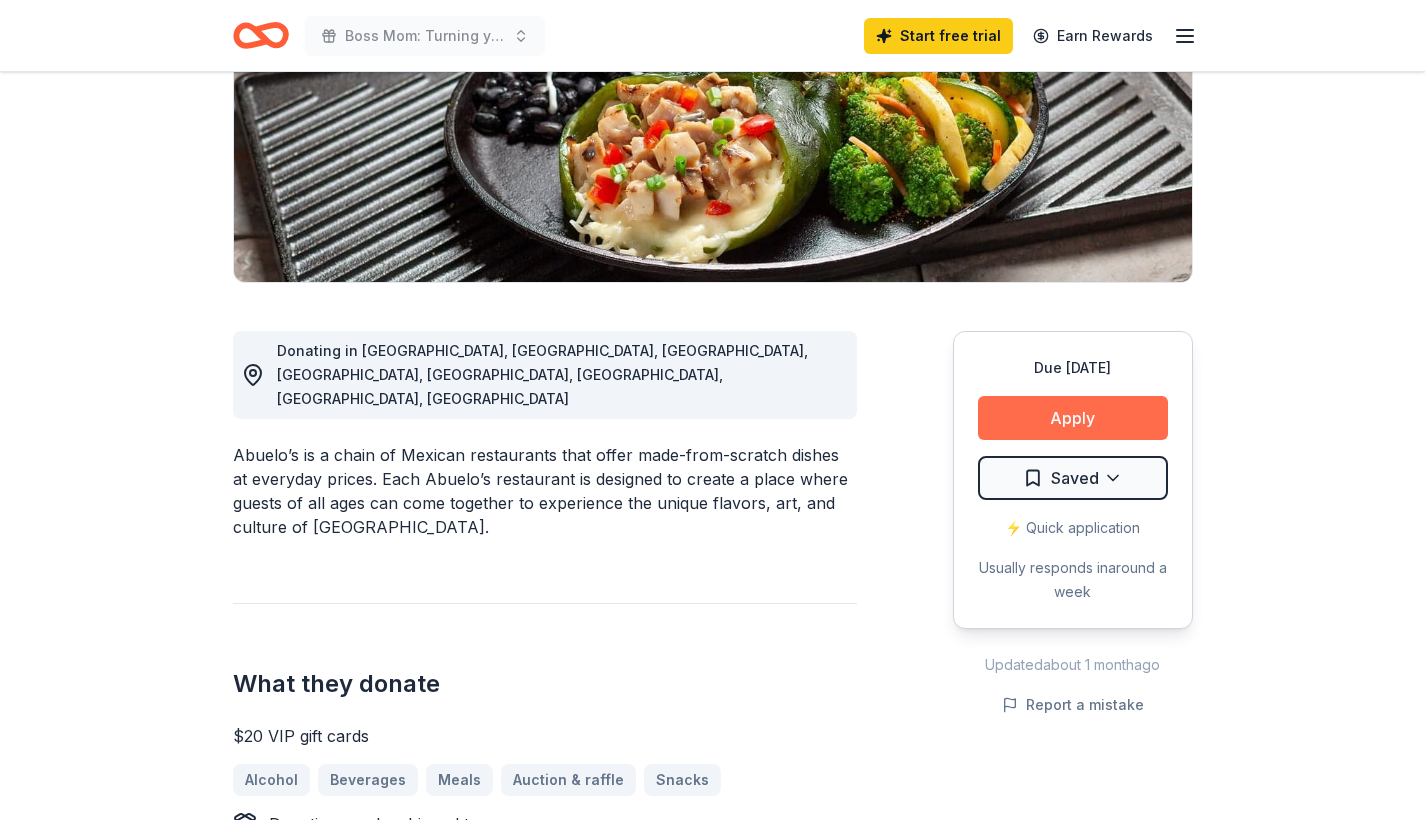 click on "Apply" at bounding box center (1073, 418) 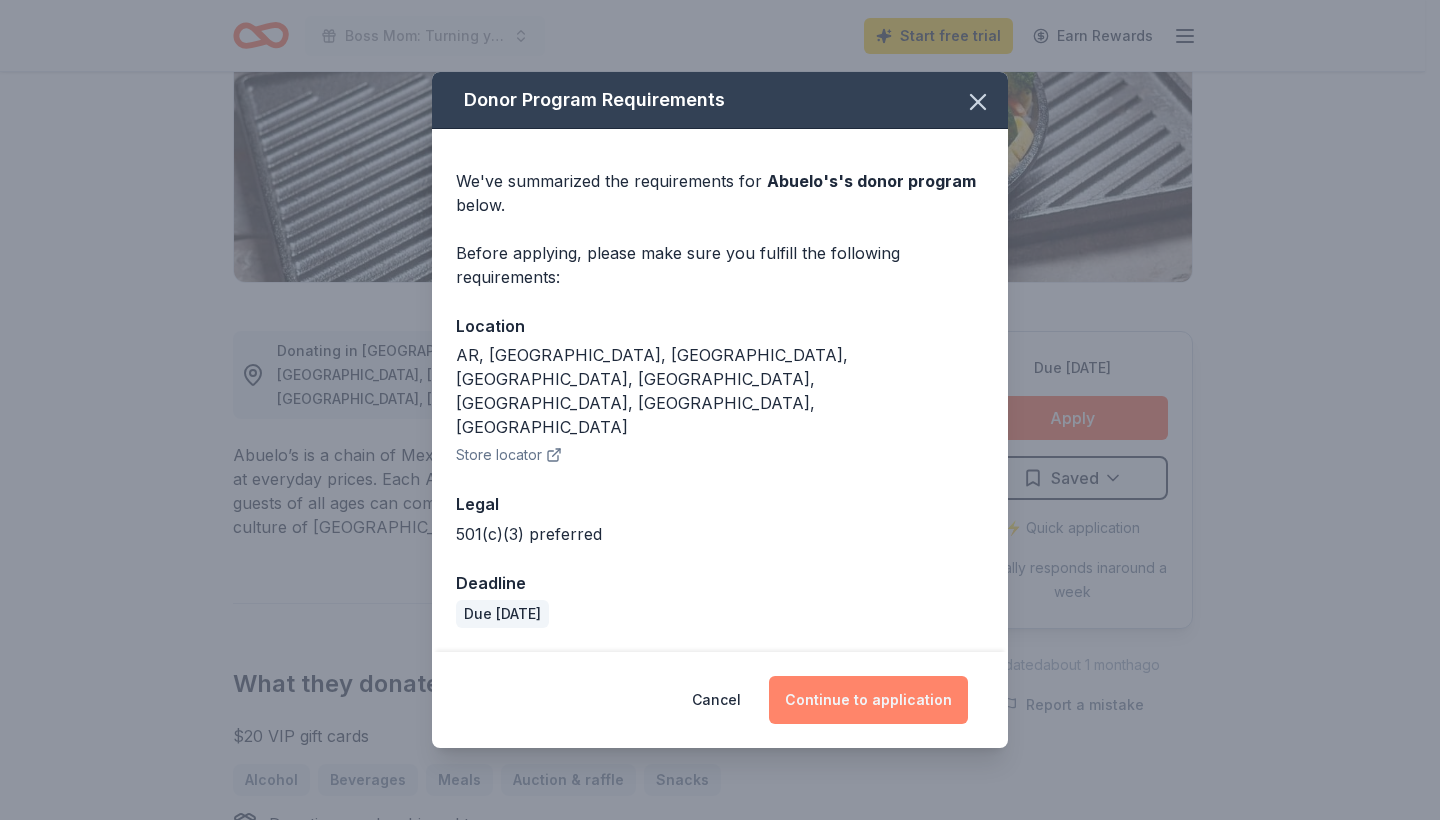 click on "Continue to application" at bounding box center [868, 700] 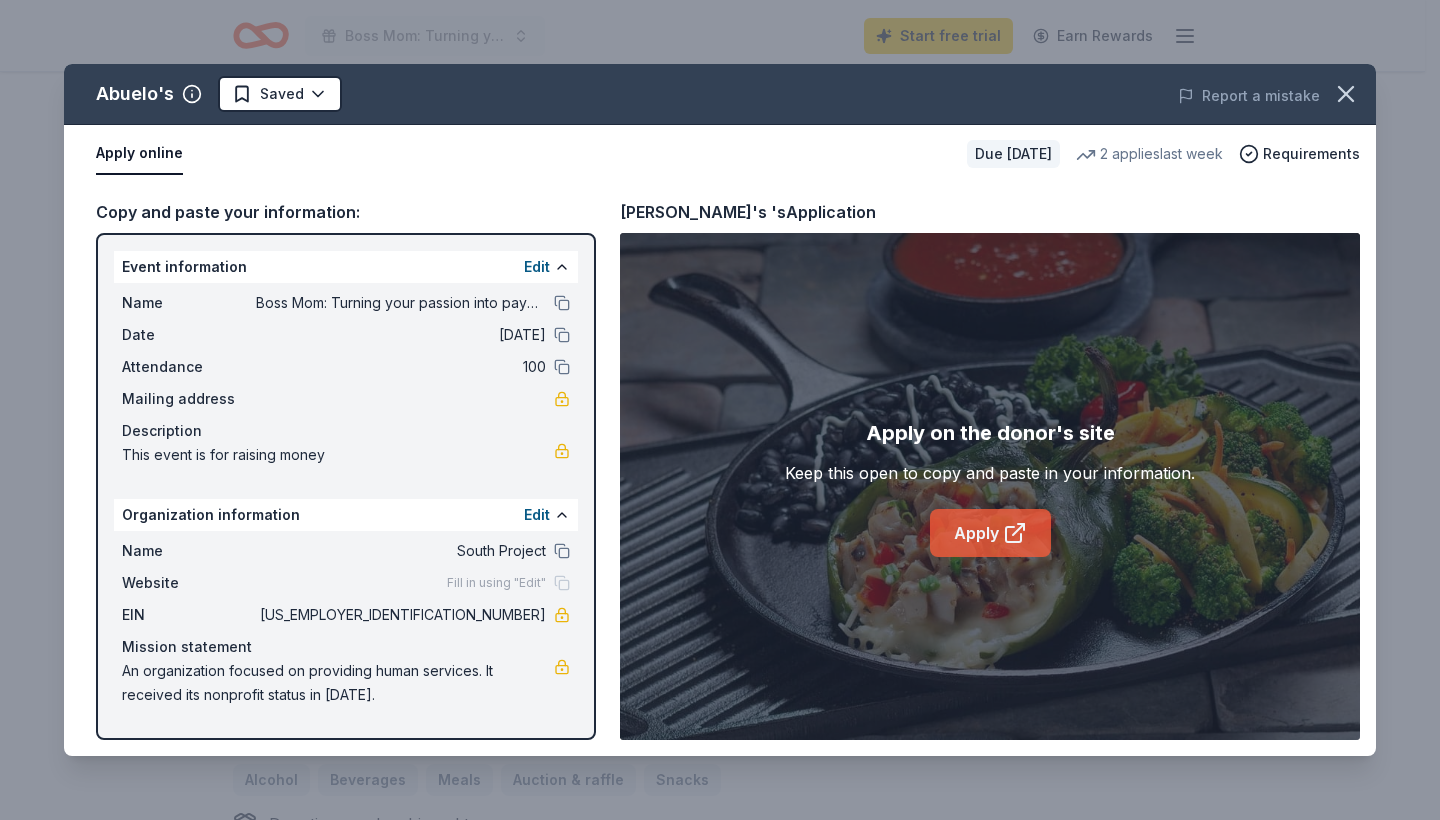 click on "Apply" at bounding box center [990, 533] 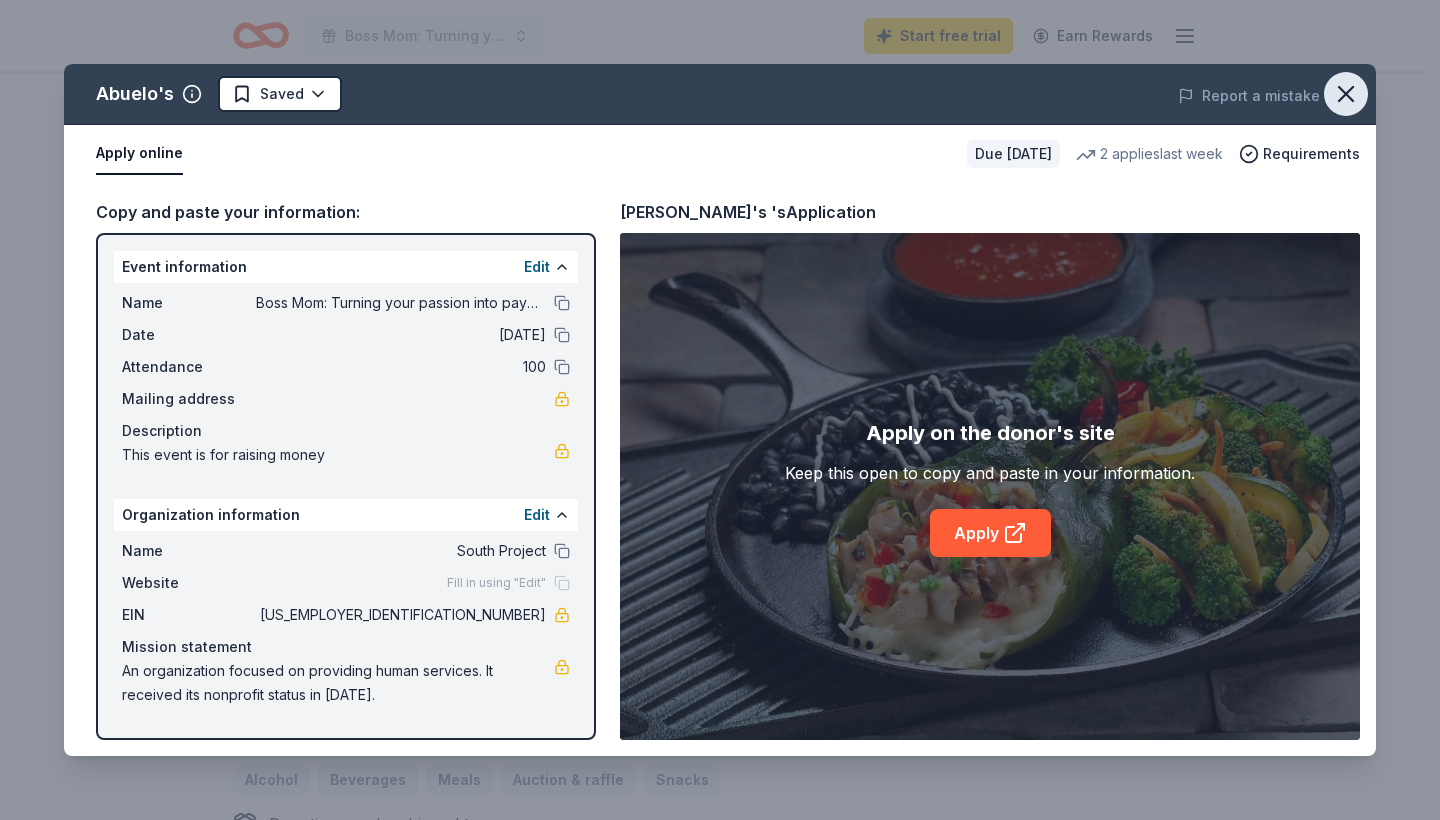 click 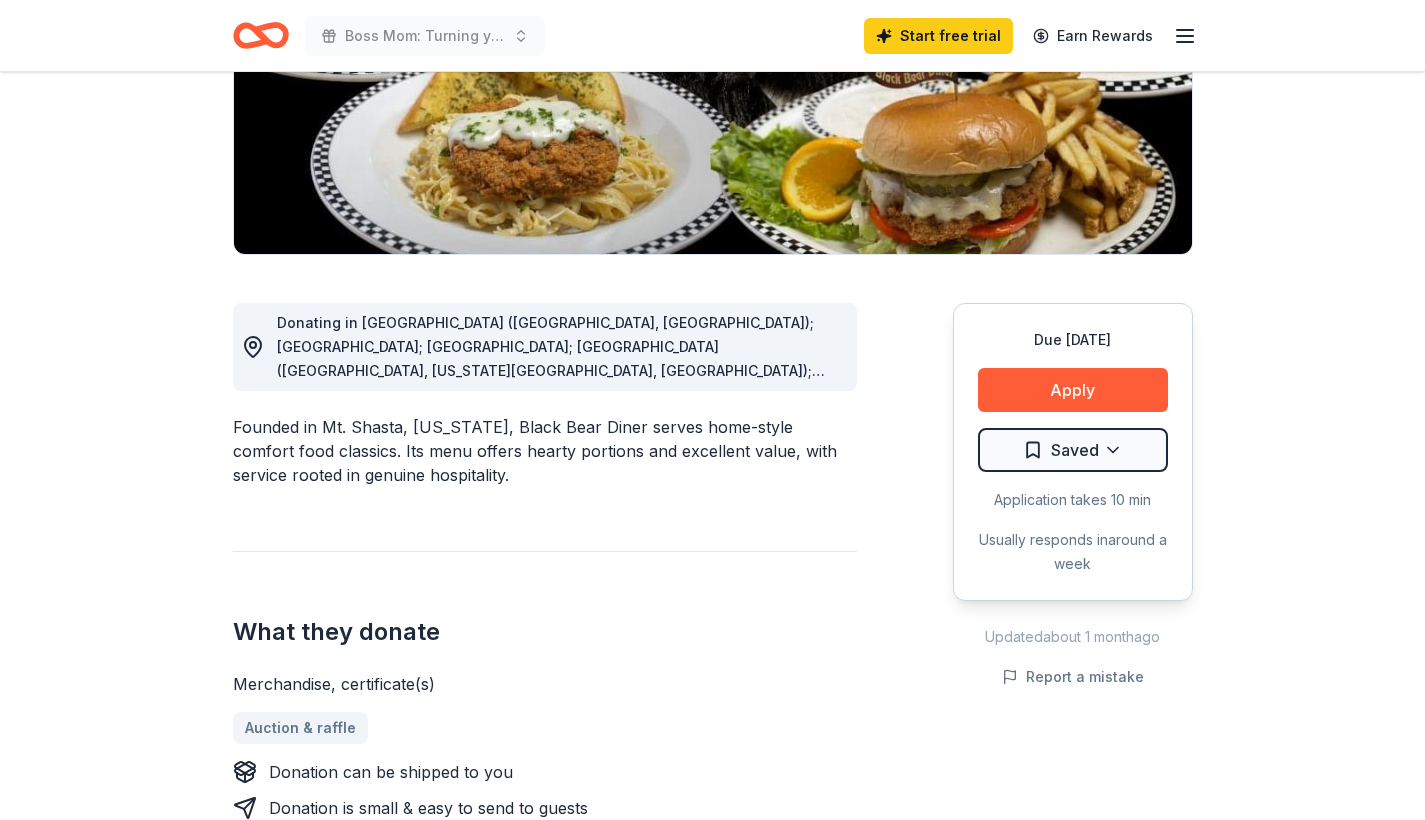 scroll, scrollTop: 357, scrollLeft: 0, axis: vertical 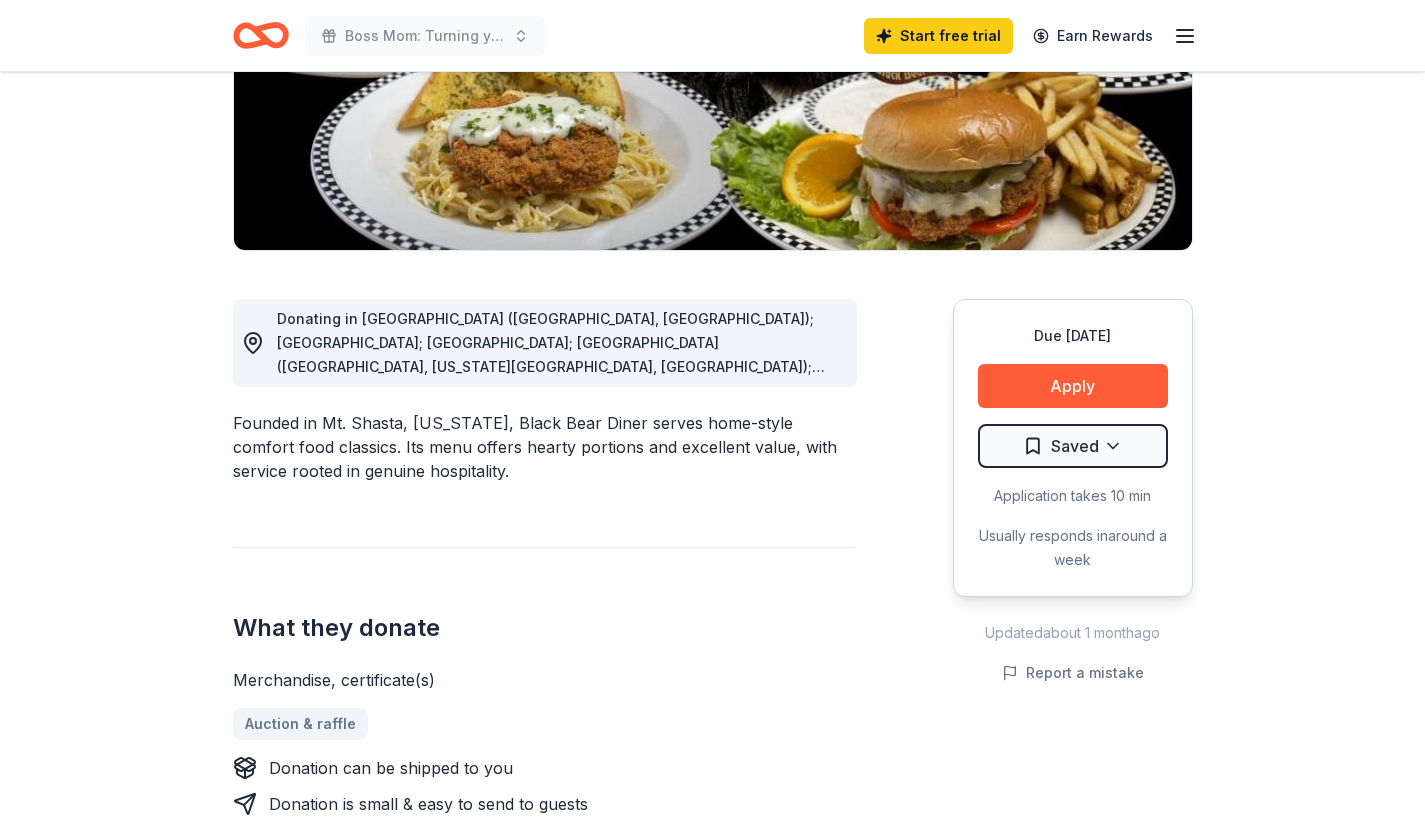 click on "Donating in [GEOGRAPHIC_DATA] ([GEOGRAPHIC_DATA], [GEOGRAPHIC_DATA]); [GEOGRAPHIC_DATA]; [GEOGRAPHIC_DATA]; [GEOGRAPHIC_DATA] ([GEOGRAPHIC_DATA], [US_STATE][GEOGRAPHIC_DATA], [GEOGRAPHIC_DATA]); [GEOGRAPHIC_DATA] ([GEOGRAPHIC_DATA], [US_STATE][GEOGRAPHIC_DATA], [GEOGRAPHIC_DATA]); [GEOGRAPHIC_DATA] ([GEOGRAPHIC_DATA], [GEOGRAPHIC_DATA]); [GEOGRAPHIC_DATA] ([GEOGRAPHIC_DATA], [GEOGRAPHIC_DATA][PERSON_NAME]); [GEOGRAPHIC_DATA]; [GEOGRAPHIC_DATA] ([GEOGRAPHIC_DATA], [GEOGRAPHIC_DATA], [US_STATE][GEOGRAPHIC_DATA], [GEOGRAPHIC_DATA]); [GEOGRAPHIC_DATA] ([GEOGRAPHIC_DATA], [GEOGRAPHIC_DATA], [GEOGRAPHIC_DATA], [GEOGRAPHIC_DATA], [GEOGRAPHIC_DATA], [GEOGRAPHIC_DATA], [GEOGRAPHIC_DATA], [GEOGRAPHIC_DATA], [GEOGRAPHIC_DATA], [GEOGRAPHIC_DATA]); [GEOGRAPHIC_DATA]; [GEOGRAPHIC_DATA]; [GEOGRAPHIC_DATA] ([GEOGRAPHIC_DATA], [GEOGRAPHIC_DATA], [GEOGRAPHIC_DATA], [GEOGRAPHIC_DATA], [GEOGRAPHIC_DATA])" at bounding box center (559, 343) 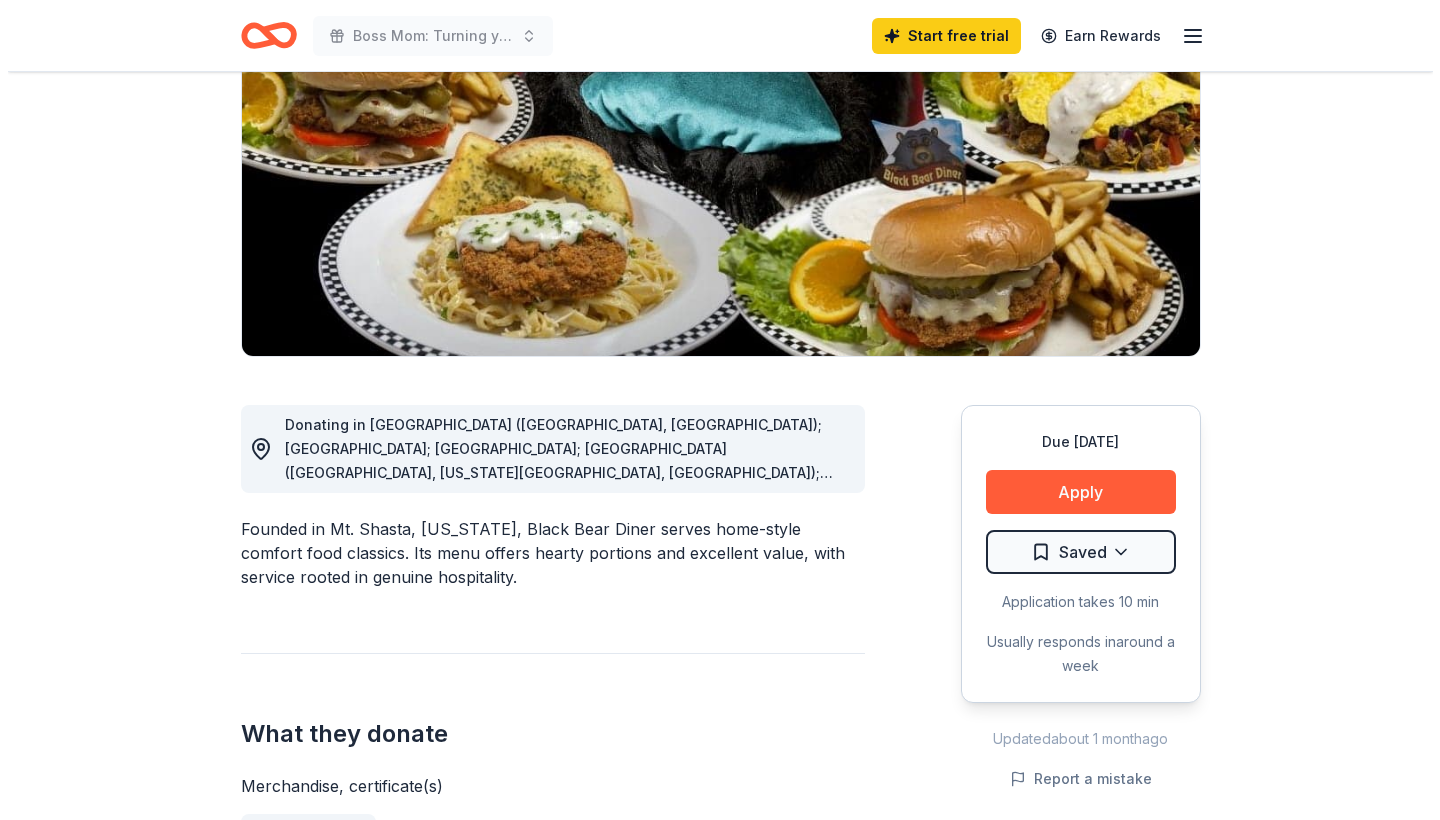 scroll, scrollTop: 253, scrollLeft: 0, axis: vertical 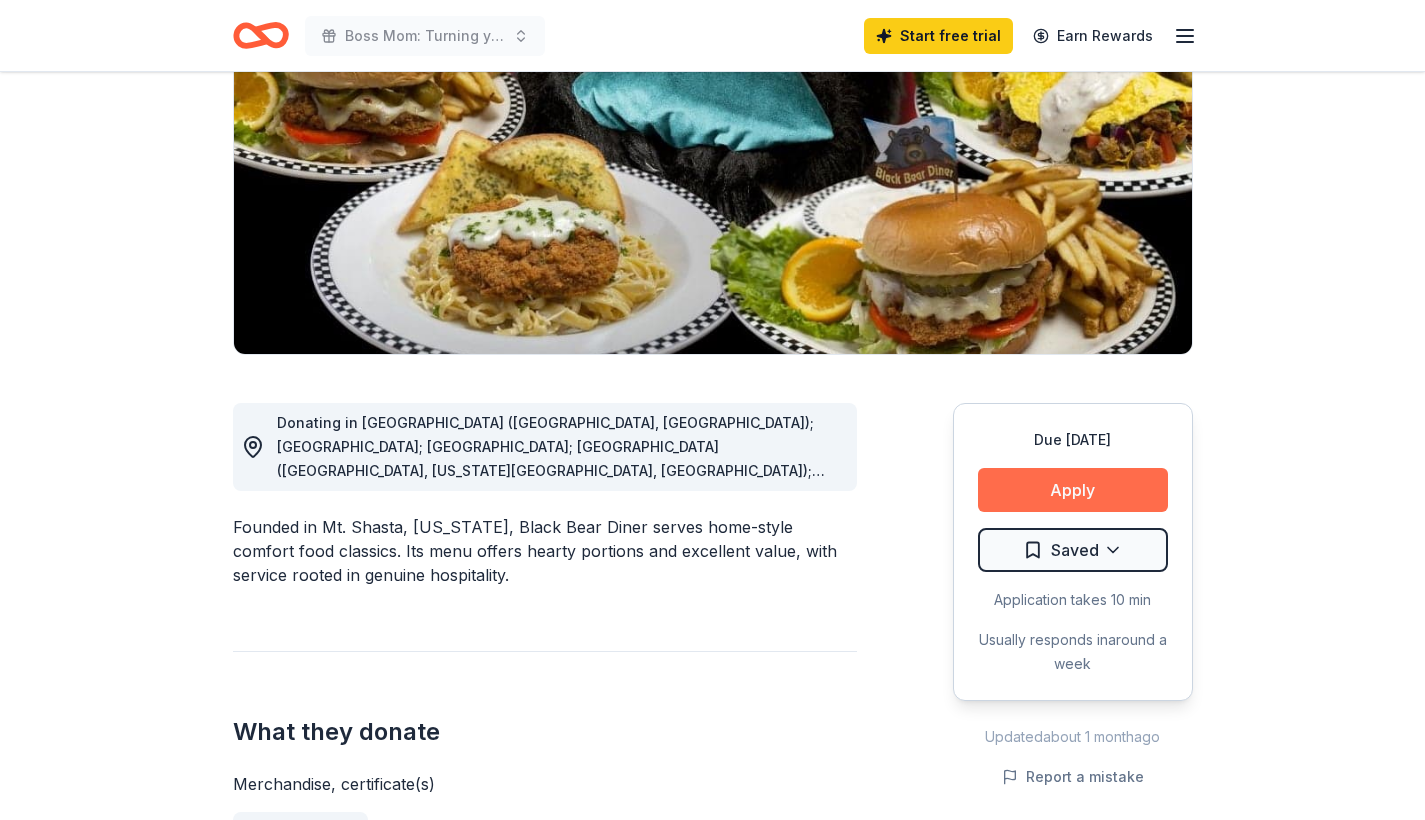 click on "Apply" at bounding box center (1073, 490) 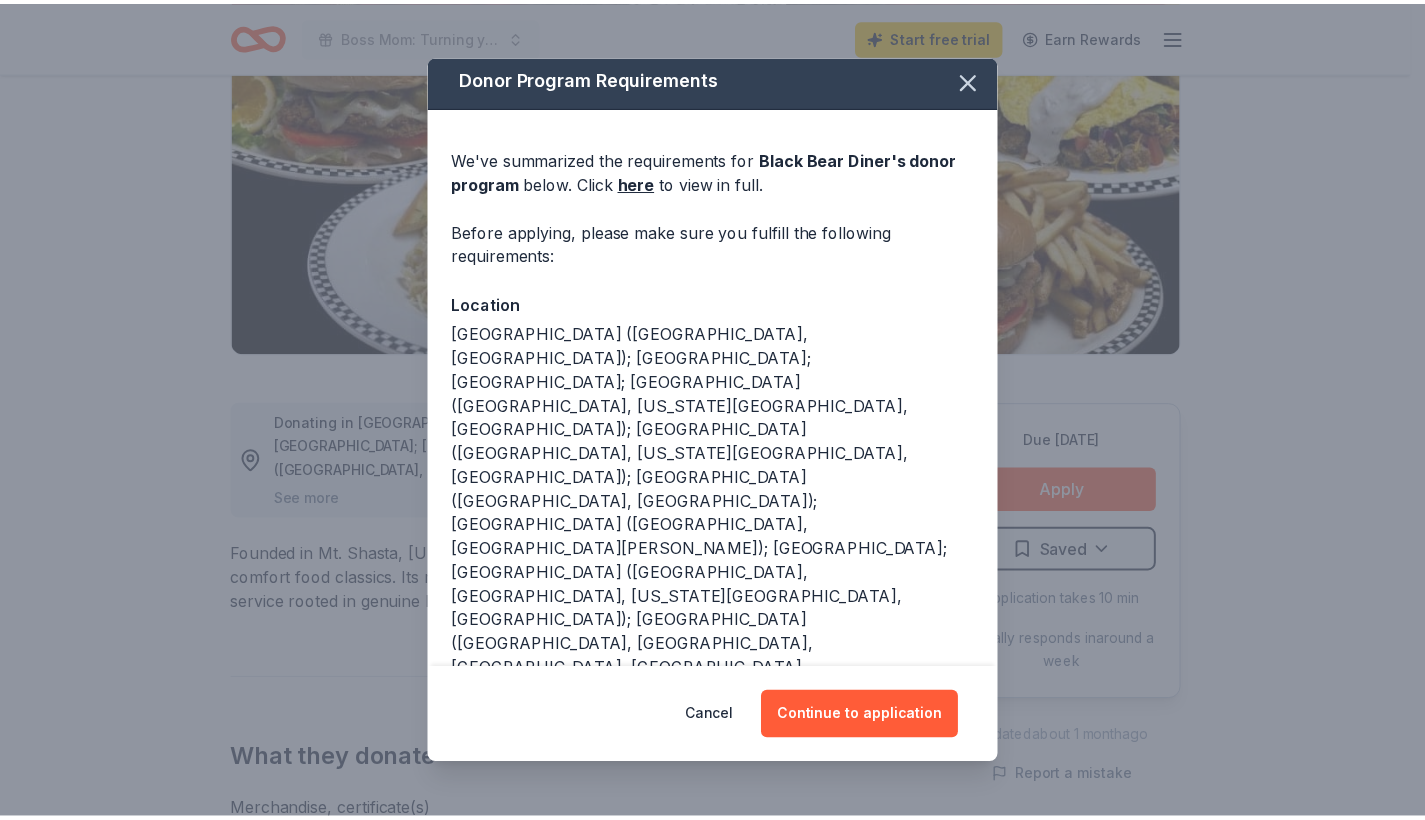 scroll, scrollTop: 0, scrollLeft: 0, axis: both 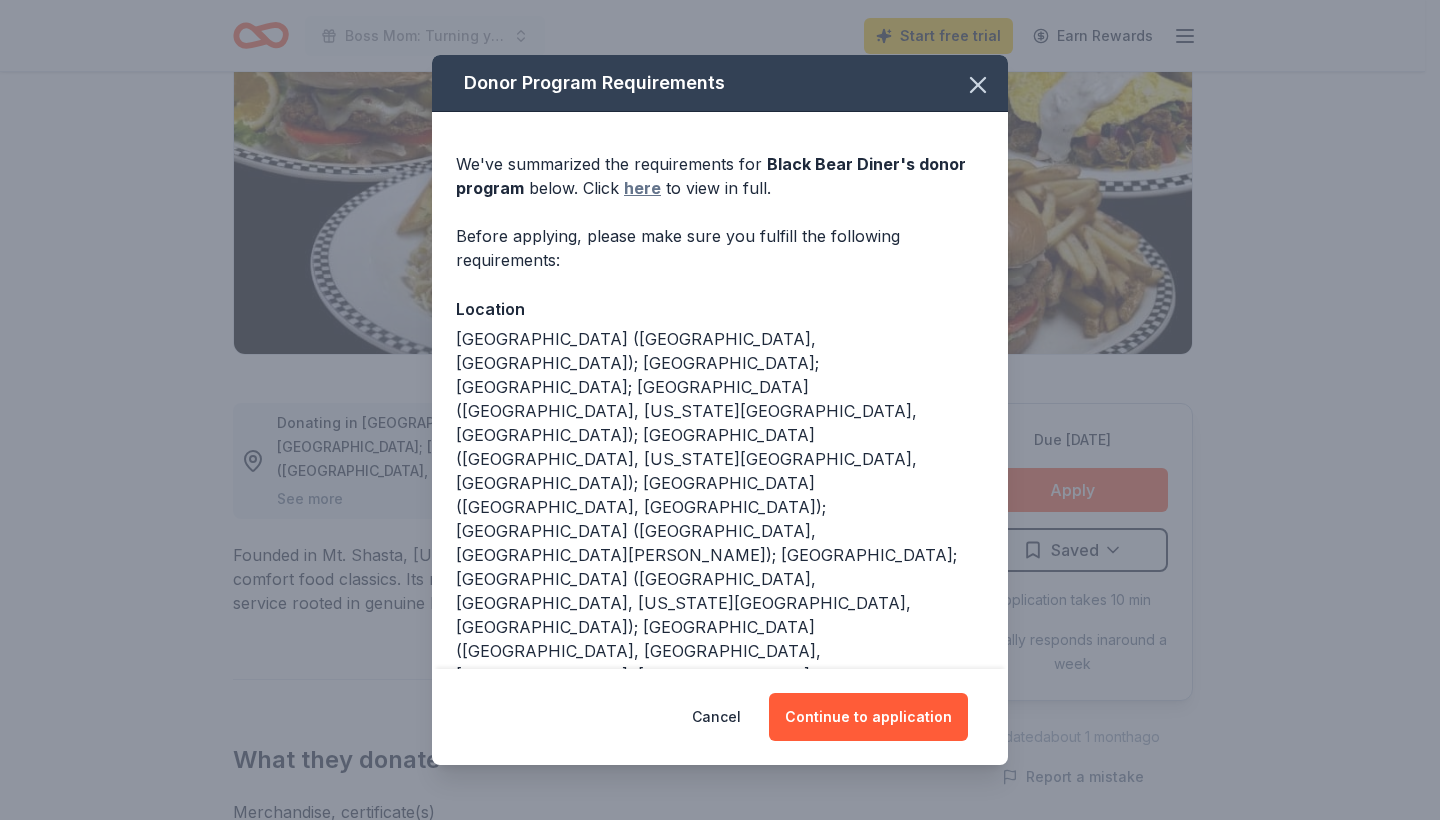 click on "here" at bounding box center (642, 188) 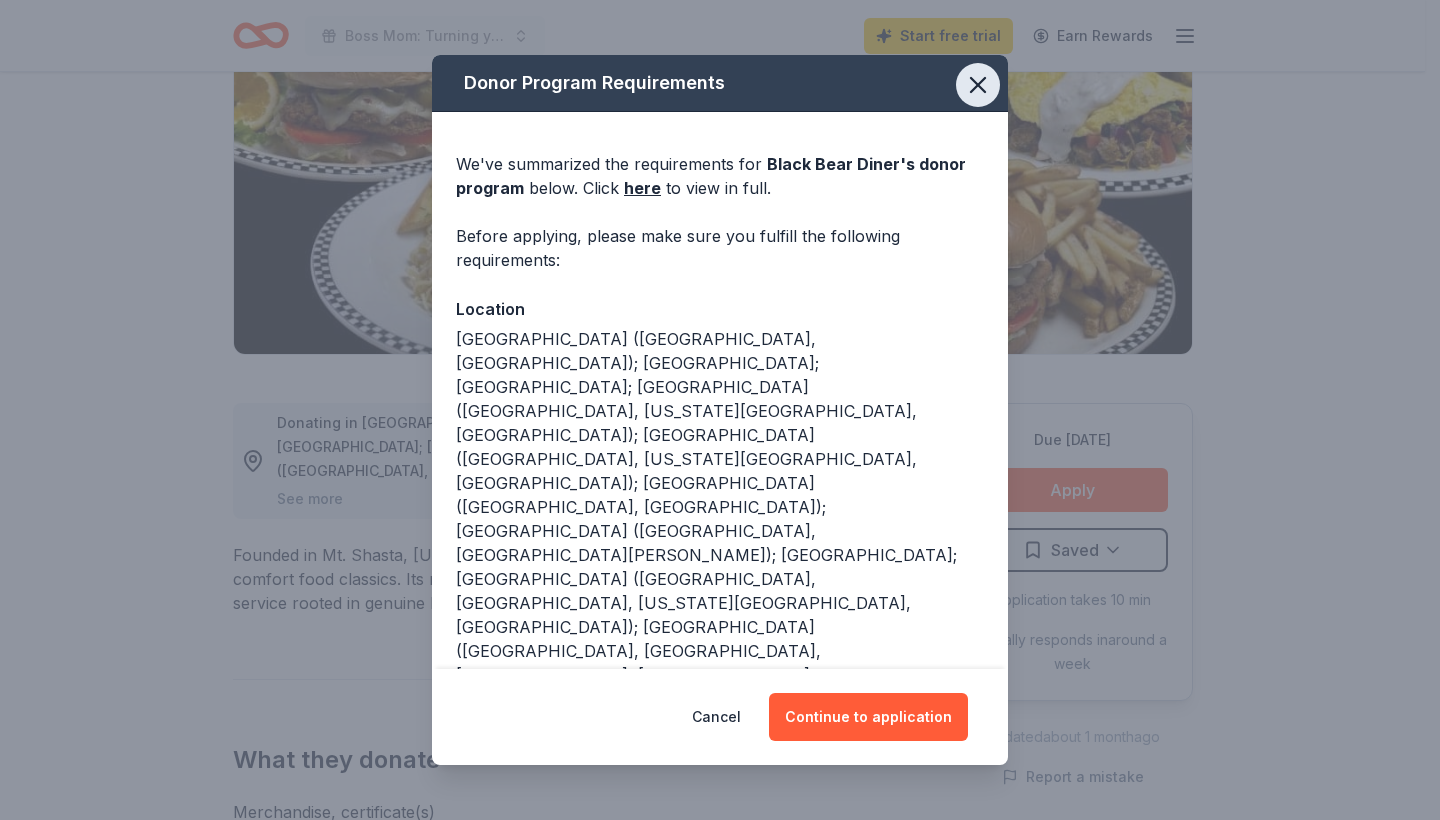 click 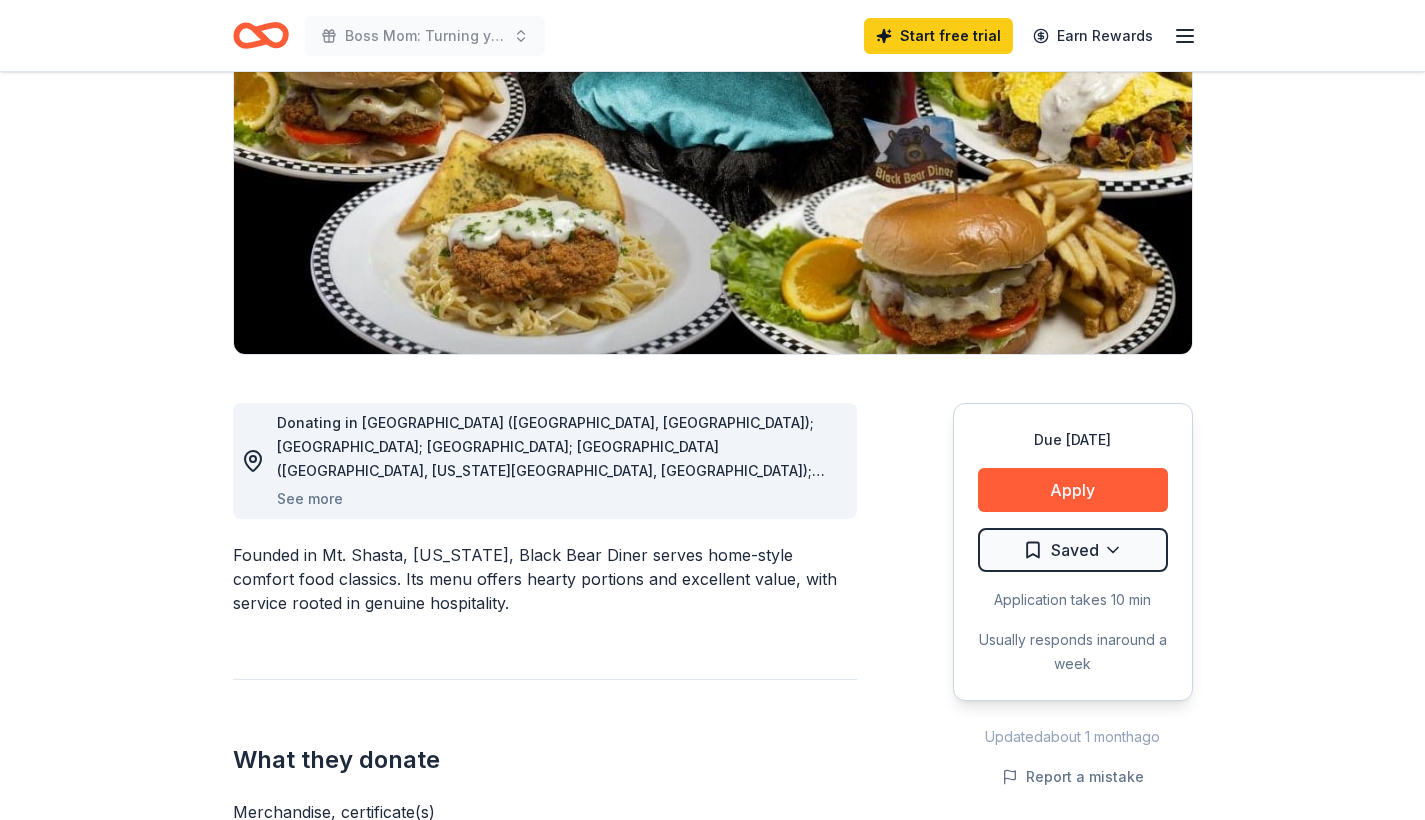 type 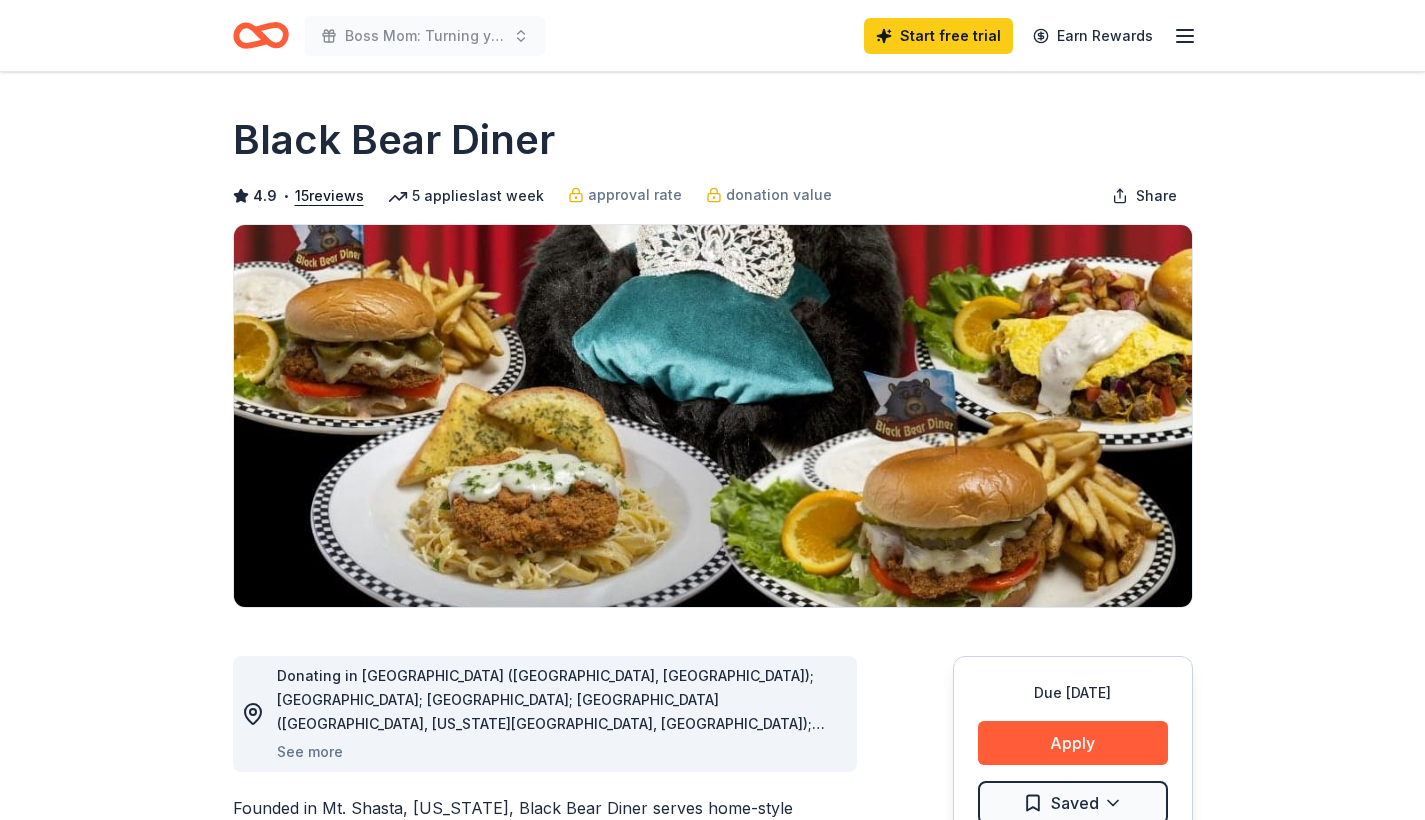 scroll, scrollTop: 0, scrollLeft: 0, axis: both 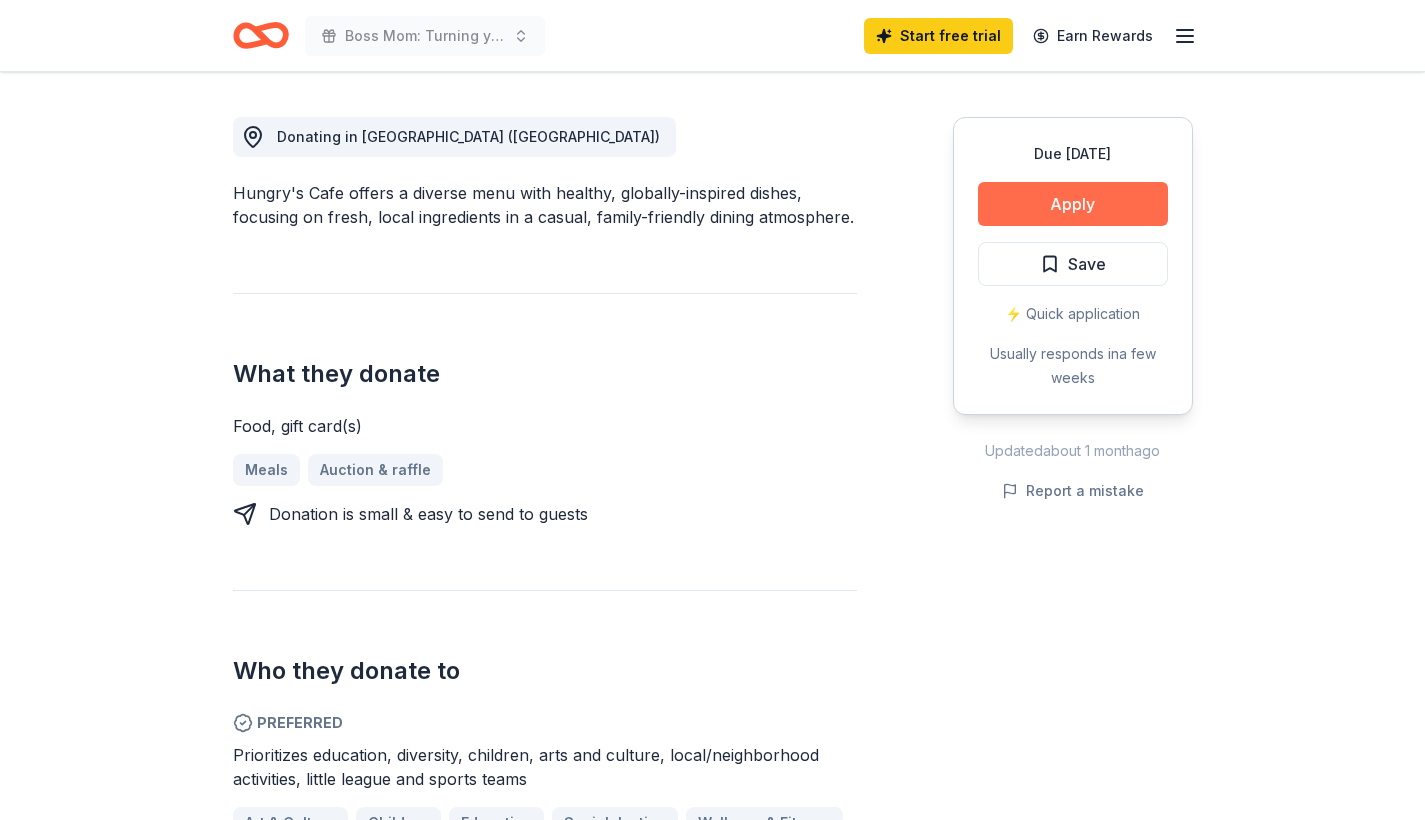 click on "Apply" at bounding box center [1073, 204] 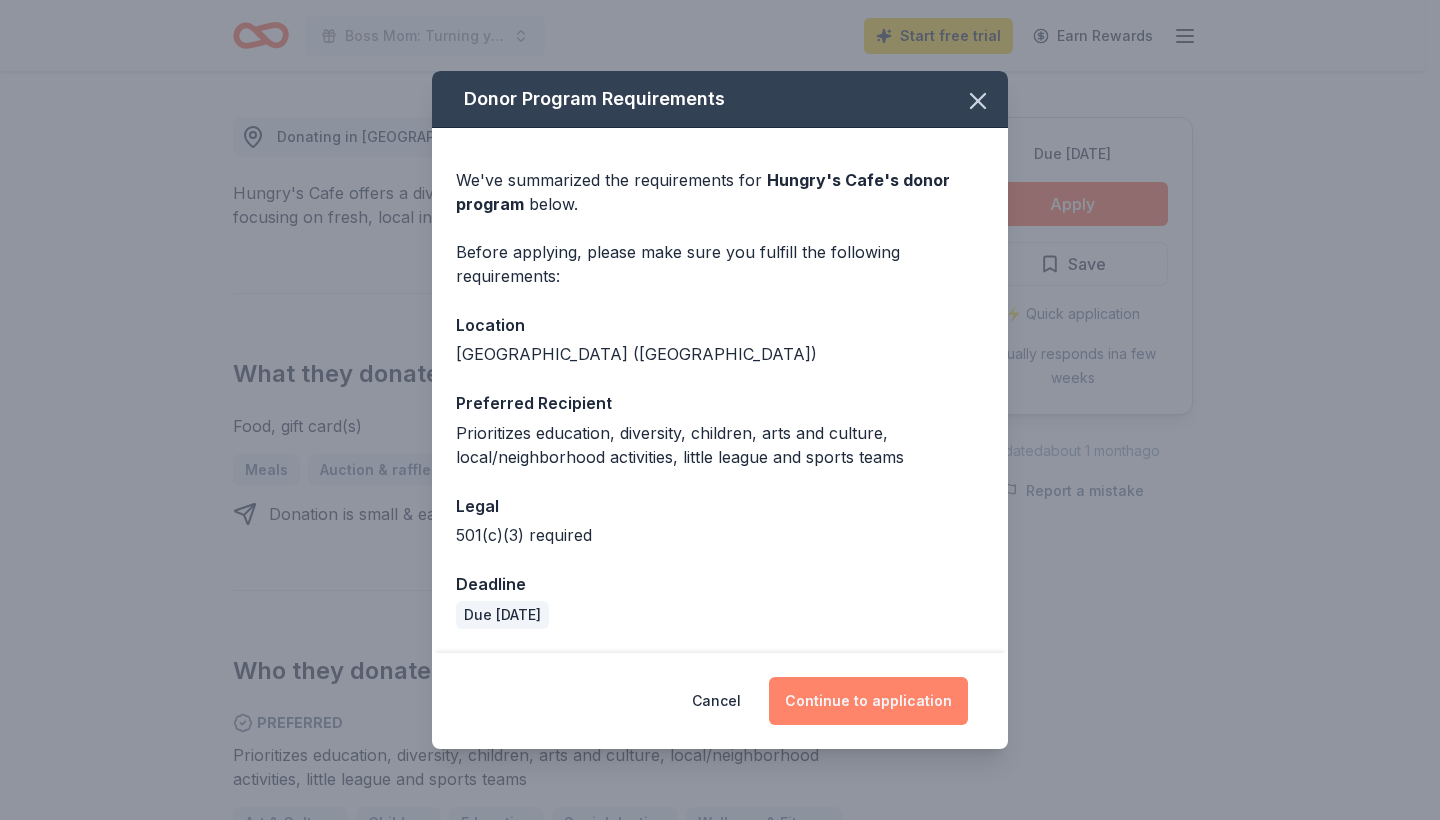 click on "Continue to application" at bounding box center (868, 701) 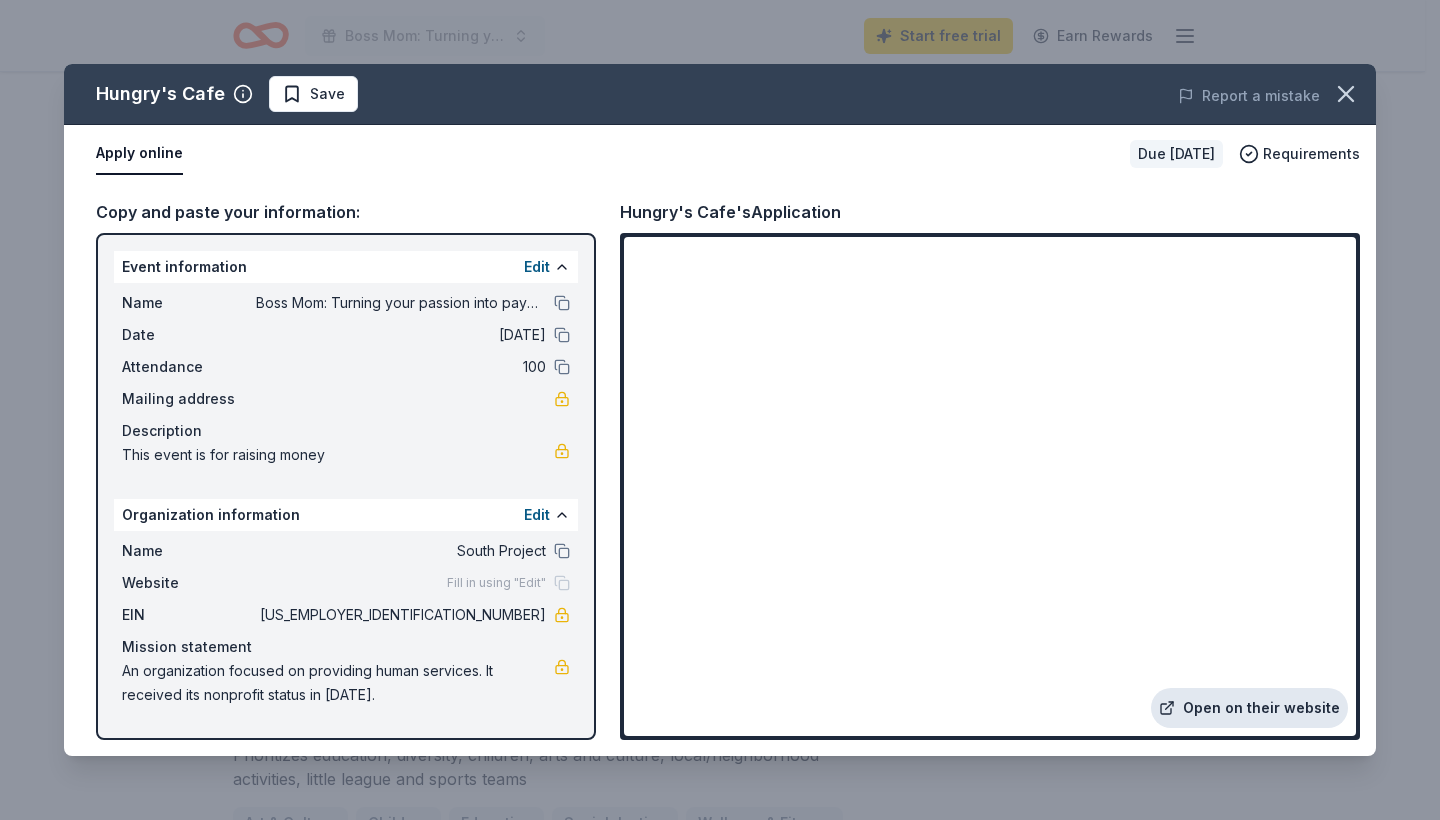click on "Open on their website" at bounding box center [1249, 708] 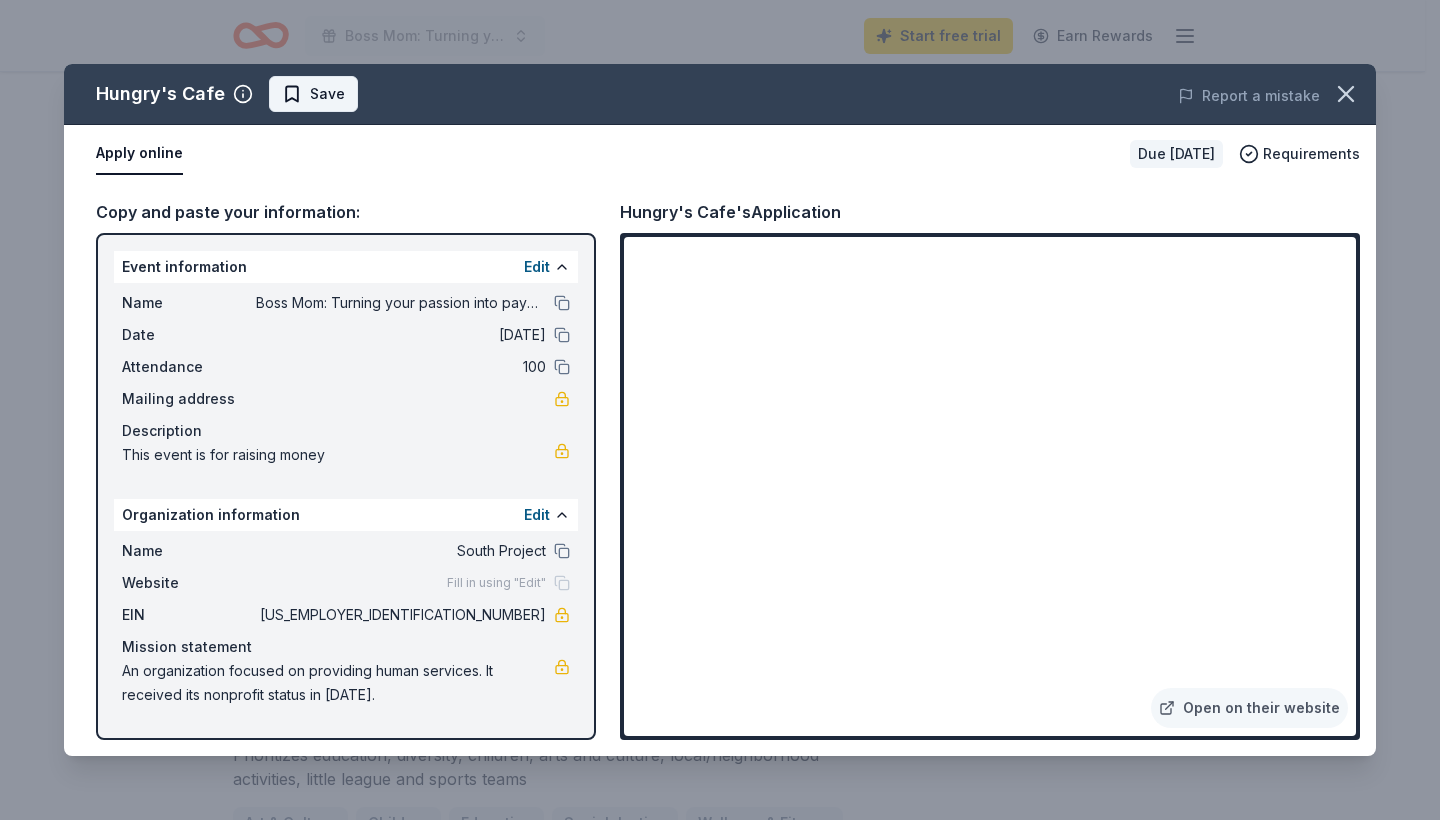 click on "Save" at bounding box center (327, 94) 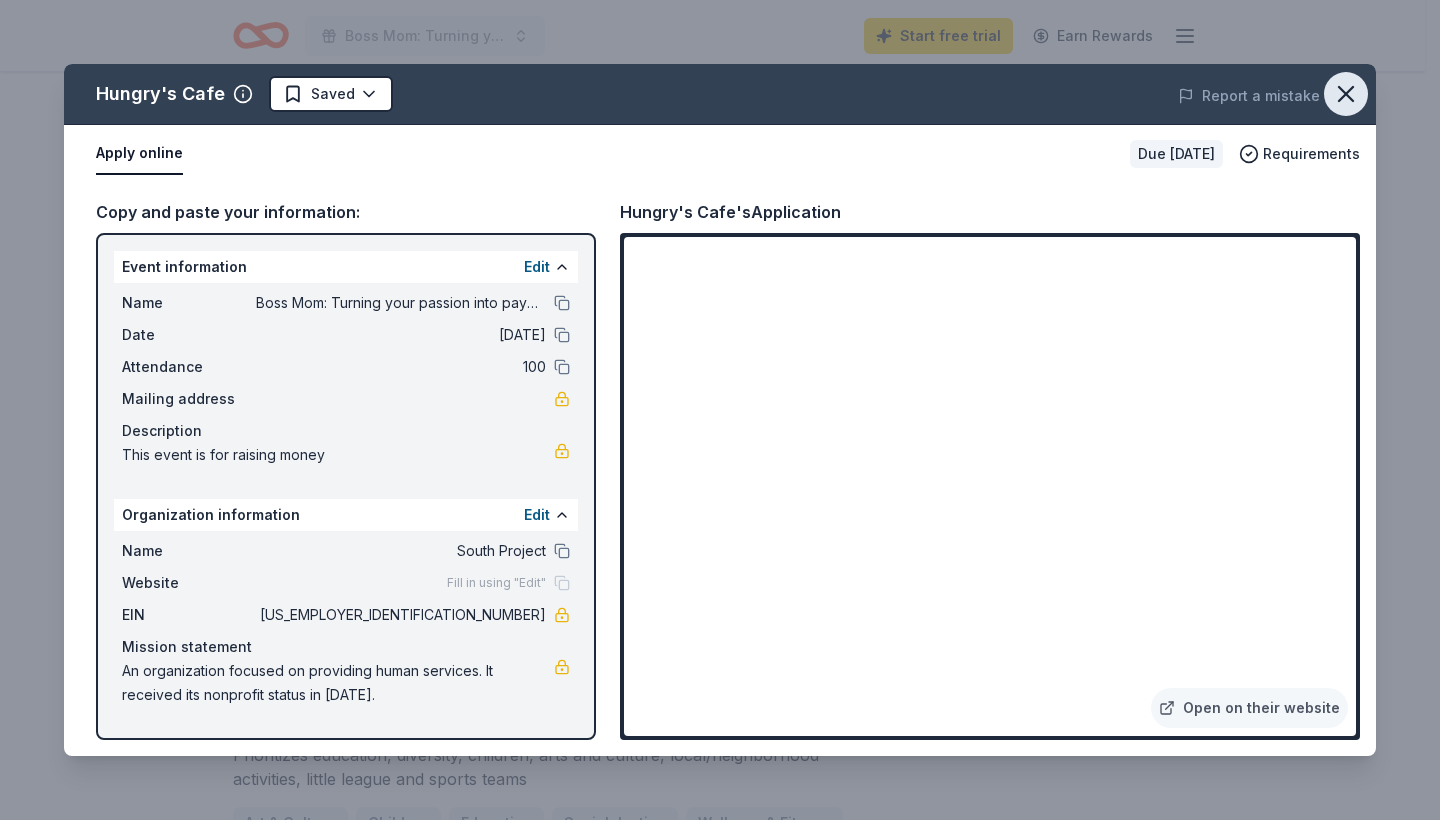 click 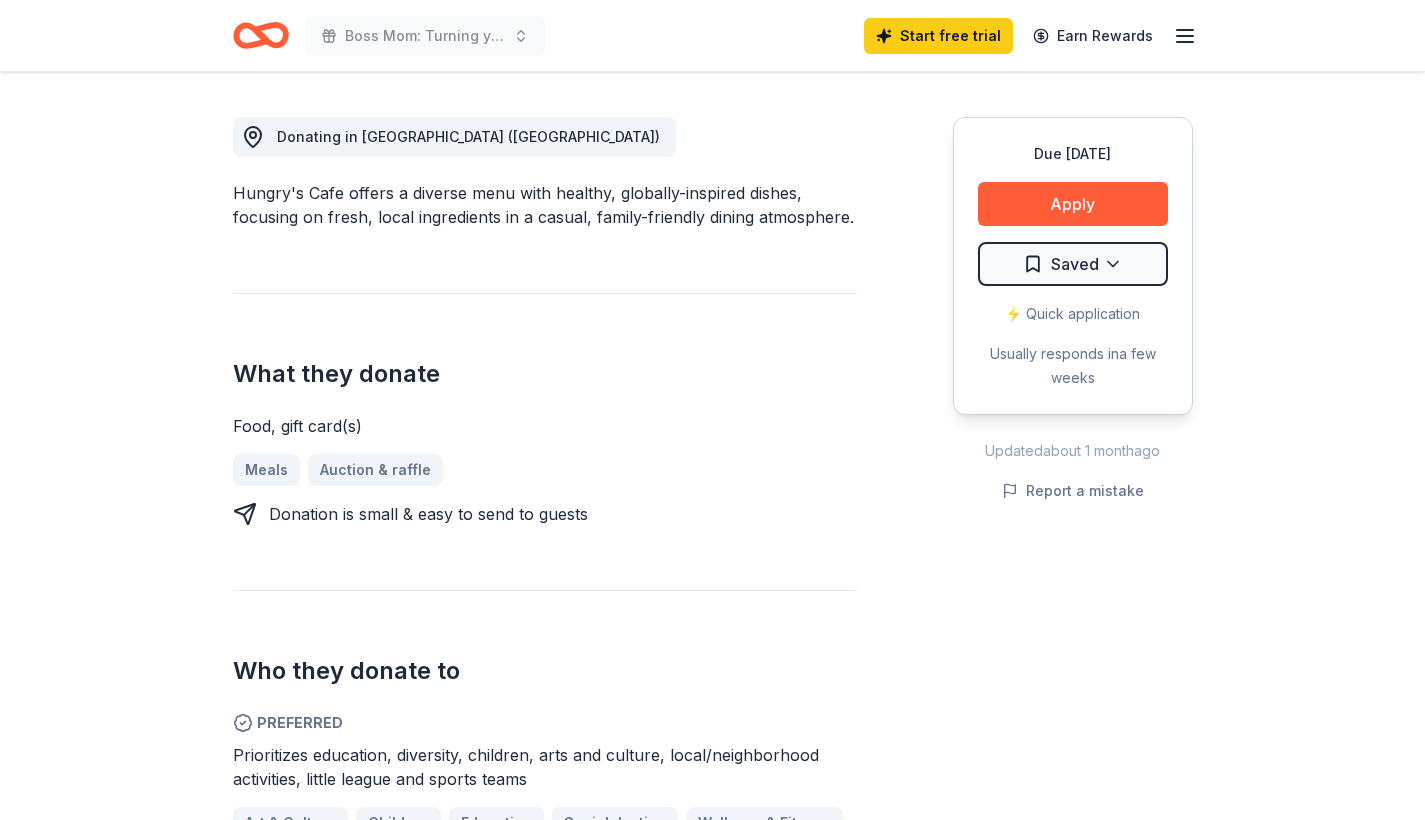 type 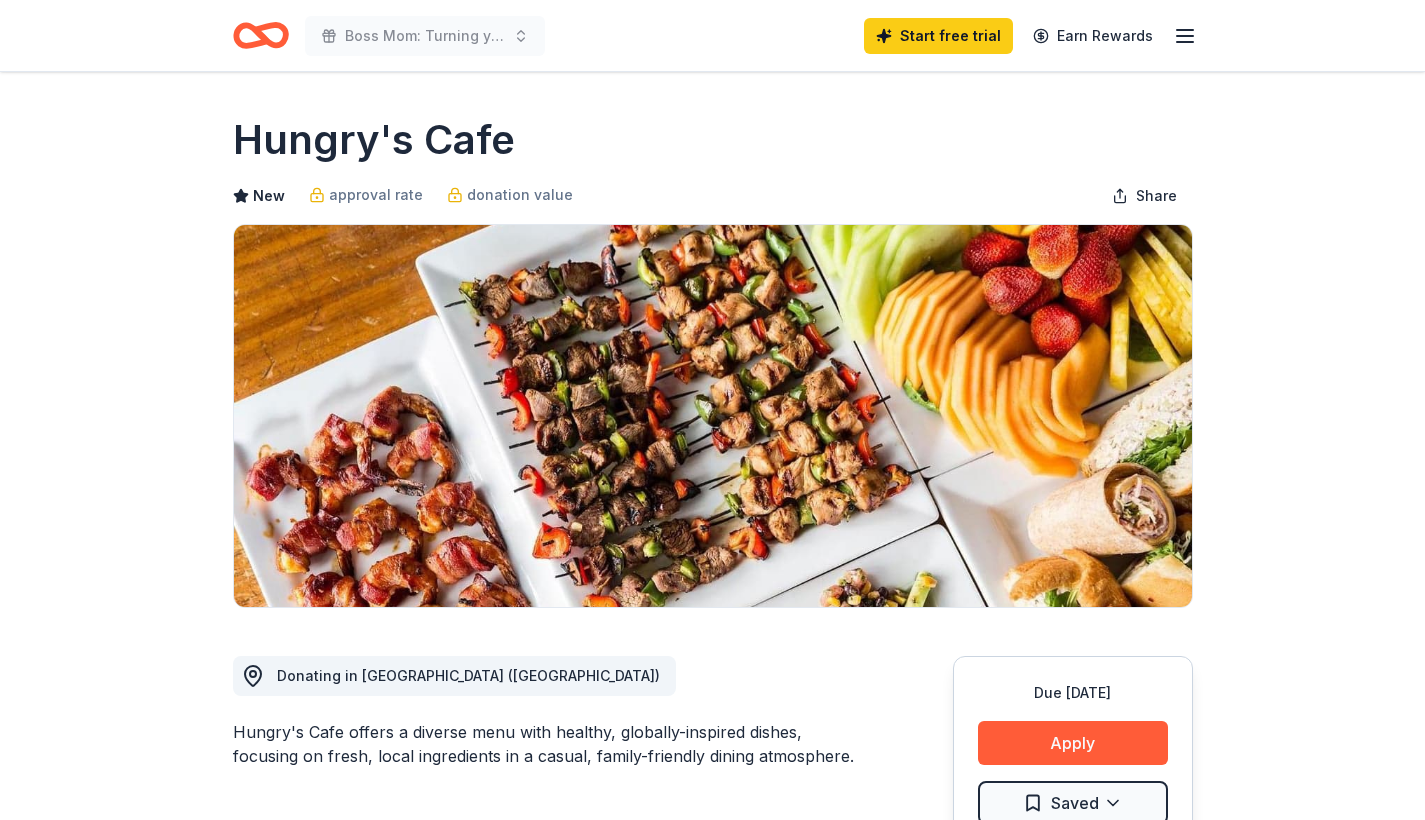 scroll, scrollTop: 0, scrollLeft: 0, axis: both 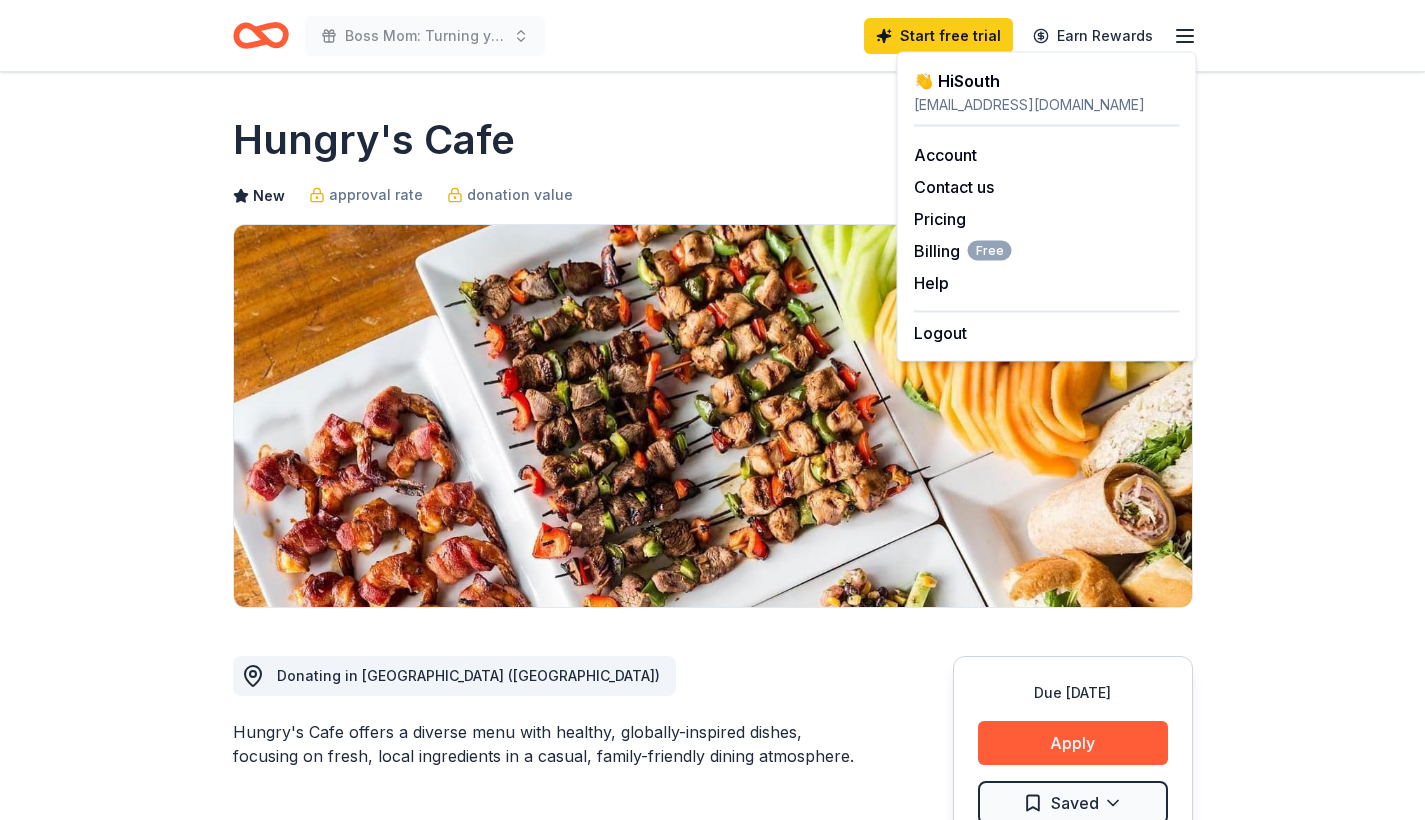 click on "Hungry's Cafe" at bounding box center [713, 140] 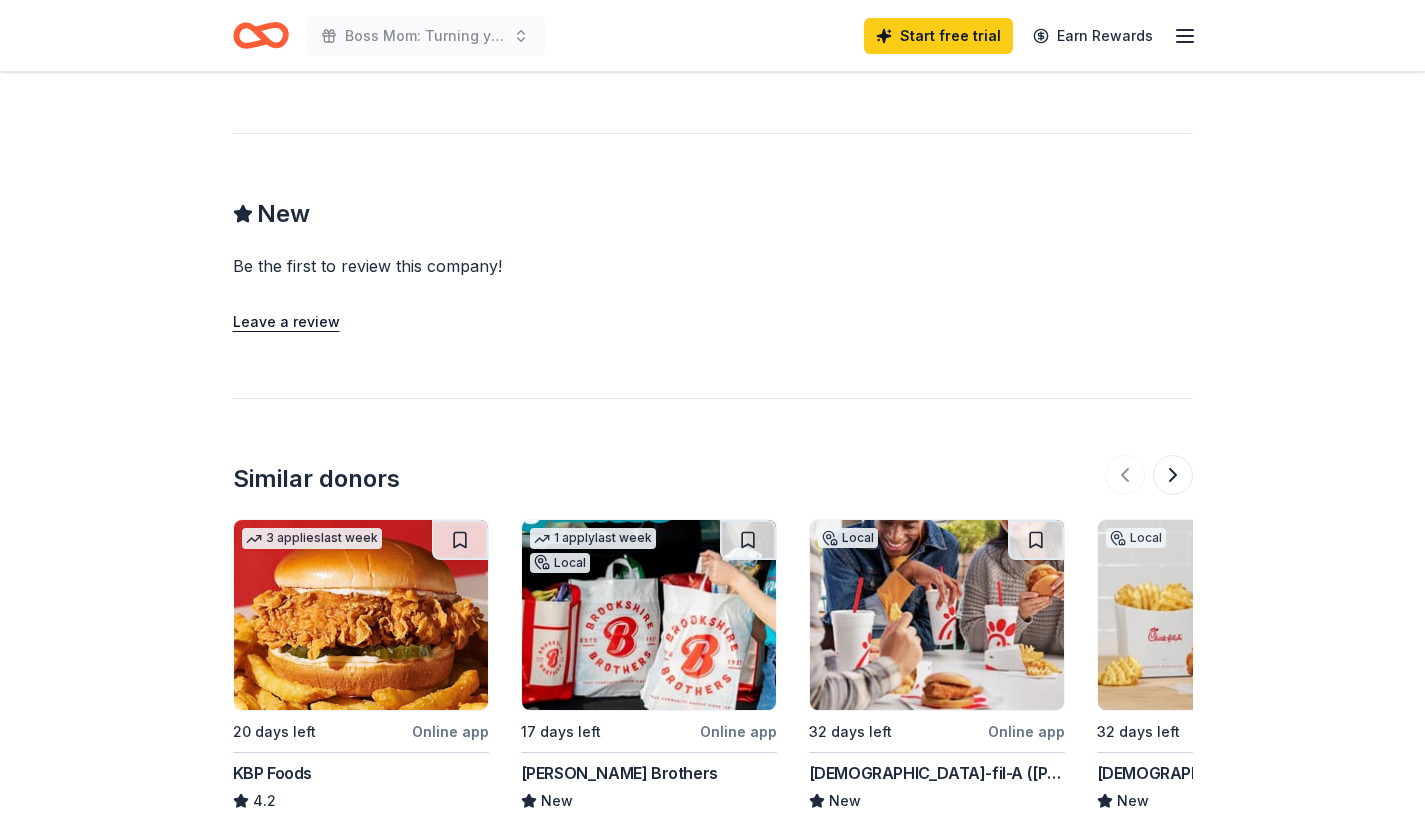 scroll, scrollTop: 0, scrollLeft: 0, axis: both 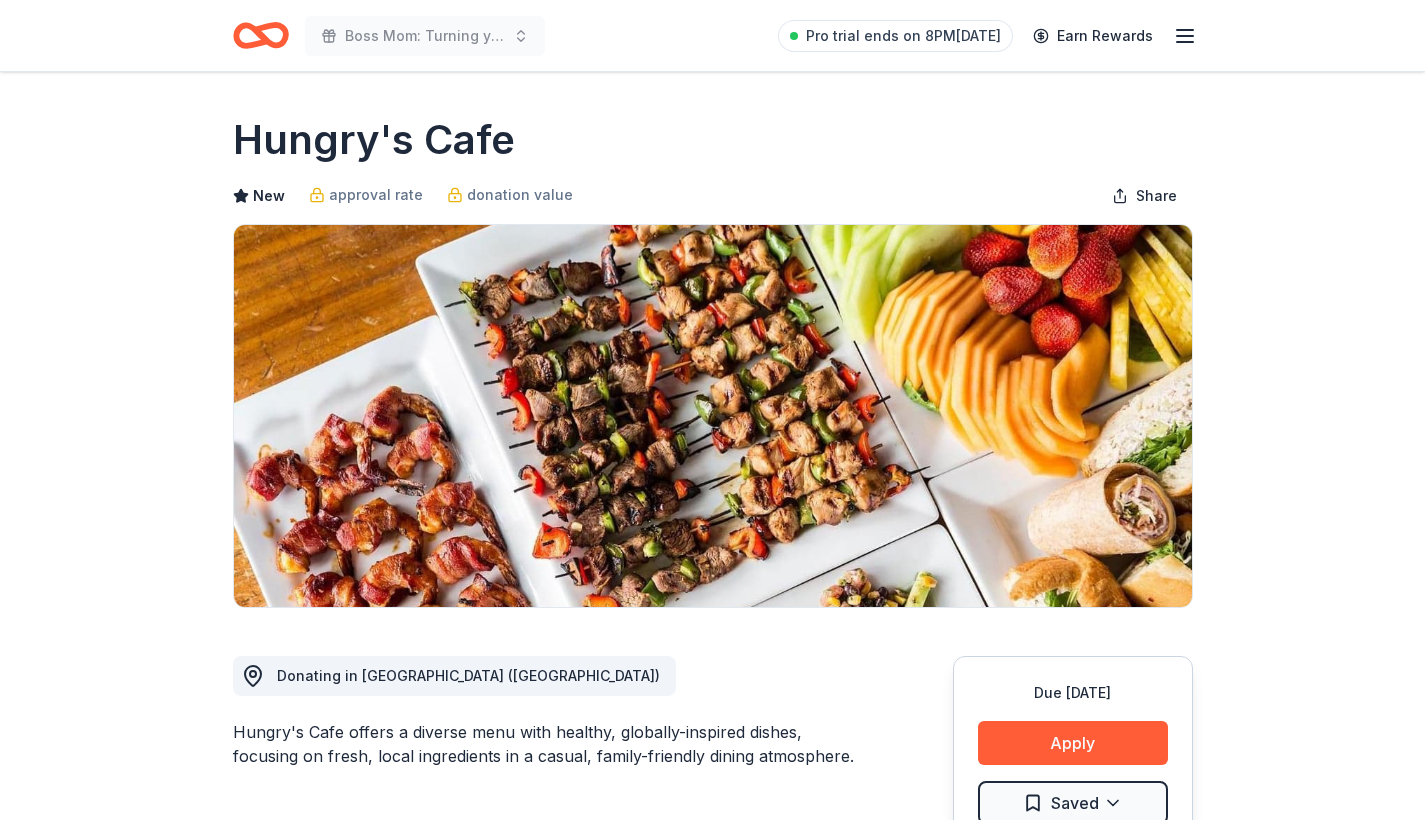 click 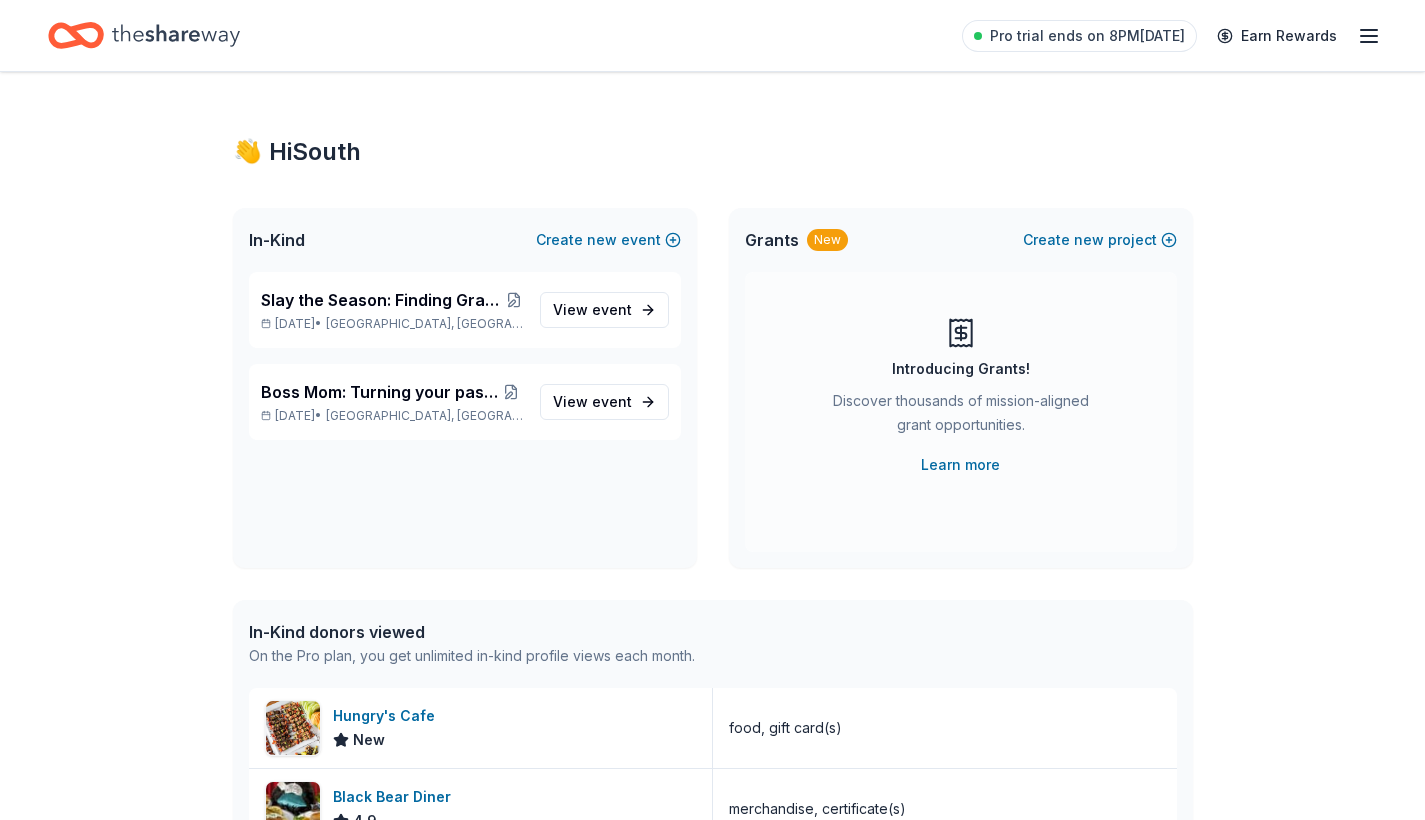 click on "👋 Hi  South In-Kind Create  new  event   Slay the Season: Finding Gratitude & Glow This Holiday Season Nov 15, 2025  •  Houston, TX View   event   Boss Mom: Turning your passion into paychecks Sep 13, 2025  •  Houston, TX View   event   Grants New Create  new  project   Introducing Grants! Discover thousands of mission-aligned grant opportunities. Learn more In-Kind donors viewed On the Pro plan, you get unlimited in-kind profile views each month. Hungry's Cafe New food, gift card(s) Black Bear Diner 4.9 merchandise, certificate(s) Abuelo's  5.0 $20 VIP gift cards Portillo's 5.0 food, gift card(s) BB's Tex-Orleans New Food, gift card(s) Grants viewed On the Pro plan, you get 5 grant profile views each month. You have not yet viewed any  grant  profiles this month. Create a new  project   to view  grants ." at bounding box center (712, 770) 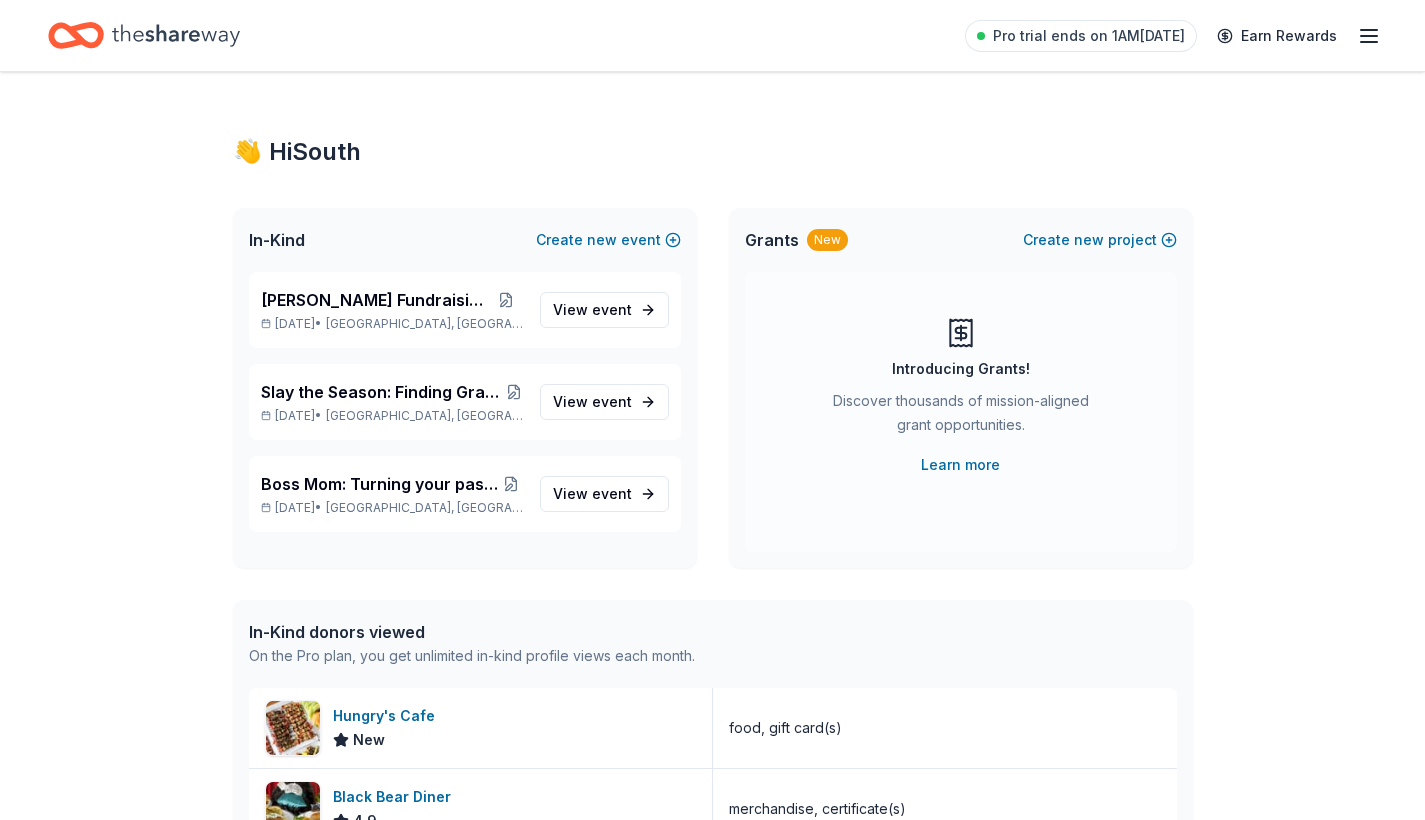 scroll, scrollTop: 0, scrollLeft: 0, axis: both 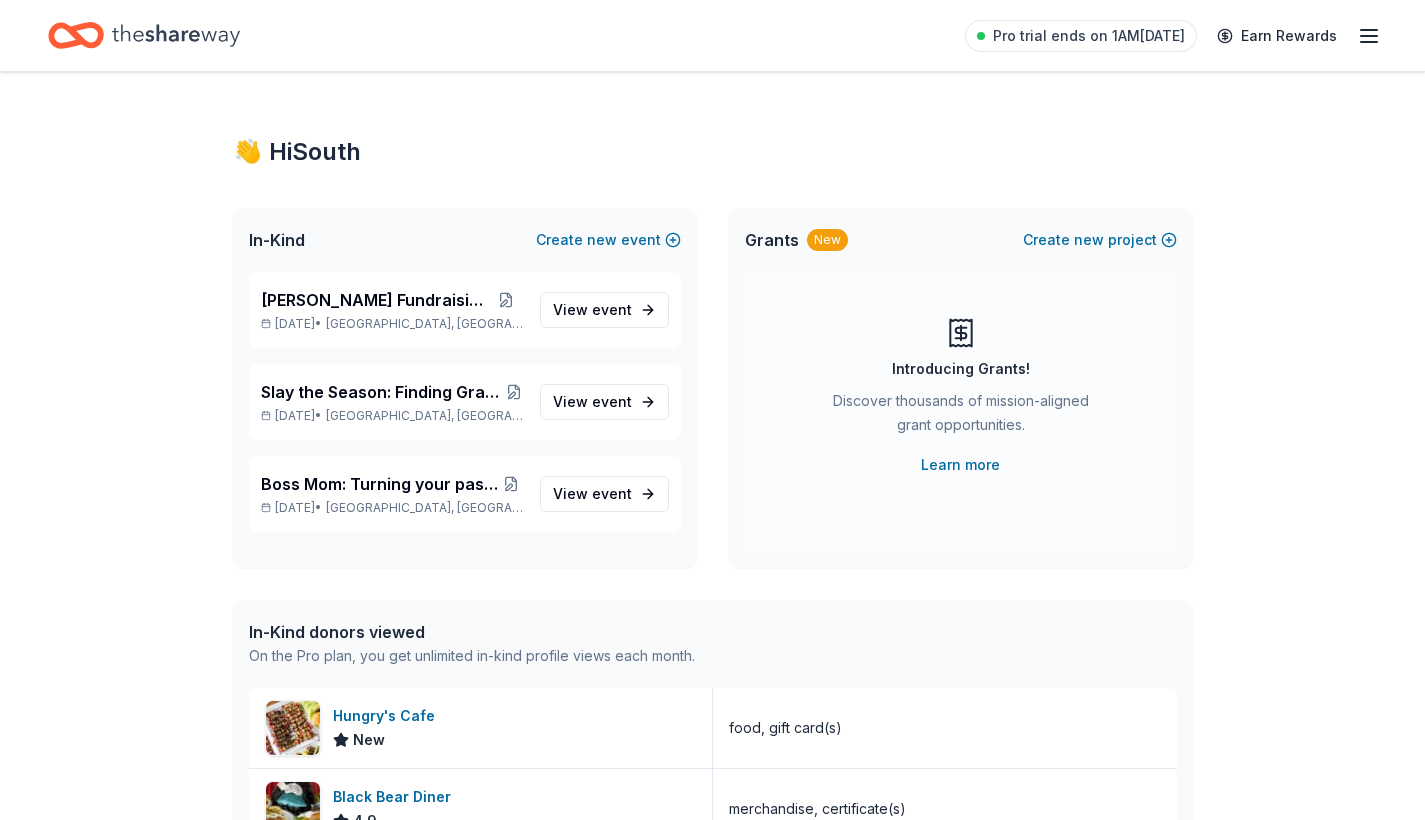 click 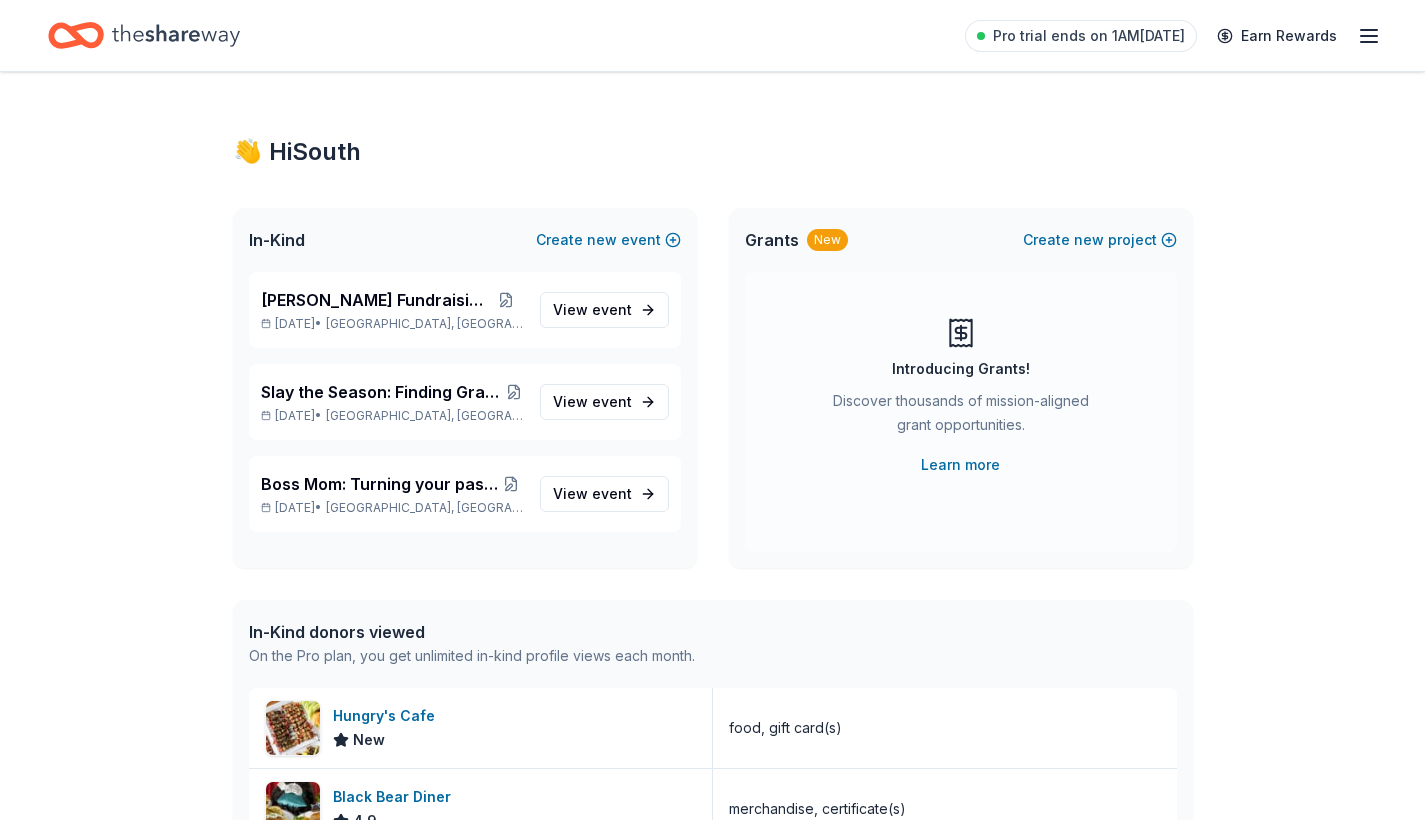 scroll, scrollTop: 0, scrollLeft: 0, axis: both 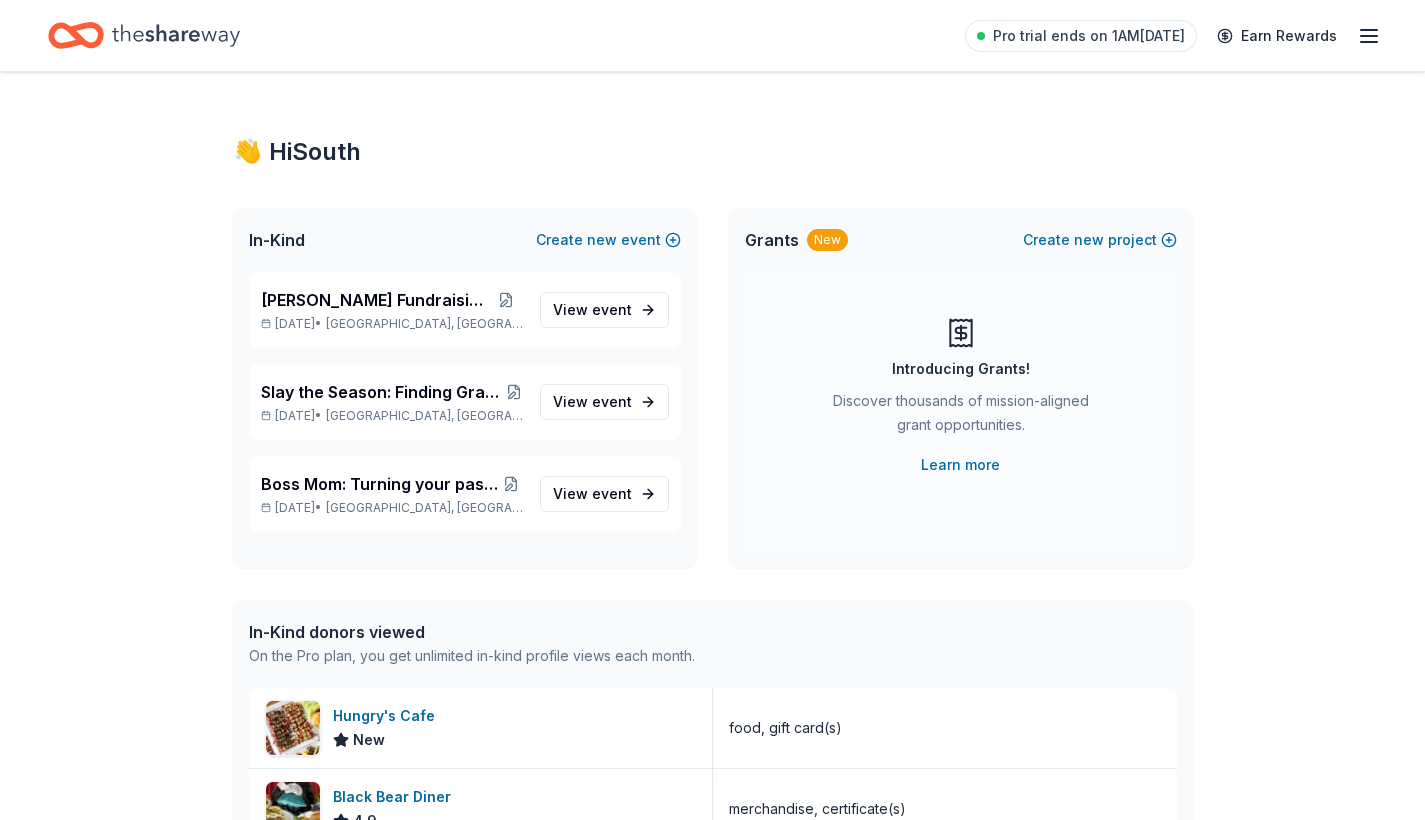 click on "👋 Hi  South" at bounding box center (713, 152) 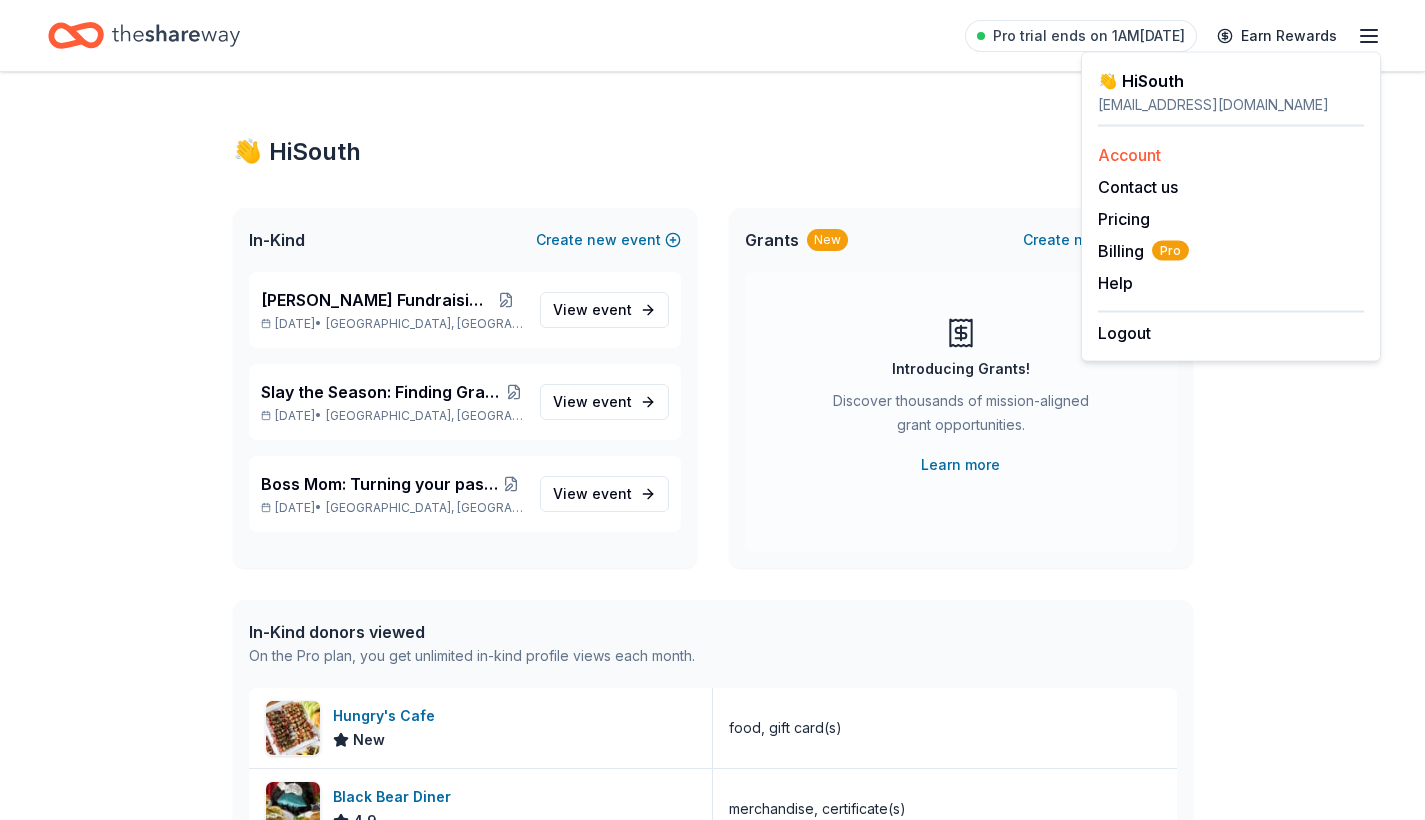 click on "Account" at bounding box center [1129, 155] 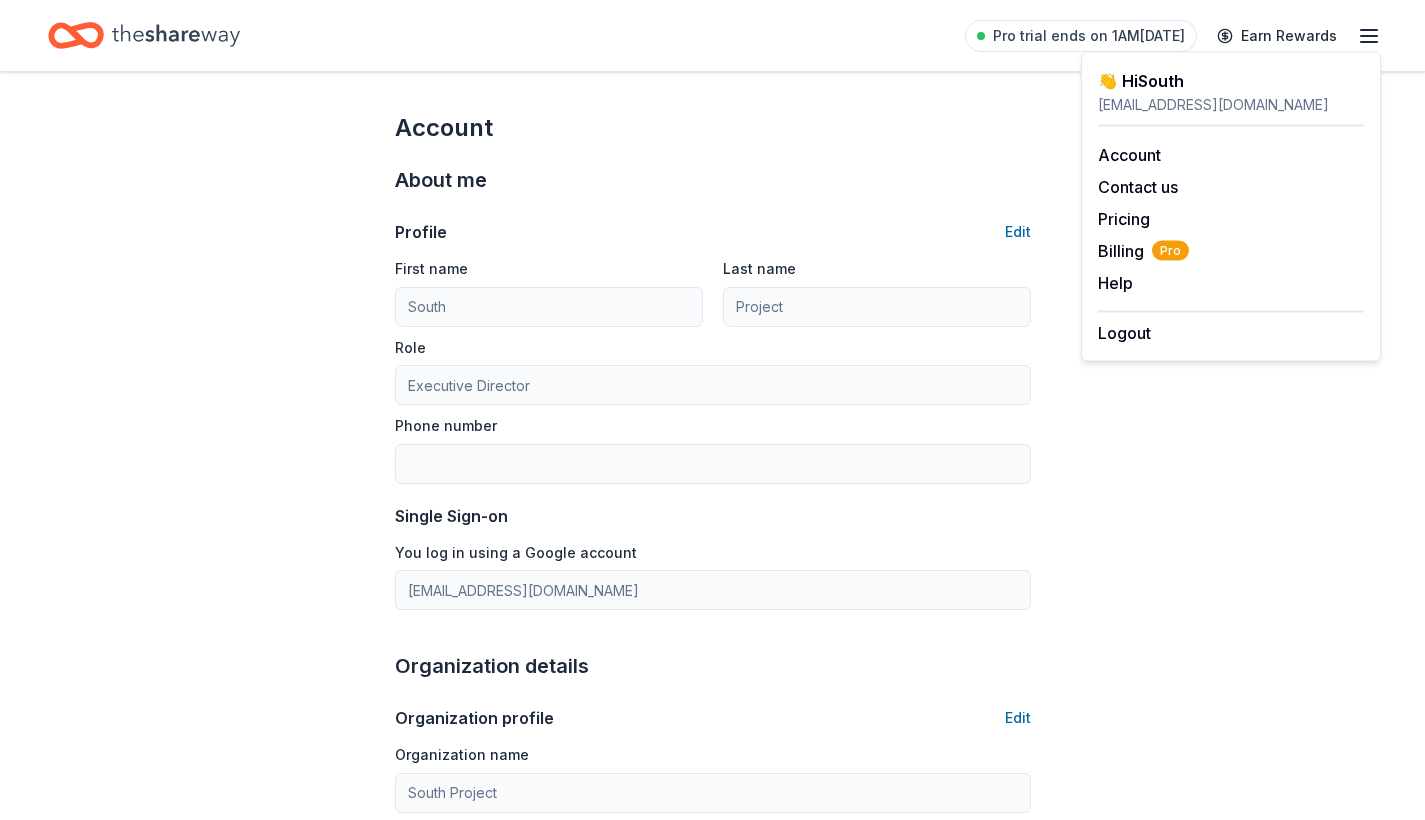 click on "👋 Hi  South" at bounding box center (1231, 81) 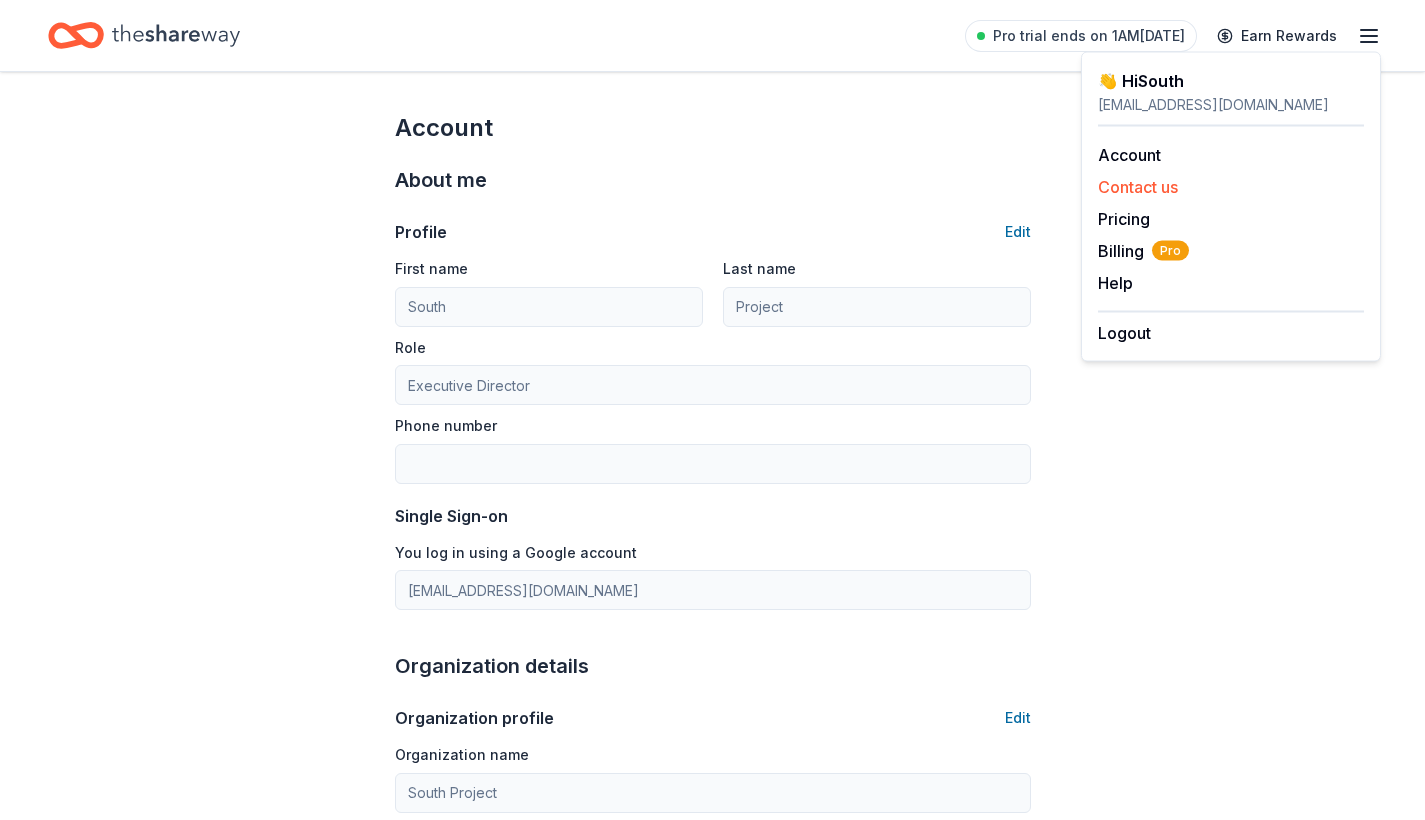 click on "Contact us" at bounding box center [1138, 187] 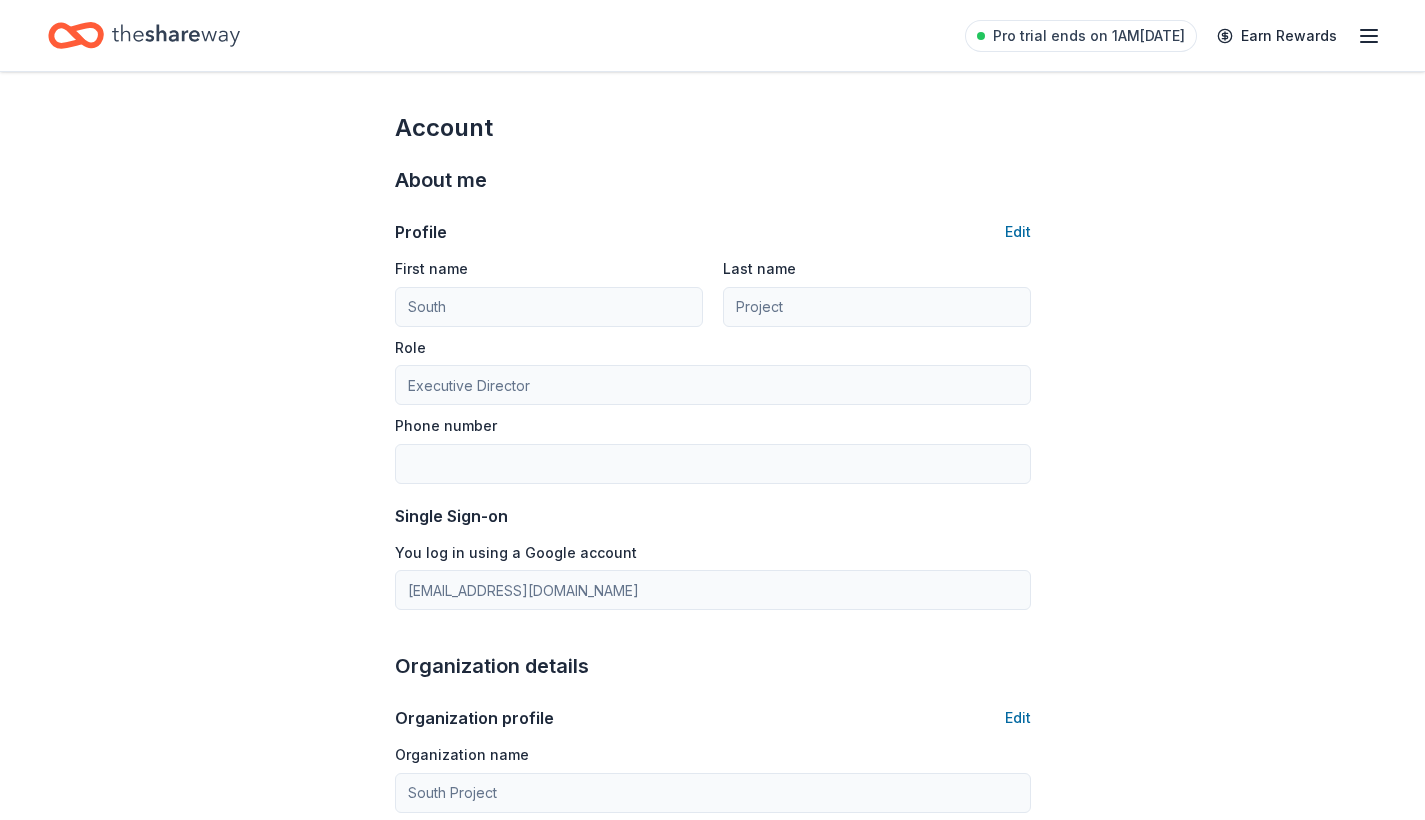 click 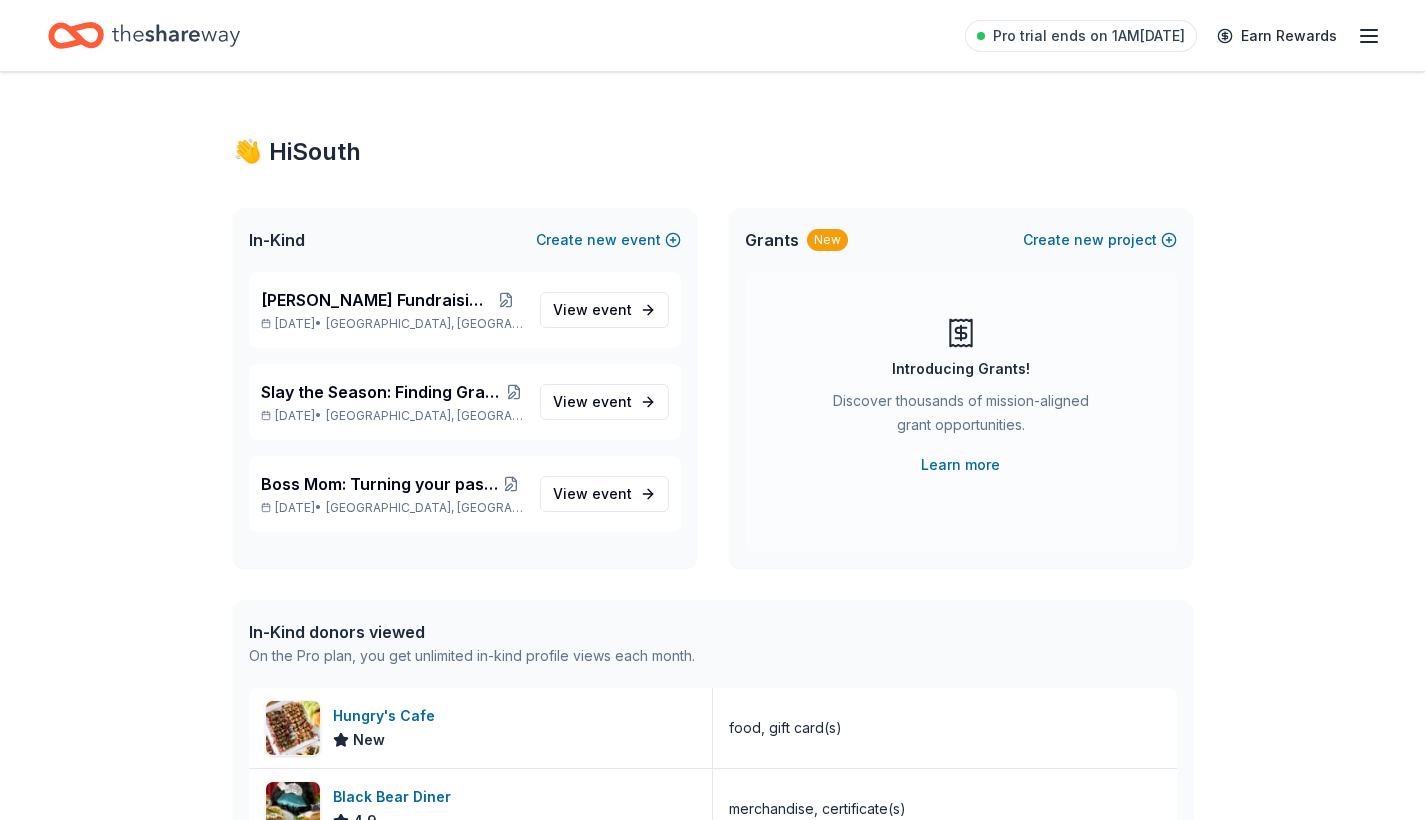 scroll, scrollTop: 0, scrollLeft: 0, axis: both 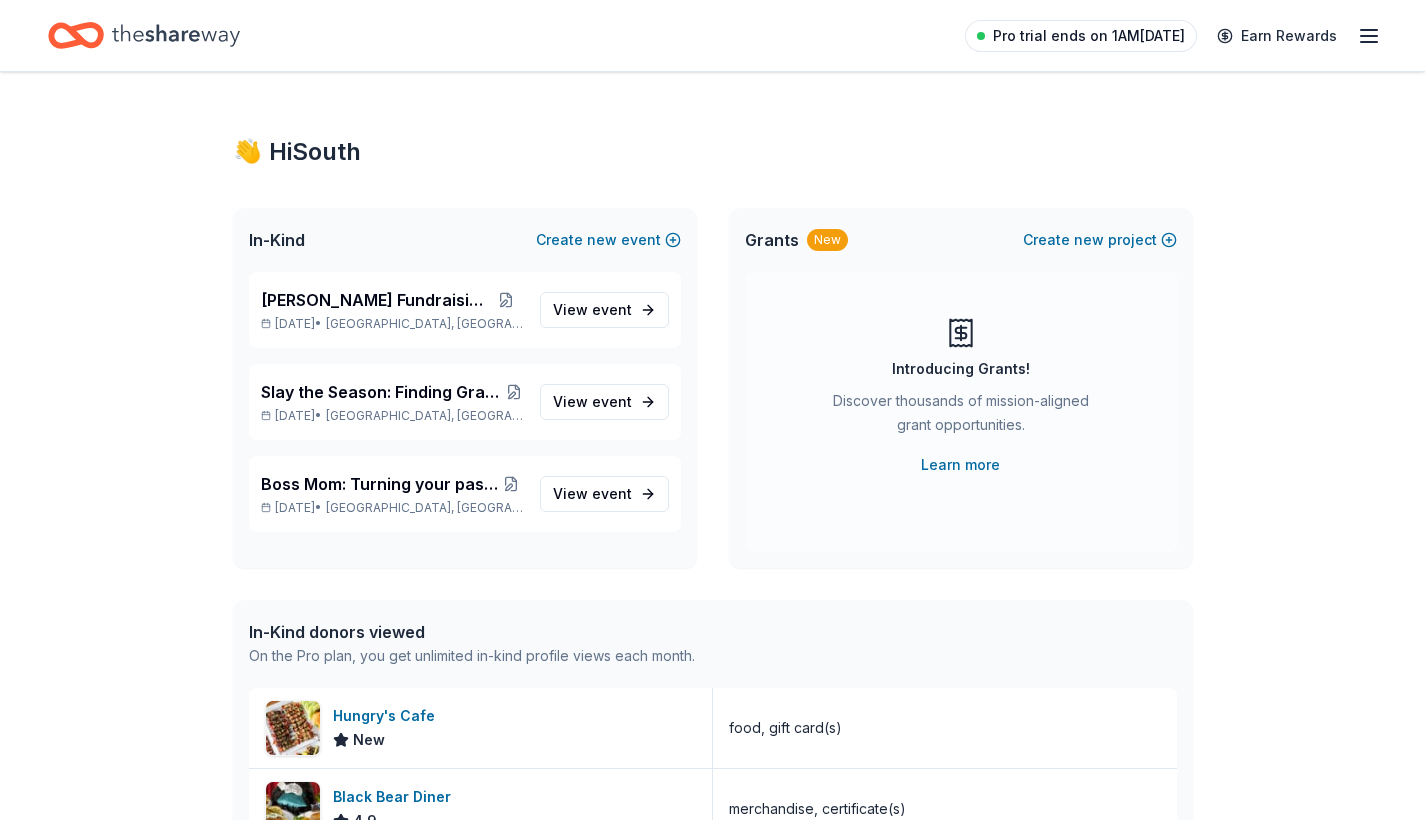 click on "Pro trial ends on 1AM[DATE]" at bounding box center [1089, 36] 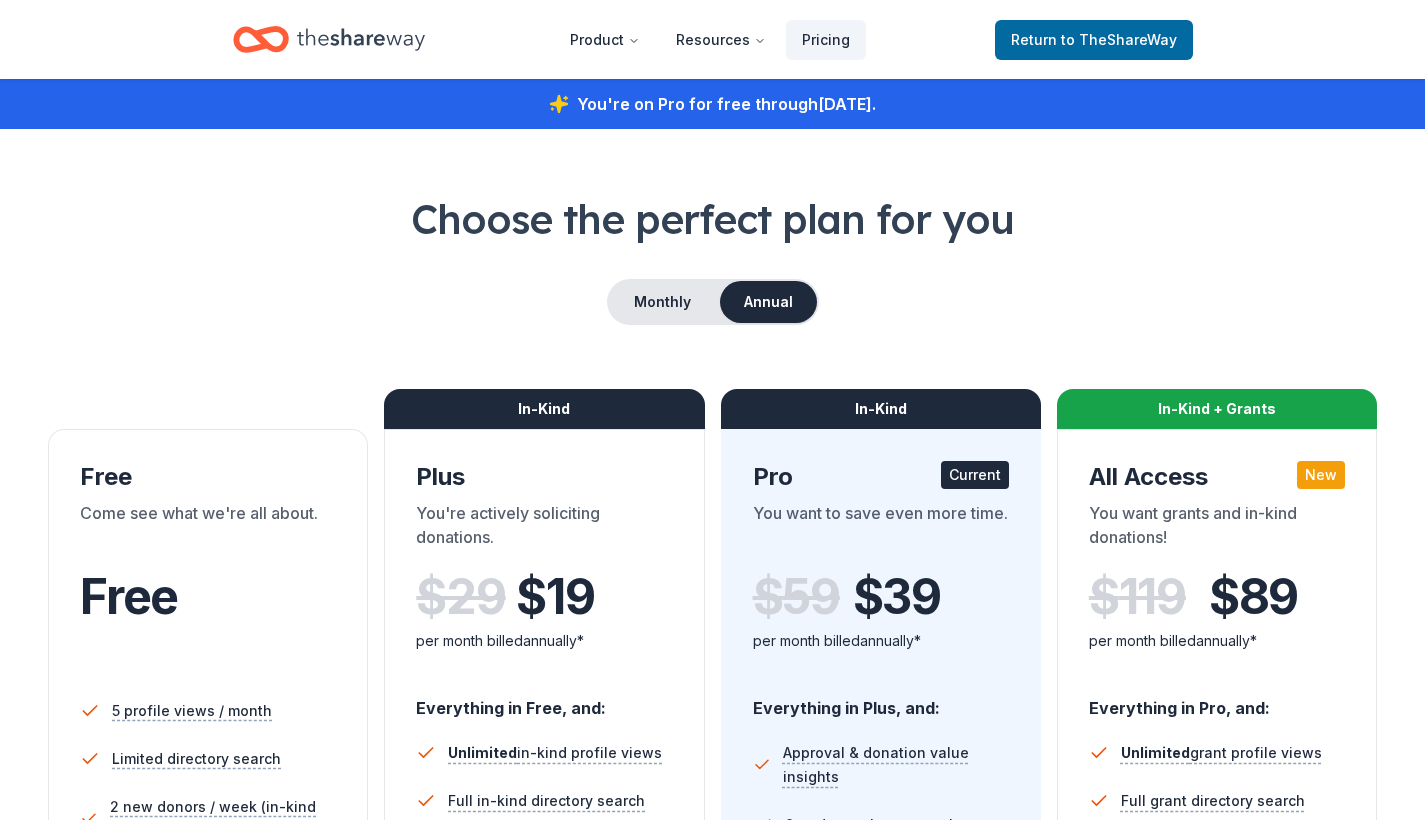 click on "Product Resources Pricing Return to TheShareWay" at bounding box center [712, 39] 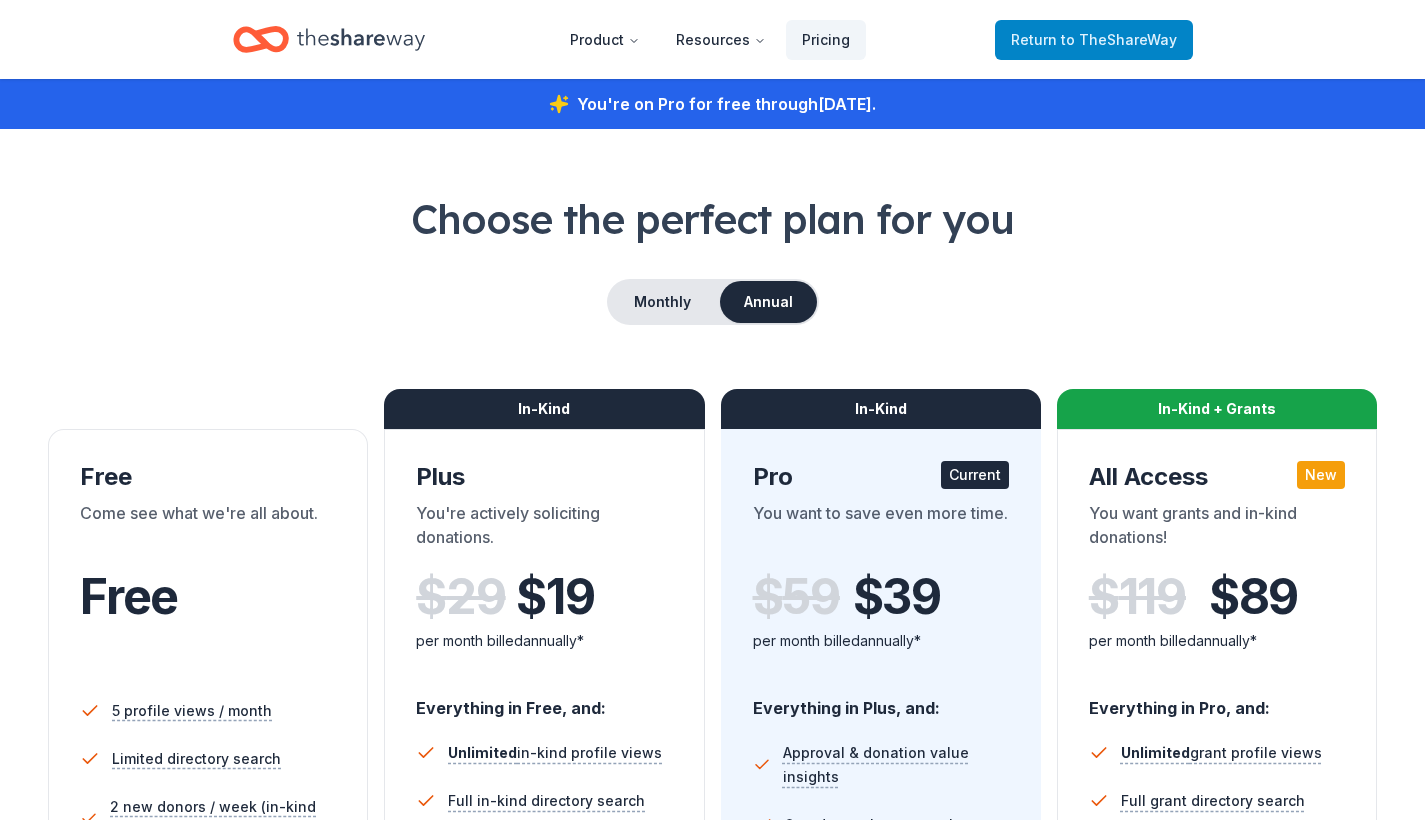 click on "Return to TheShareWay" at bounding box center [1094, 40] 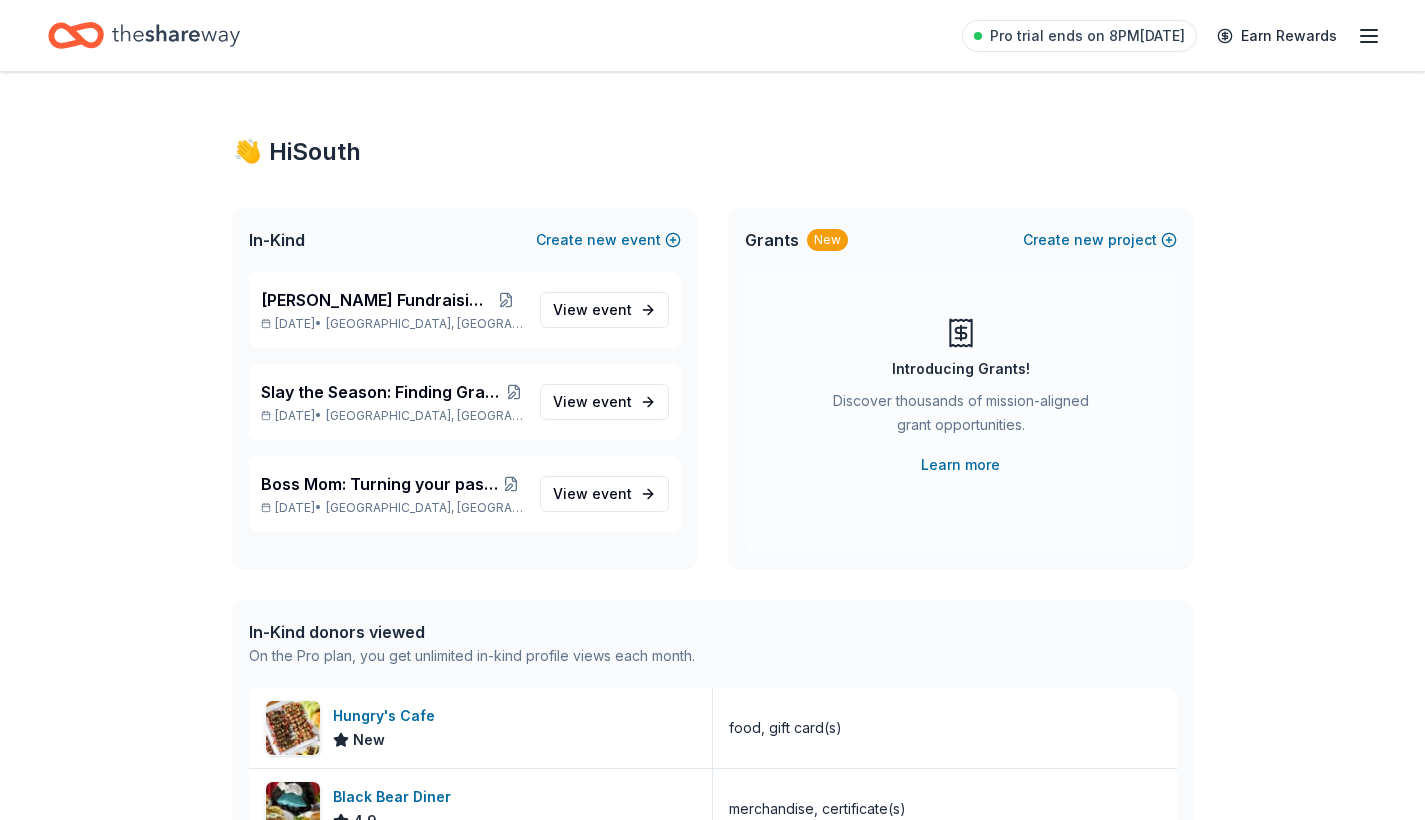 click 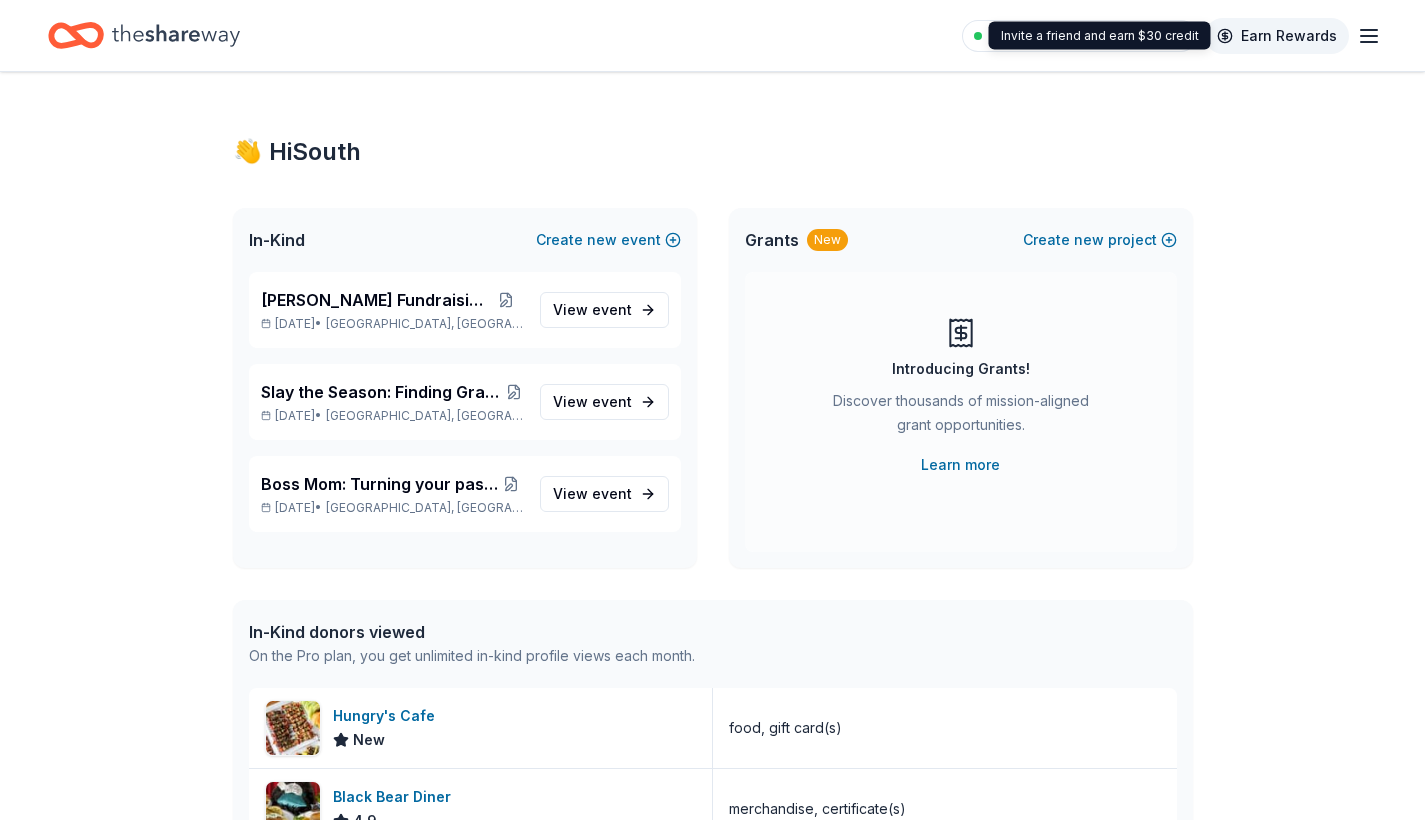 click on "Earn Rewards" at bounding box center [1277, 36] 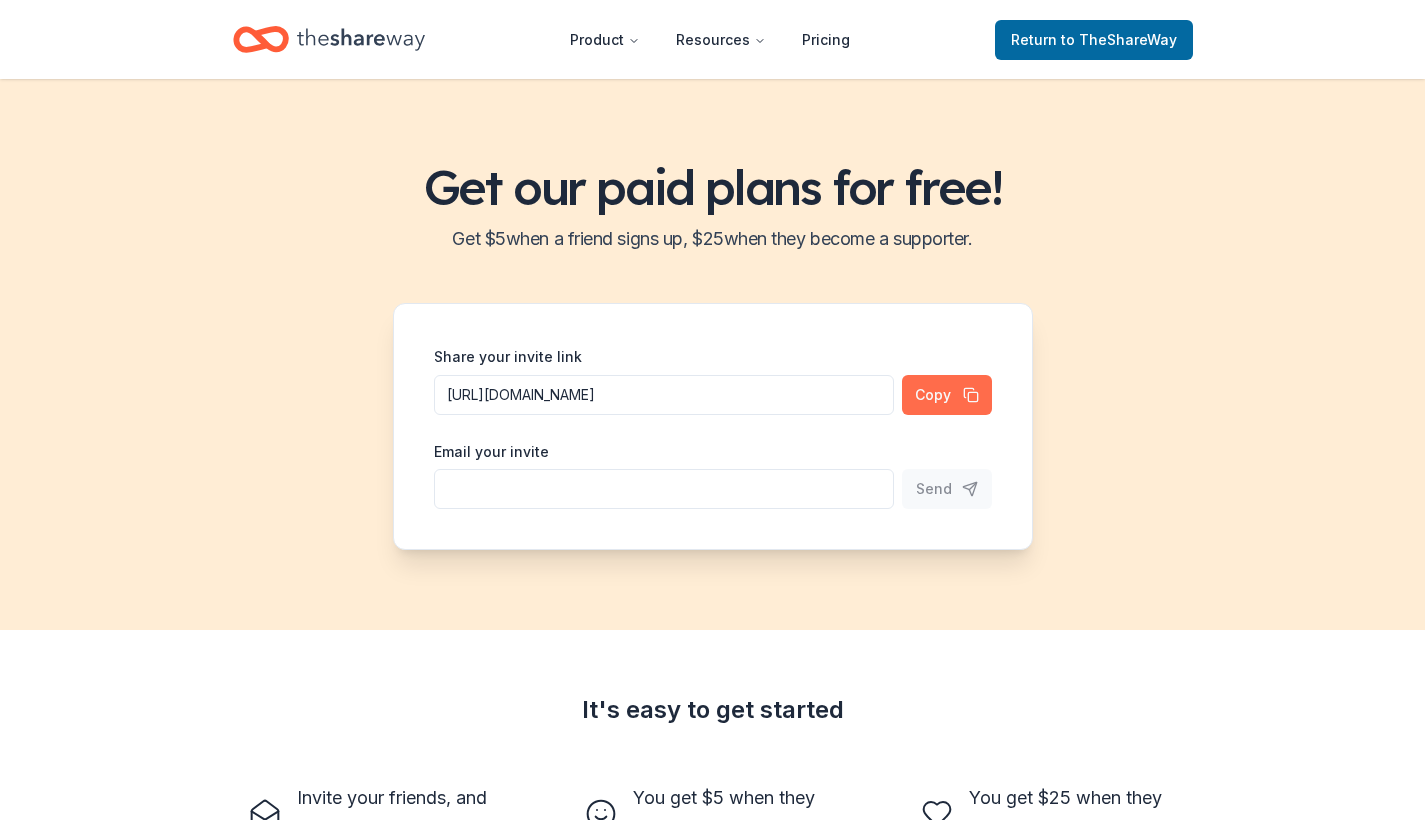 click on "Copy" at bounding box center [947, 395] 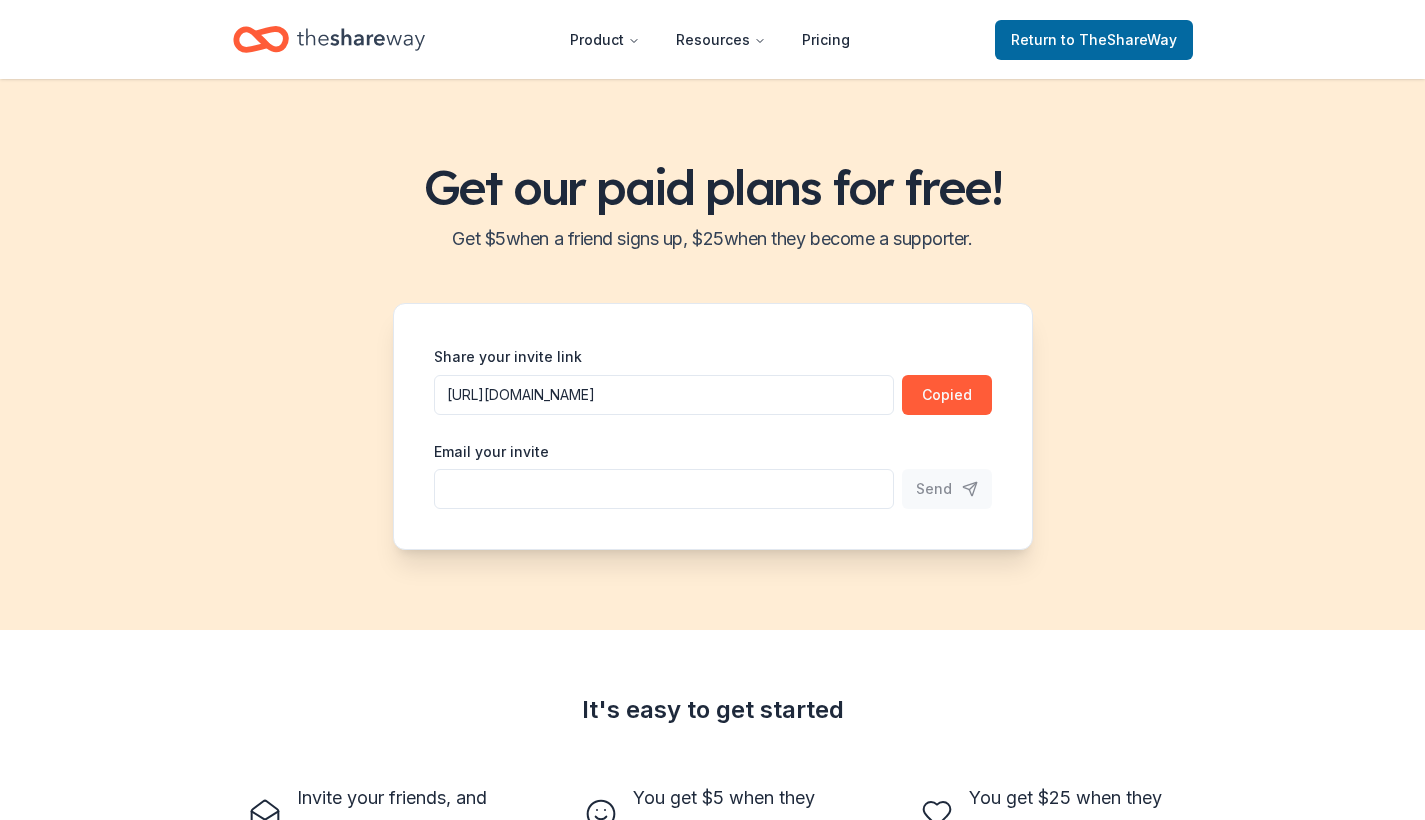 click on "Get our paid plans for free! Get $ 5  when a friend signs up, $ 25  when they become a supporter. Share your invite link https://www.theshareway.com/signup?inviteCode=259d2ed2&utm_campaign=referral_link Copied Email your invite Send" at bounding box center (712, 354) 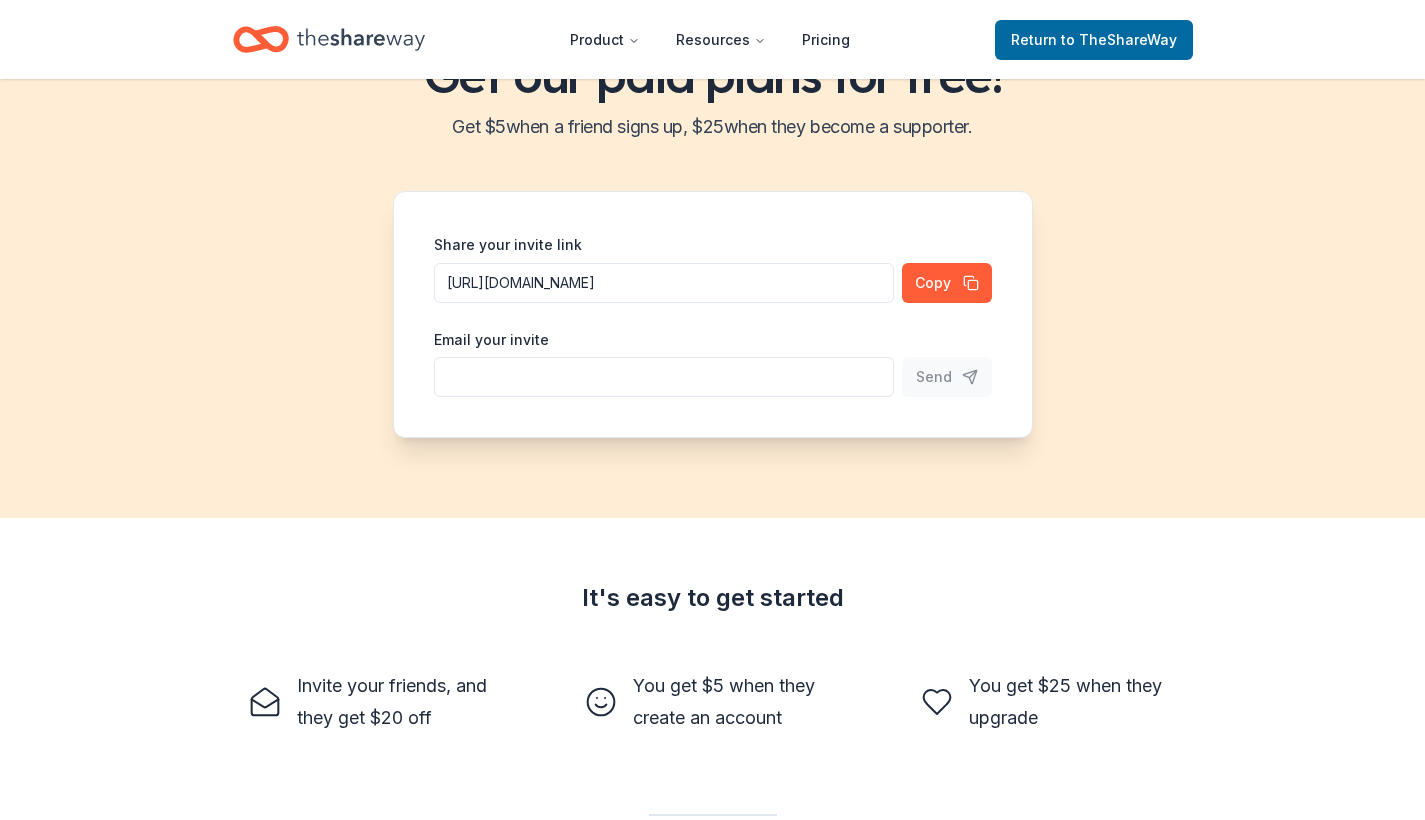 scroll, scrollTop: 136, scrollLeft: 0, axis: vertical 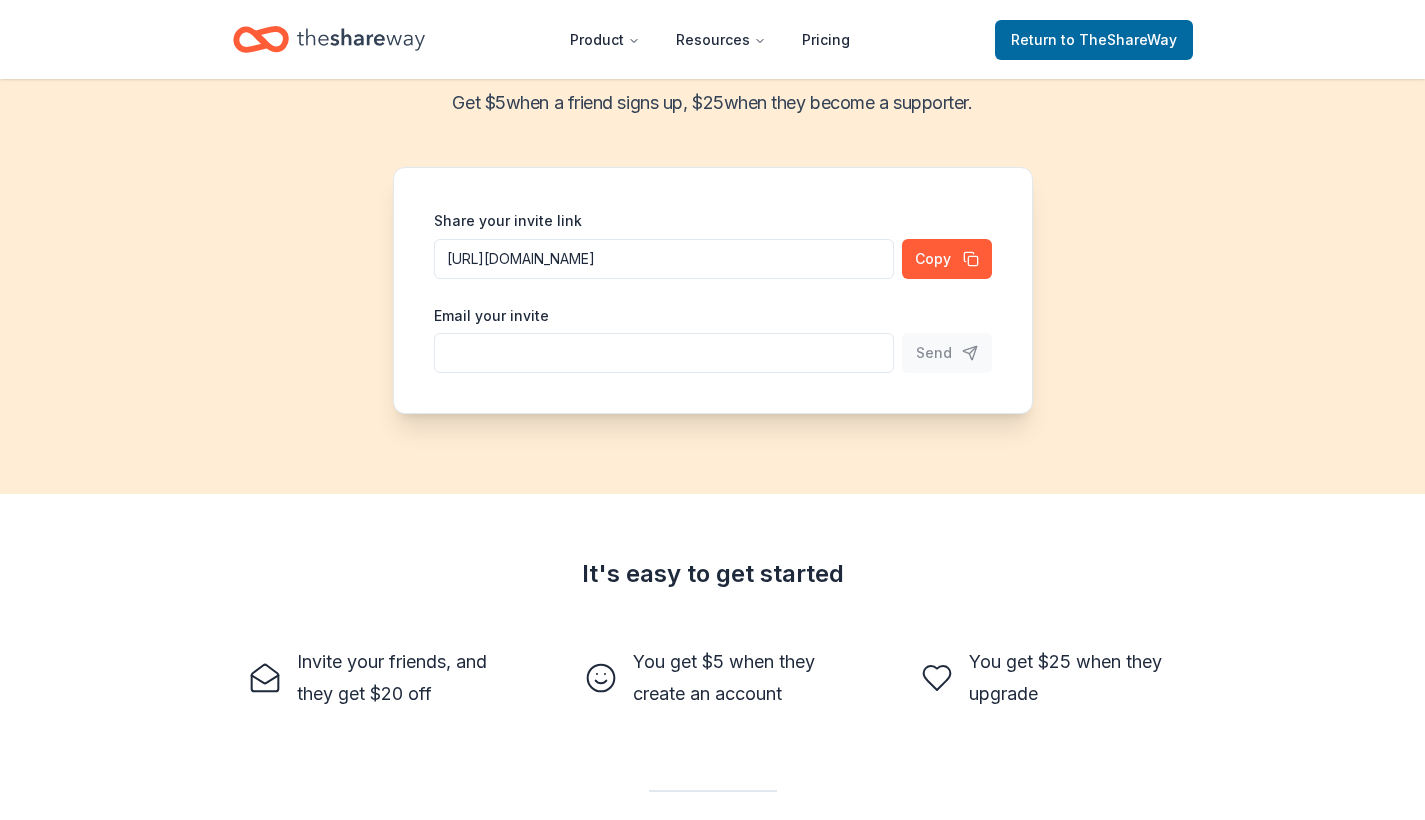 click on "Get our paid plans for free! Get $ 5  when a friend signs up, $ 25  when they become a supporter. Share your invite link https://www.theshareway.com/signup?inviteCode=259d2ed2&utm_campaign=referral_link Copy Email your invite Send" at bounding box center [712, 218] 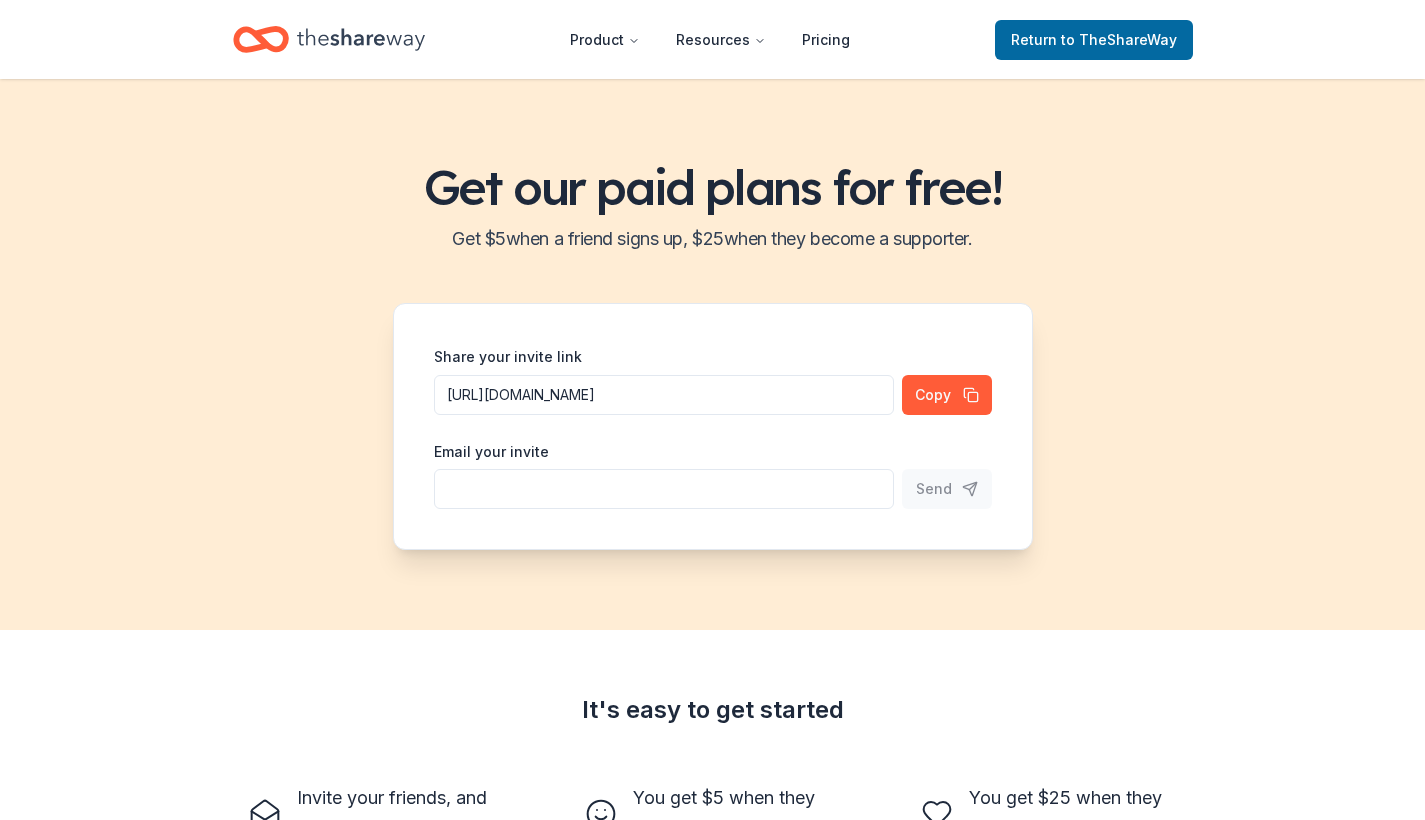 scroll, scrollTop: 0, scrollLeft: 0, axis: both 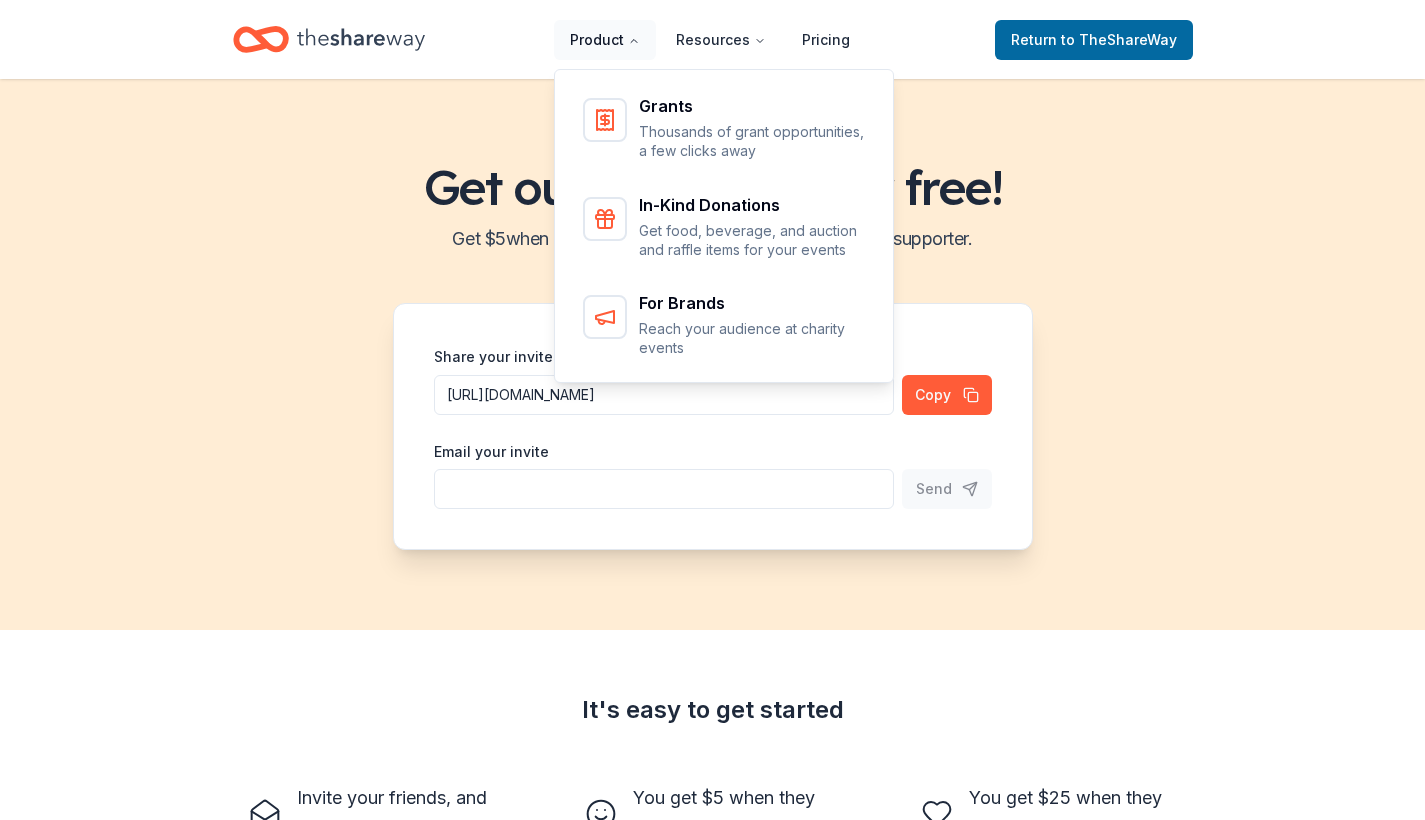 click on "Product" at bounding box center [605, 40] 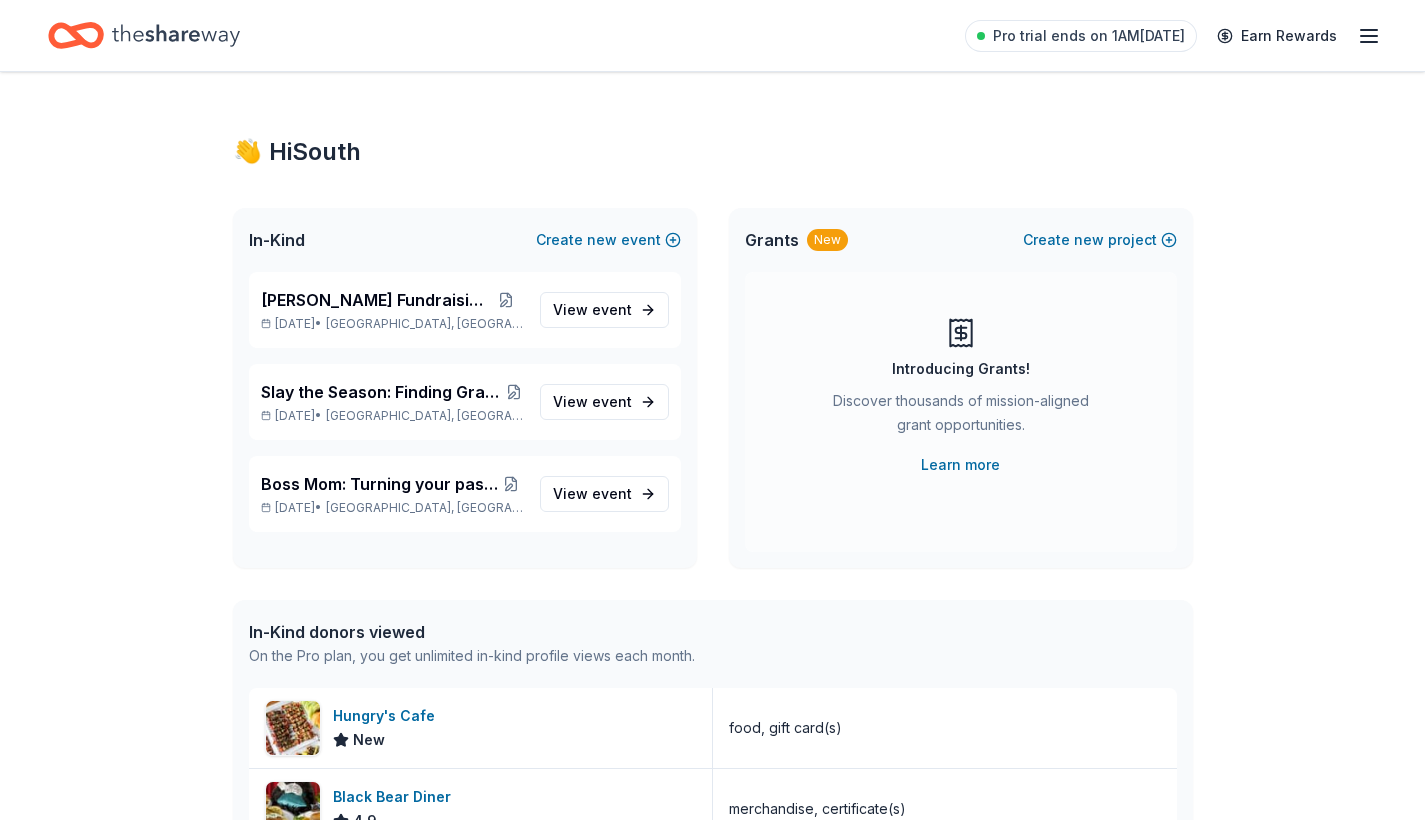 scroll, scrollTop: 0, scrollLeft: 0, axis: both 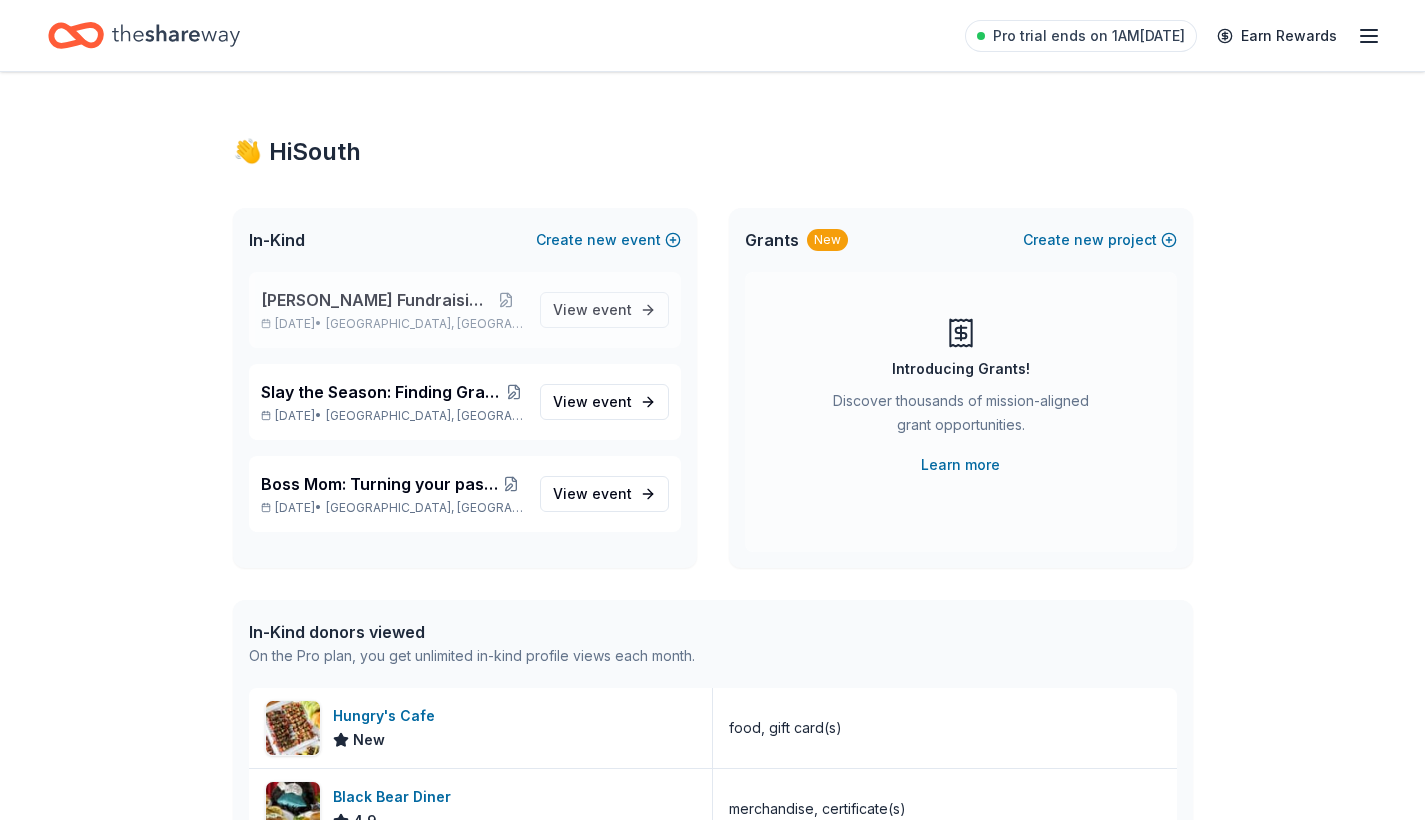 click on "[PERSON_NAME] Fundraising Gala" at bounding box center (375, 300) 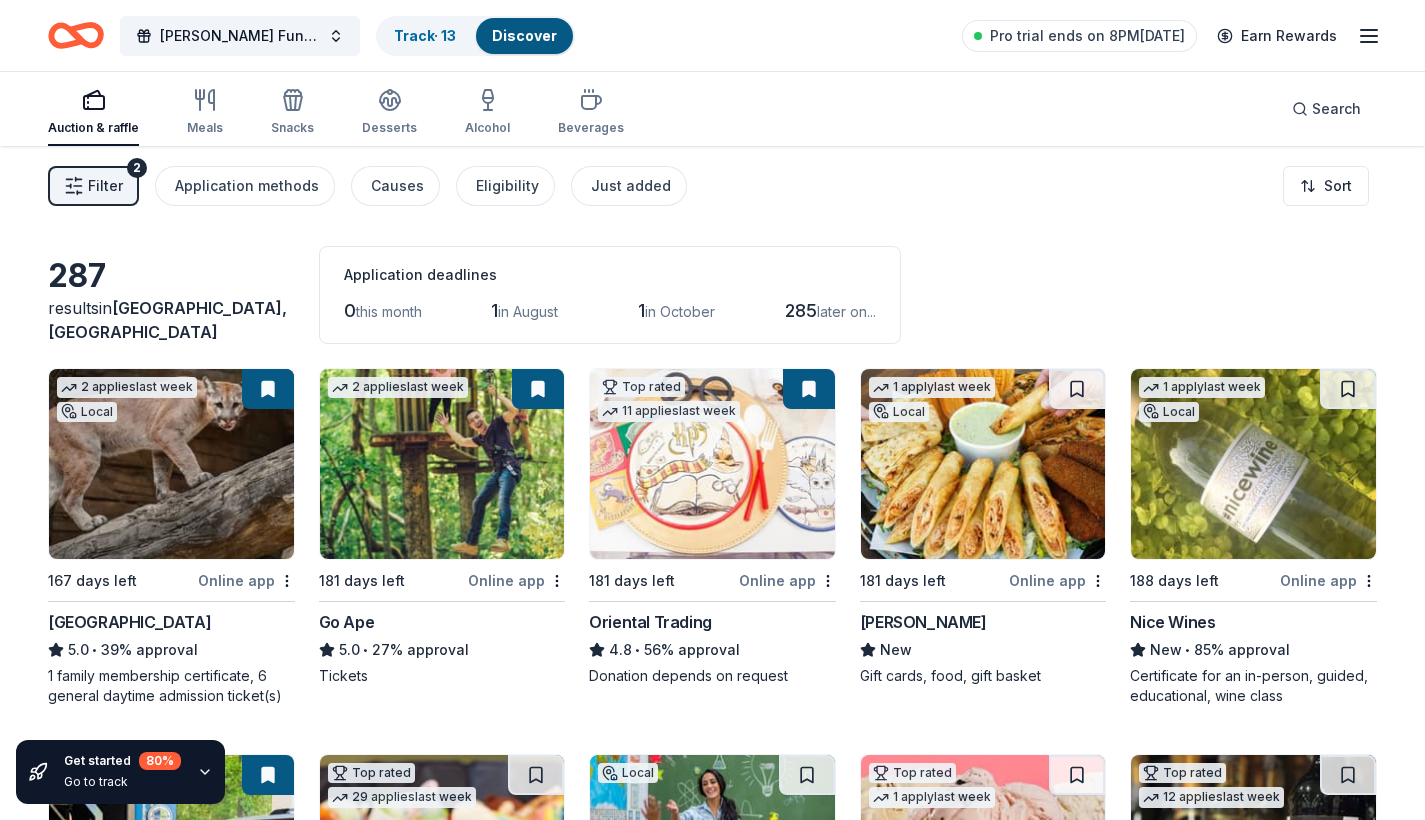 scroll, scrollTop: 0, scrollLeft: 0, axis: both 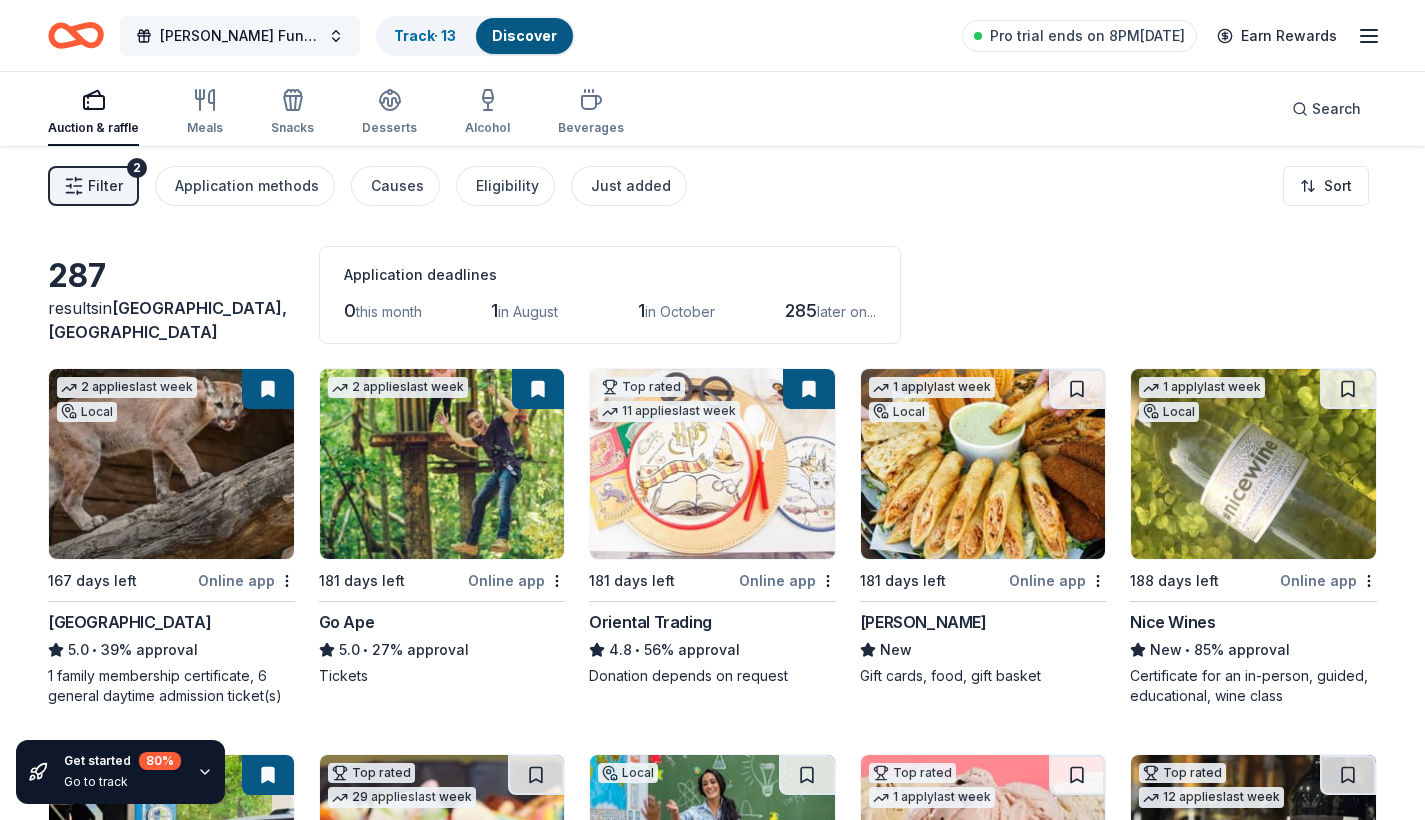 click on "Galentine's Fundraising Gala" at bounding box center [240, 36] 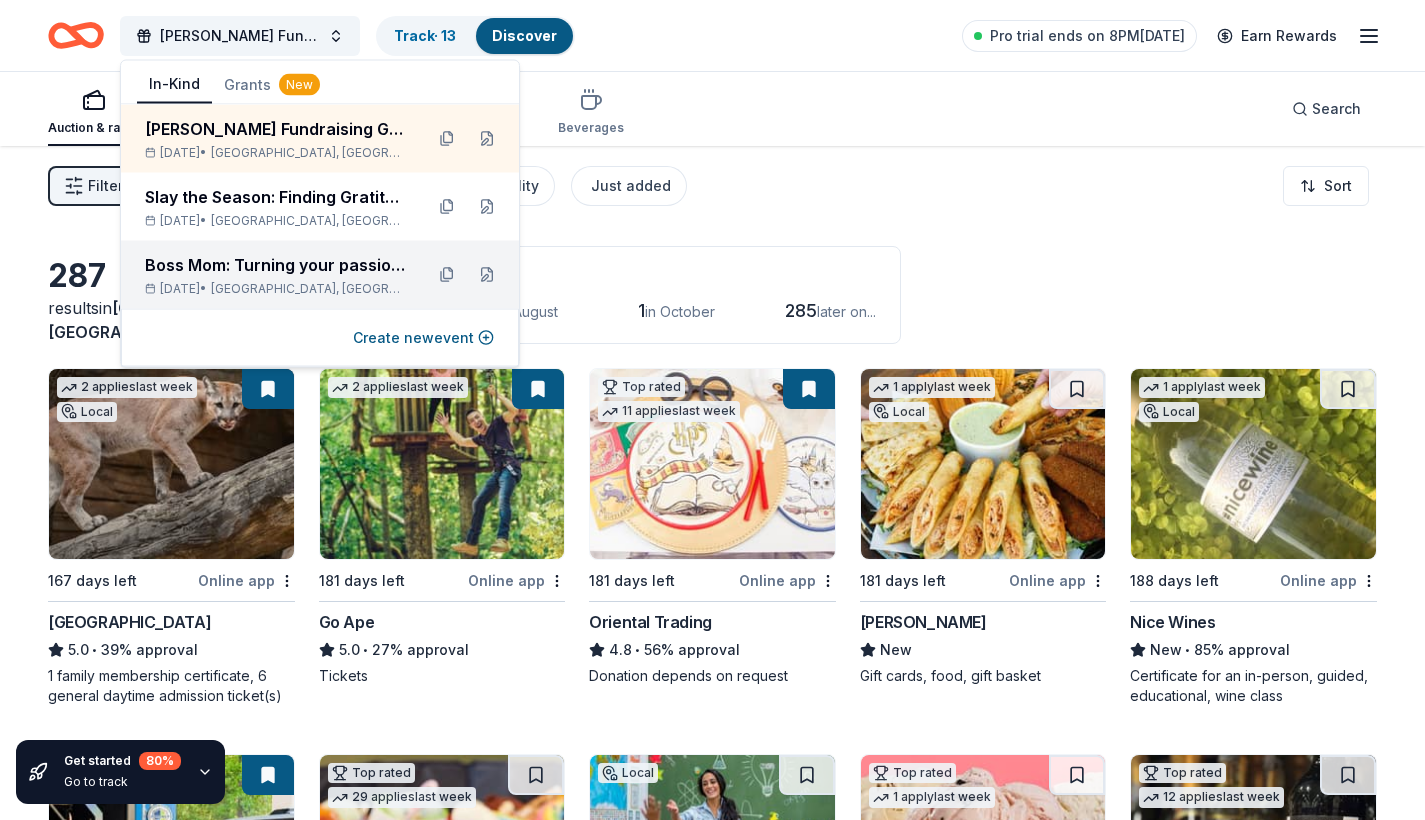 click on "Boss Mom: Turning your passion into paychecks" at bounding box center [276, 265] 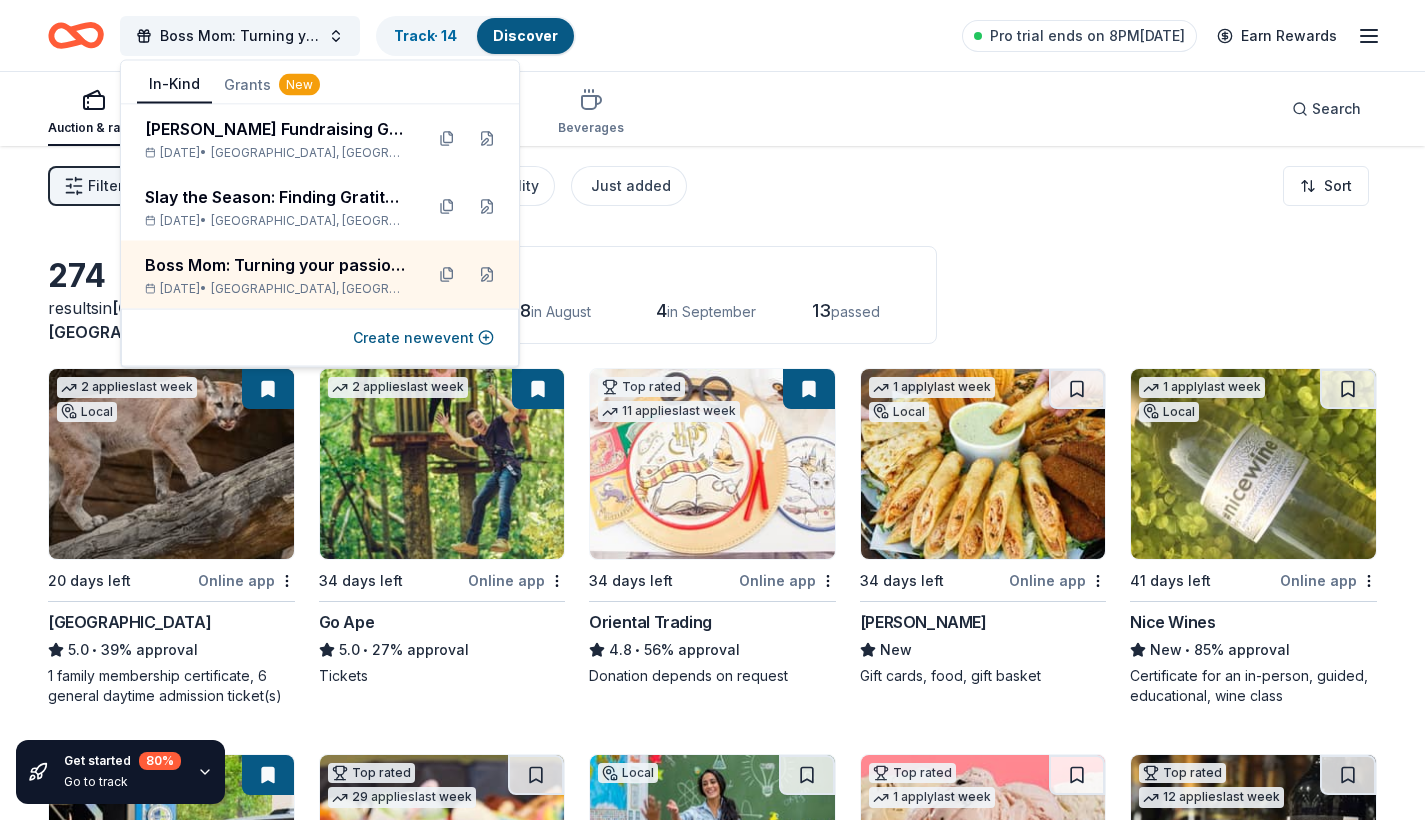click on "274 results  in  Houston, TX Application deadlines 42  this month 228  in August 4  in September 13  passed" at bounding box center (712, 295) 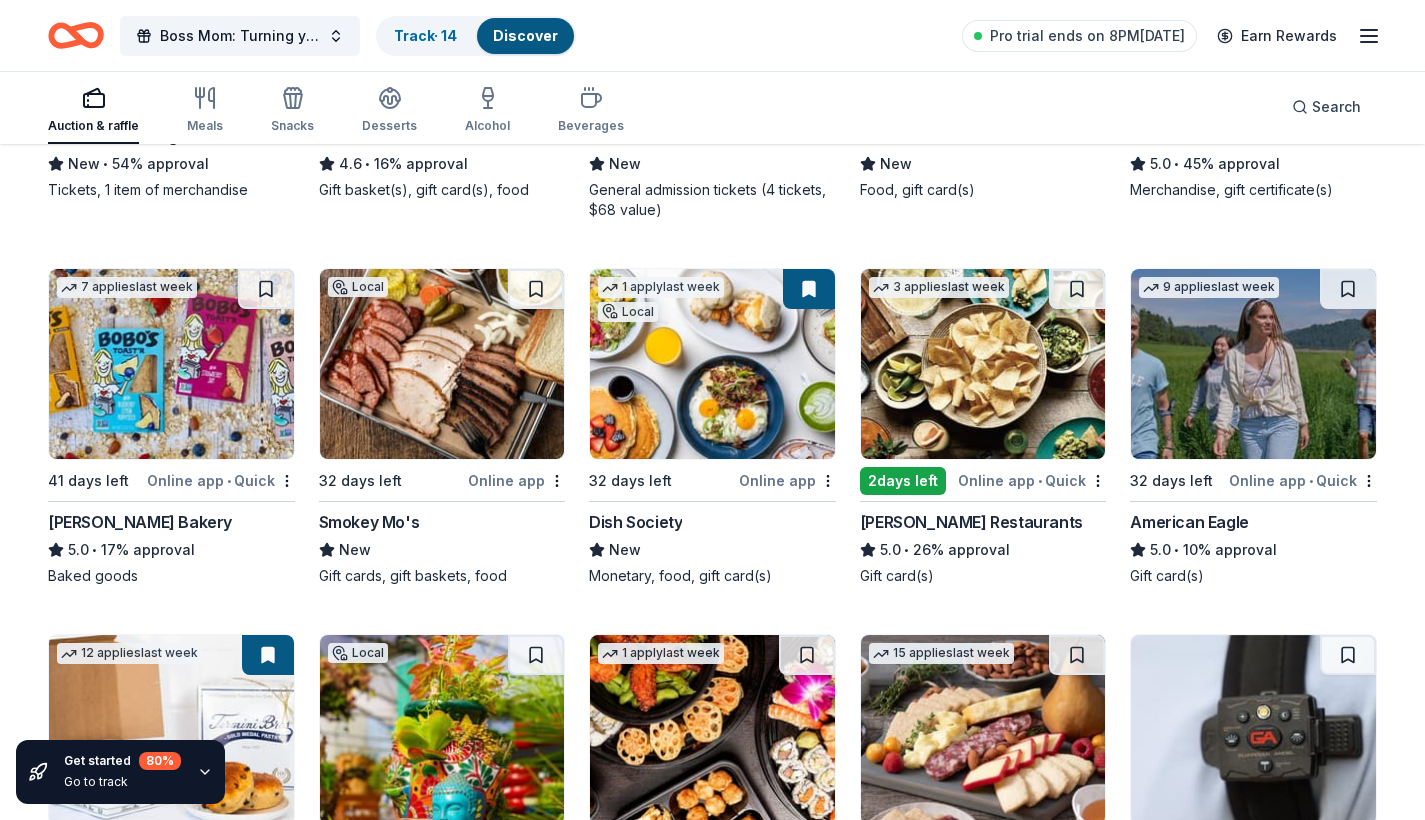 scroll, scrollTop: 2405, scrollLeft: 0, axis: vertical 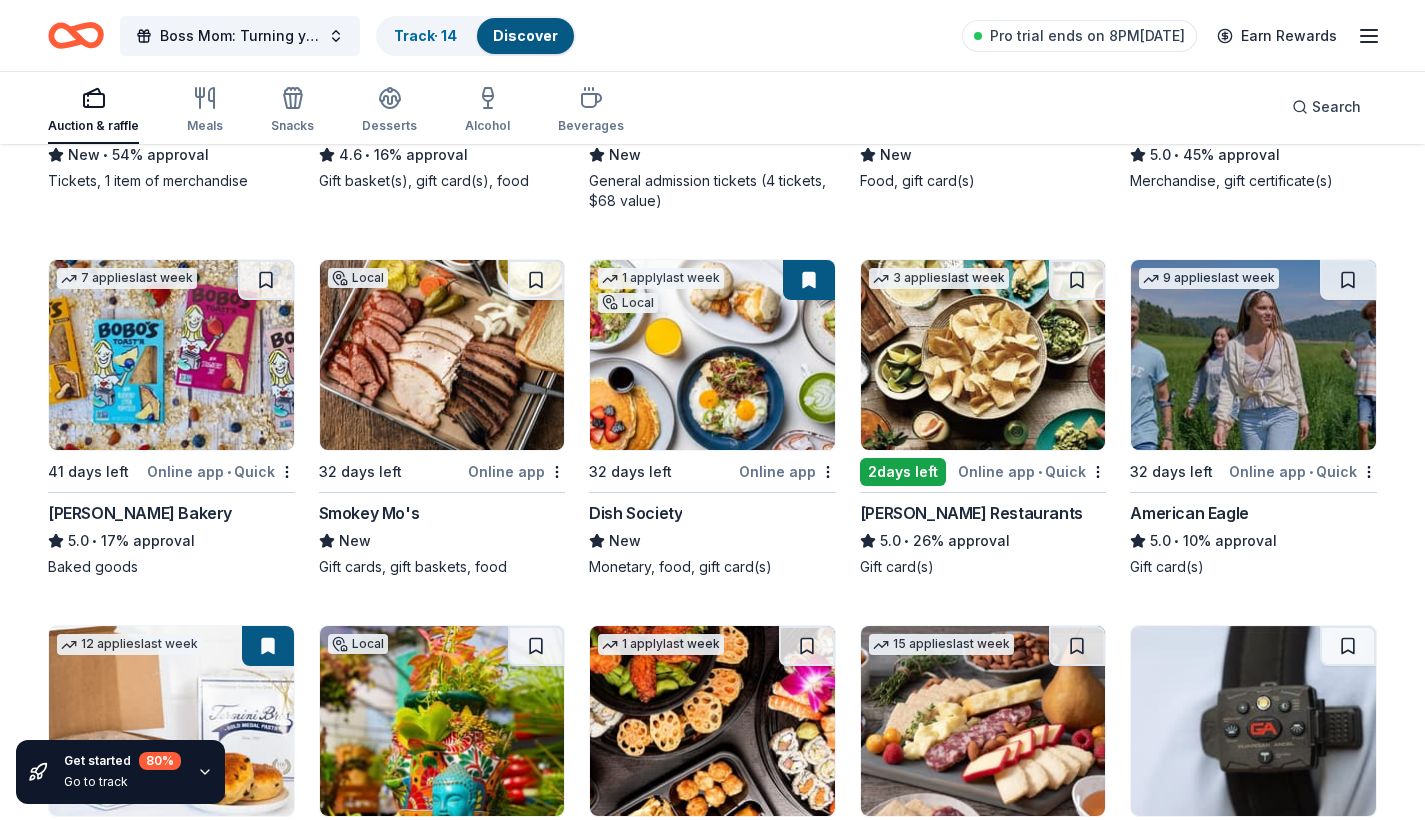 click at bounding box center [983, 355] 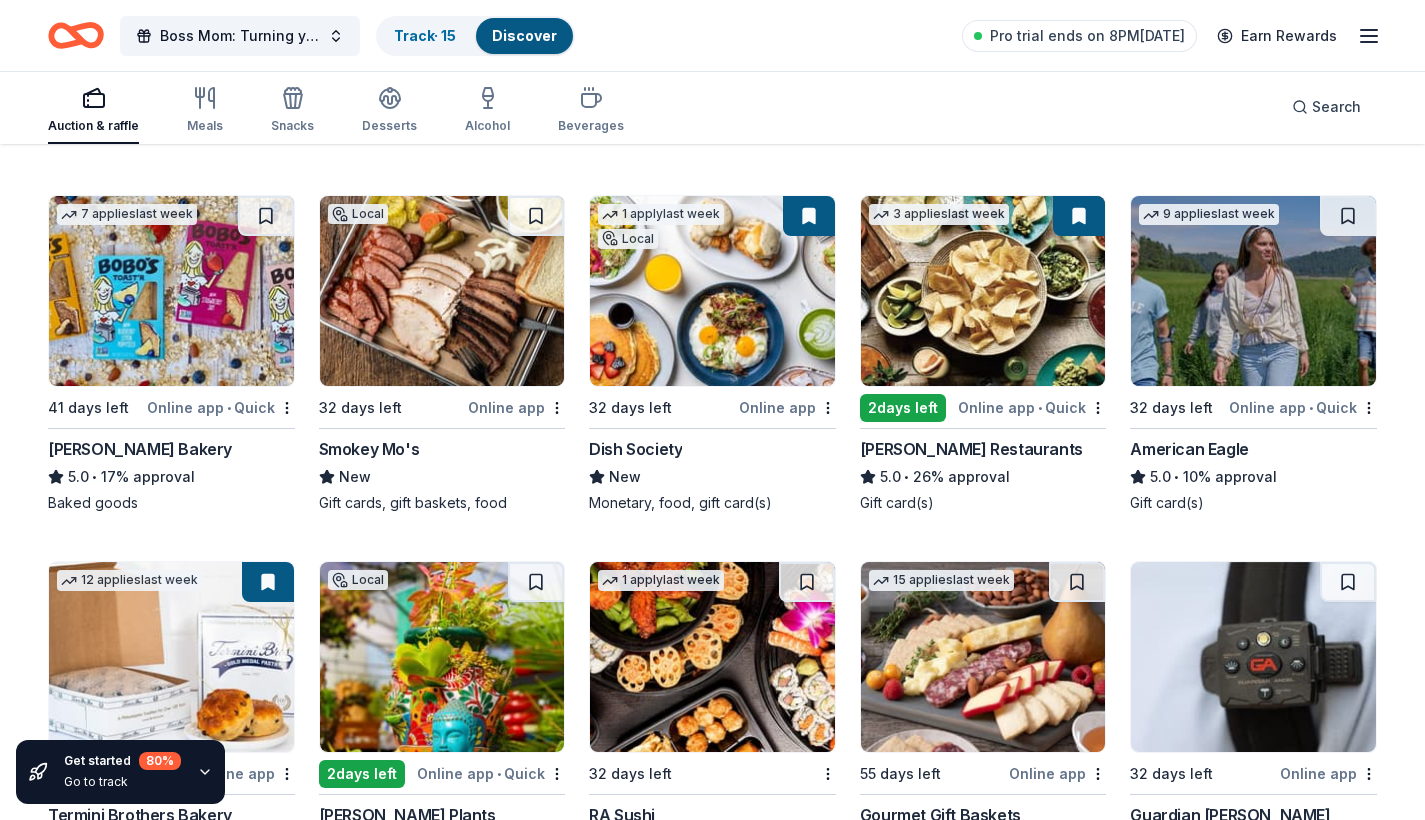 scroll, scrollTop: 2428, scrollLeft: 0, axis: vertical 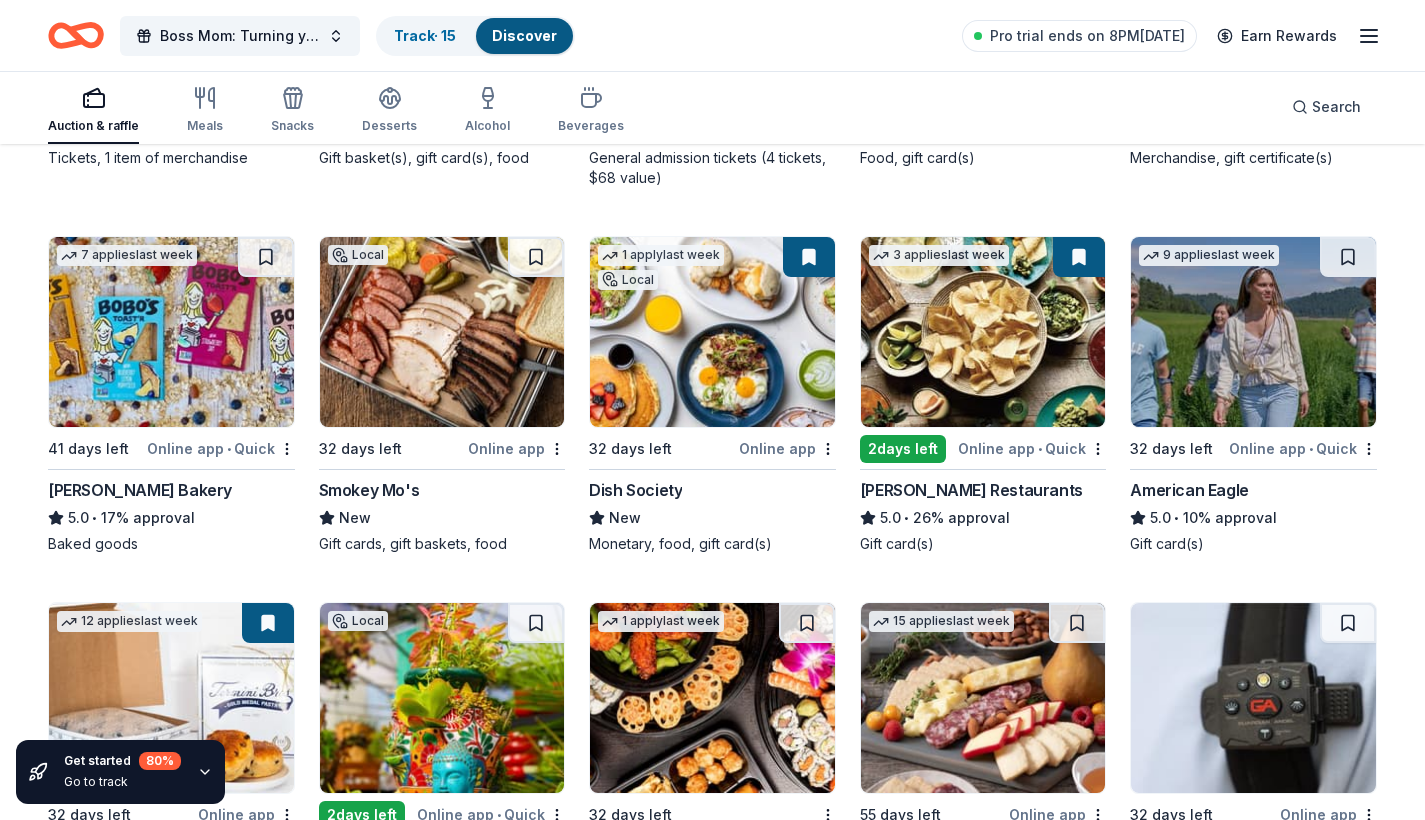 click at bounding box center [442, 332] 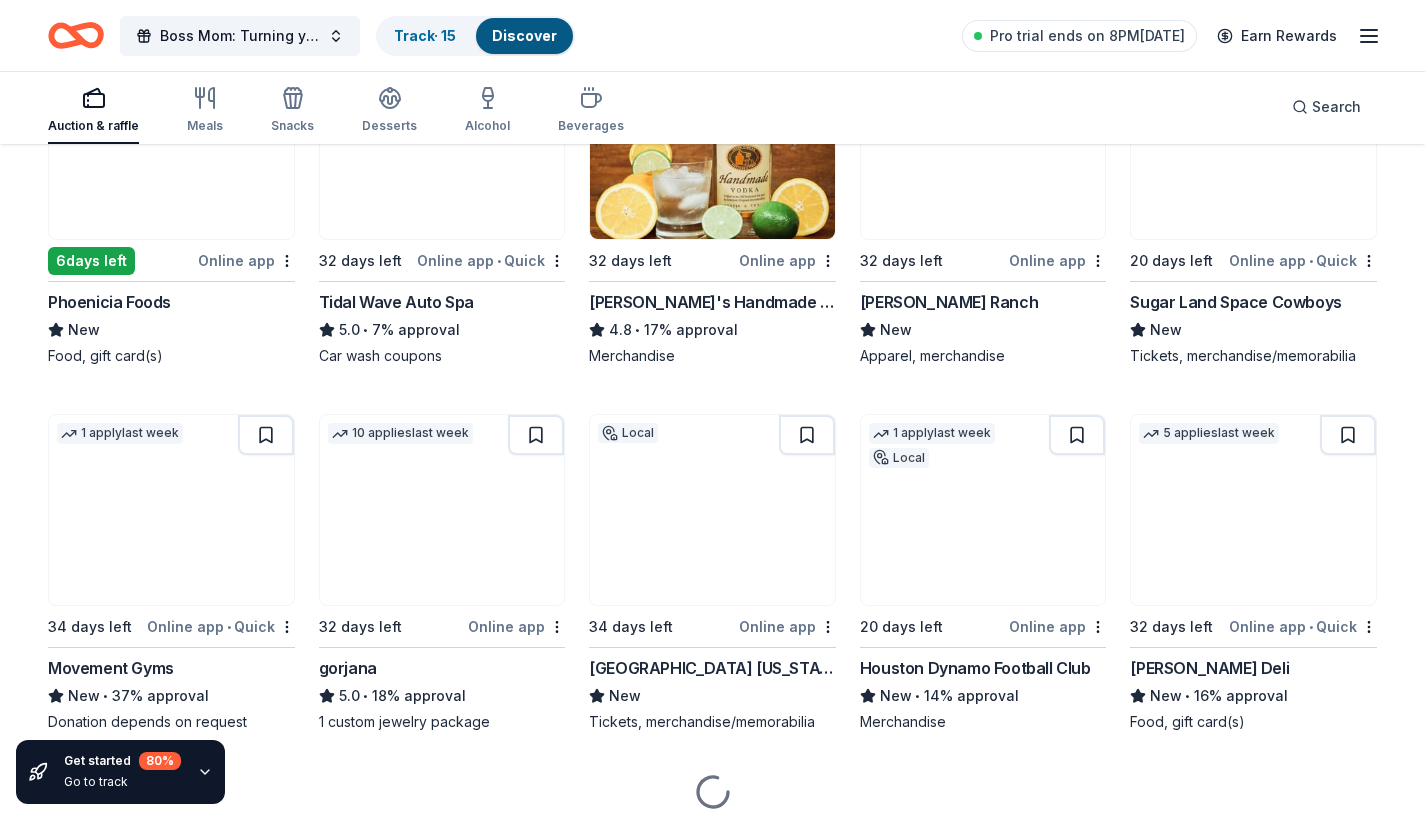 scroll, scrollTop: 3414, scrollLeft: 0, axis: vertical 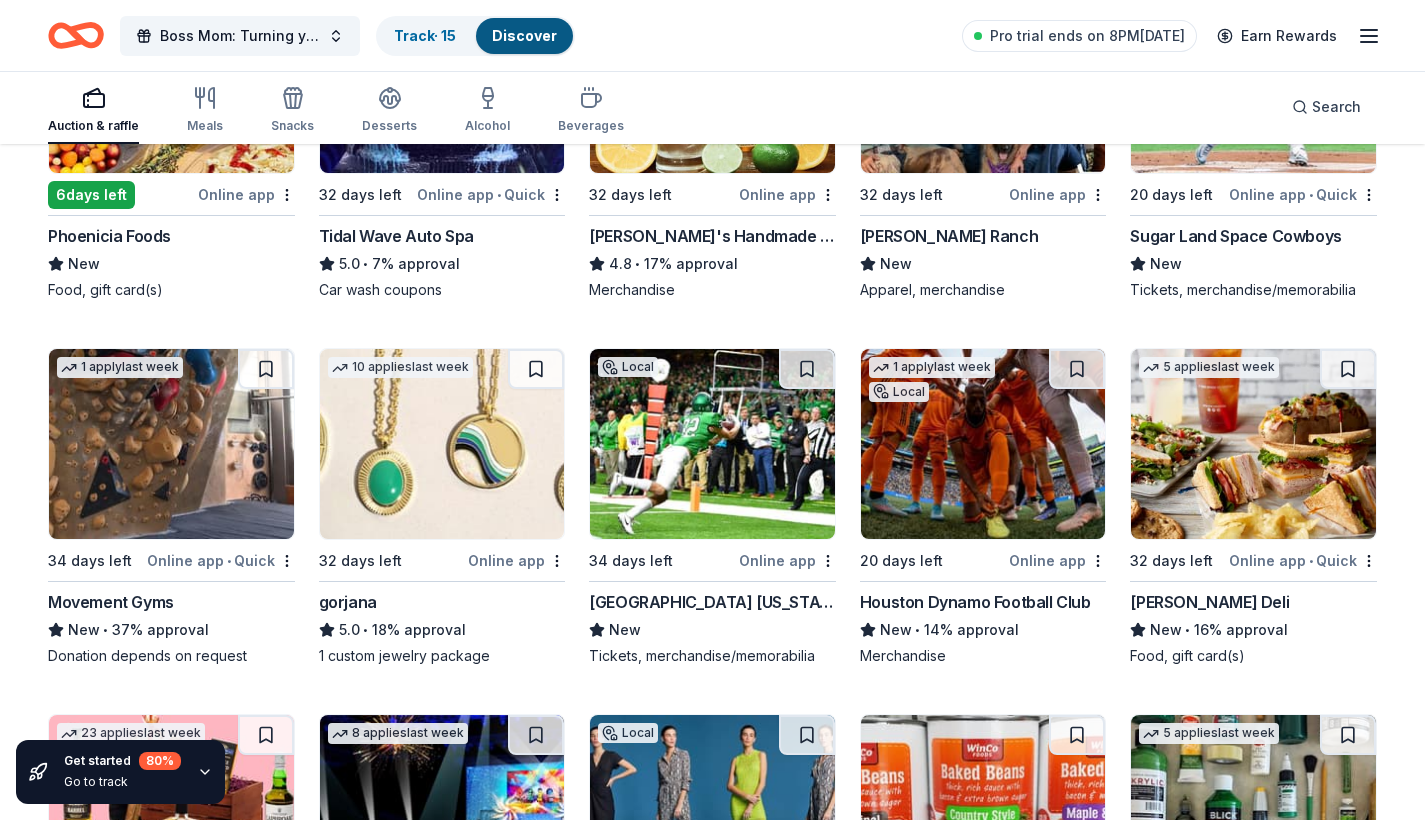 click at bounding box center [1253, 444] 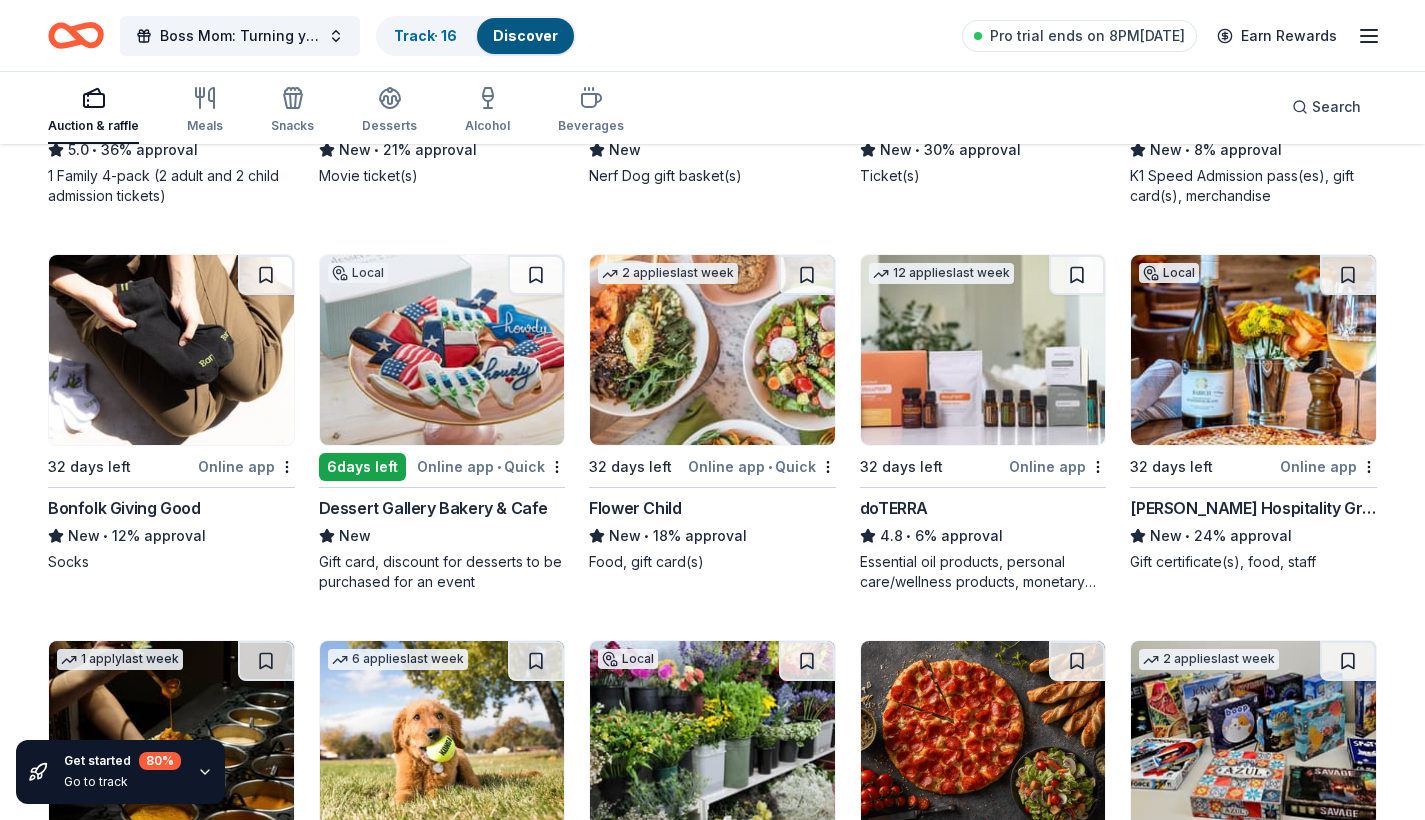 scroll, scrollTop: 5040, scrollLeft: 0, axis: vertical 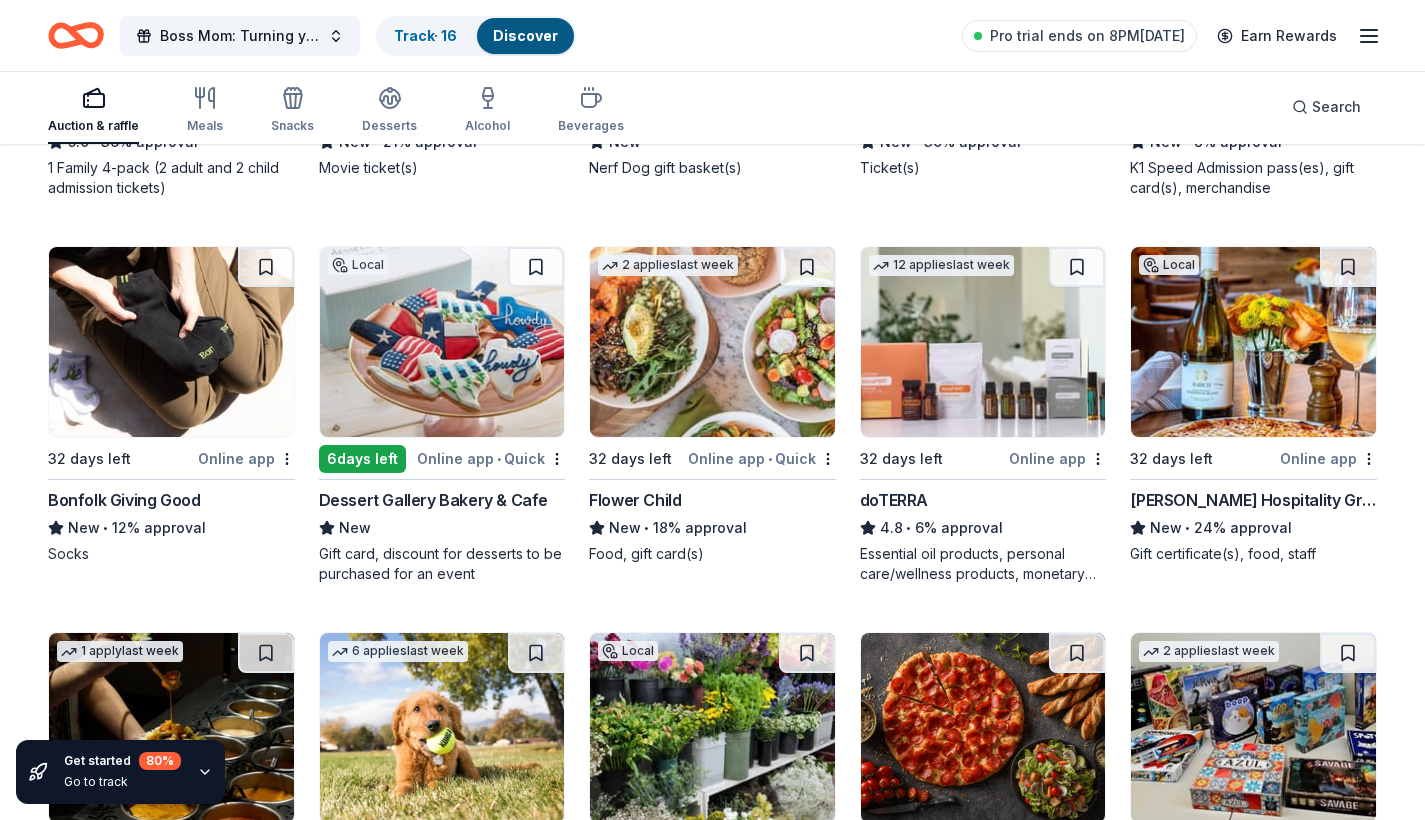 drag, startPoint x: 553, startPoint y: 504, endPoint x: 509, endPoint y: 504, distance: 44 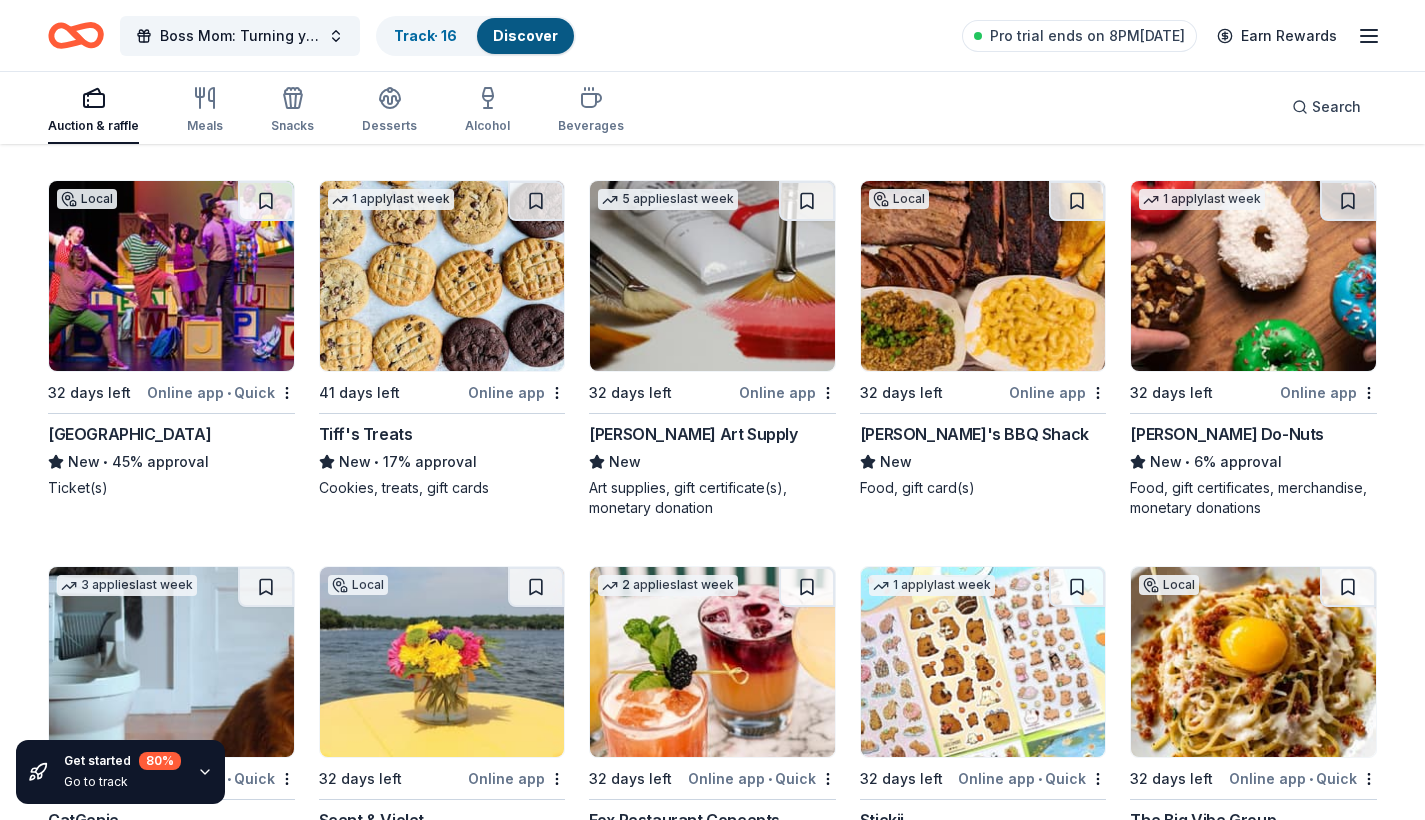 scroll, scrollTop: 5892, scrollLeft: 0, axis: vertical 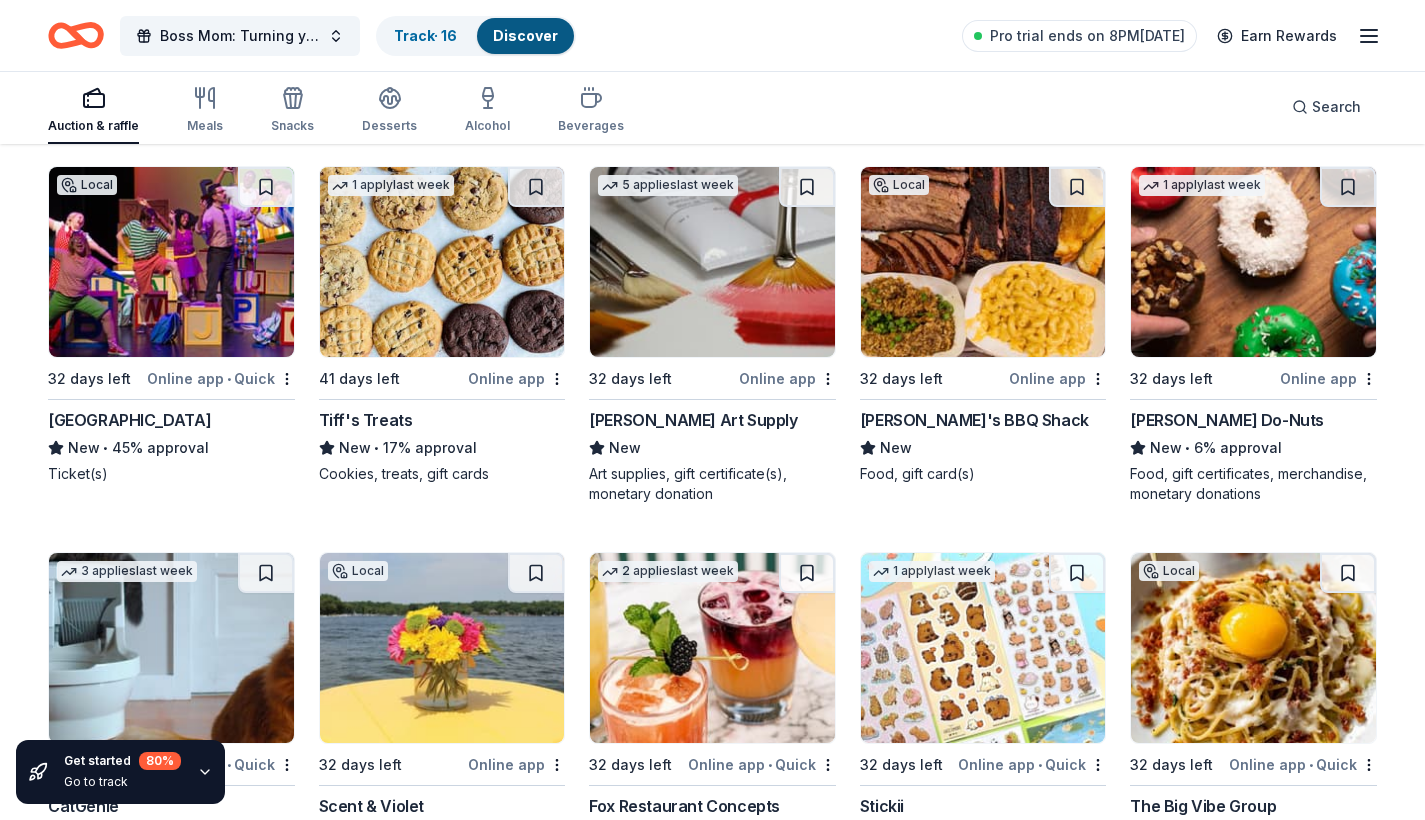 click at bounding box center (442, 262) 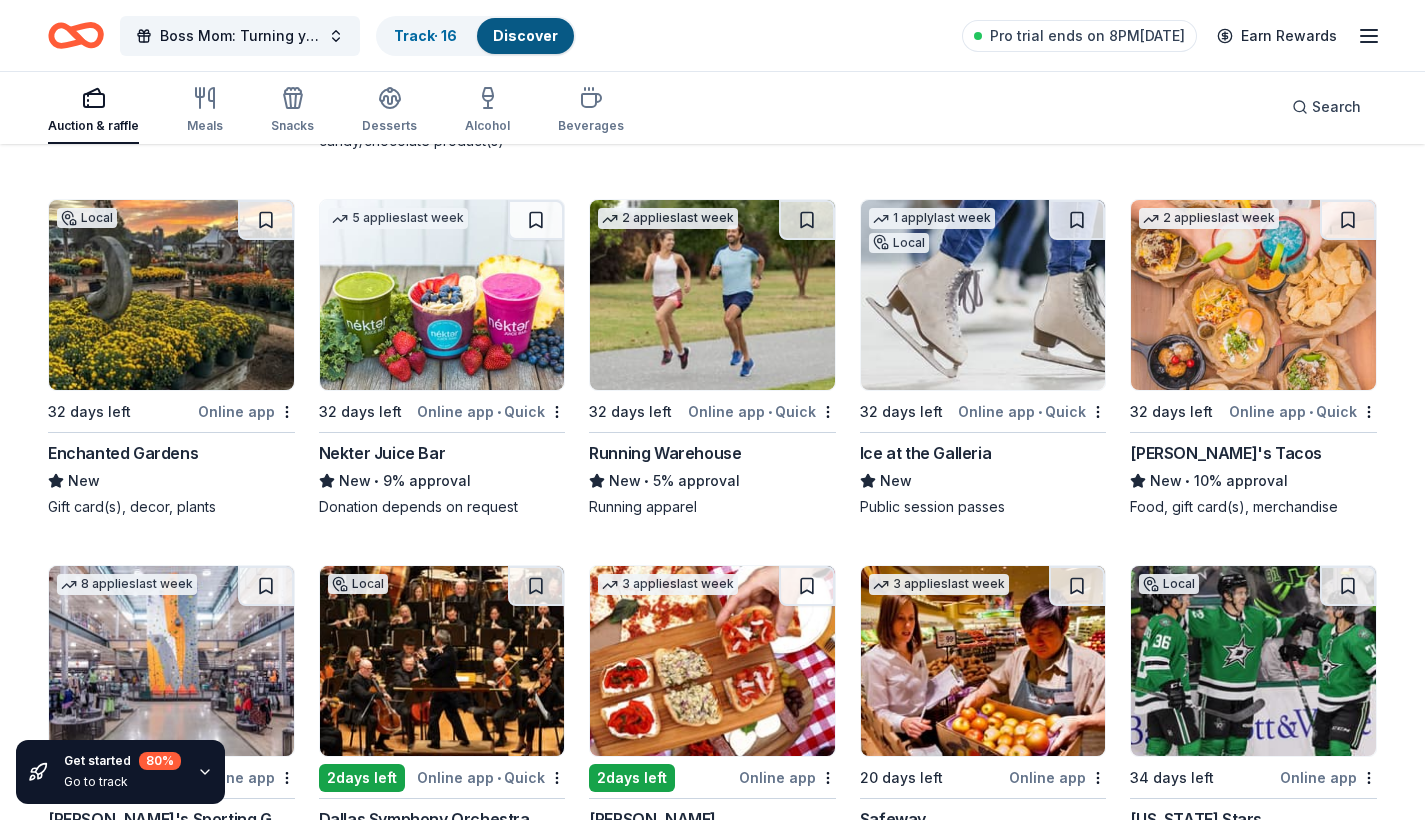 scroll, scrollTop: 6982, scrollLeft: 0, axis: vertical 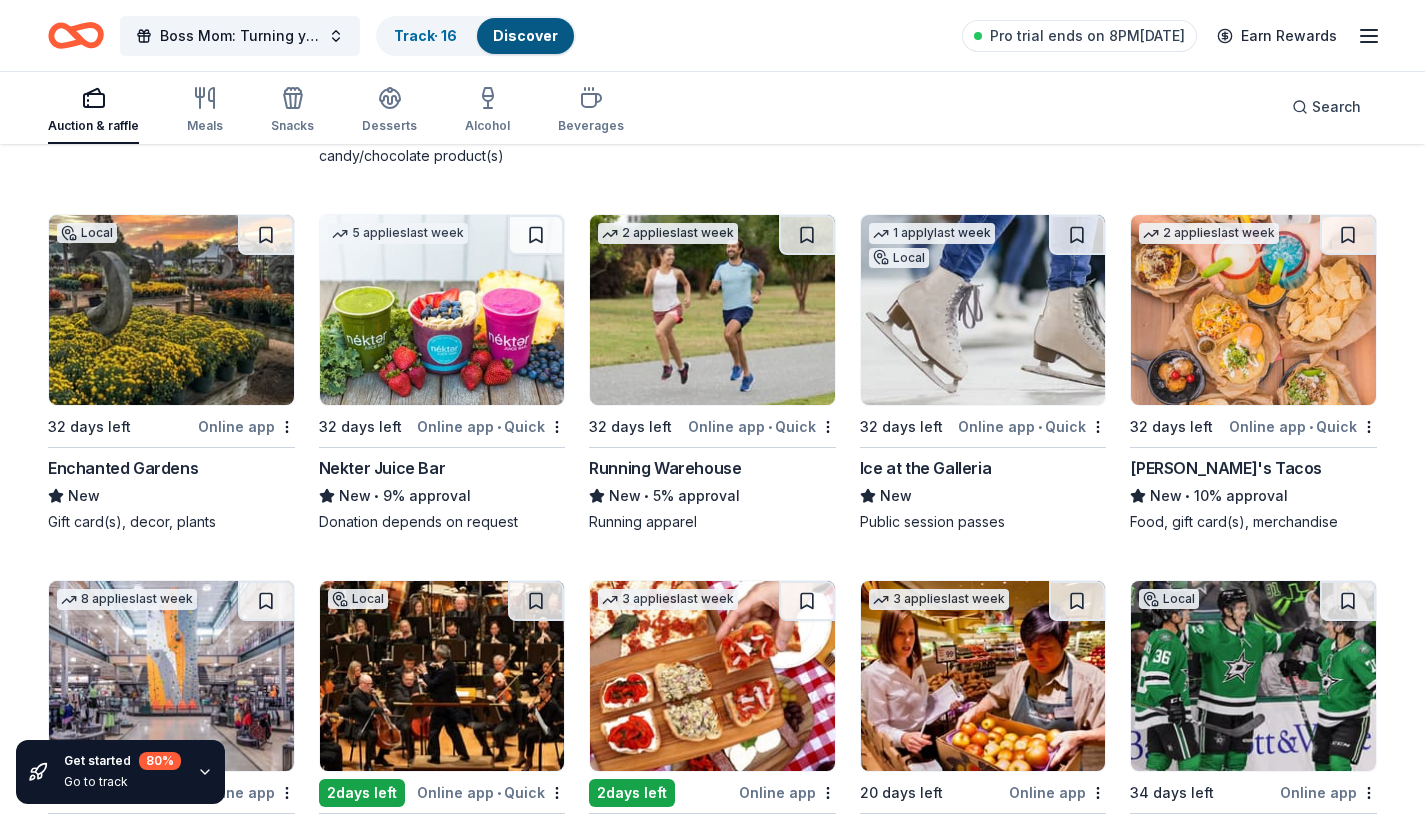 click at bounding box center (983, 310) 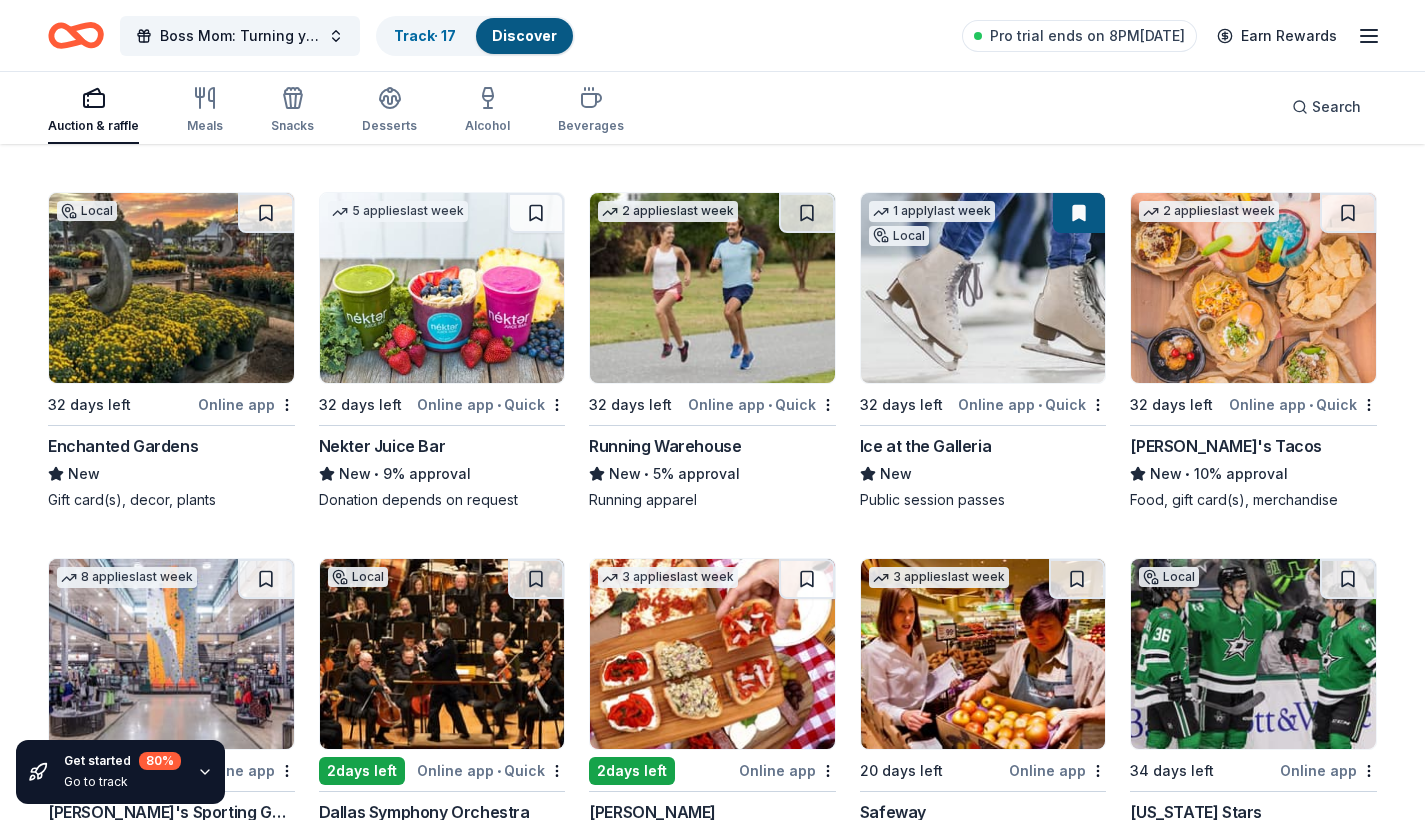 scroll, scrollTop: 6996, scrollLeft: 0, axis: vertical 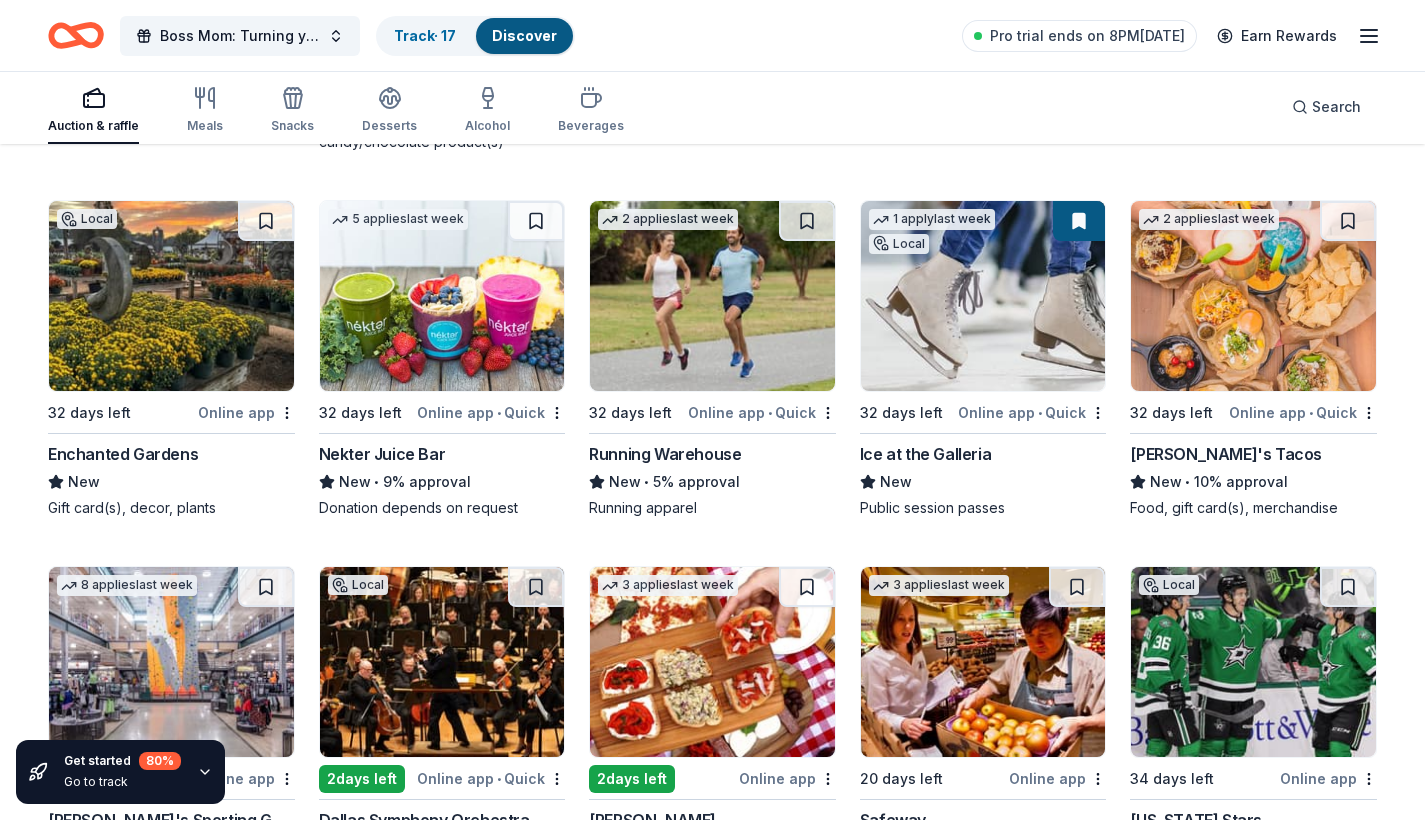 click at bounding box center (1253, 296) 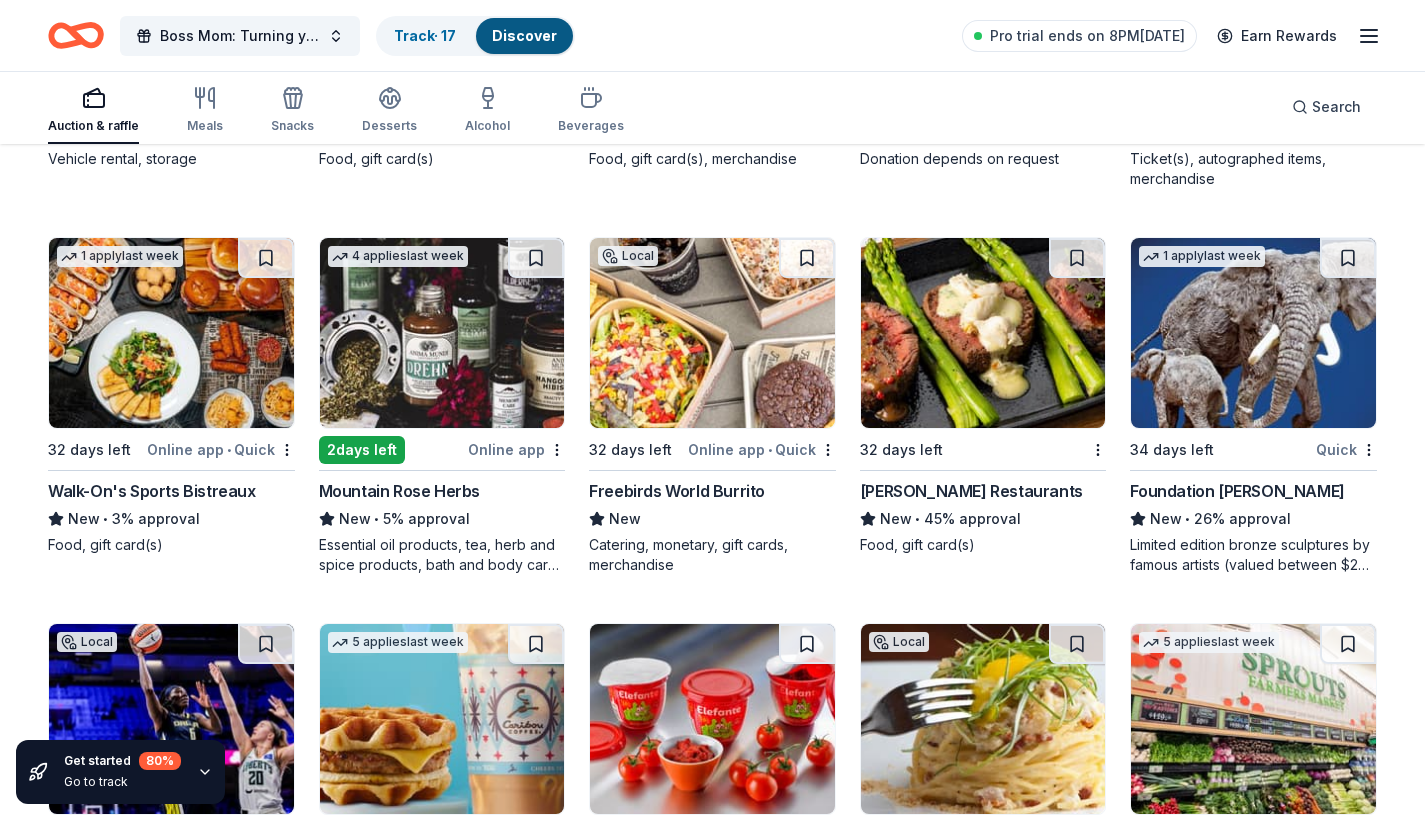 scroll, scrollTop: 8863, scrollLeft: 0, axis: vertical 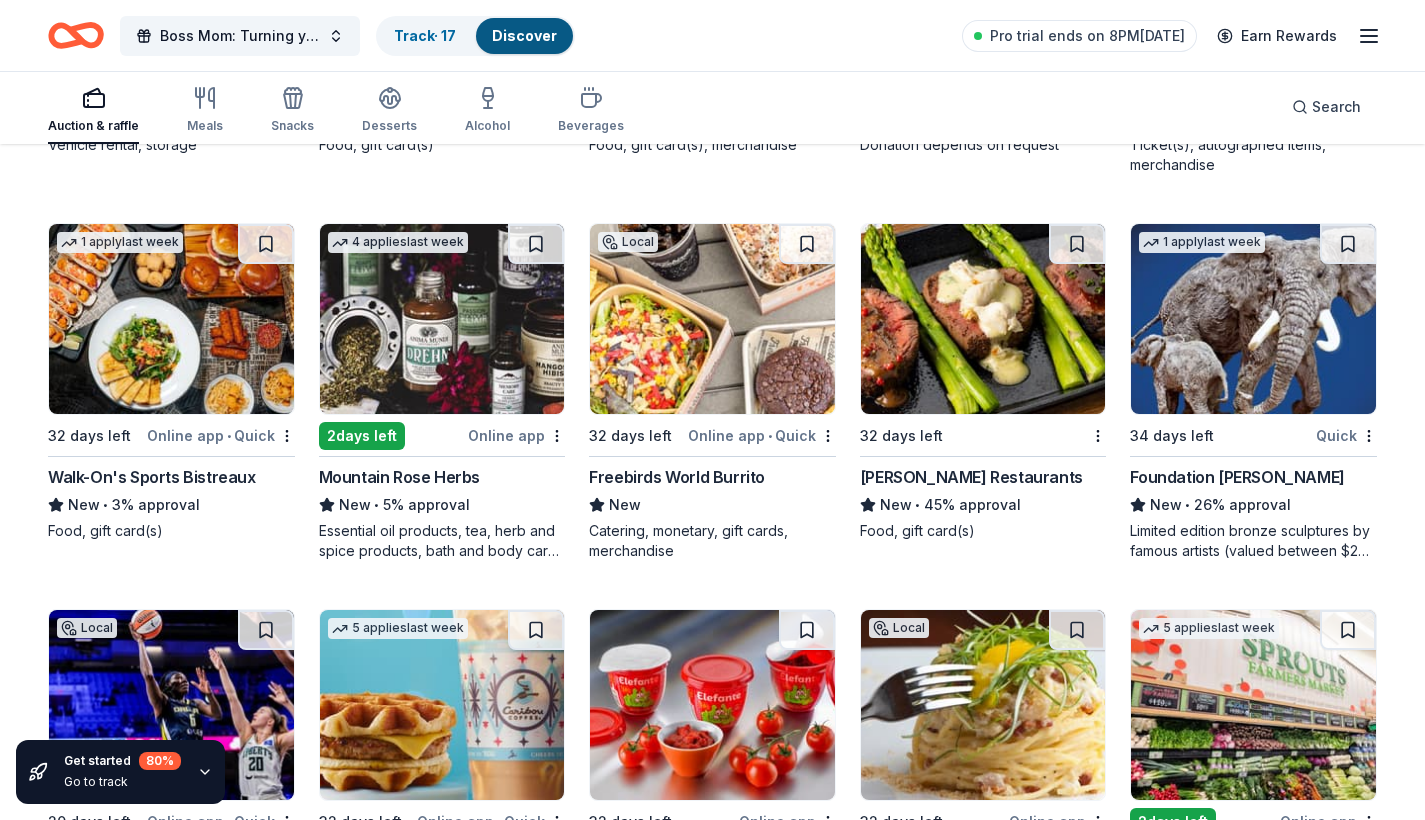 click at bounding box center [983, 319] 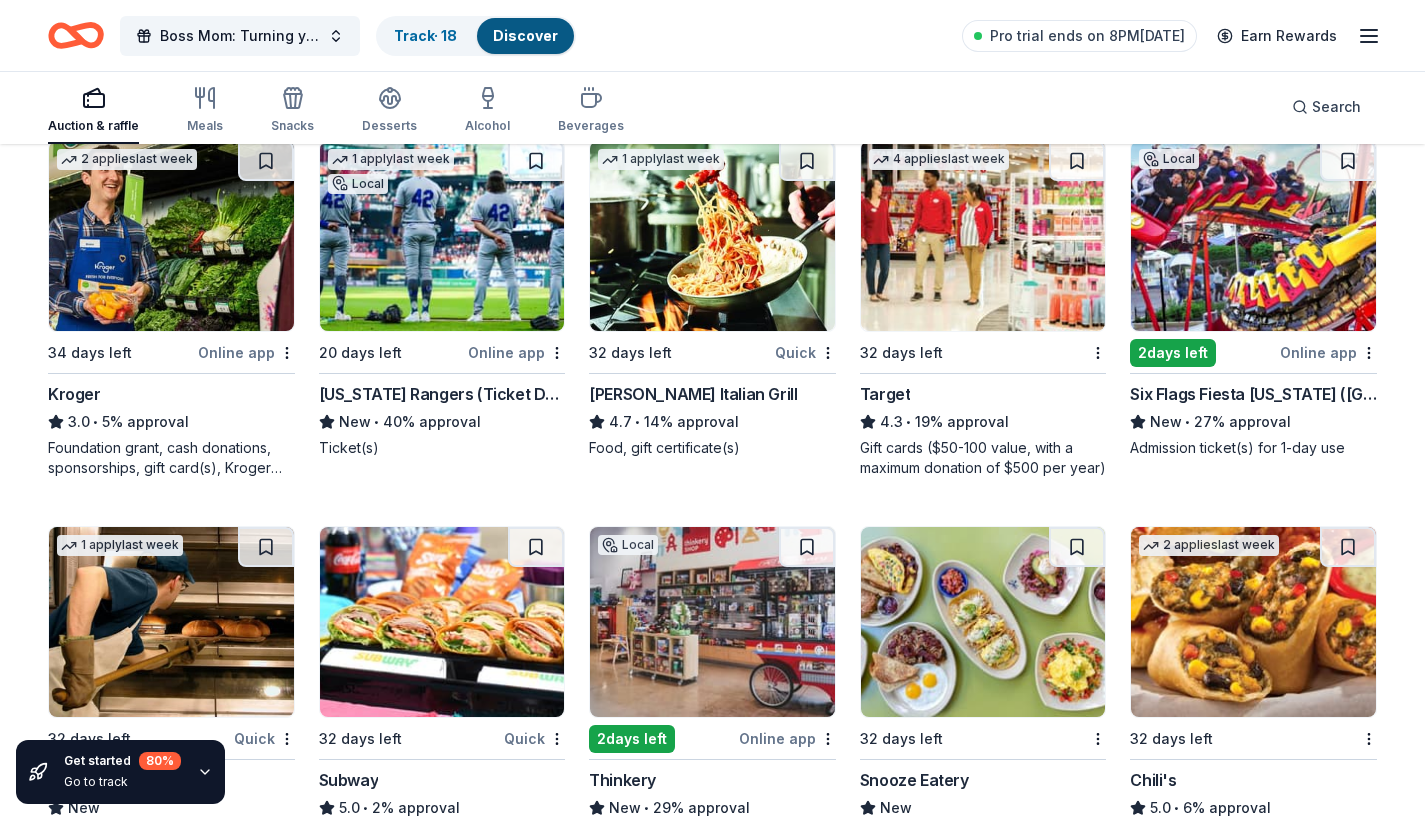 scroll, scrollTop: 10861, scrollLeft: 0, axis: vertical 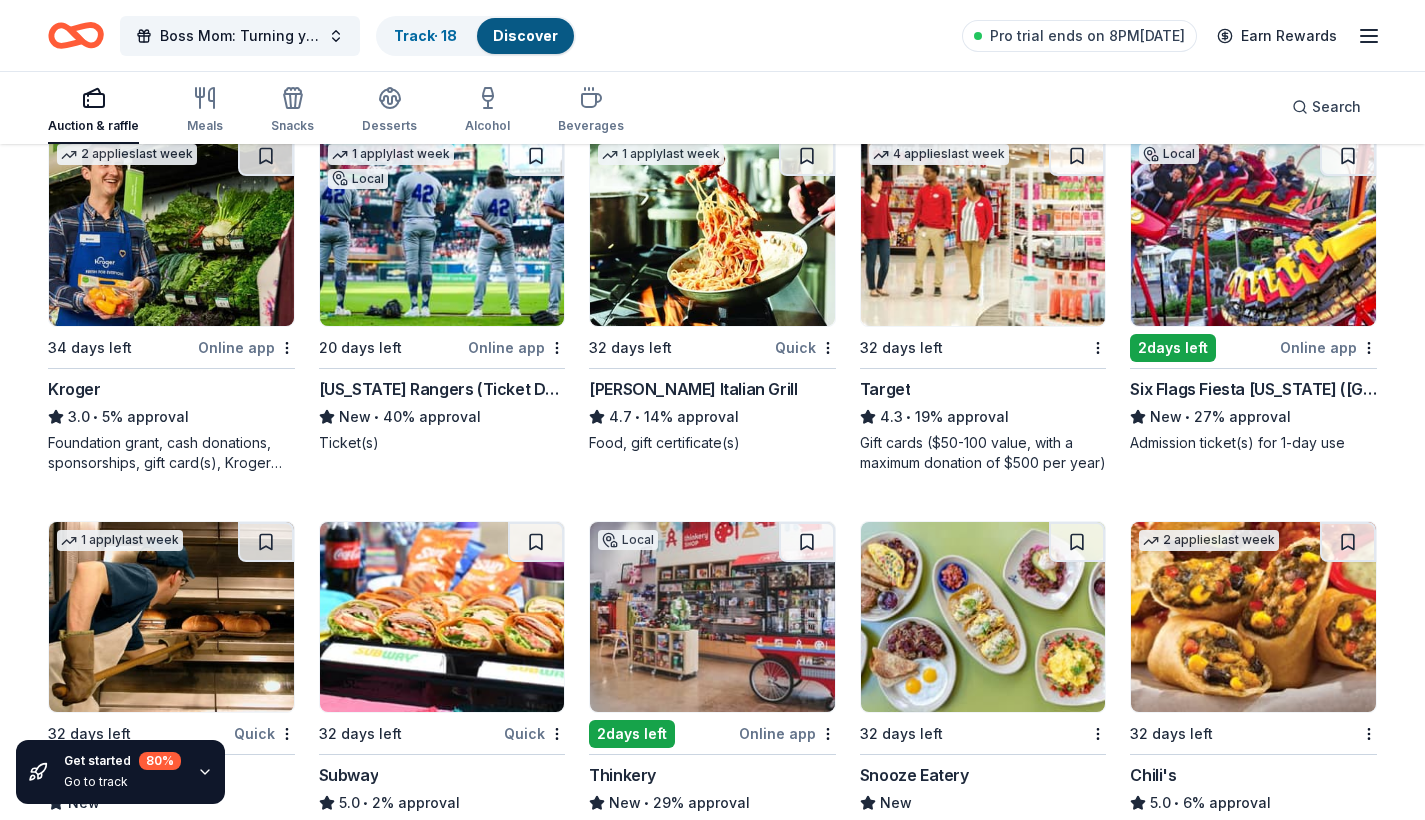 click at bounding box center [171, 231] 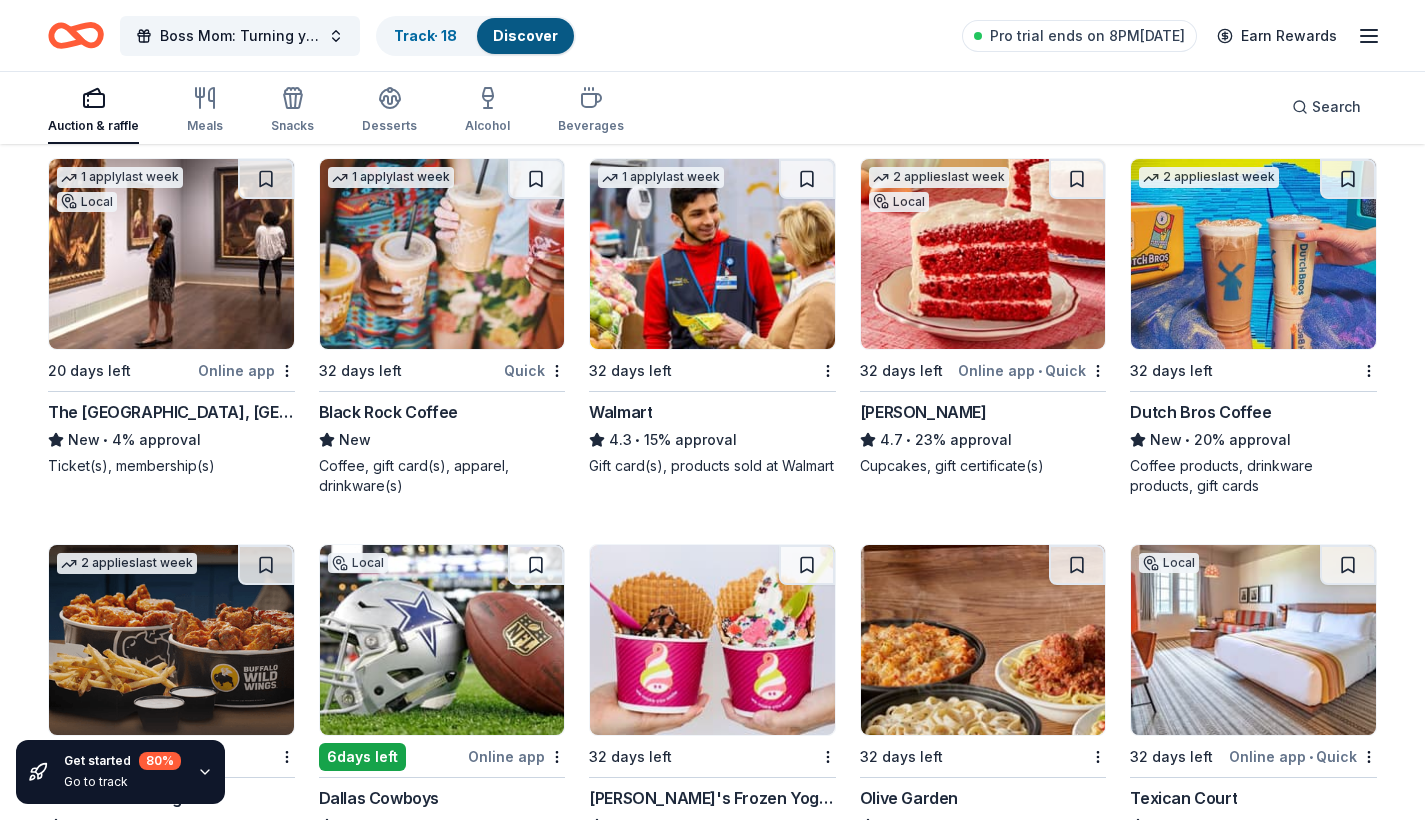 scroll, scrollTop: 11593, scrollLeft: 0, axis: vertical 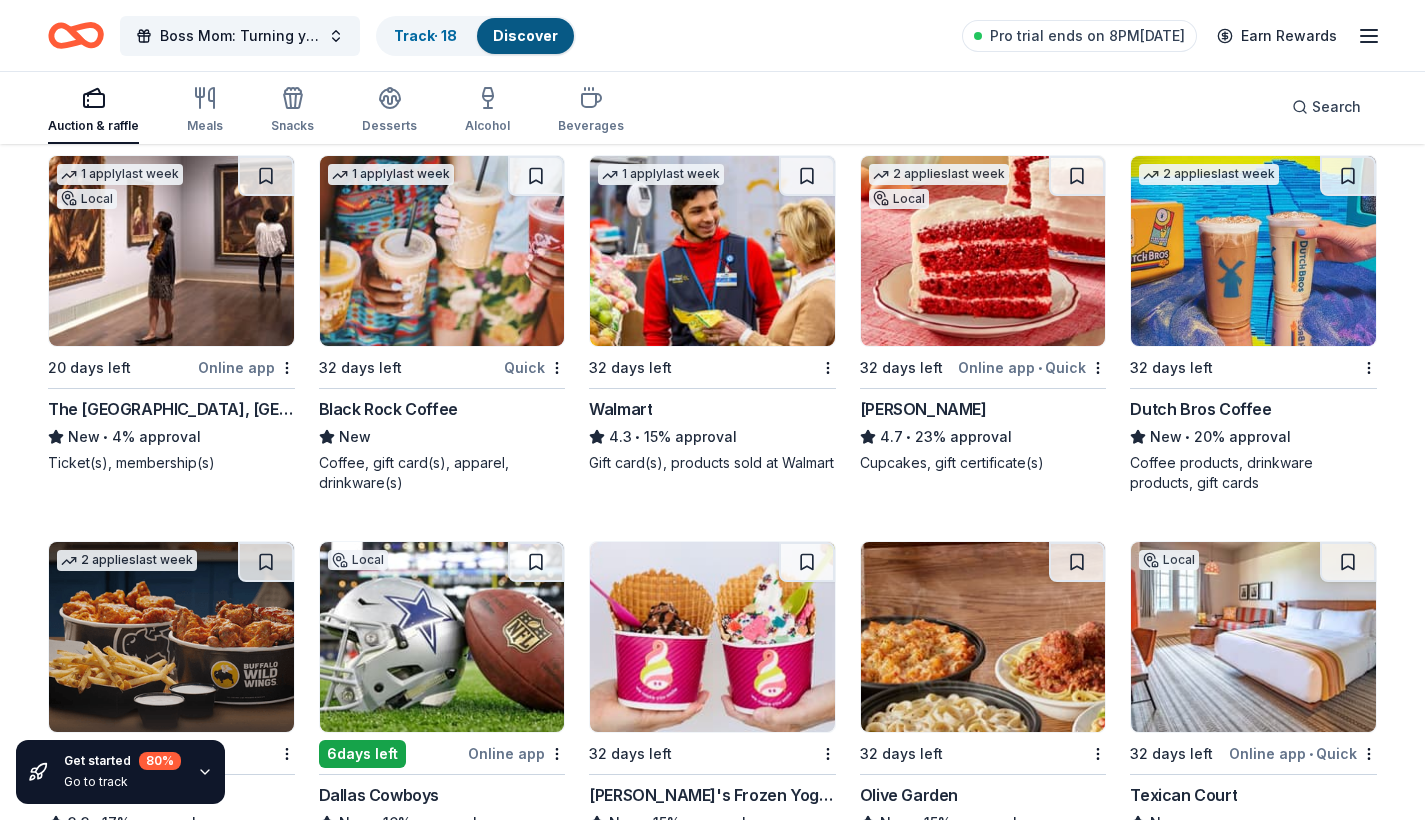click at bounding box center (712, 251) 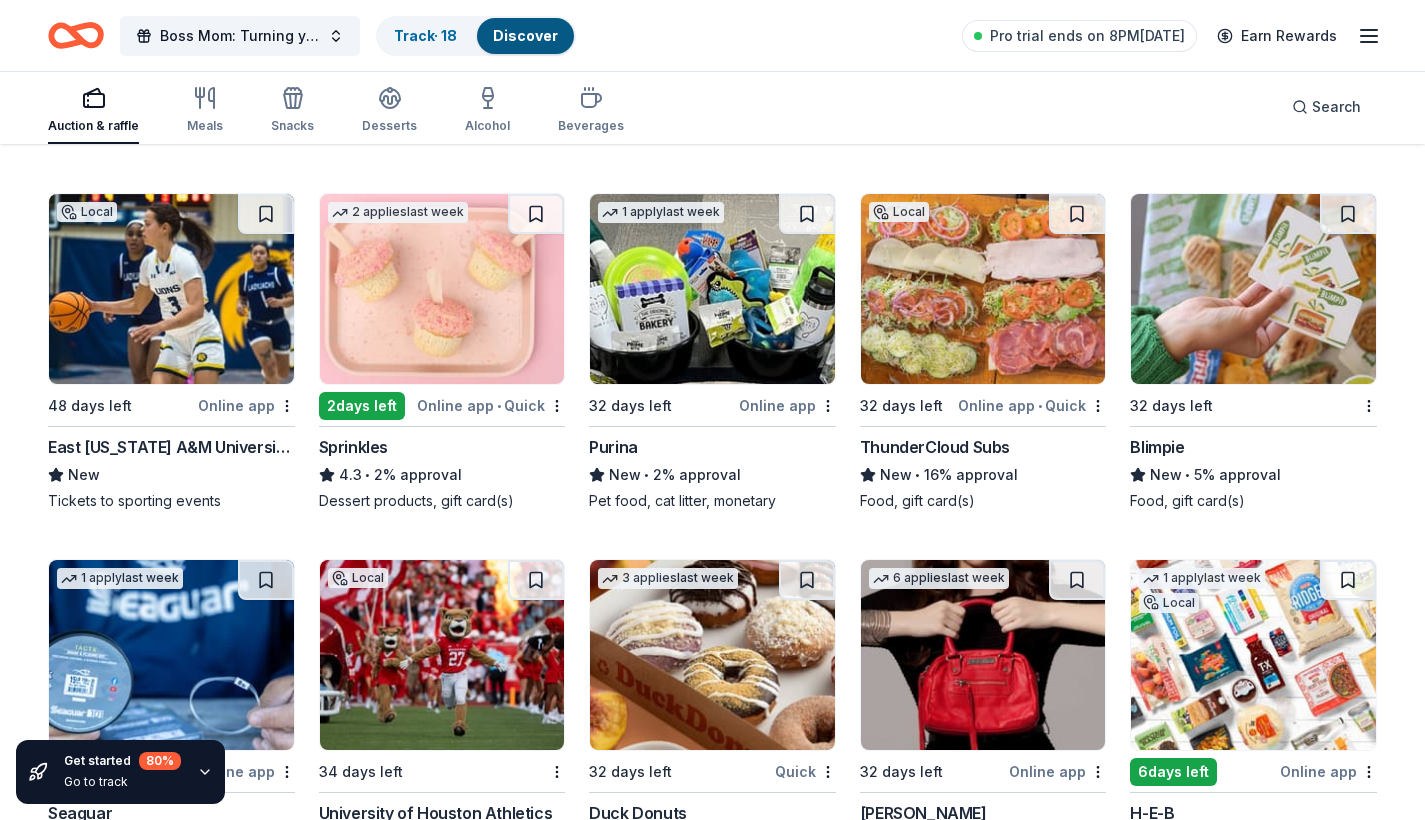 scroll, scrollTop: 12709, scrollLeft: 0, axis: vertical 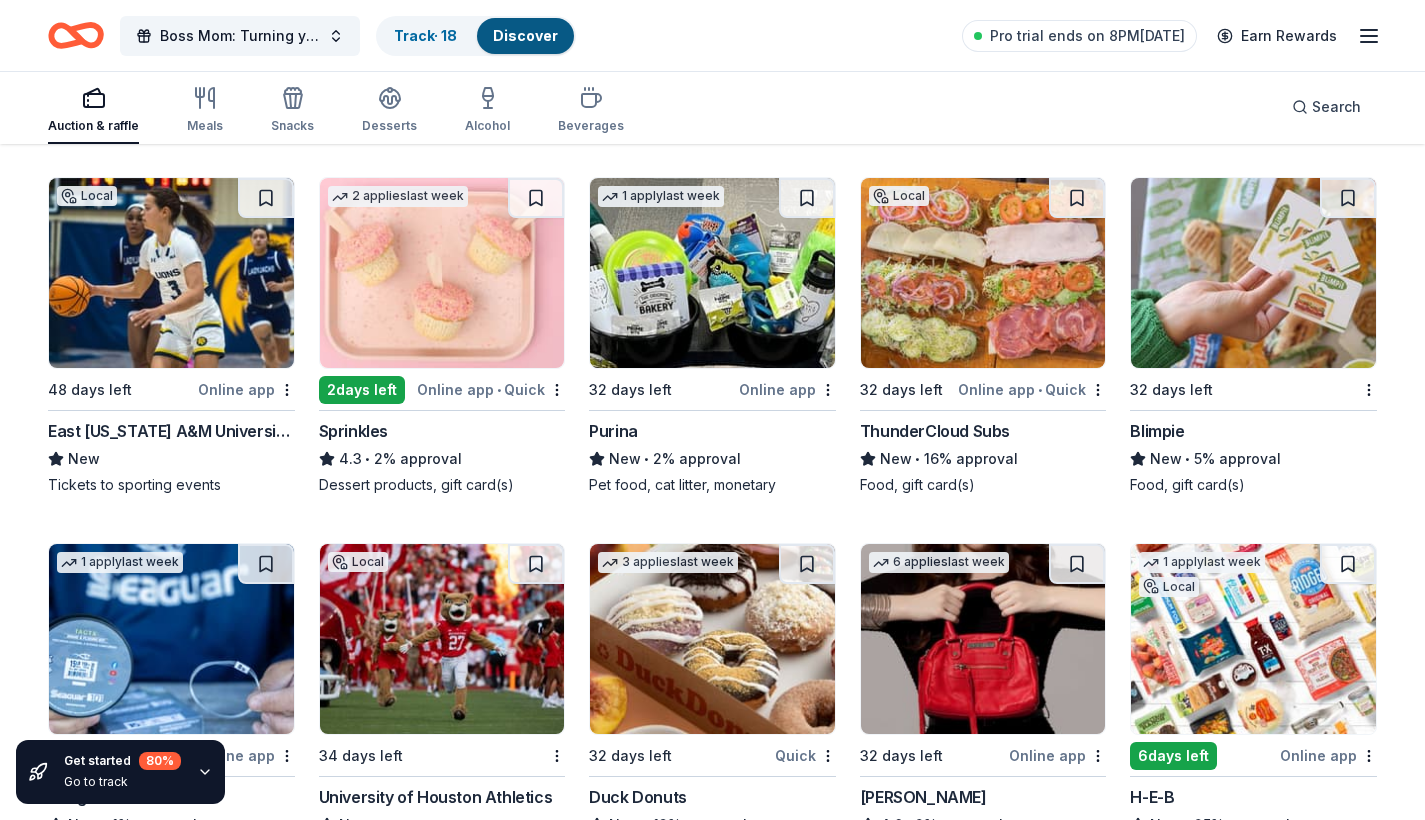click at bounding box center [442, 273] 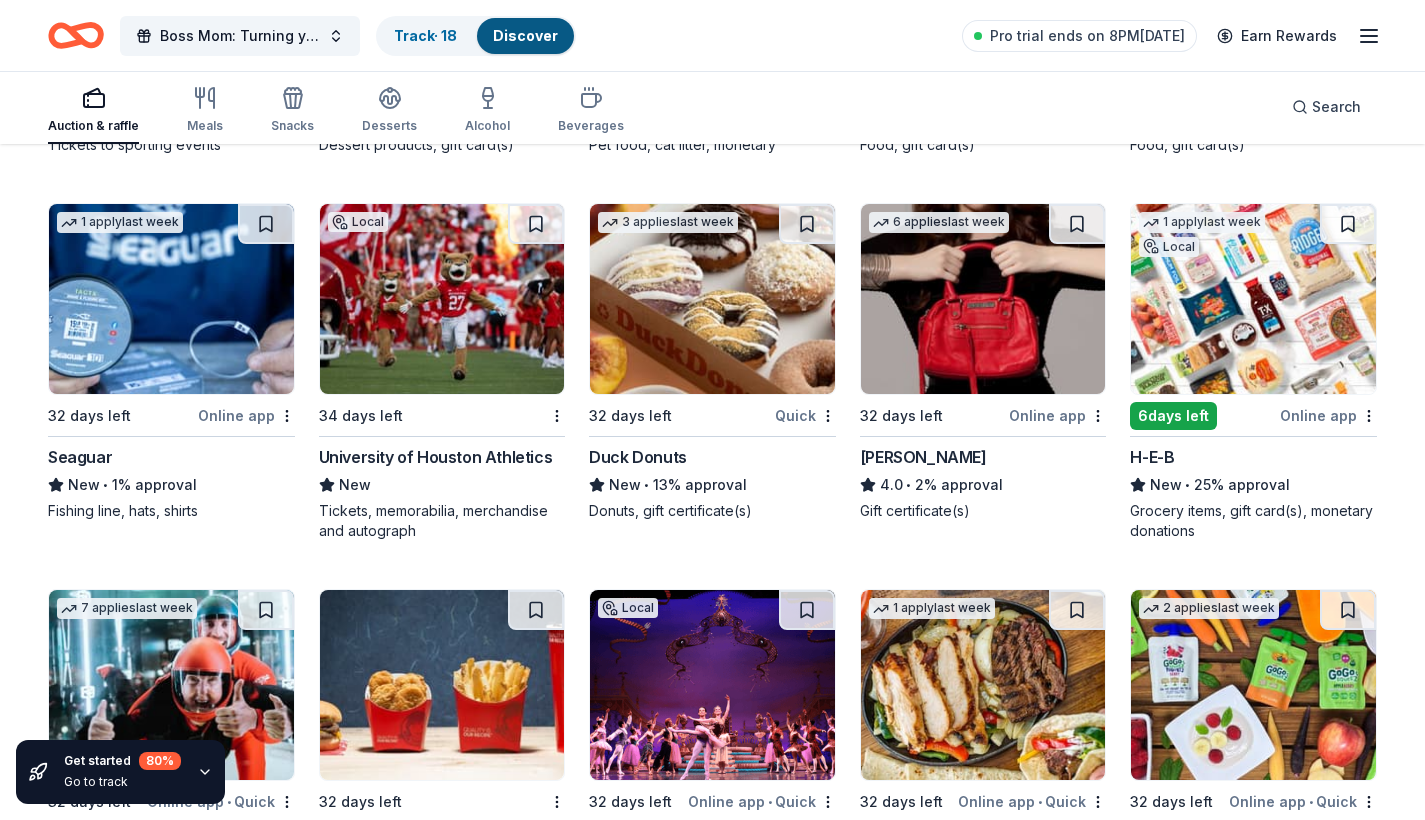 scroll, scrollTop: 13054, scrollLeft: 0, axis: vertical 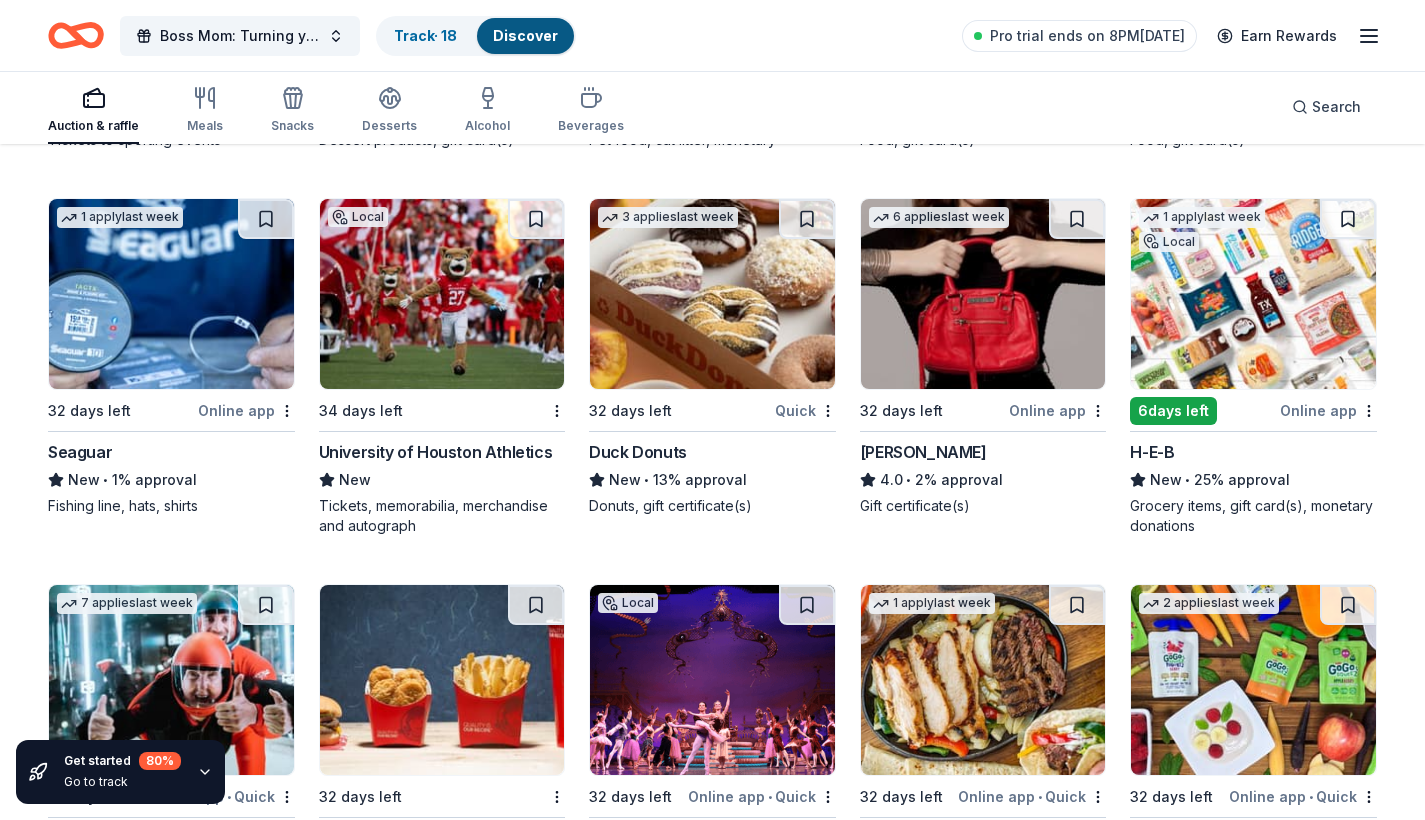 click at bounding box center [1253, 294] 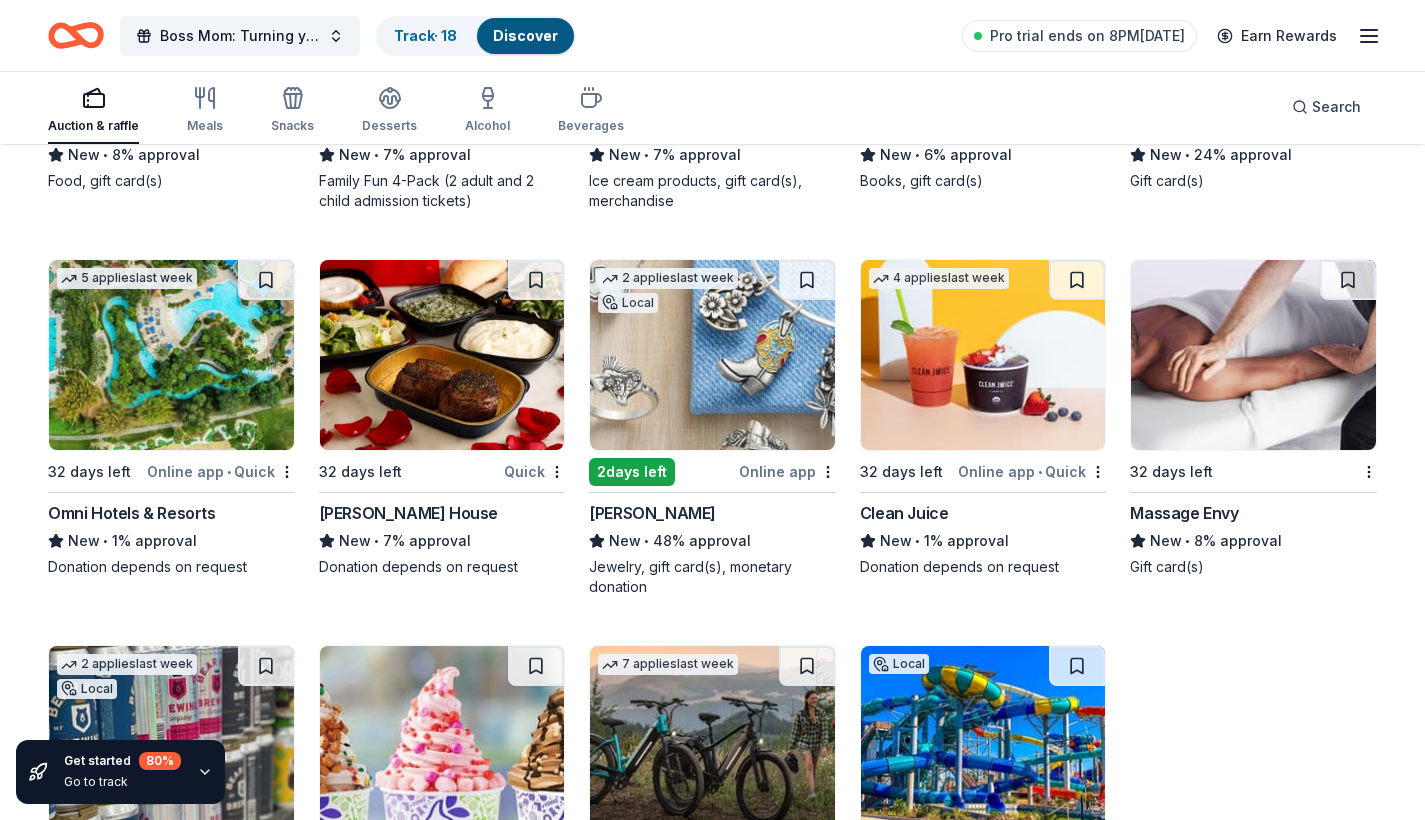 scroll, scrollTop: 14503, scrollLeft: 0, axis: vertical 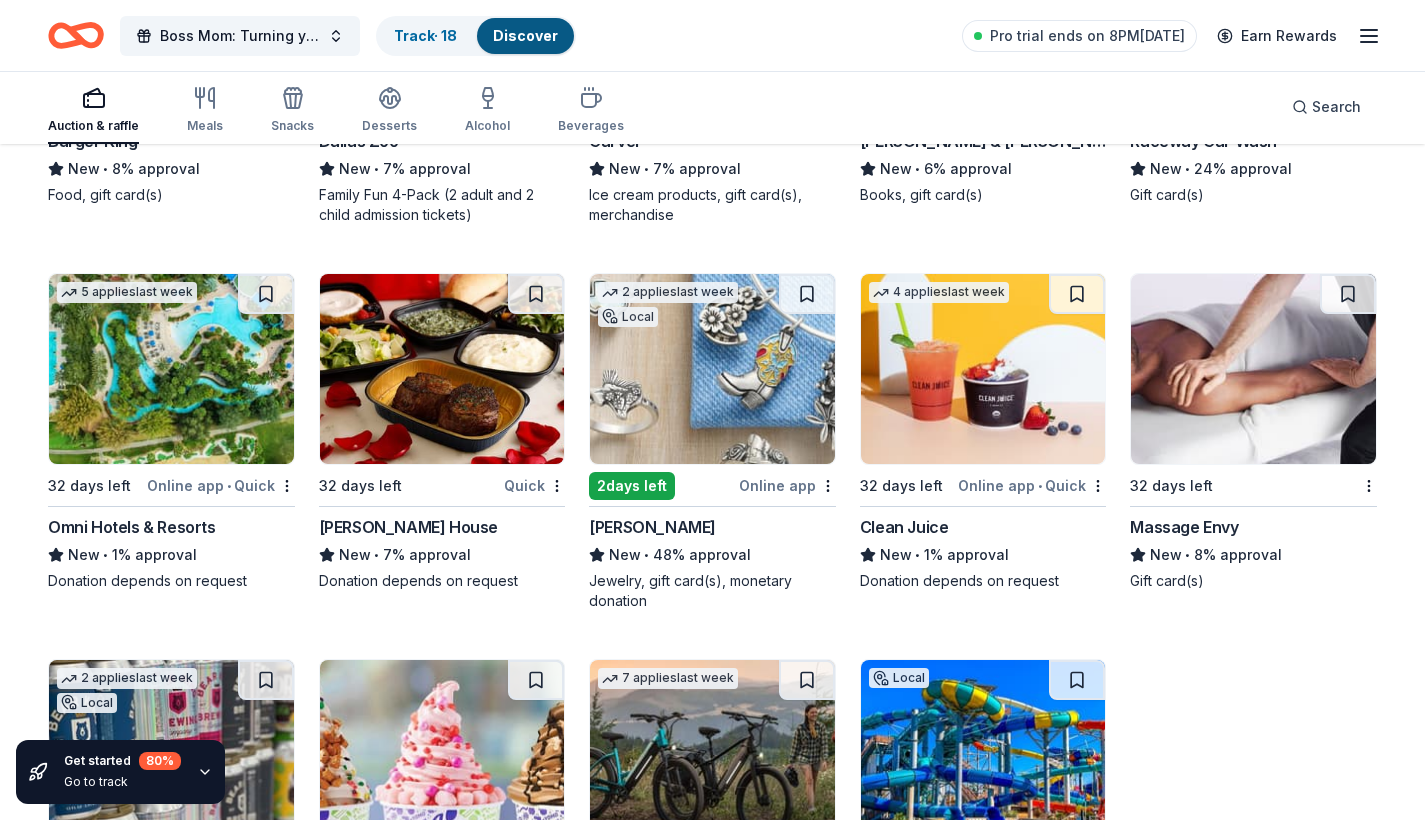 click at bounding box center [1253, 369] 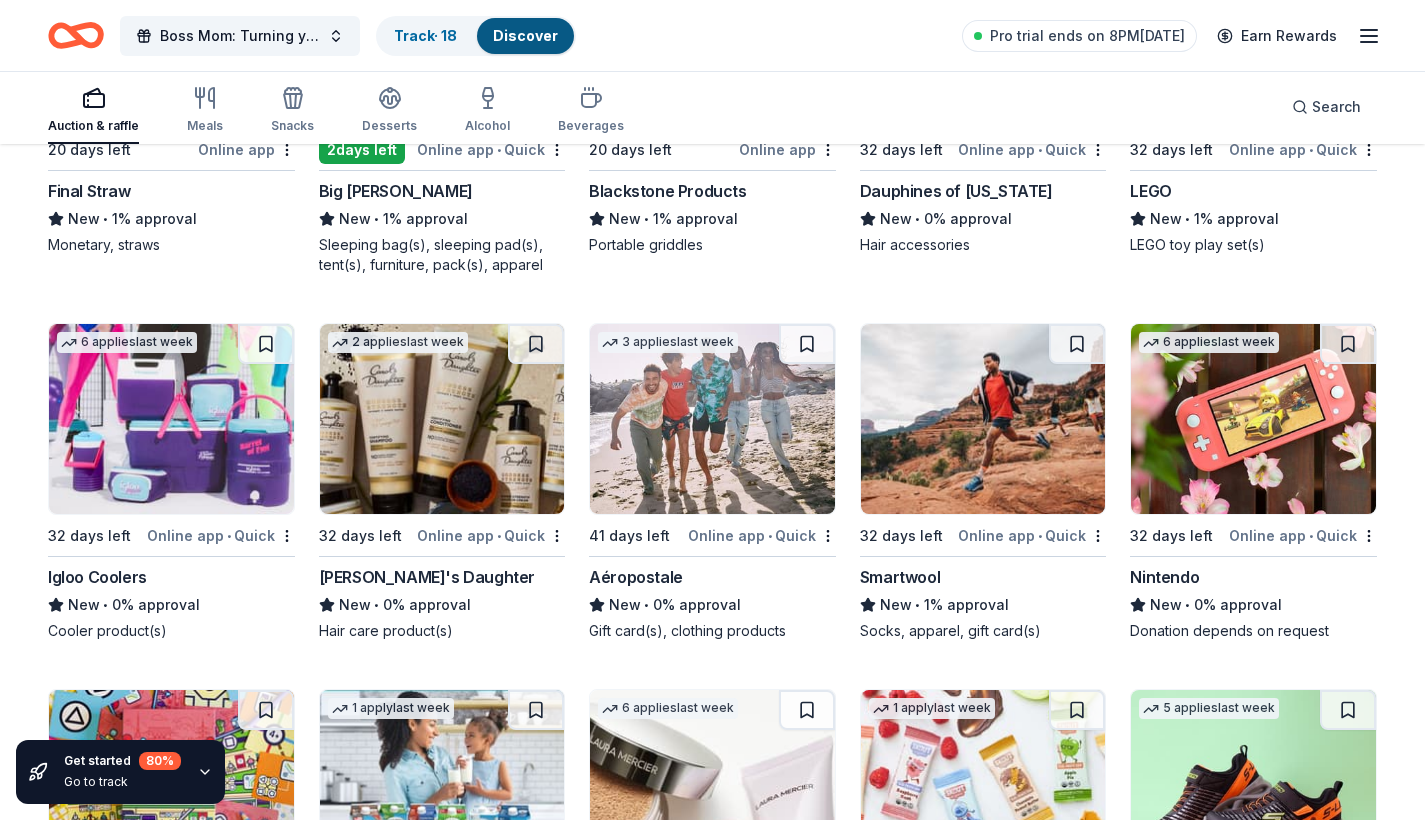 scroll, scrollTop: 19408, scrollLeft: 0, axis: vertical 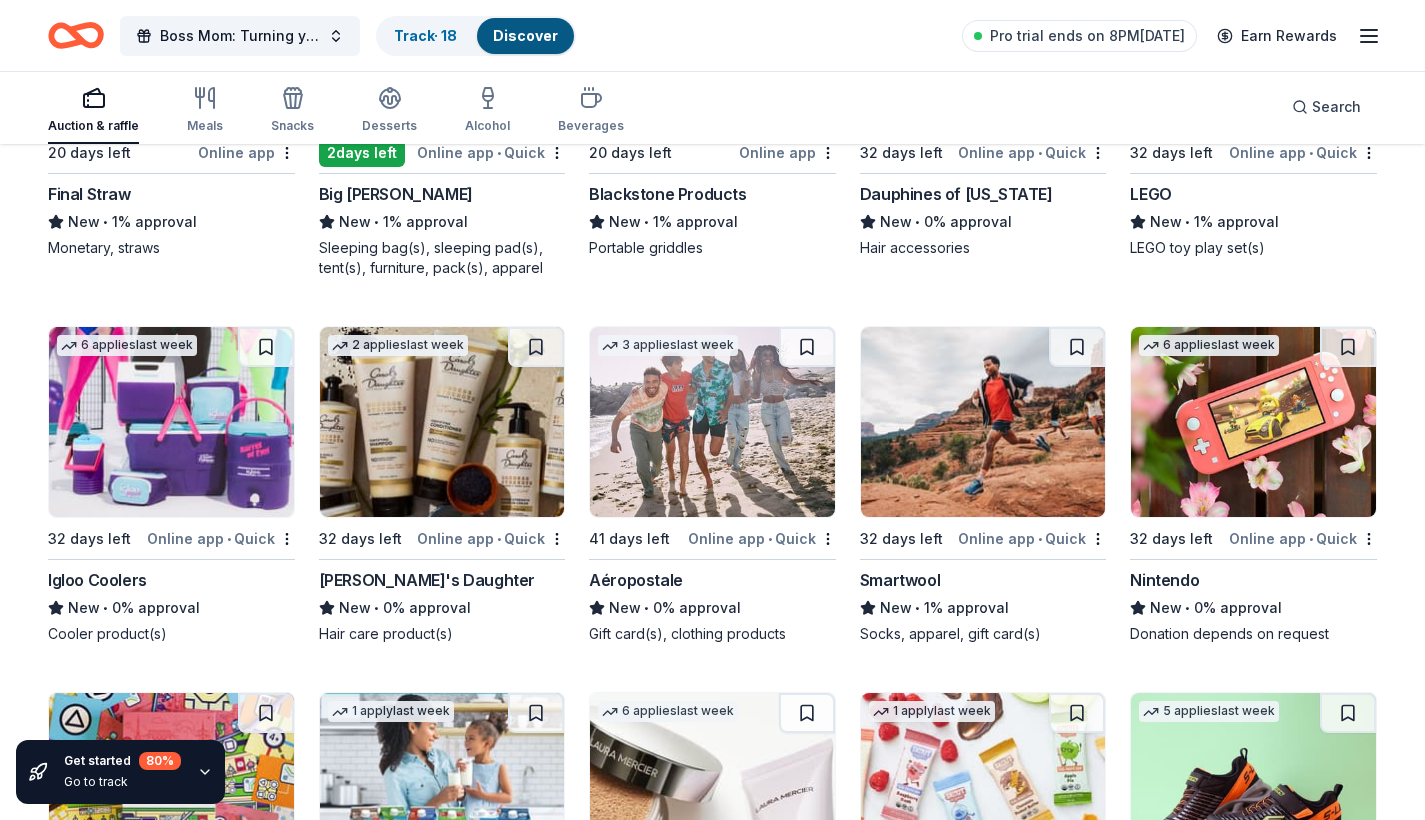 click at bounding box center (171, 422) 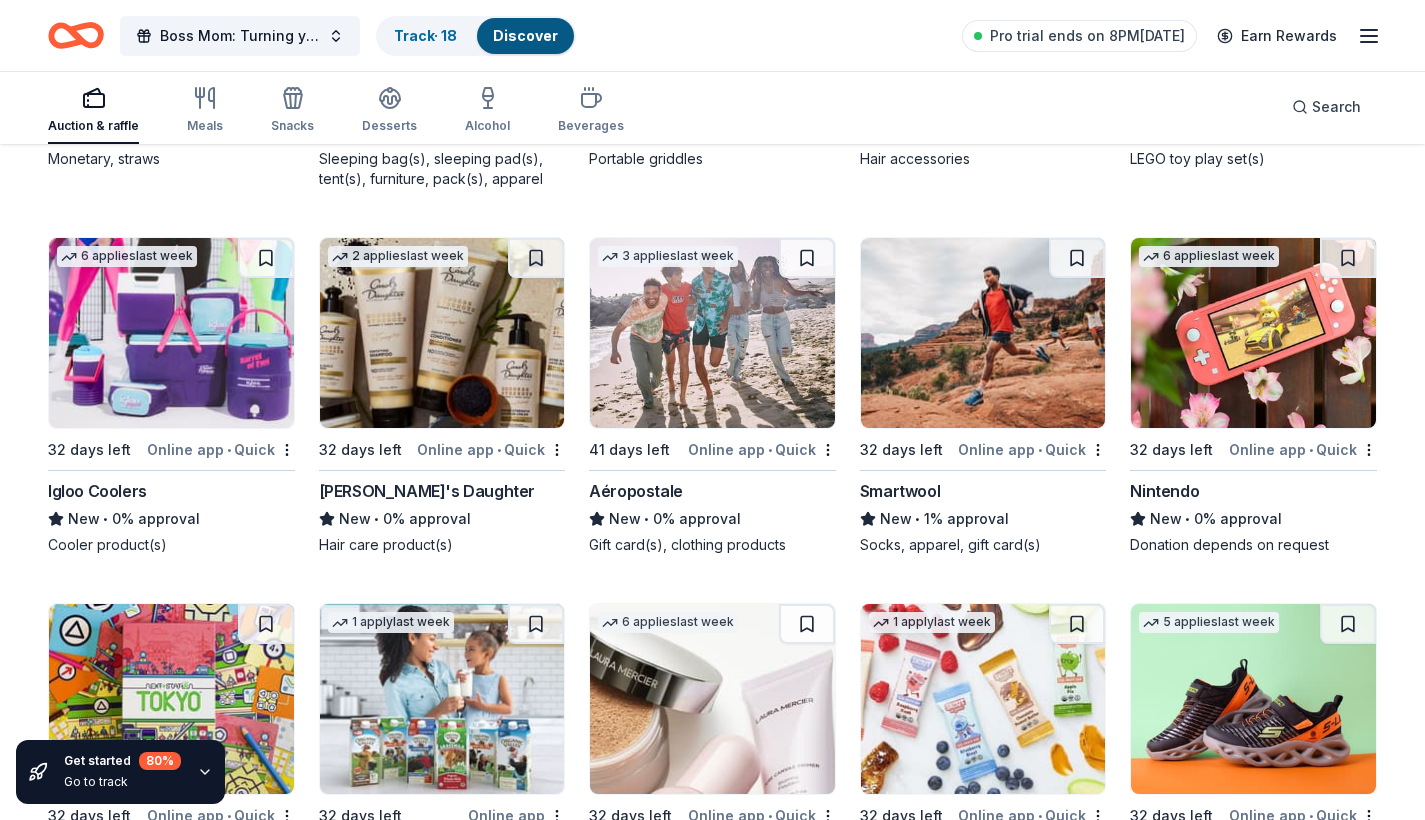 scroll, scrollTop: 19503, scrollLeft: 0, axis: vertical 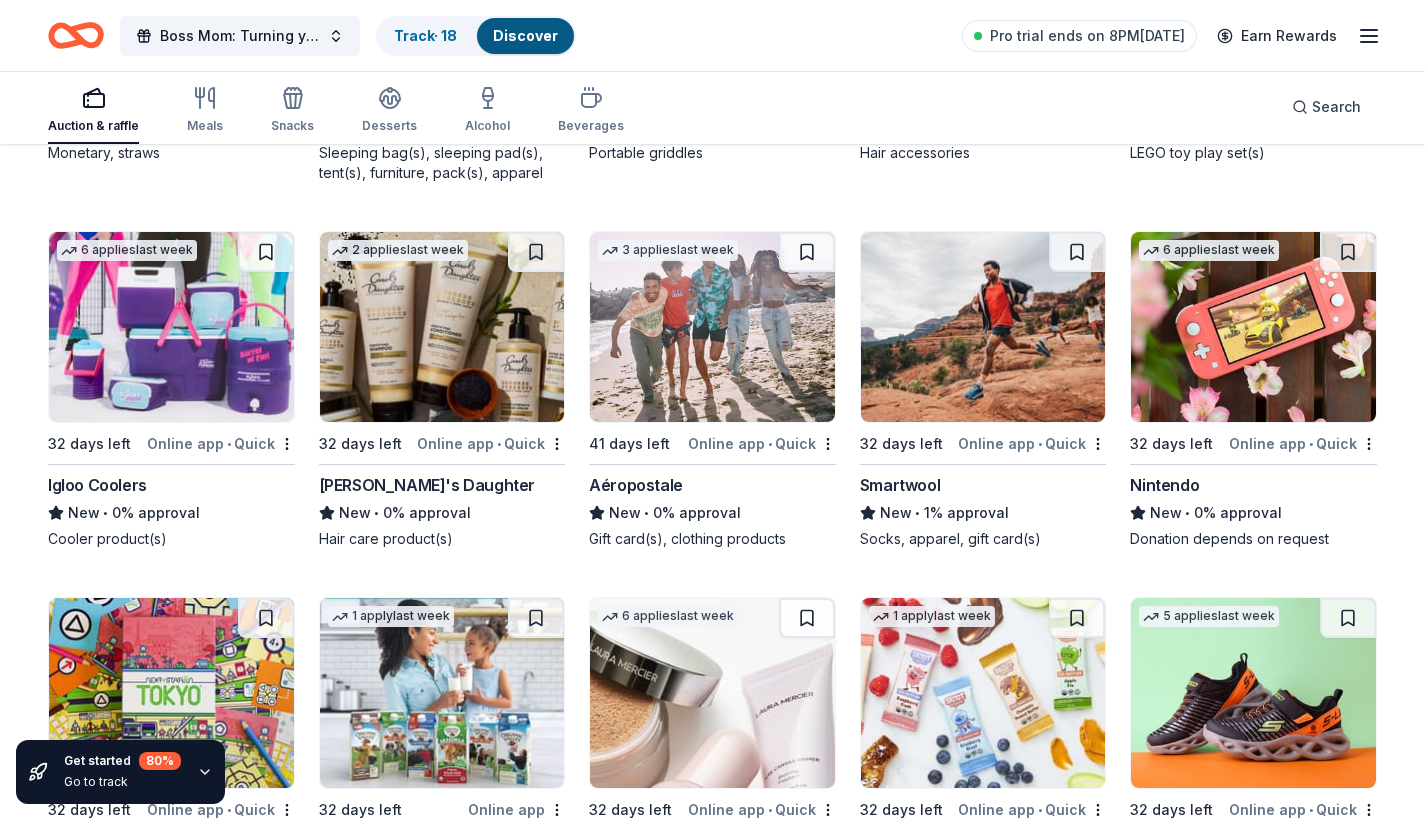 click at bounding box center (442, 327) 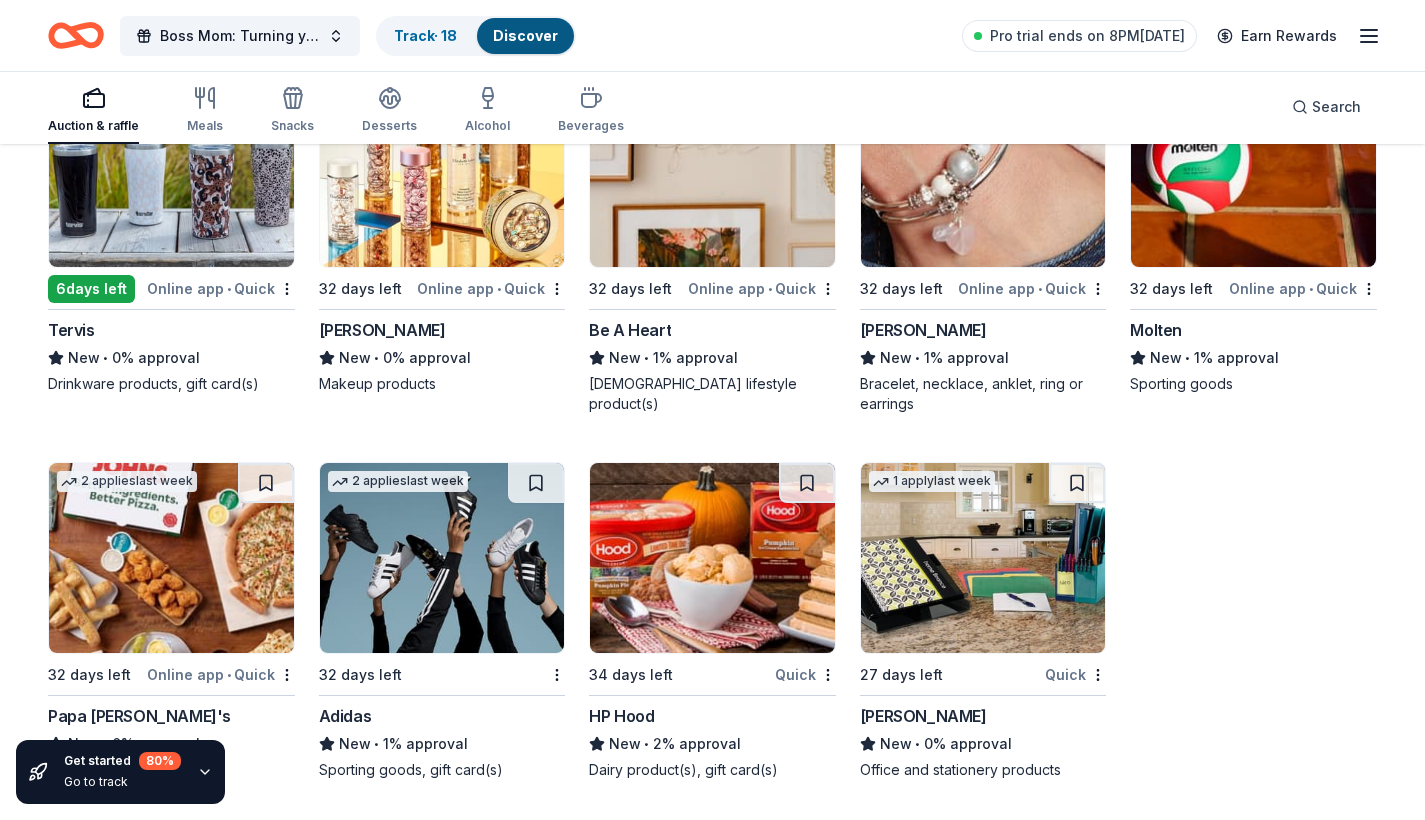scroll, scrollTop: 20410, scrollLeft: 0, axis: vertical 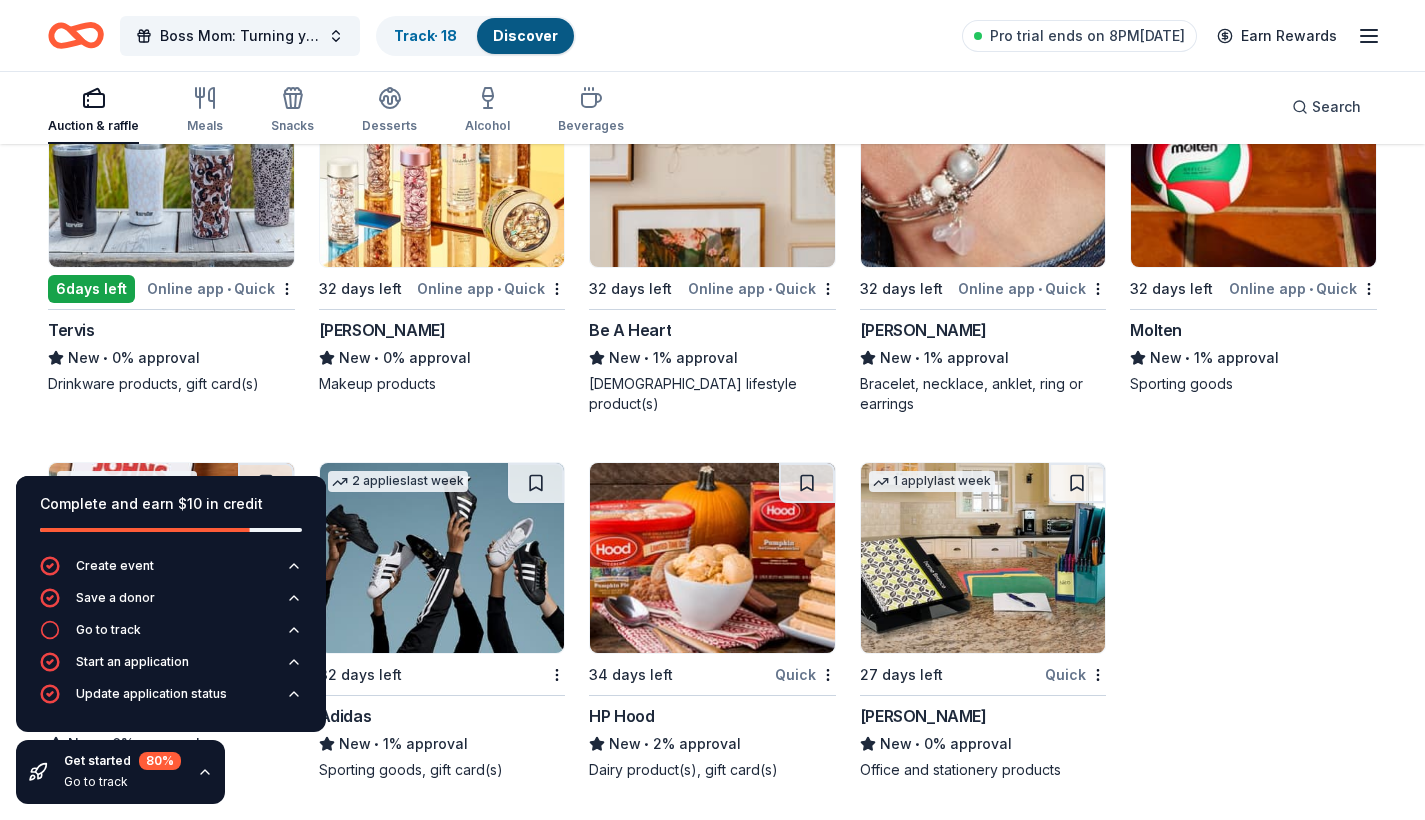 click 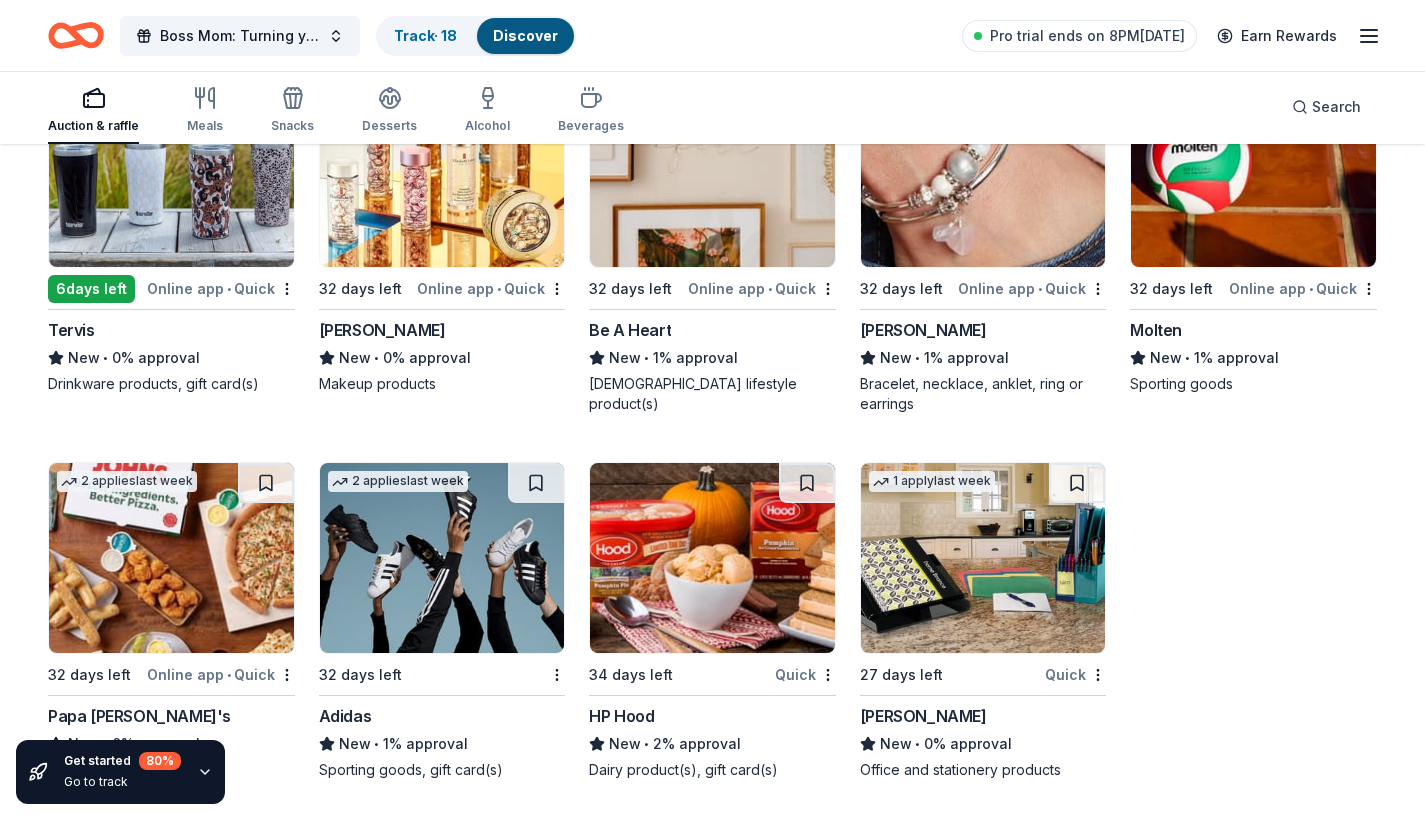 scroll, scrollTop: 20410, scrollLeft: 0, axis: vertical 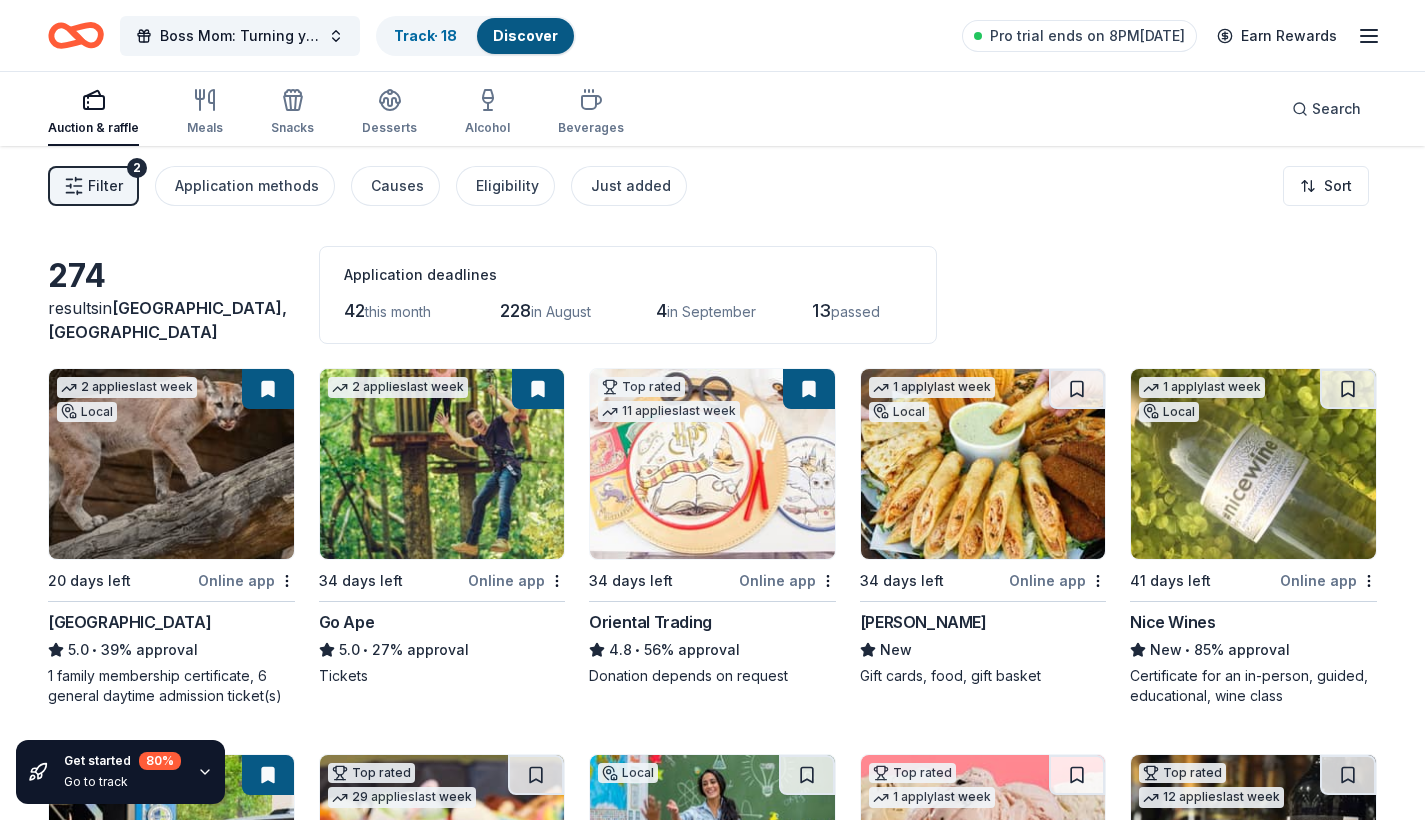 click at bounding box center [171, 464] 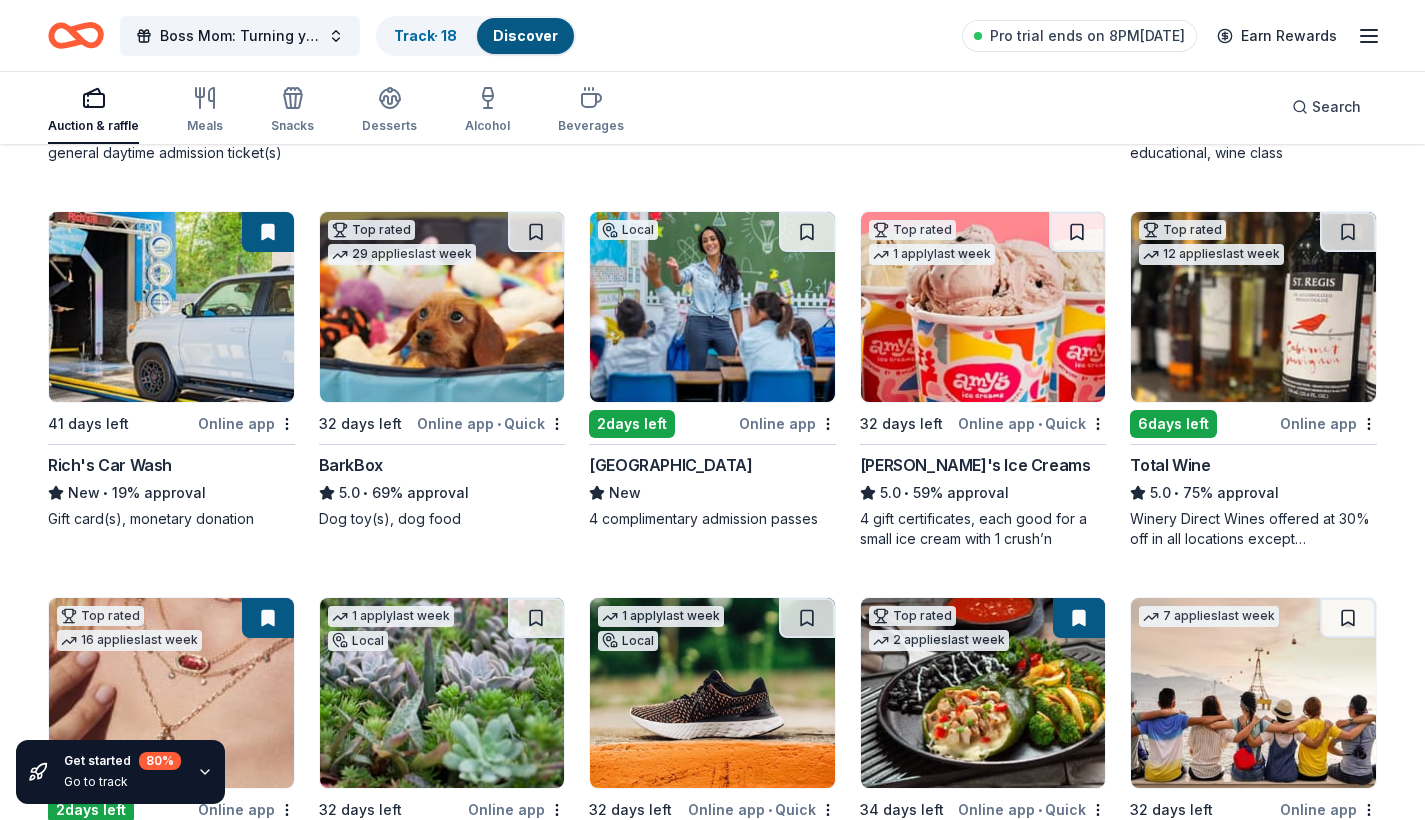 scroll, scrollTop: 545, scrollLeft: 0, axis: vertical 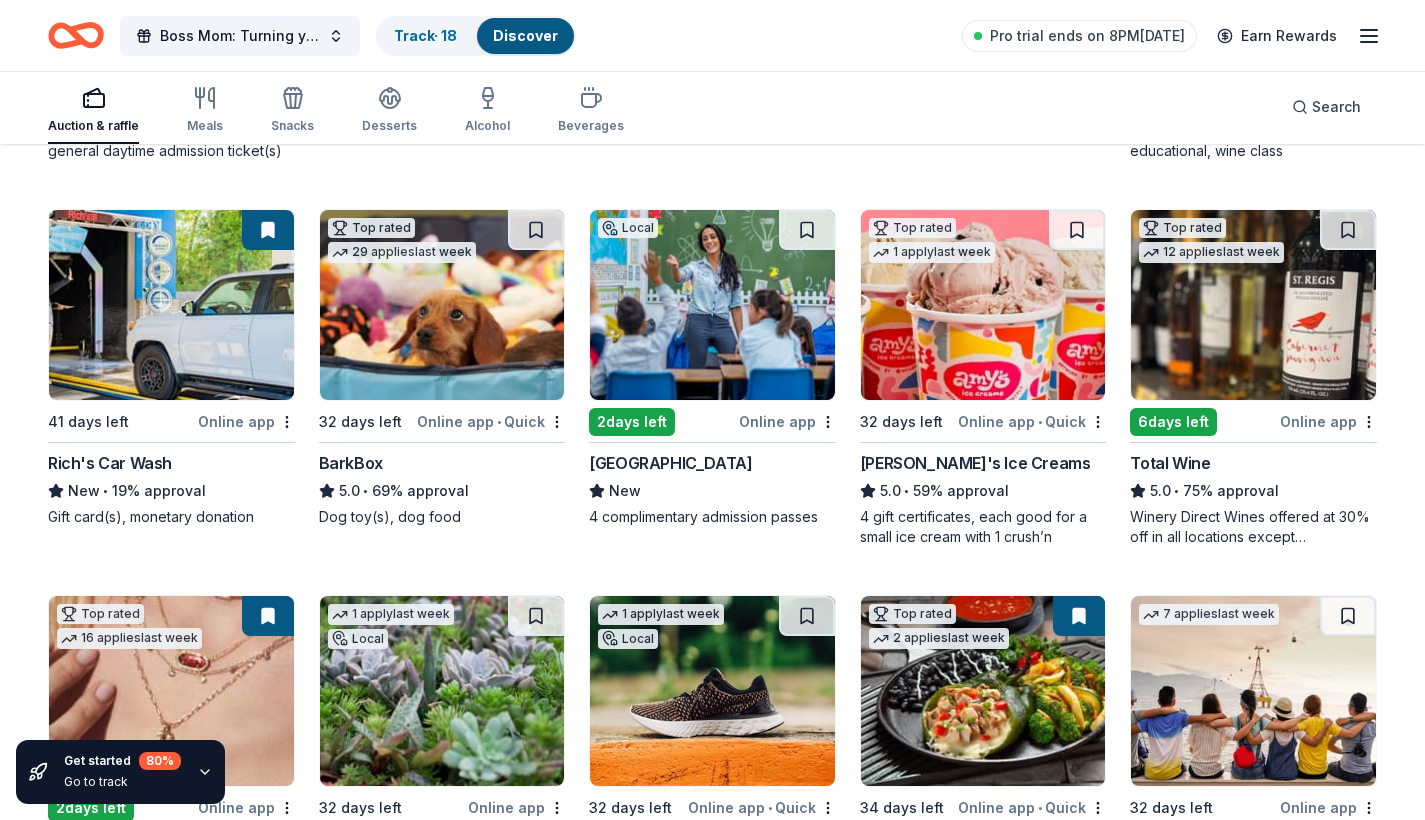 click at bounding box center [712, 305] 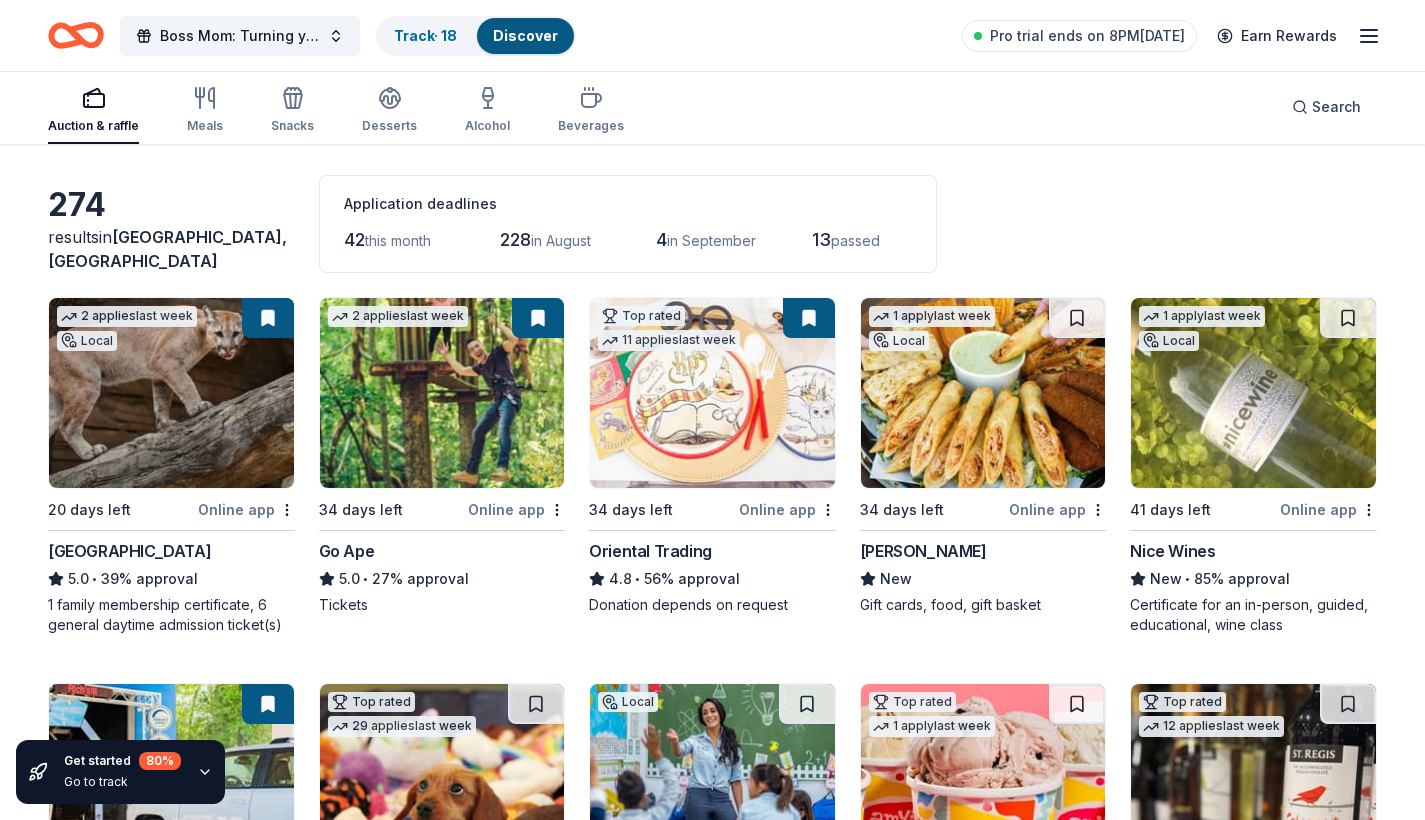 scroll, scrollTop: 154, scrollLeft: 0, axis: vertical 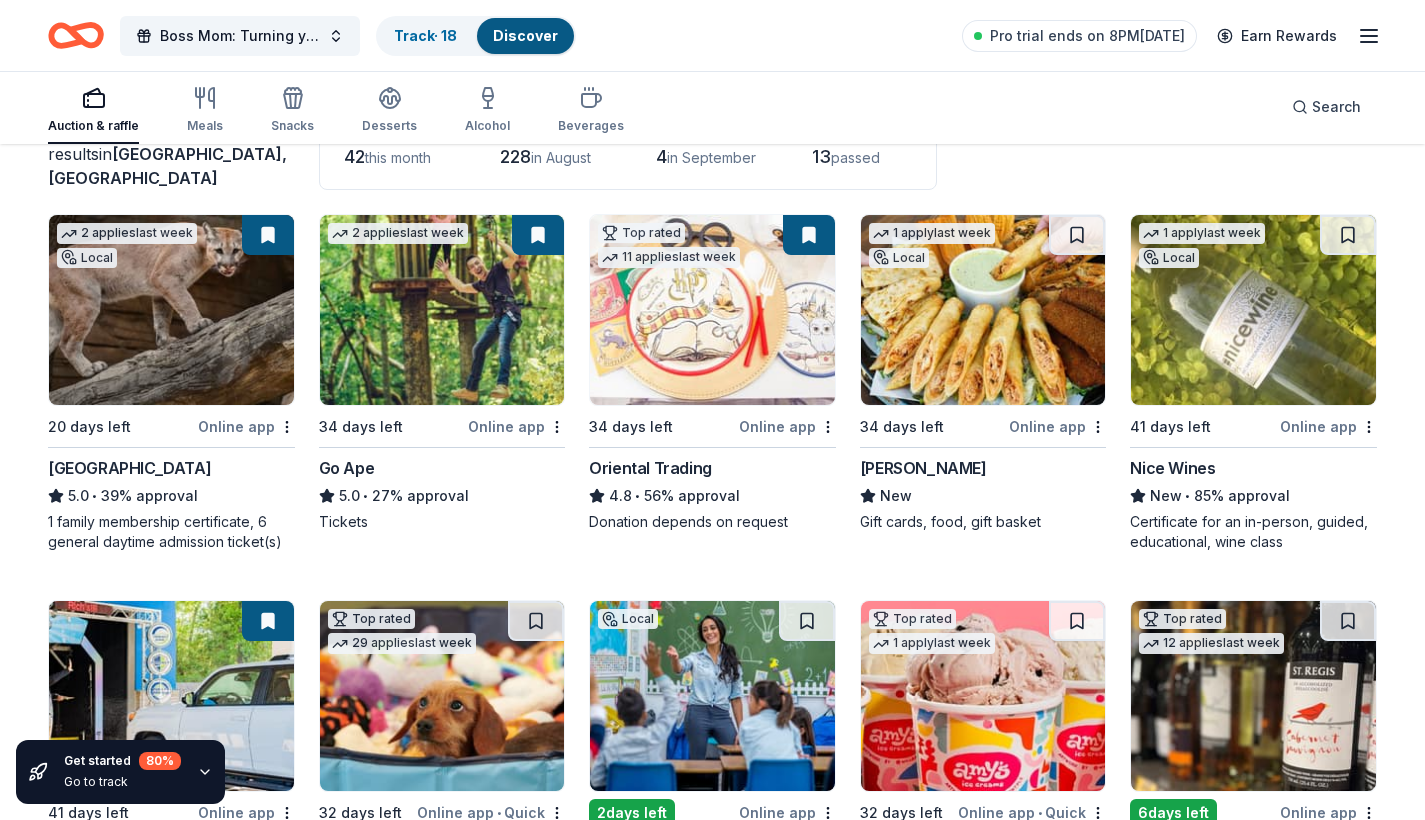 click at bounding box center [442, 310] 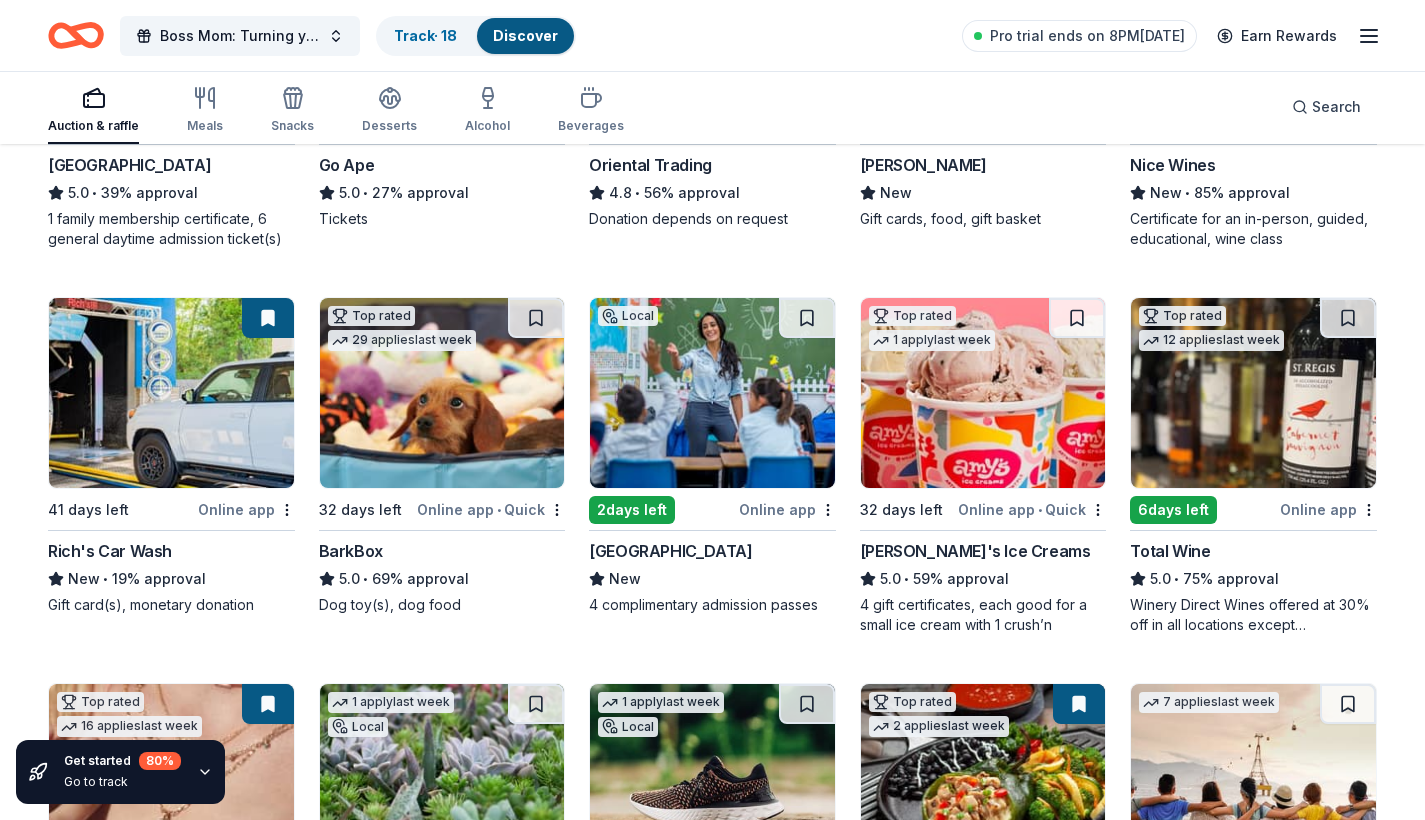 scroll, scrollTop: 444, scrollLeft: 0, axis: vertical 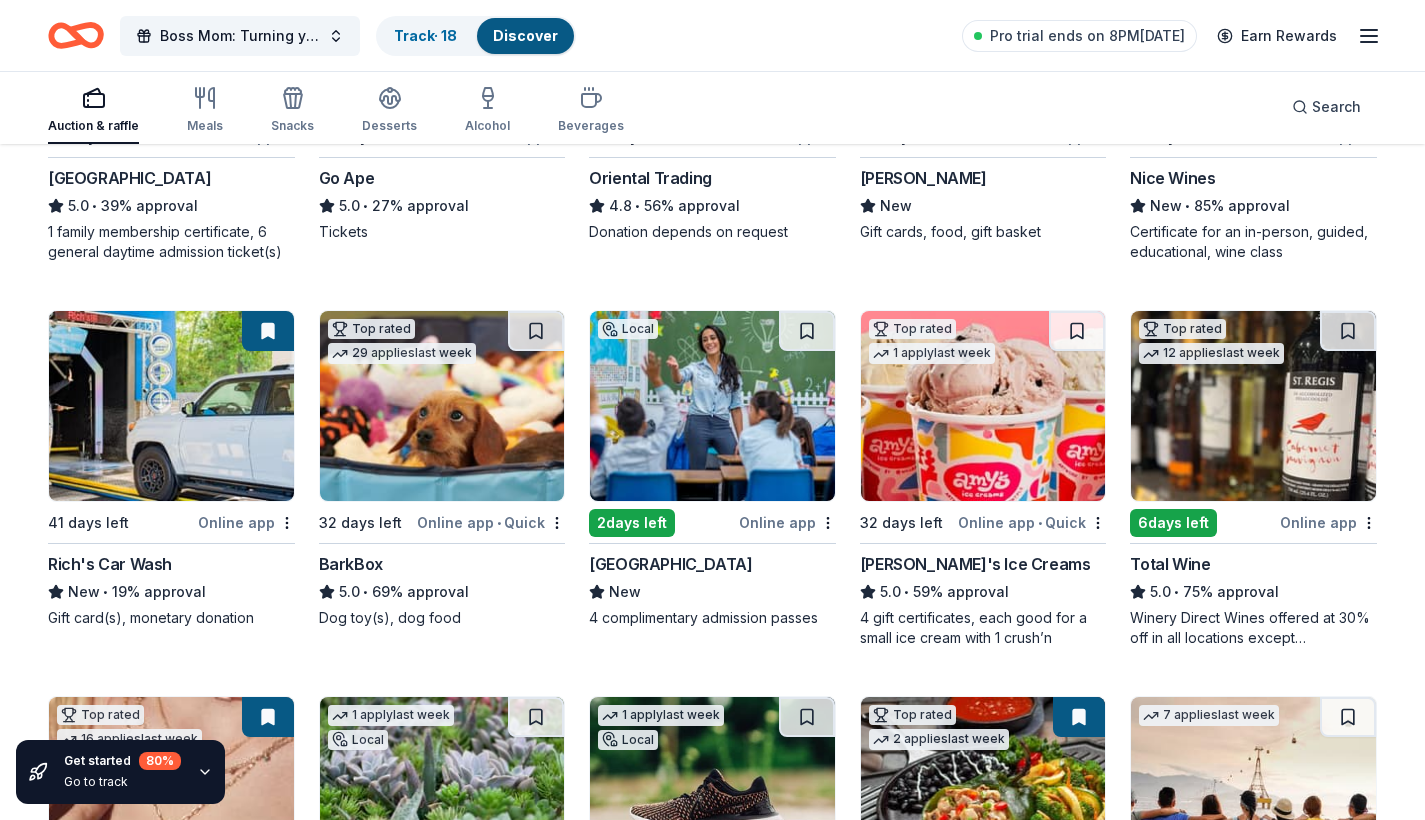 click at bounding box center [171, 406] 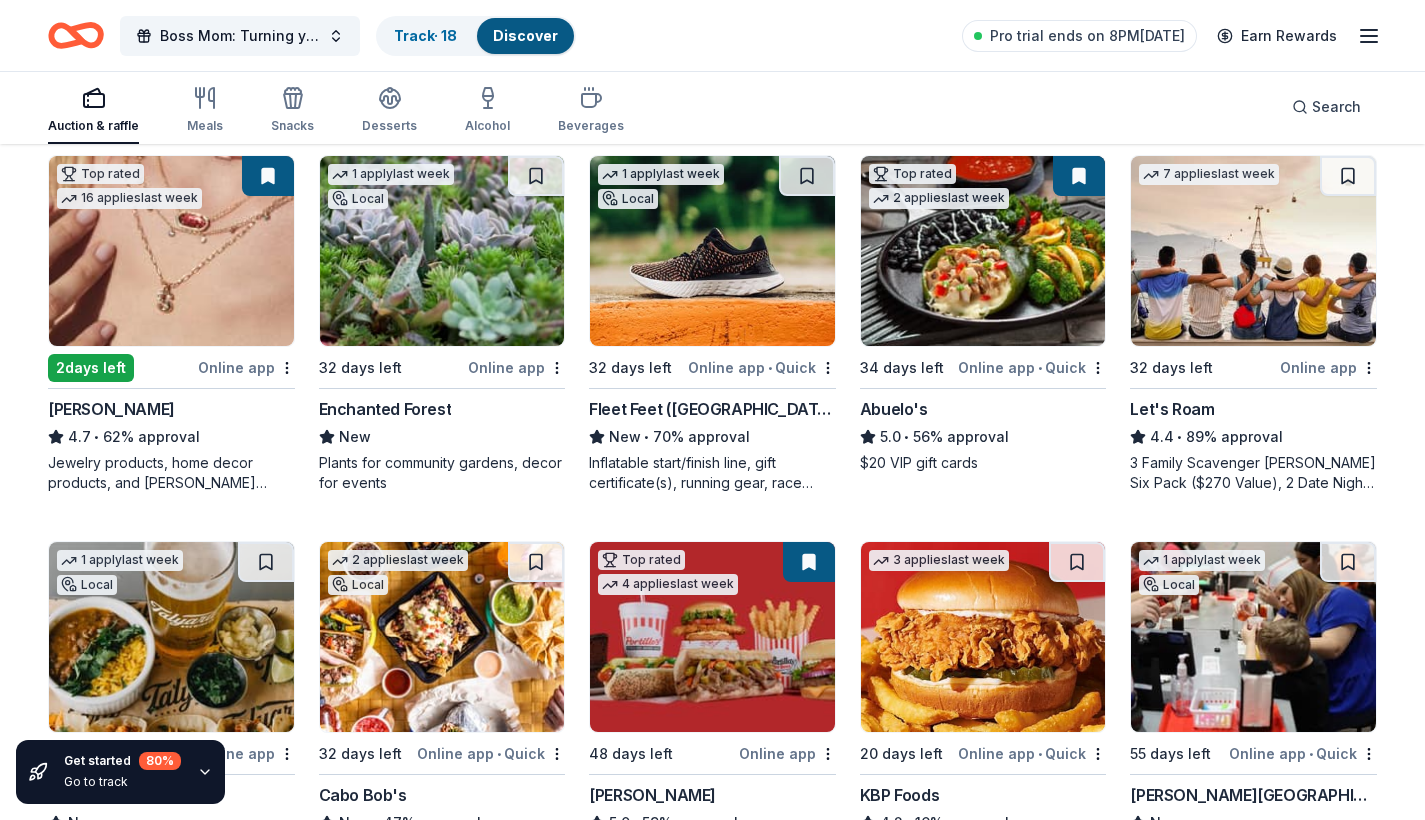 scroll, scrollTop: 986, scrollLeft: 0, axis: vertical 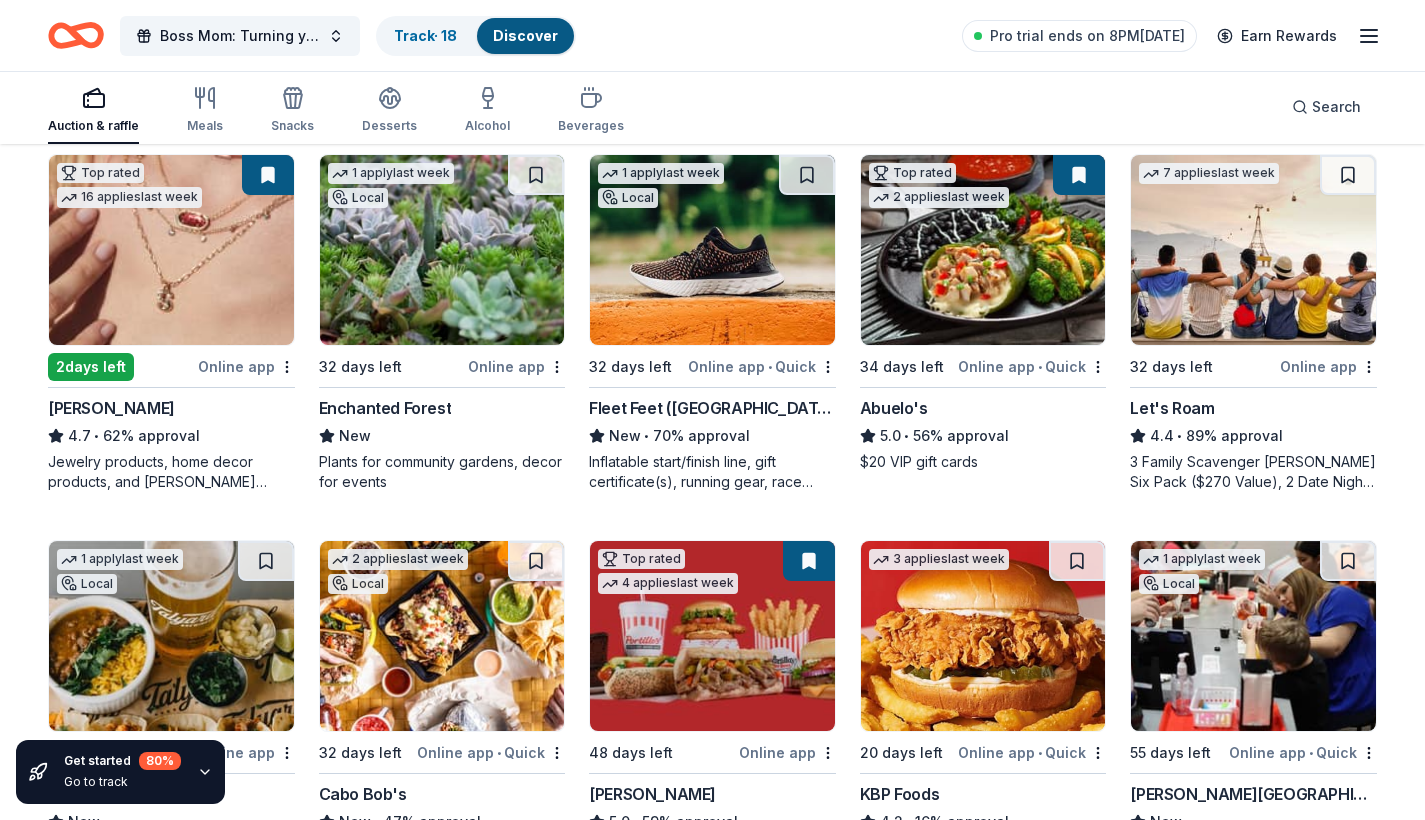 click at bounding box center (442, 250) 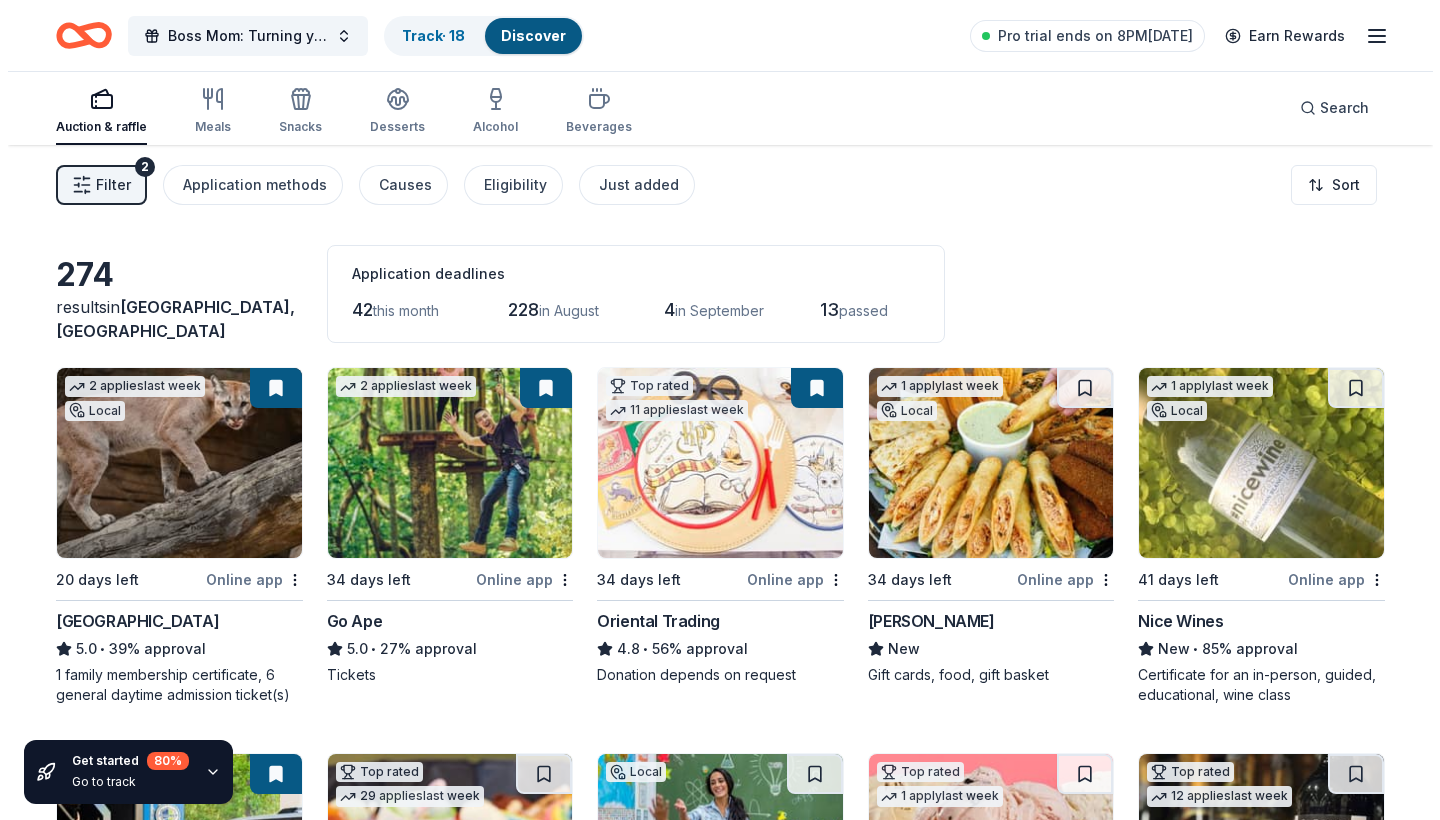 scroll, scrollTop: 0, scrollLeft: 0, axis: both 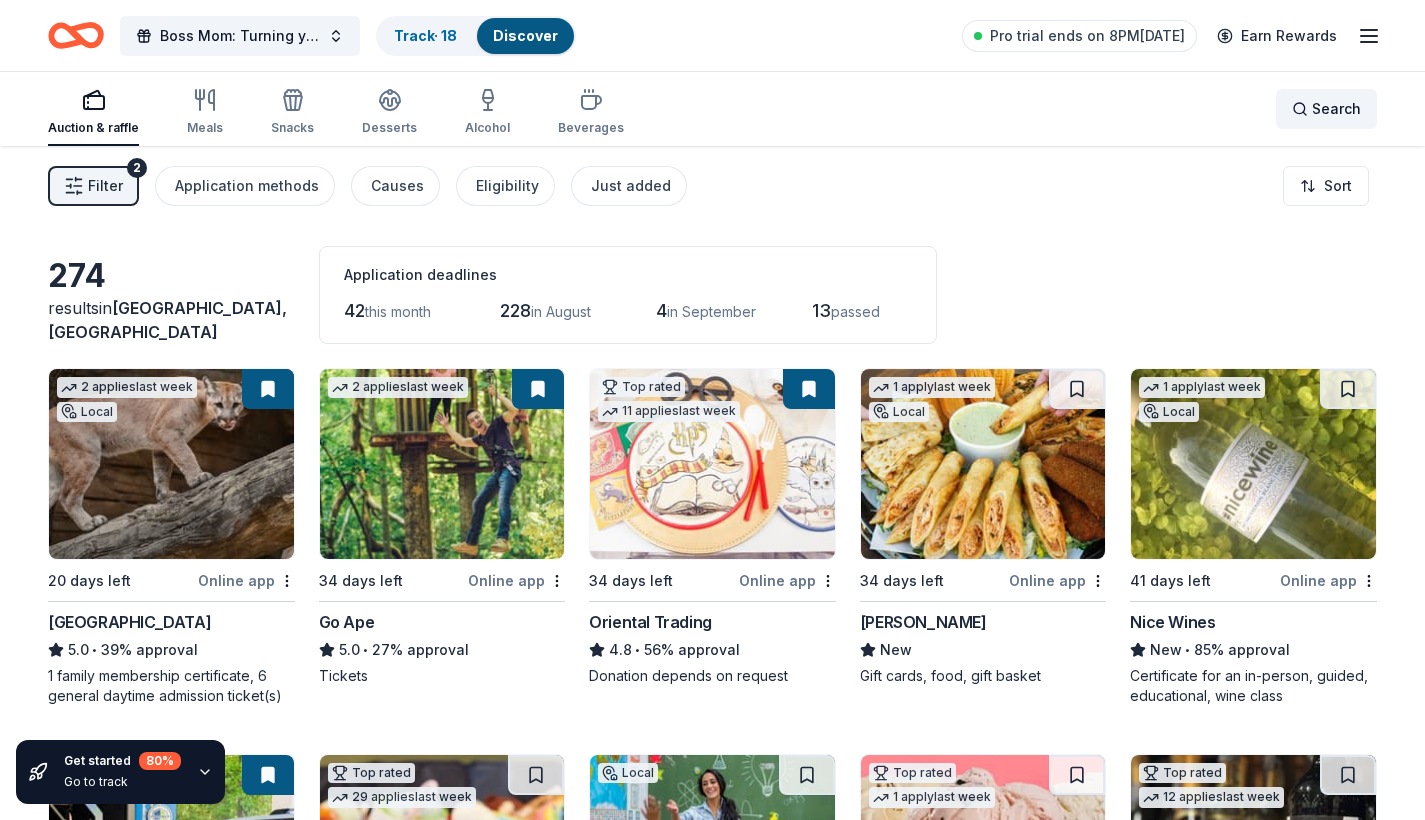click on "Search" at bounding box center (1336, 109) 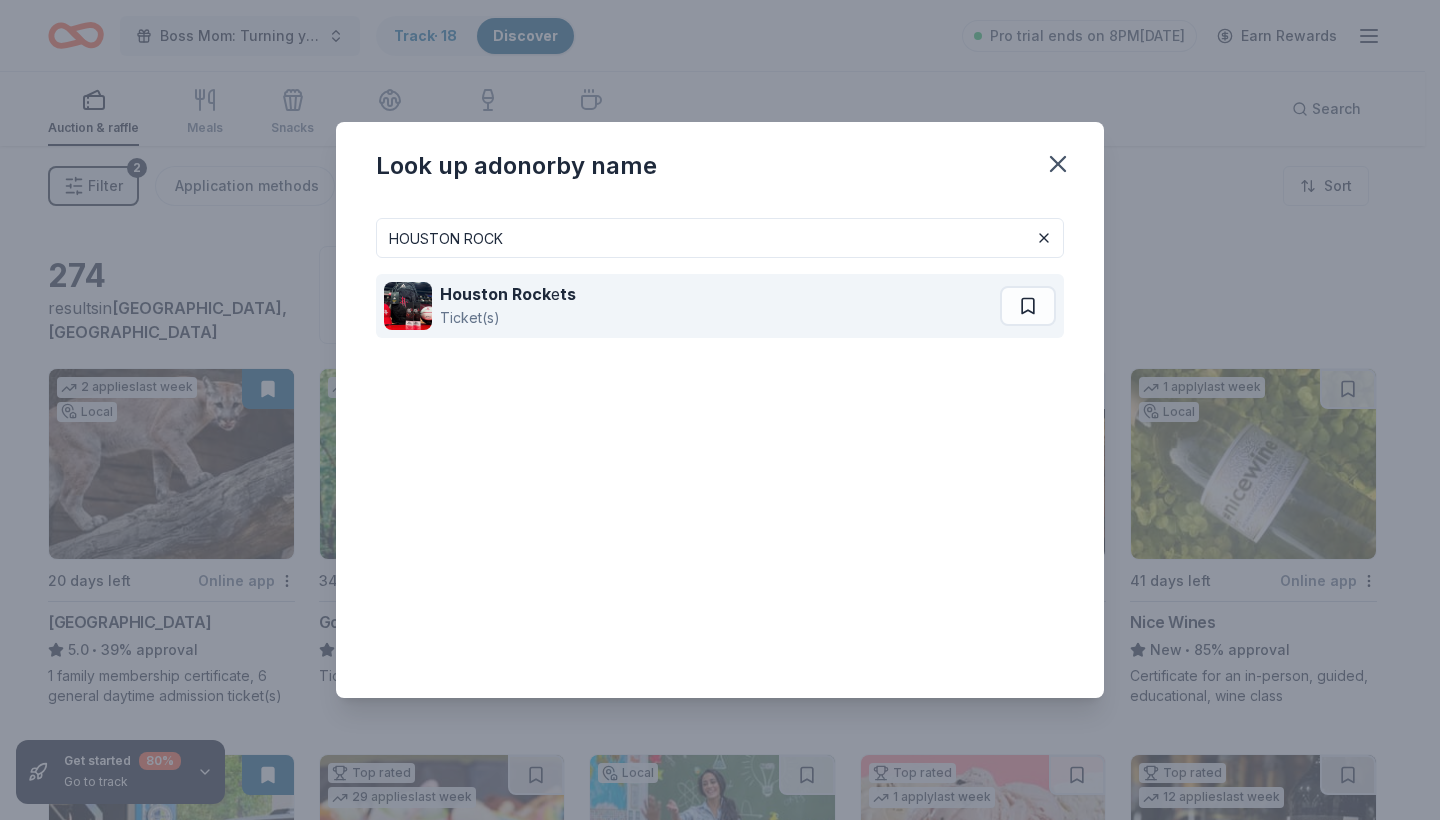 click on "Houston Rock e ts Ticket(s)" at bounding box center (692, 306) 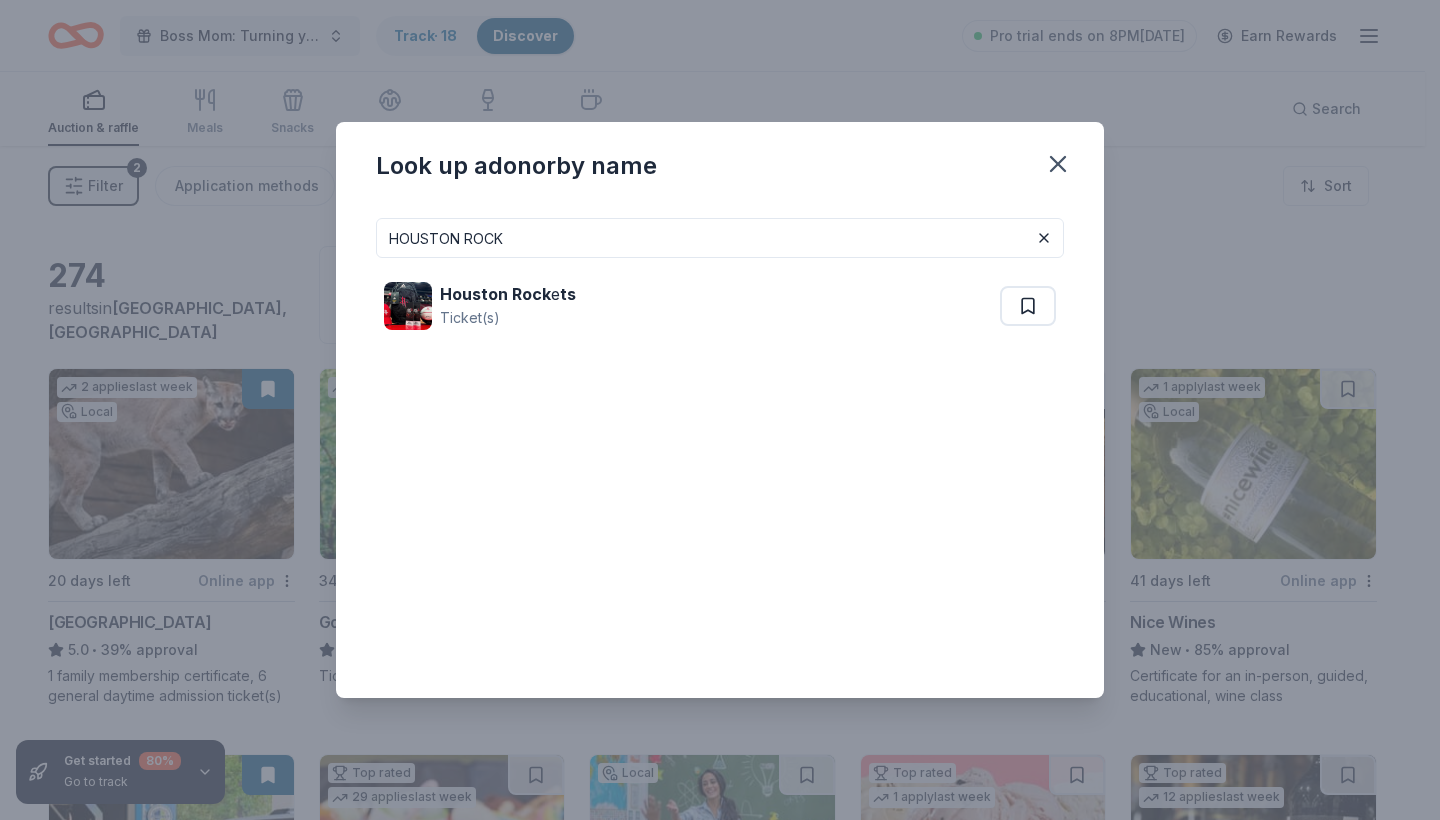 drag, startPoint x: 829, startPoint y: 238, endPoint x: 178, endPoint y: 239, distance: 651.0008 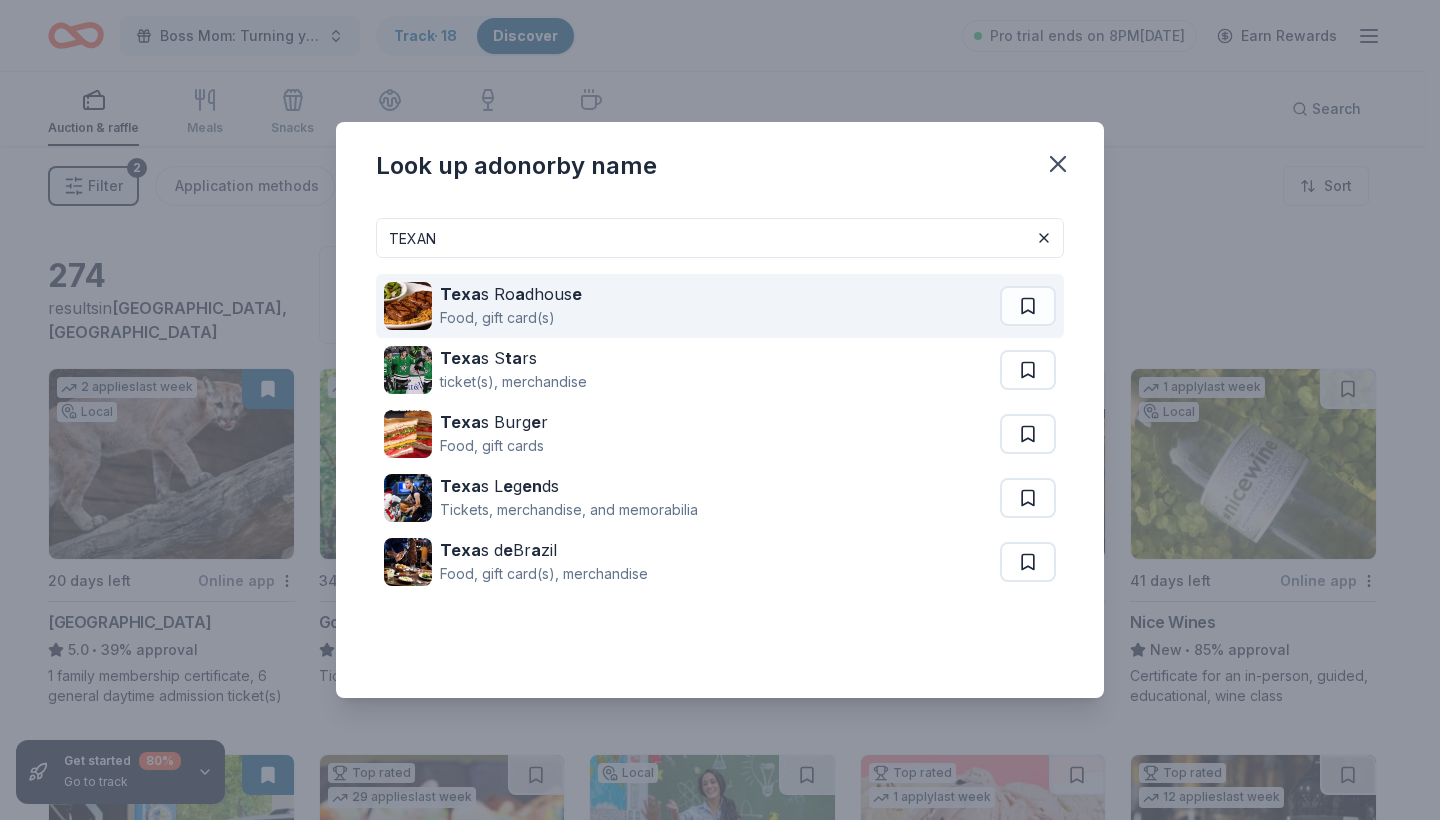 type on "TEXAN" 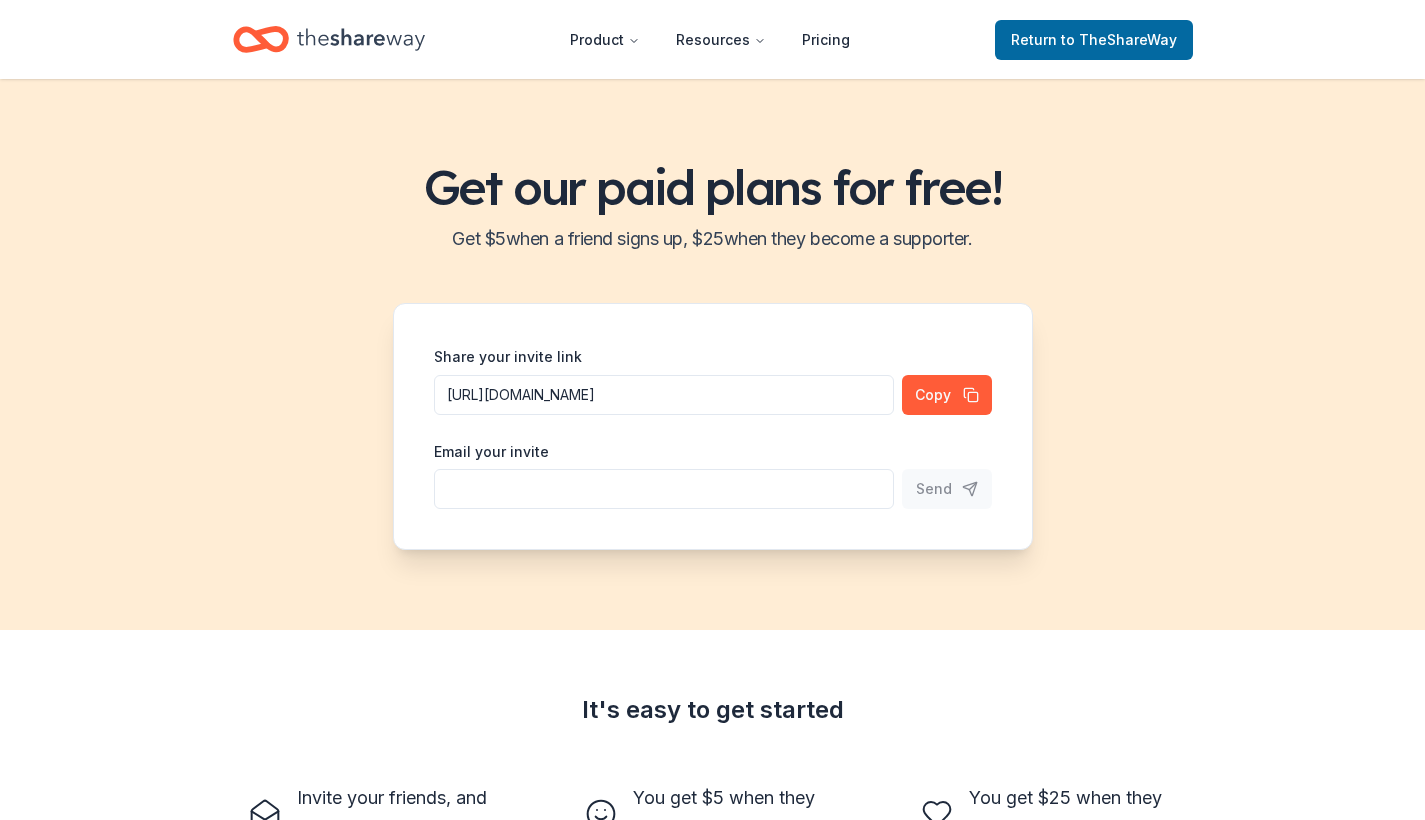 scroll, scrollTop: 0, scrollLeft: 0, axis: both 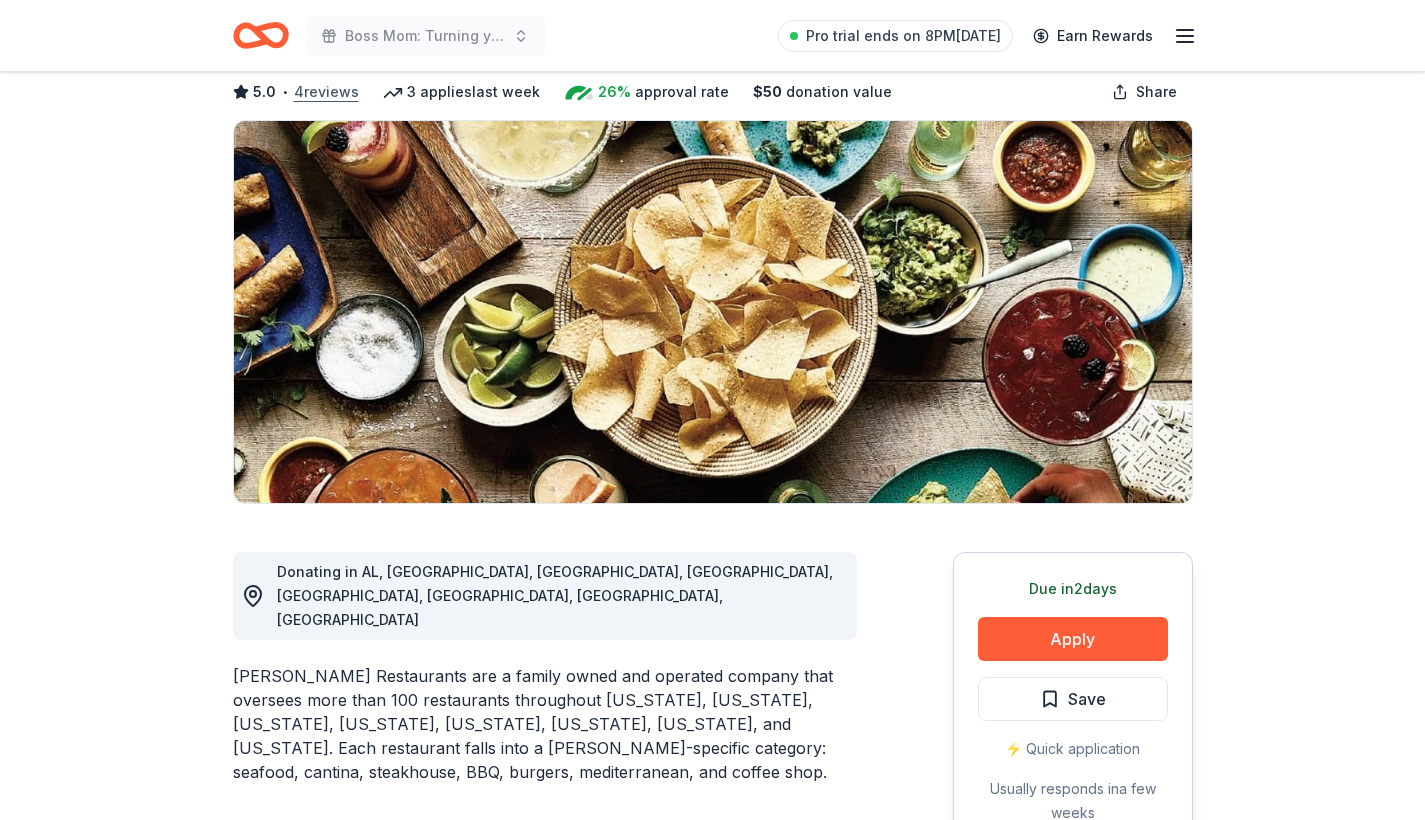 click on "4  reviews" at bounding box center [326, 92] 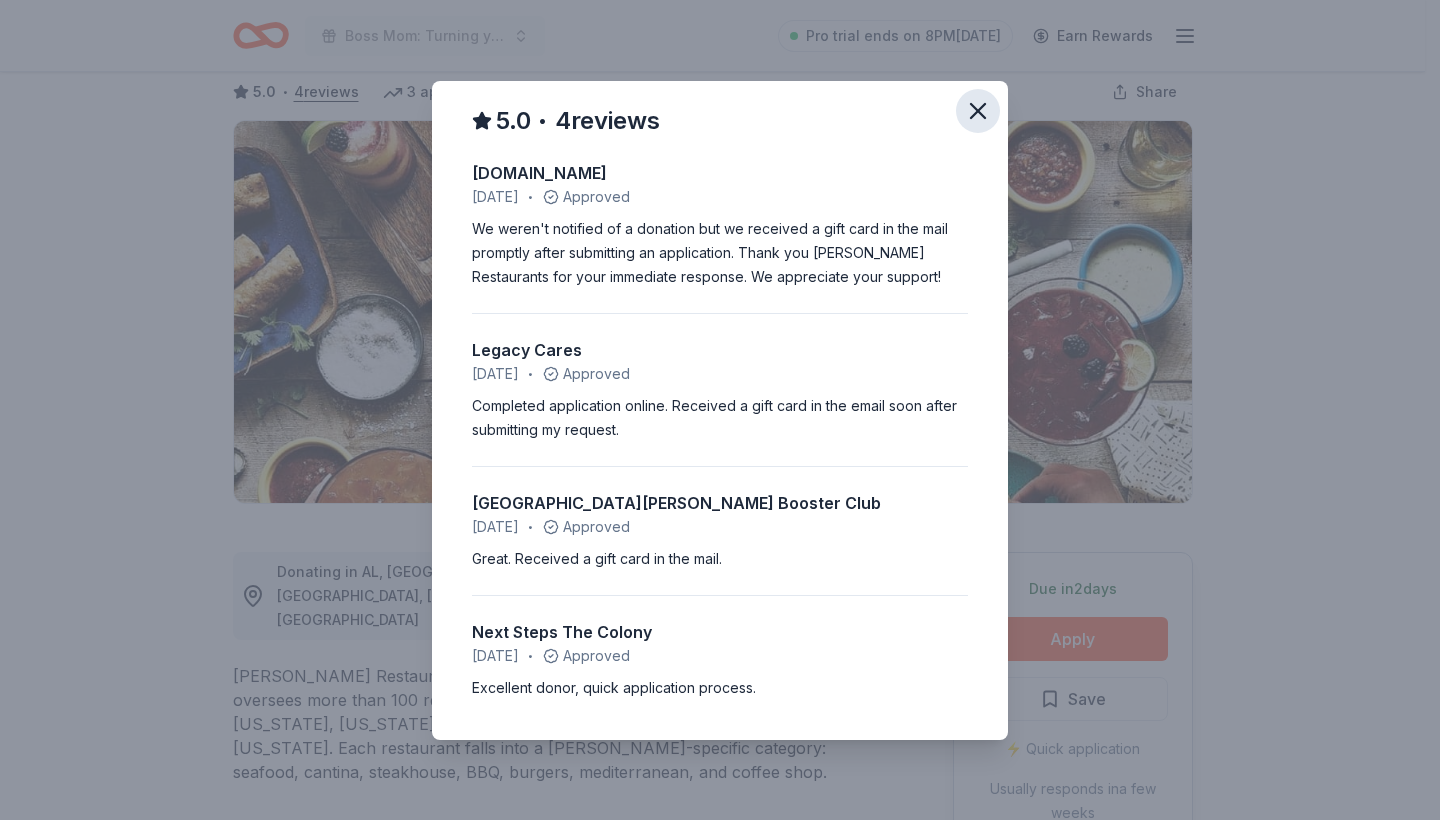 click 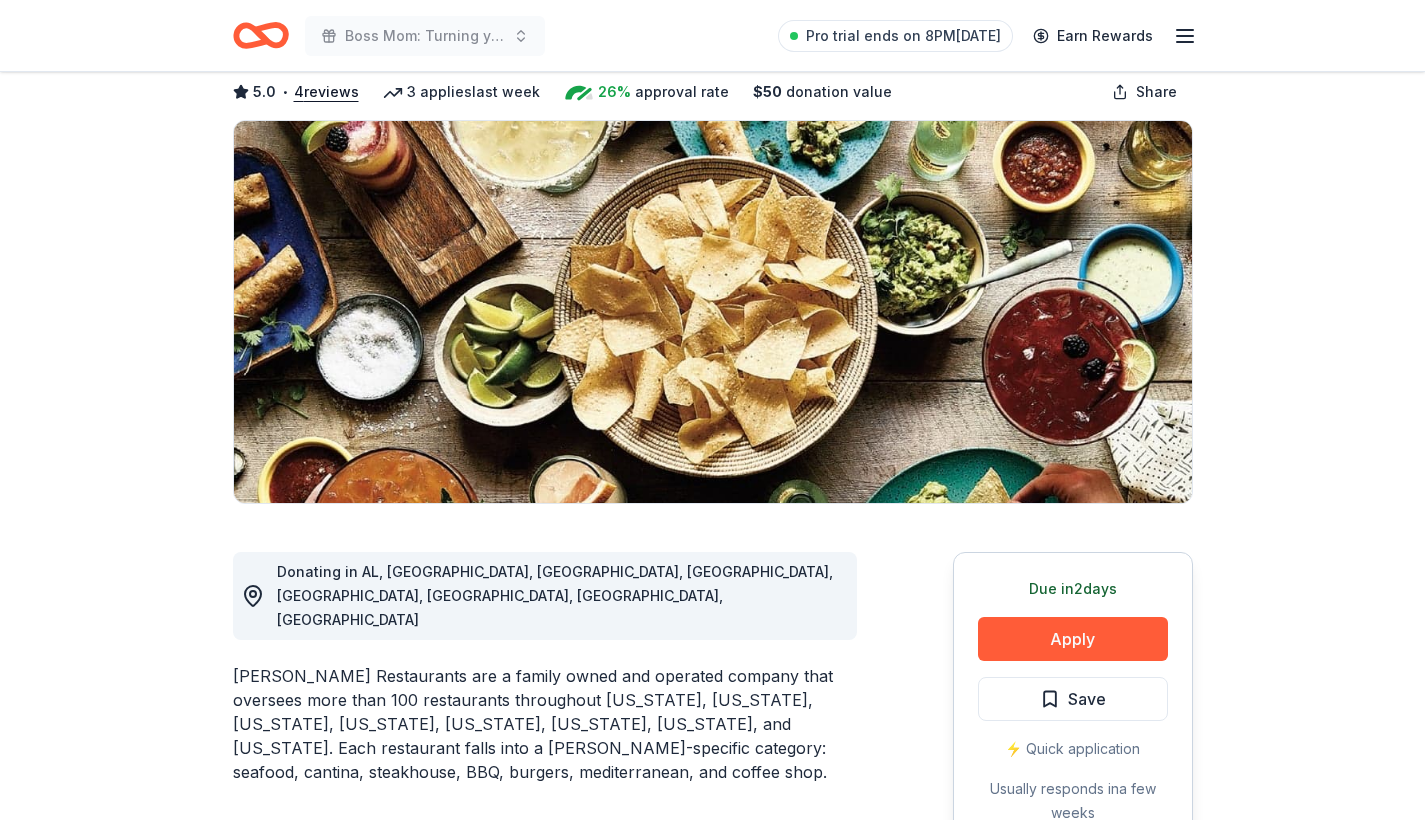type 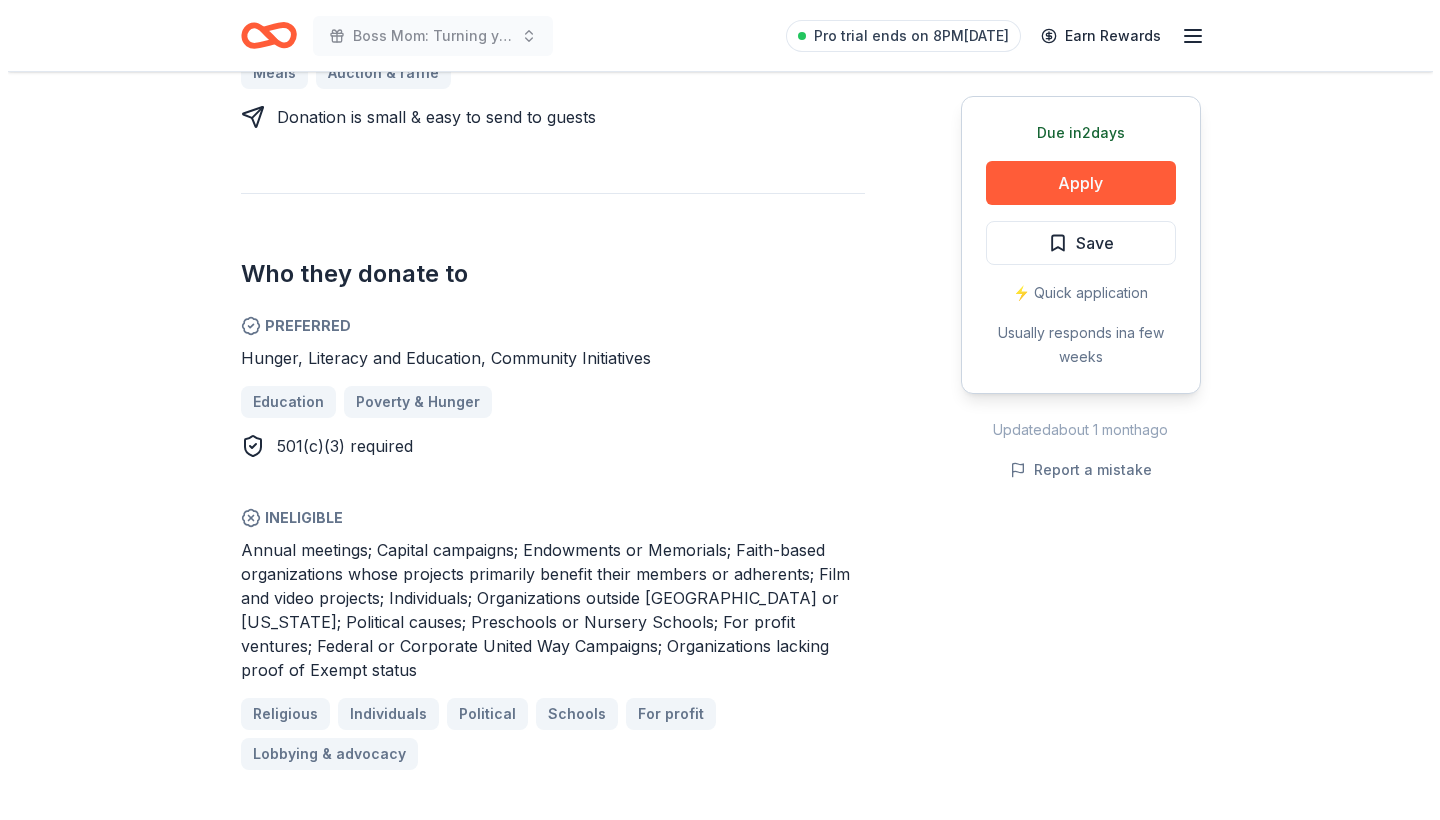 scroll, scrollTop: 1058, scrollLeft: 0, axis: vertical 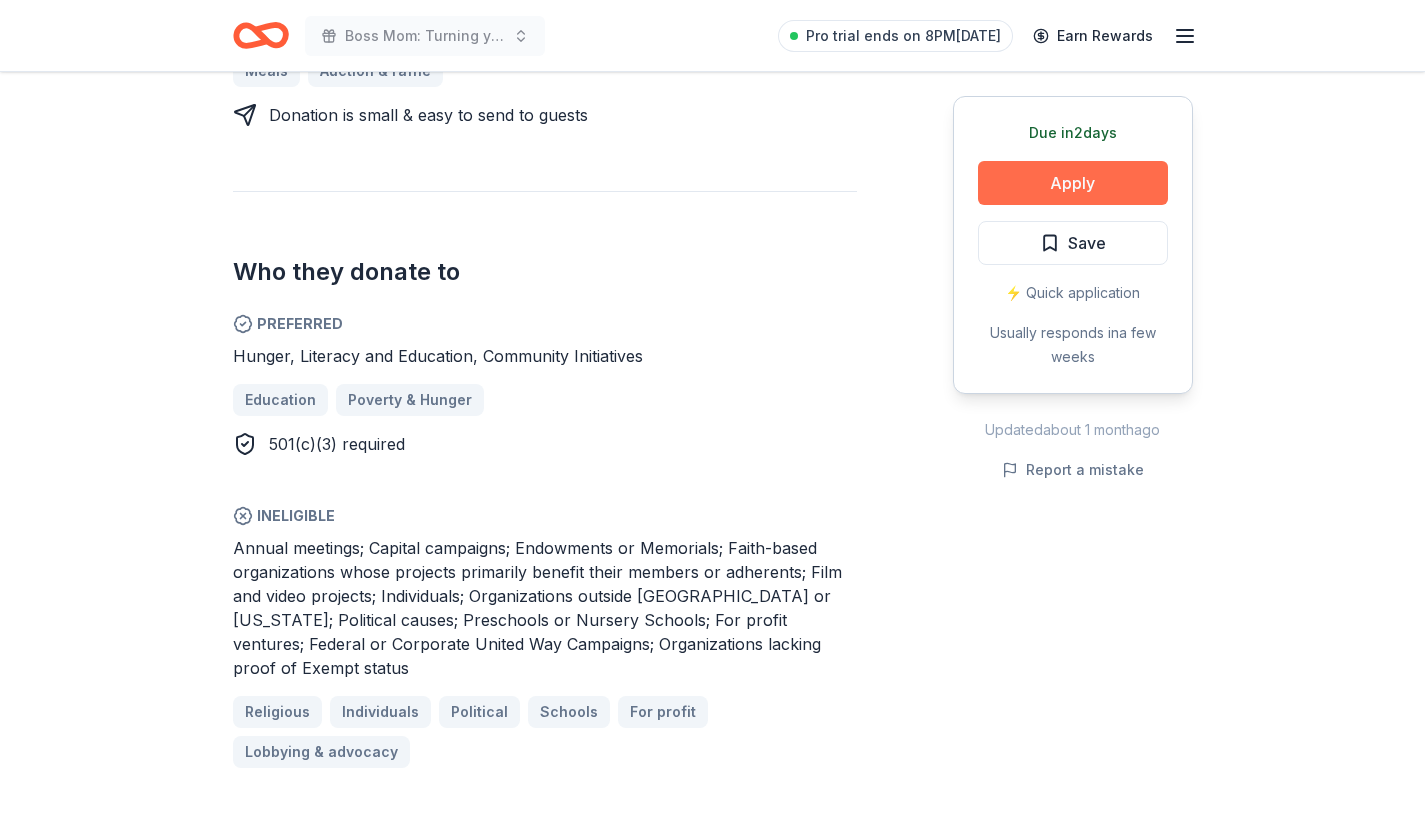 click on "Apply" at bounding box center (1073, 183) 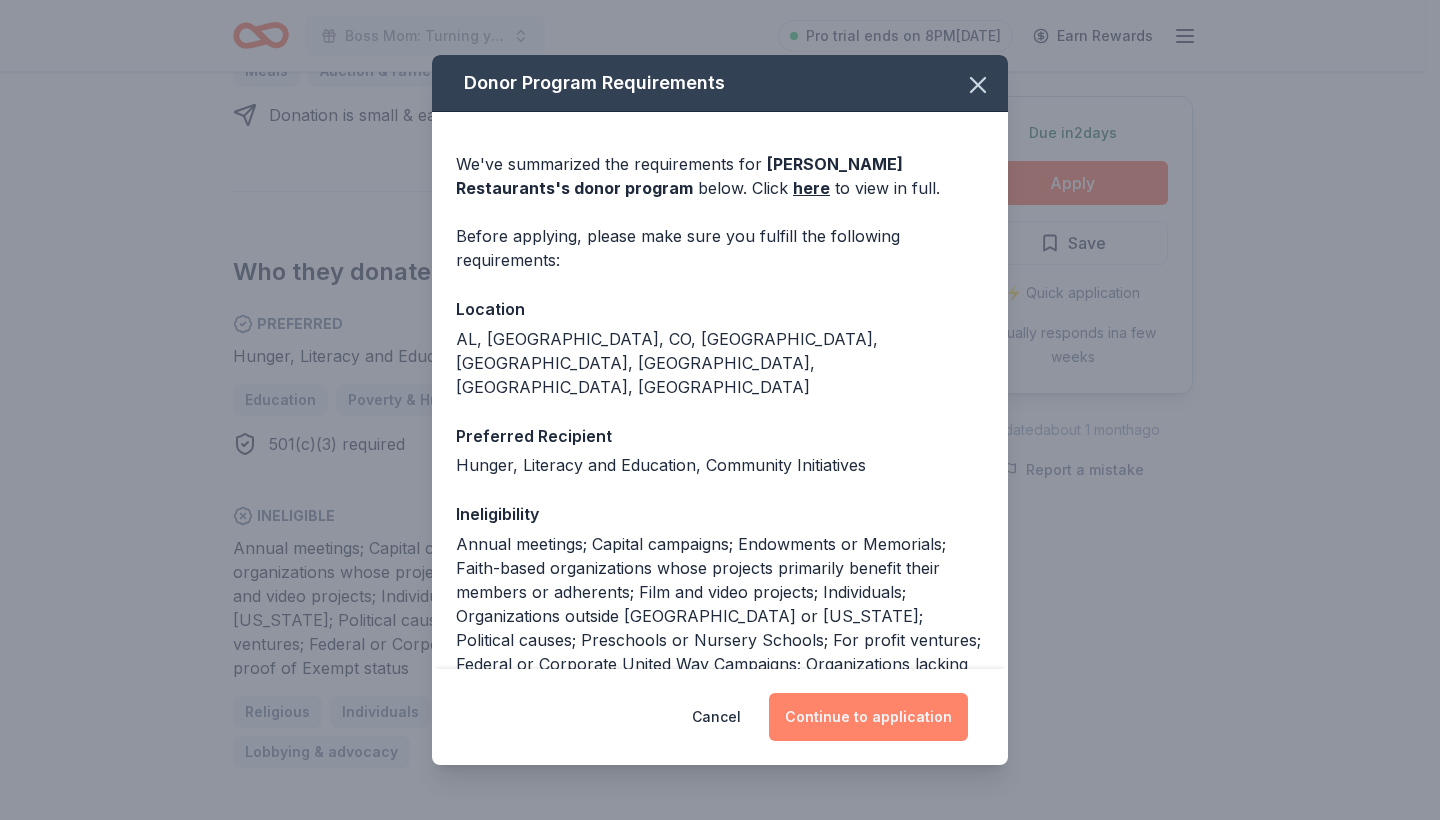 click on "Continue to application" at bounding box center (868, 717) 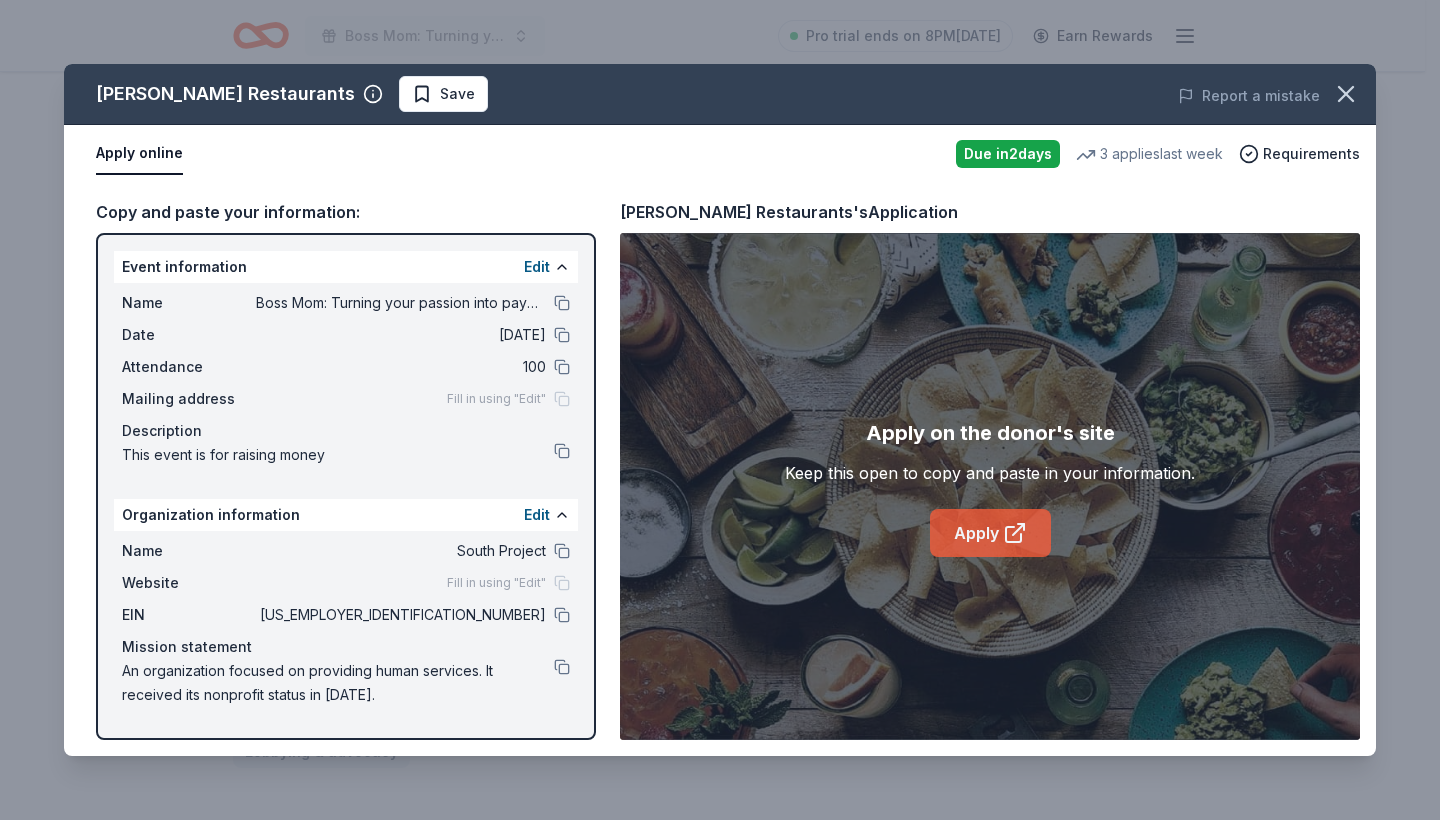 click on "Apply" at bounding box center [990, 533] 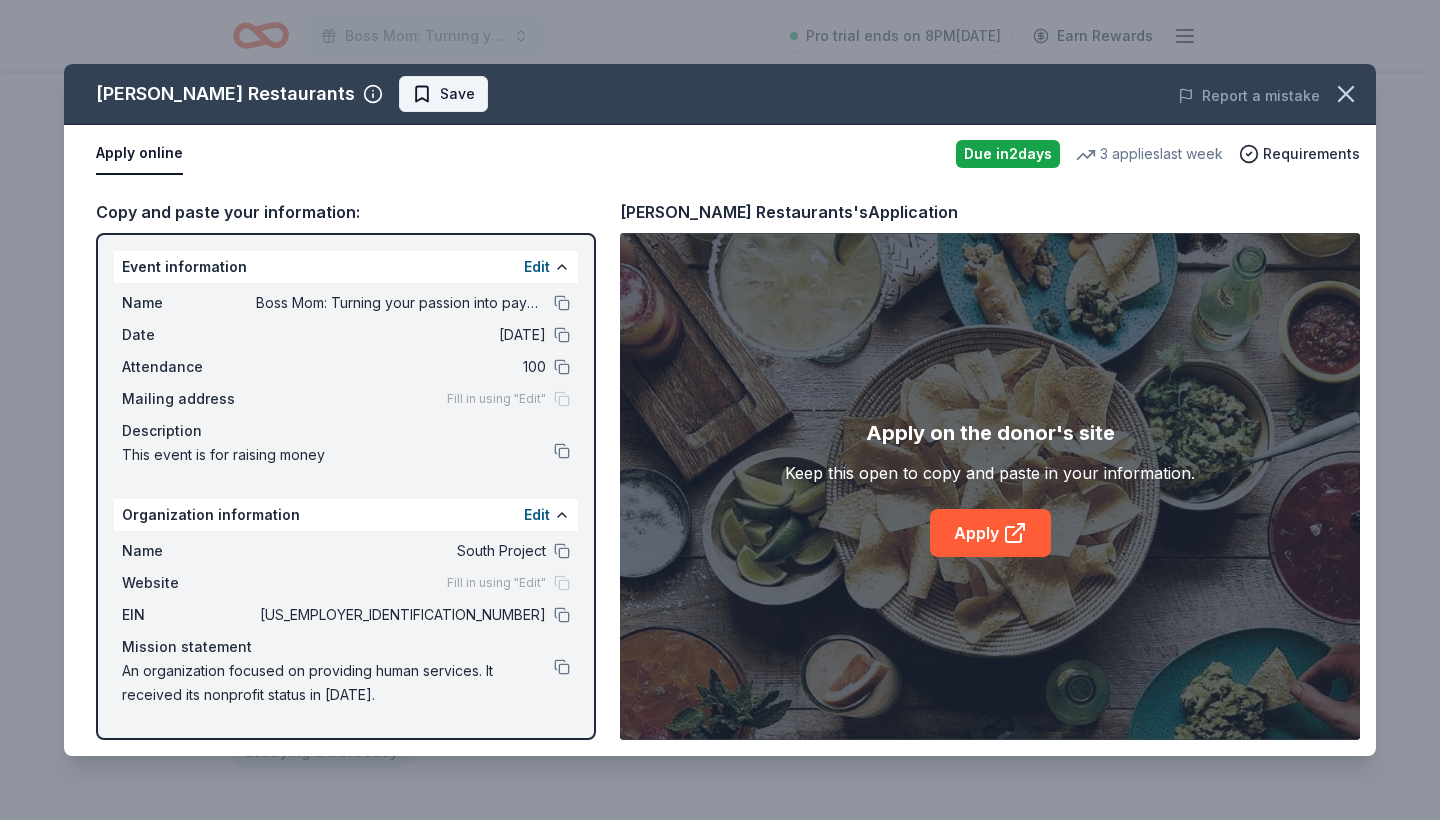 click on "Save" at bounding box center [457, 94] 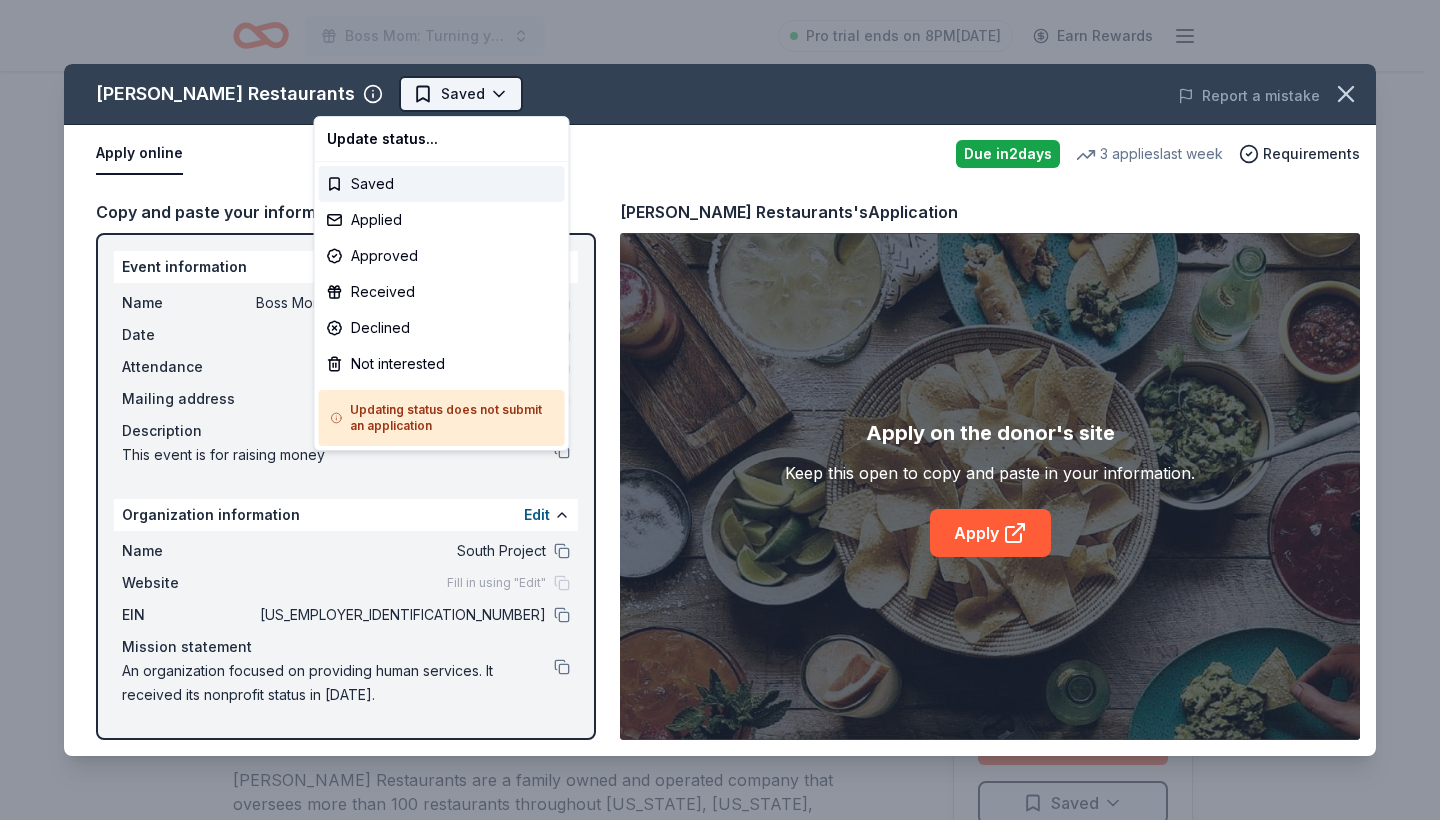 click on "Boss Mom: Turning your passion into paychecks Pro trial ends on 8PM, 7/20 Earn Rewards Due in  2  days Share Pappas Restaurants 5.0 • 4  reviews 3   applies  last week 26% approval rate $ 50 donation value Share Donating in AL, AZ, CO, GA, IL, NM, OH, TX Pappas Restaurants are a family owned and operated company that oversees more than 100 restaurants throughout Alabama, Arizona, Colorado, Georgia, Illinois, New Mexico, Ohio, and Texas. Each restaurant falls into a Pappas-specific category: seafood, cantina, steakhouse, BBQ, burgers, mediterranean, and coffee shop. What they donate Gift card(s) Meals Auction & raffle Donation is small & easy to send to guests Who they donate to  Preferred Hunger, Literacy and Education, Community Initiatives Education Poverty & Hunger 501(c)(3) required  Ineligible Religious Individuals Political Schools For profit Lobbying & advocacy Due in  2  days Apply Saved ⚡️ Quick application Usually responds in  a few weeks Updated  about 1 month  ago Report a mistake 26% 26 % %" at bounding box center (720, 410) 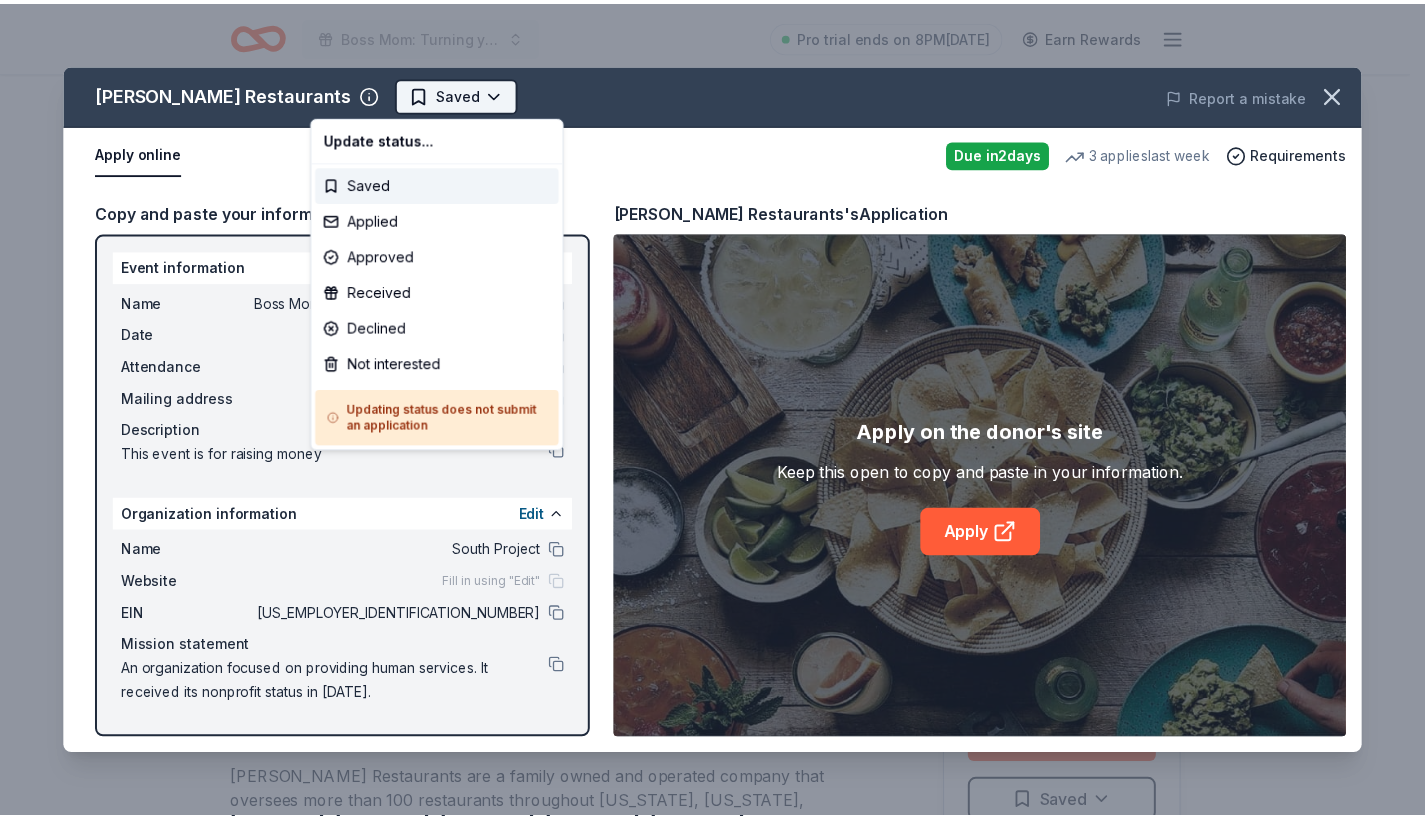 scroll, scrollTop: 0, scrollLeft: 0, axis: both 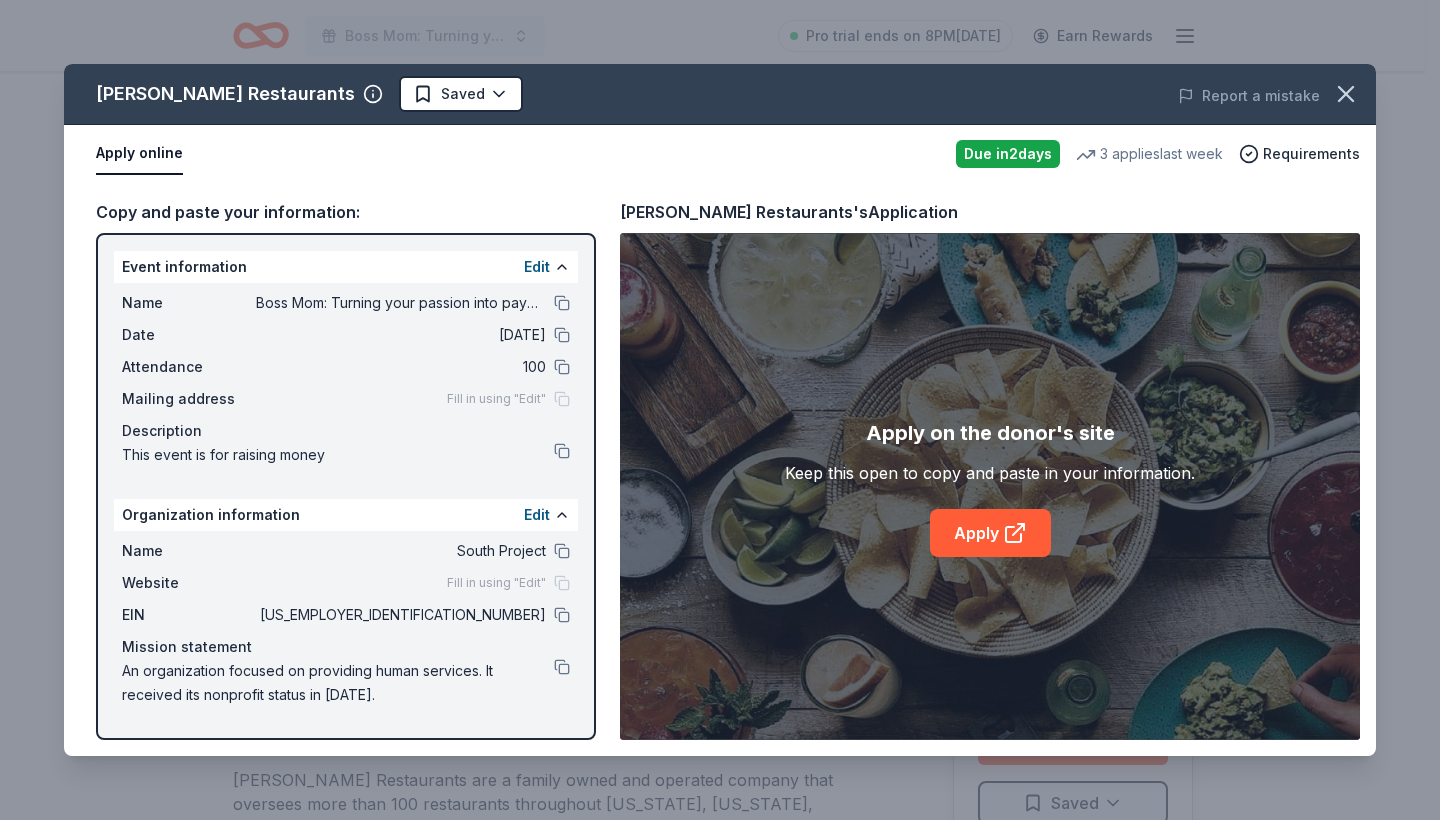 click on "Boss Mom: Turning your passion into paychecks Pro trial ends on 8PM, 7/20 Earn Rewards Due in  2  days Share Pappas Restaurants 5.0 • 4  reviews 3   applies  last week 26% approval rate $ 50 donation value Share Donating in AL, AZ, CO, GA, IL, NM, OH, TX Pappas Restaurants are a family owned and operated company that oversees more than 100 restaurants throughout Alabama, Arizona, Colorado, Georgia, Illinois, New Mexico, Ohio, and Texas. Each restaurant falls into a Pappas-specific category: seafood, cantina, steakhouse, BBQ, burgers, mediterranean, and coffee shop. What they donate Gift card(s) Meals Auction & raffle Donation is small & easy to send to guests Who they donate to  Preferred Hunger, Literacy and Education, Community Initiatives Education Poverty & Hunger 501(c)(3) required  Ineligible Religious Individuals Political Schools For profit Lobbying & advocacy Due in  2  days Apply Saved ⚡️ Quick application Usually responds in  a few weeks Updated  about 1 month  ago Report a mistake 26% 26 % %" at bounding box center [720, 410] 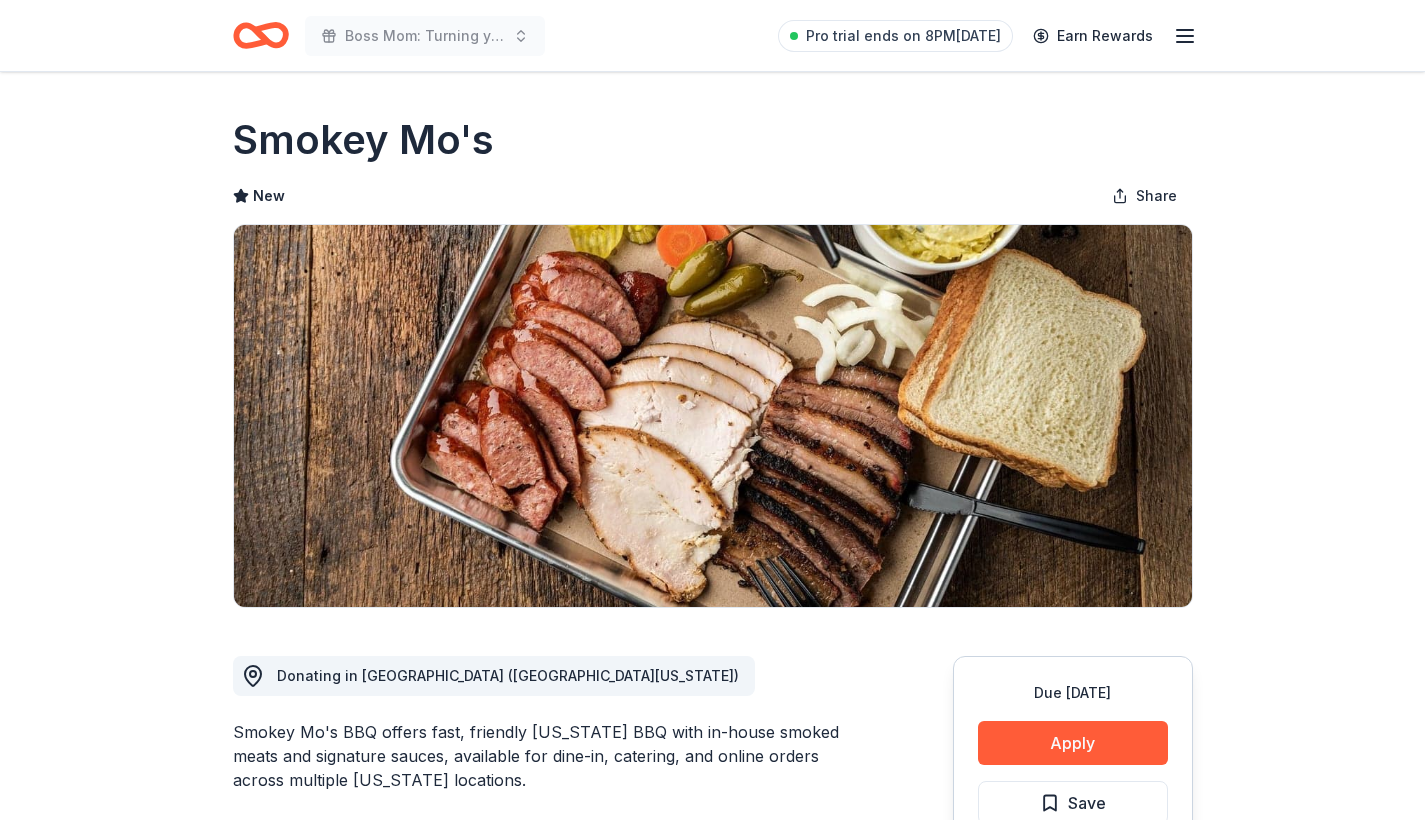 scroll, scrollTop: 0, scrollLeft: 0, axis: both 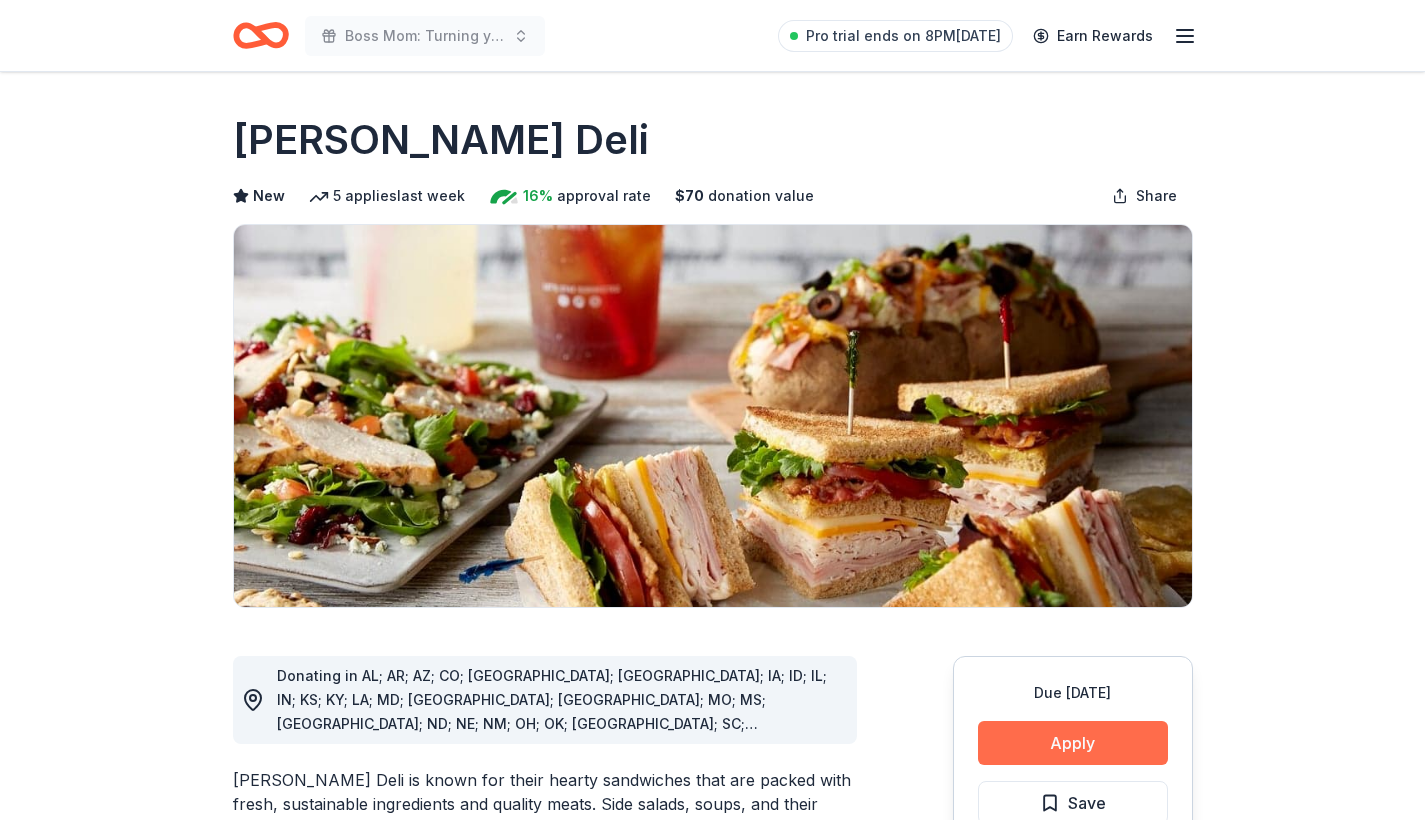 click on "Apply" at bounding box center [1073, 743] 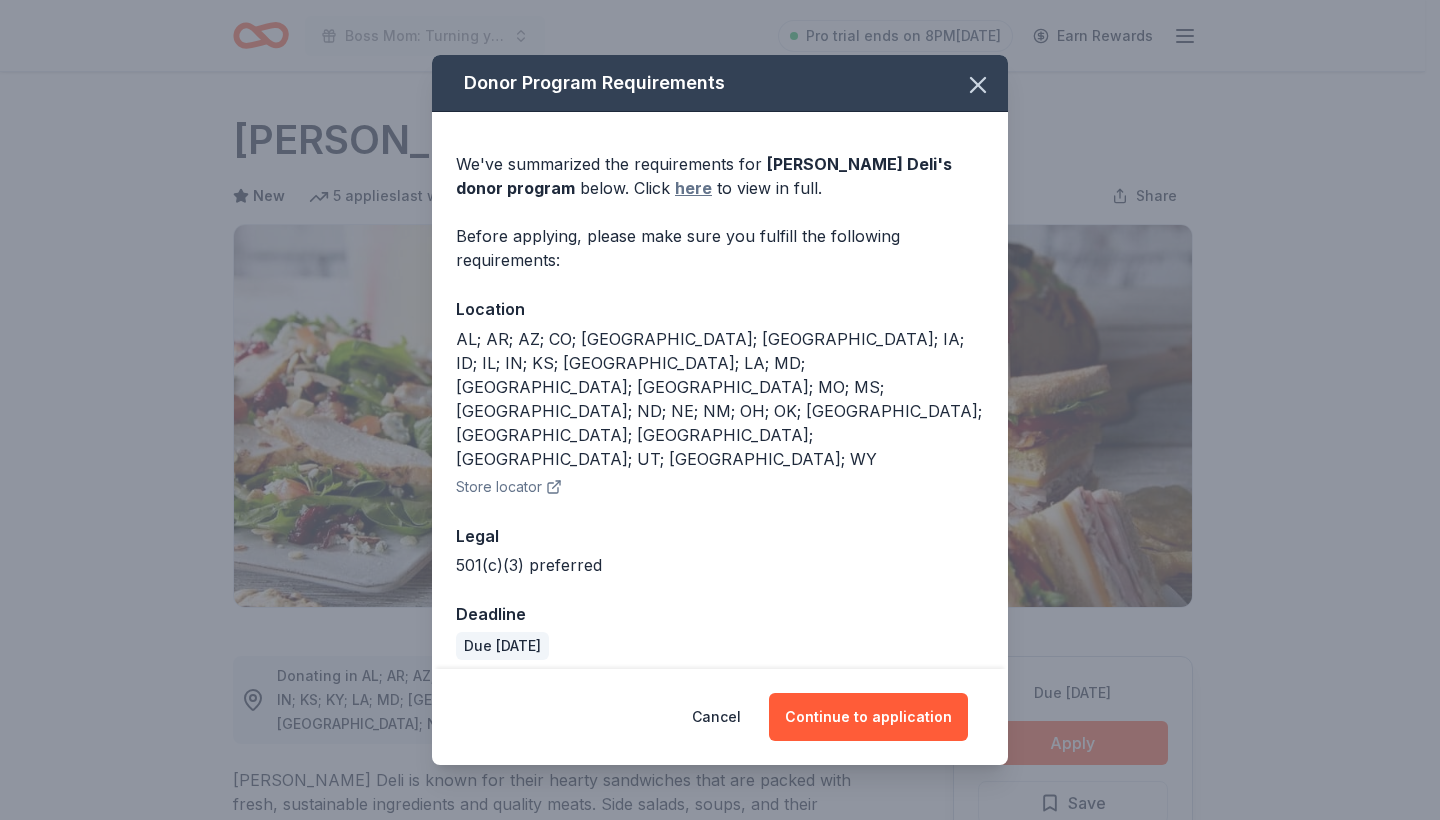 click on "here" at bounding box center (693, 188) 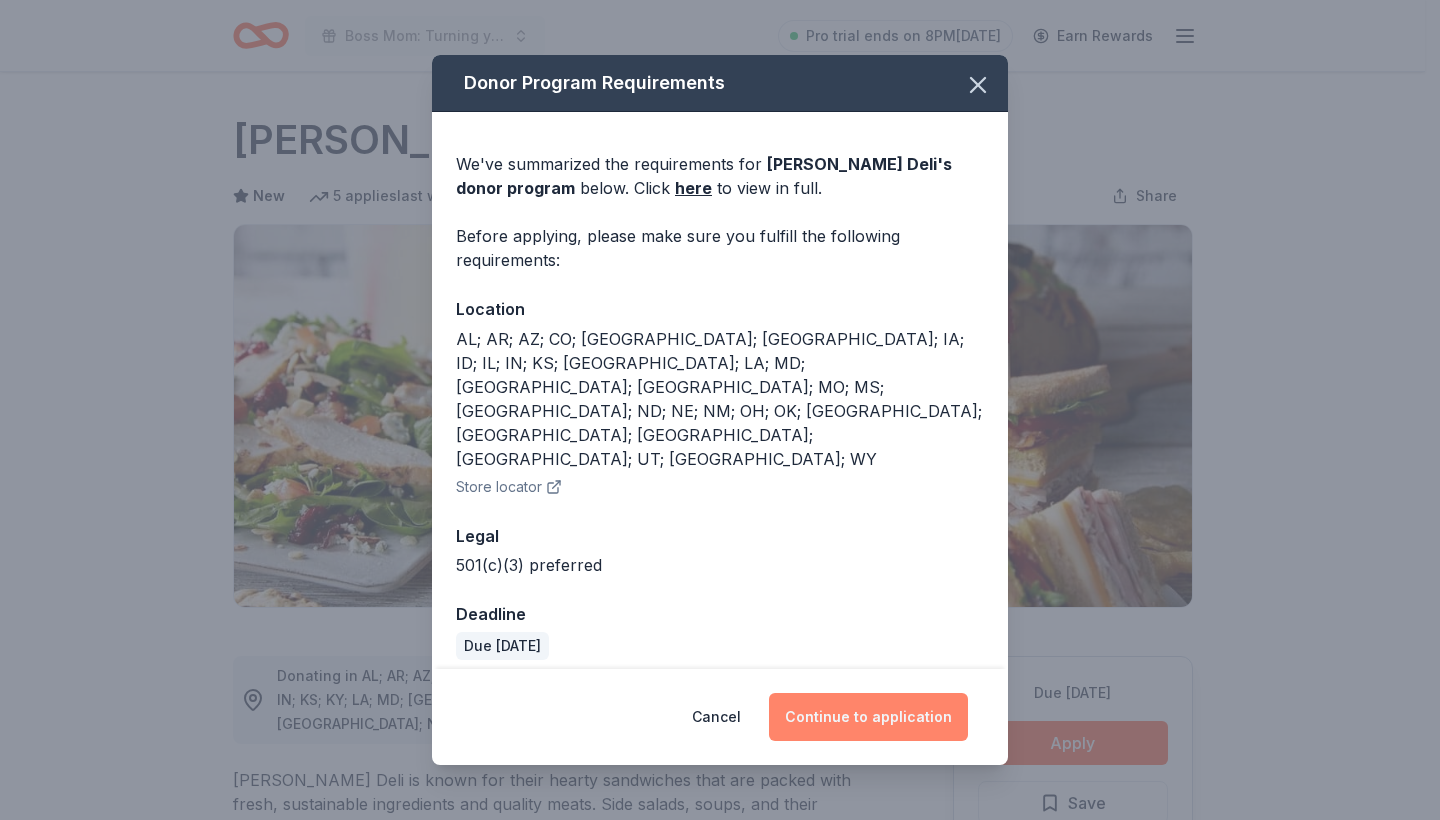 click on "Continue to application" at bounding box center [868, 717] 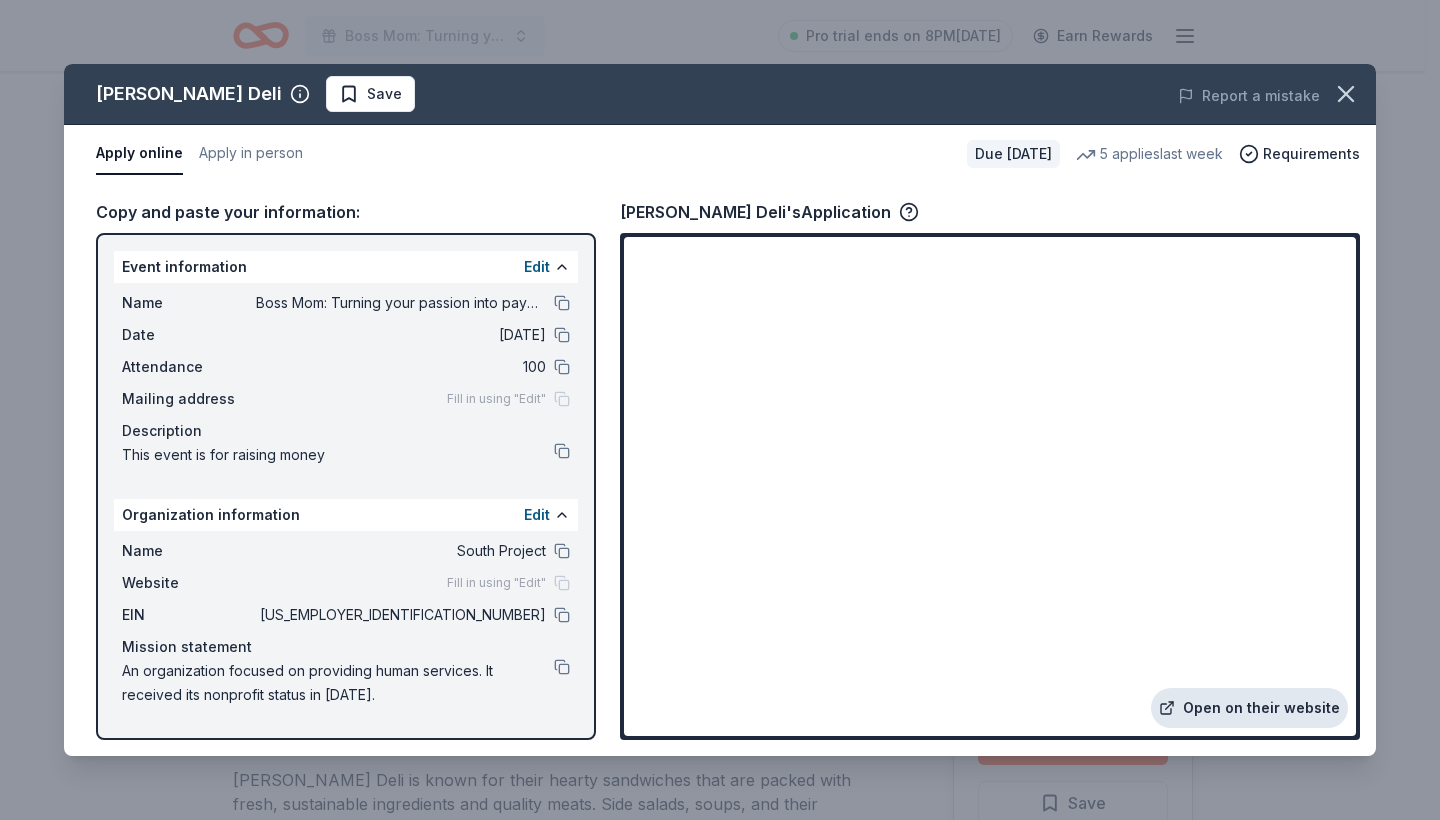 click on "Open on their website" at bounding box center [1249, 708] 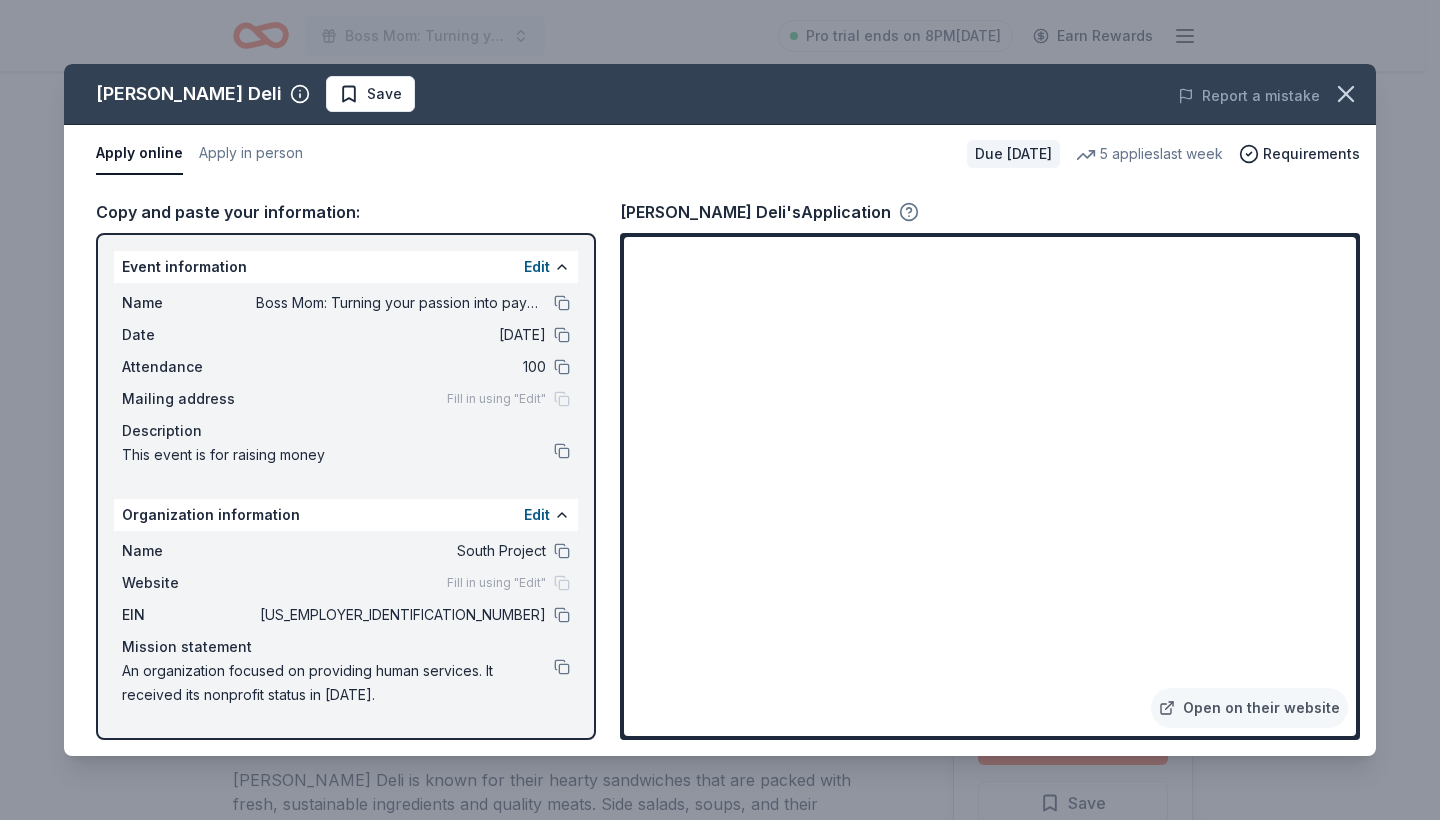 click 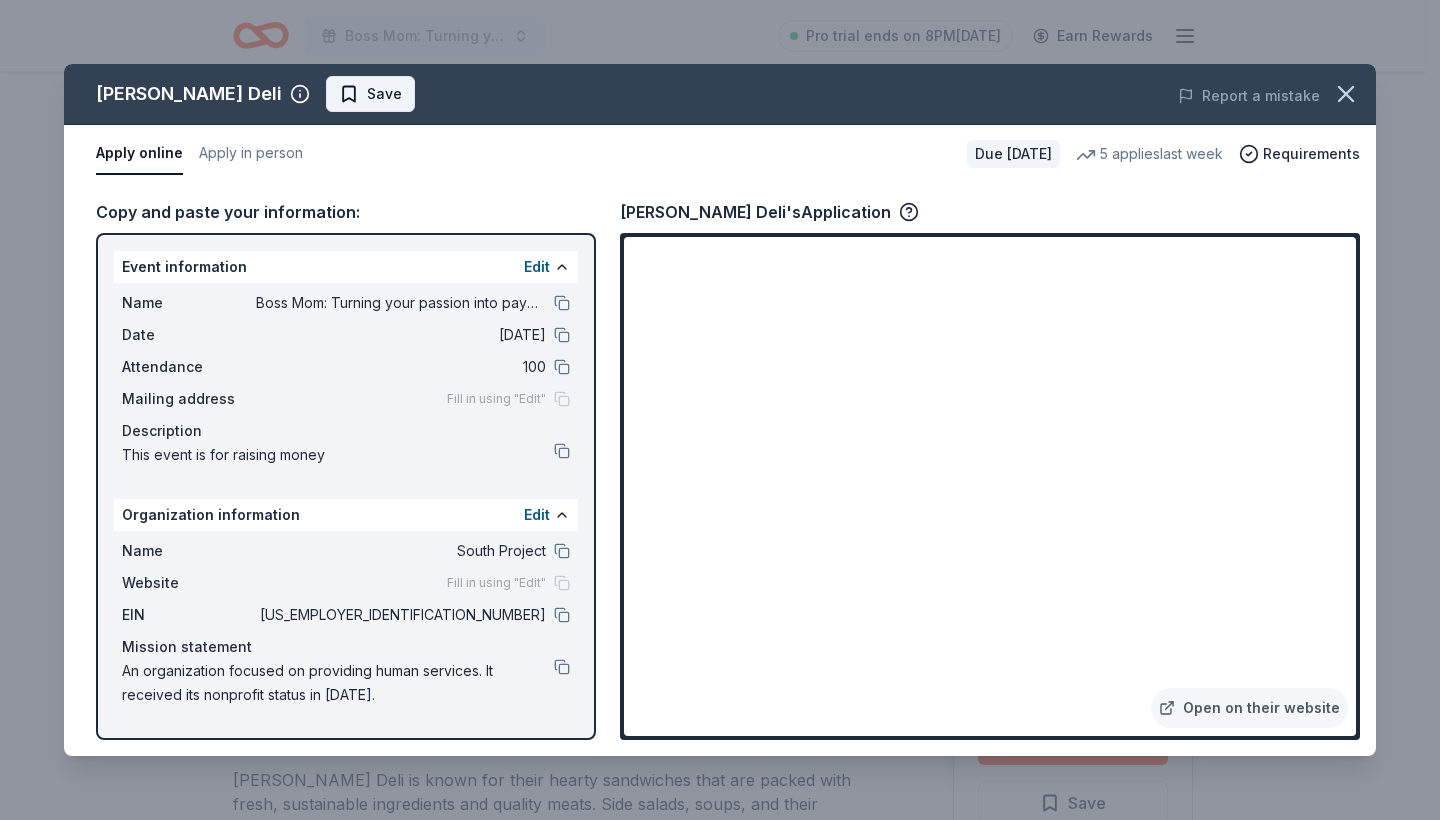 click on "Save" at bounding box center (384, 94) 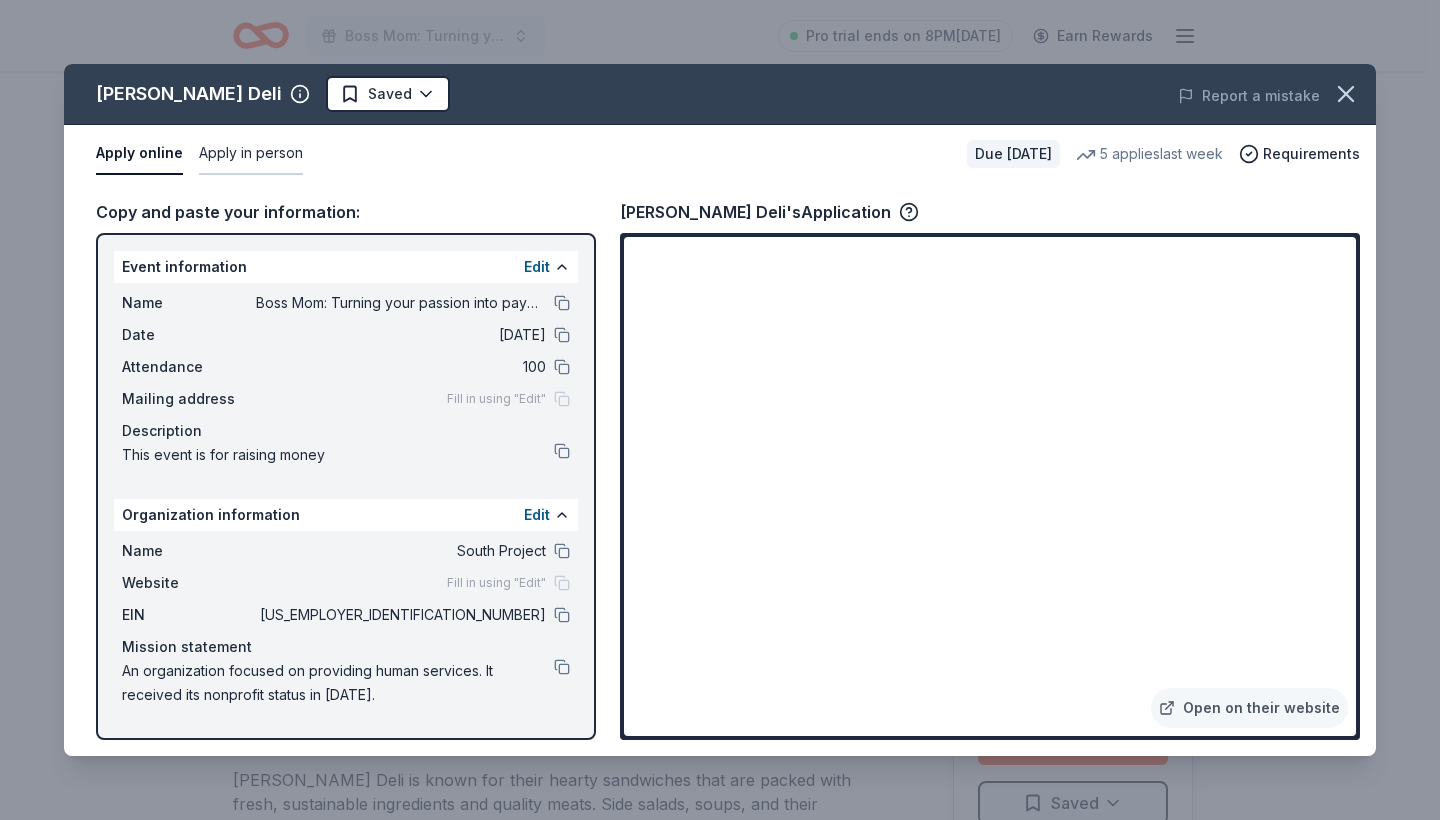 click on "Apply in person" at bounding box center [251, 154] 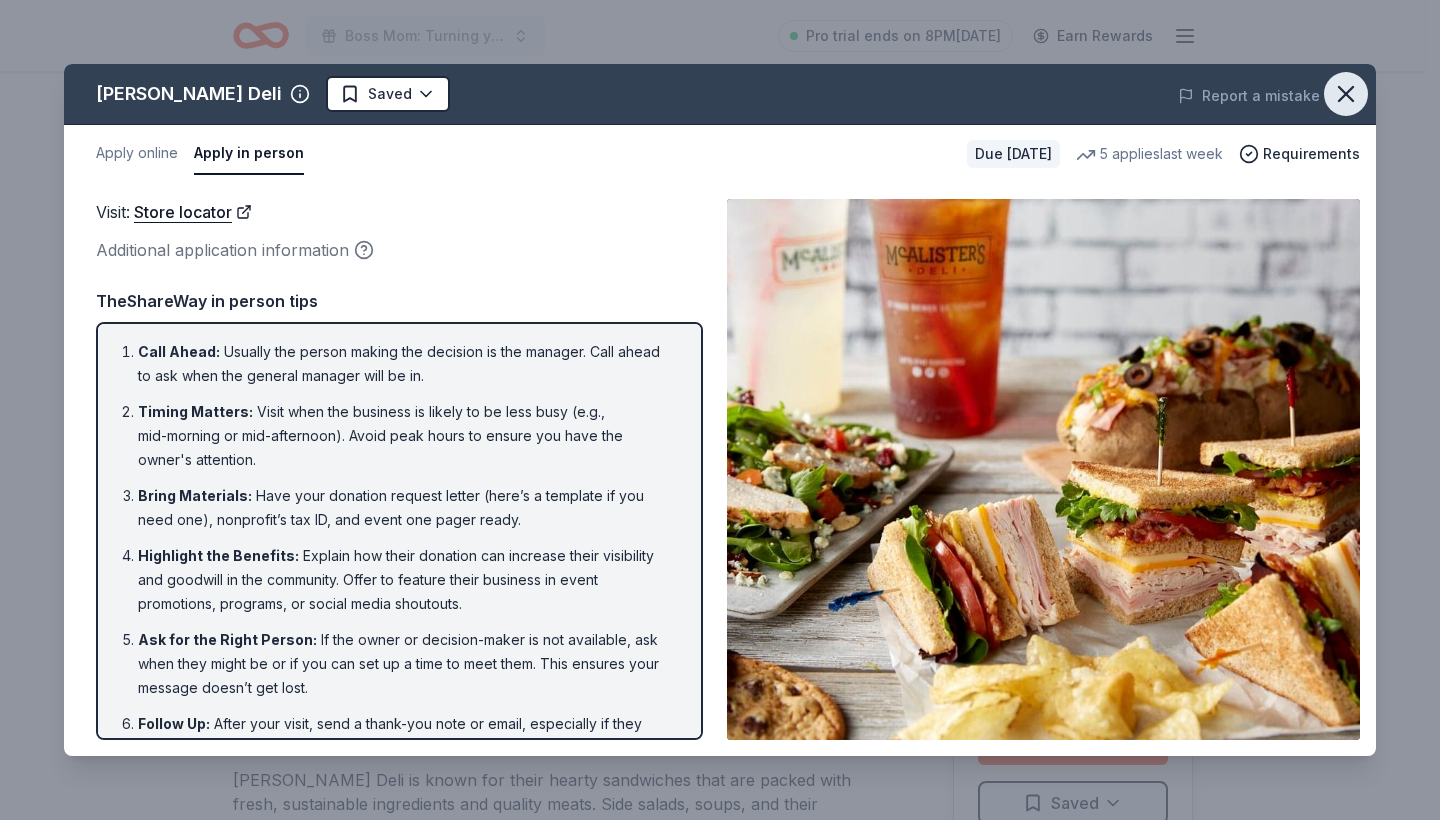 click 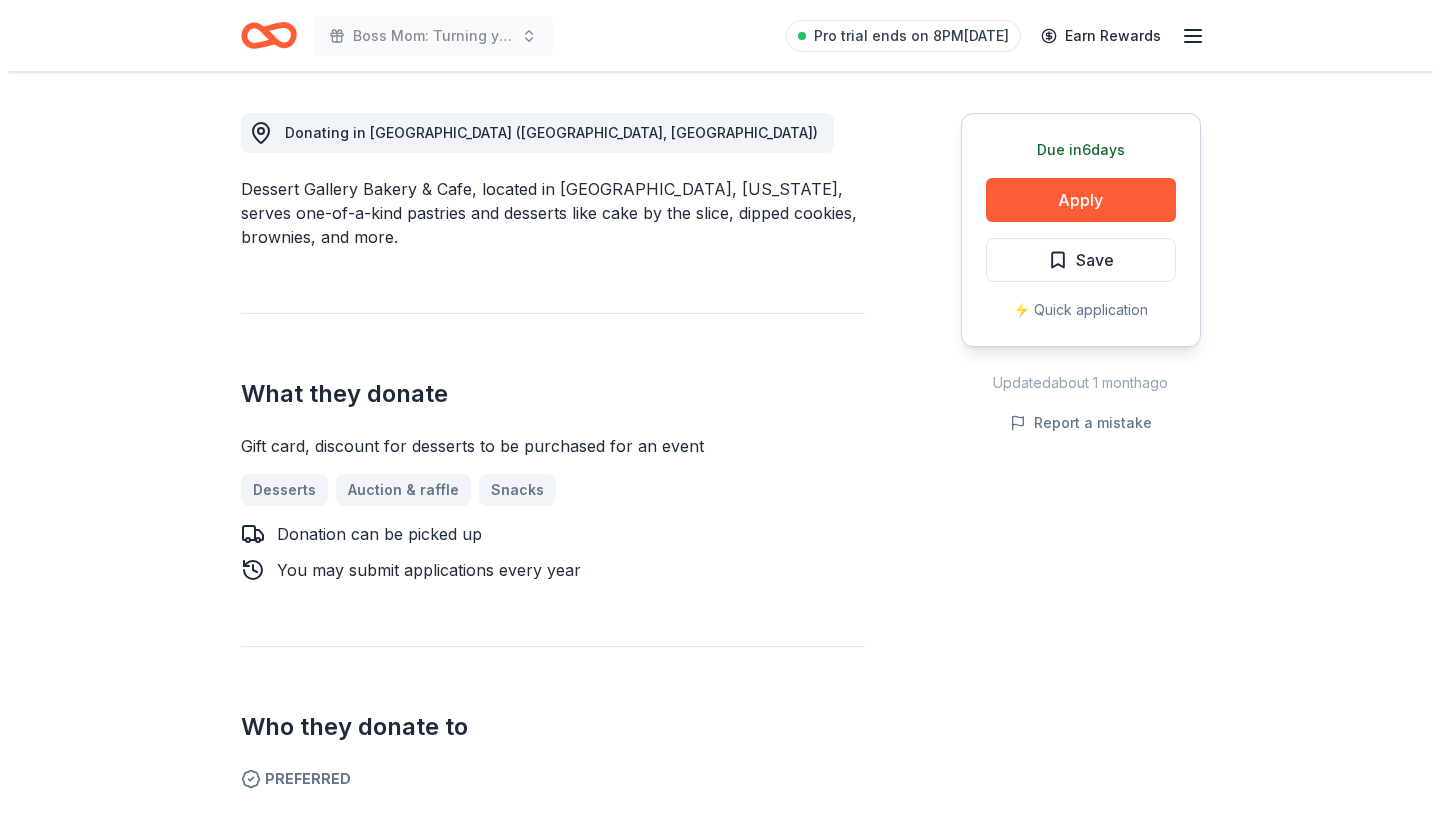 scroll, scrollTop: 537, scrollLeft: 0, axis: vertical 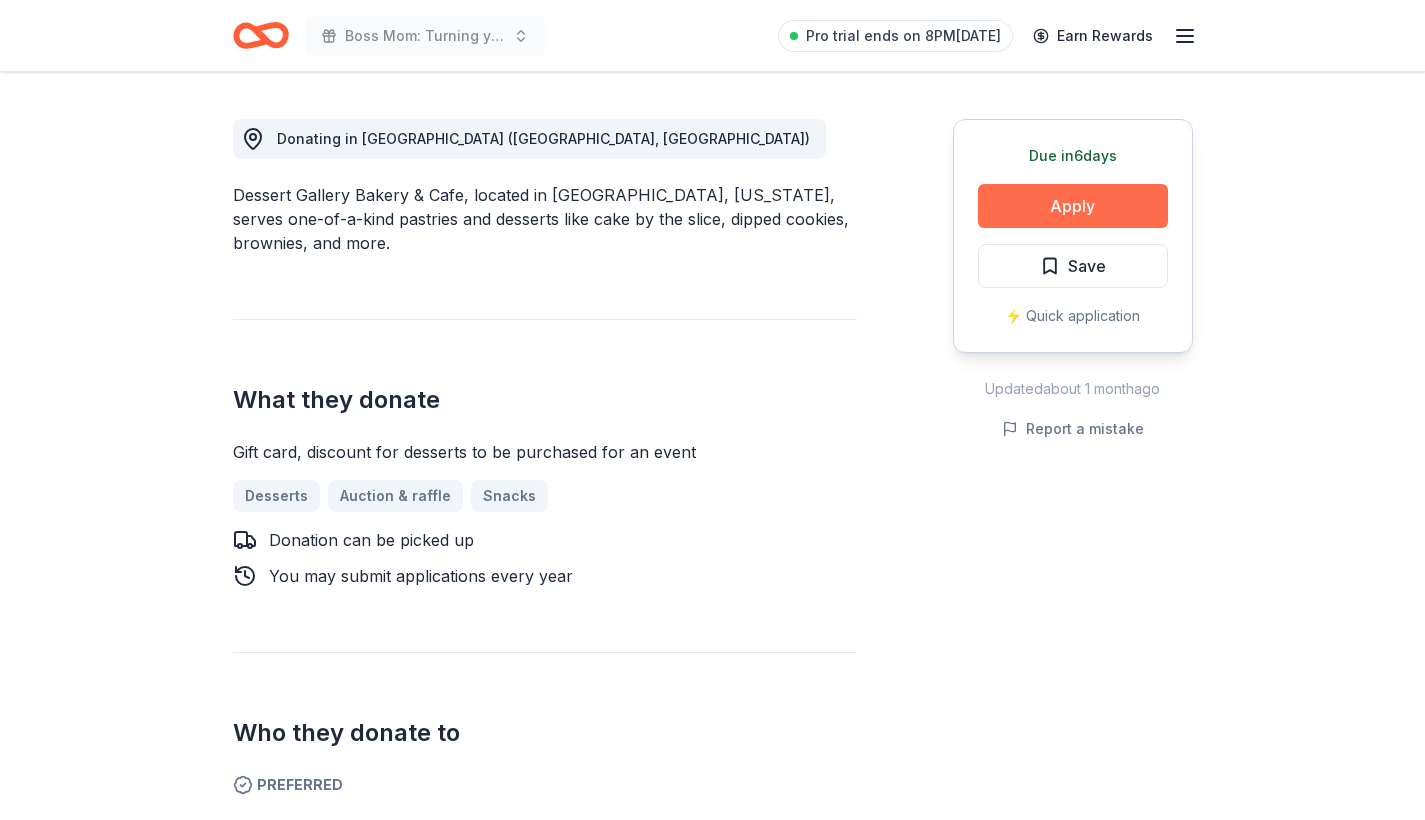 click on "Apply" at bounding box center (1073, 206) 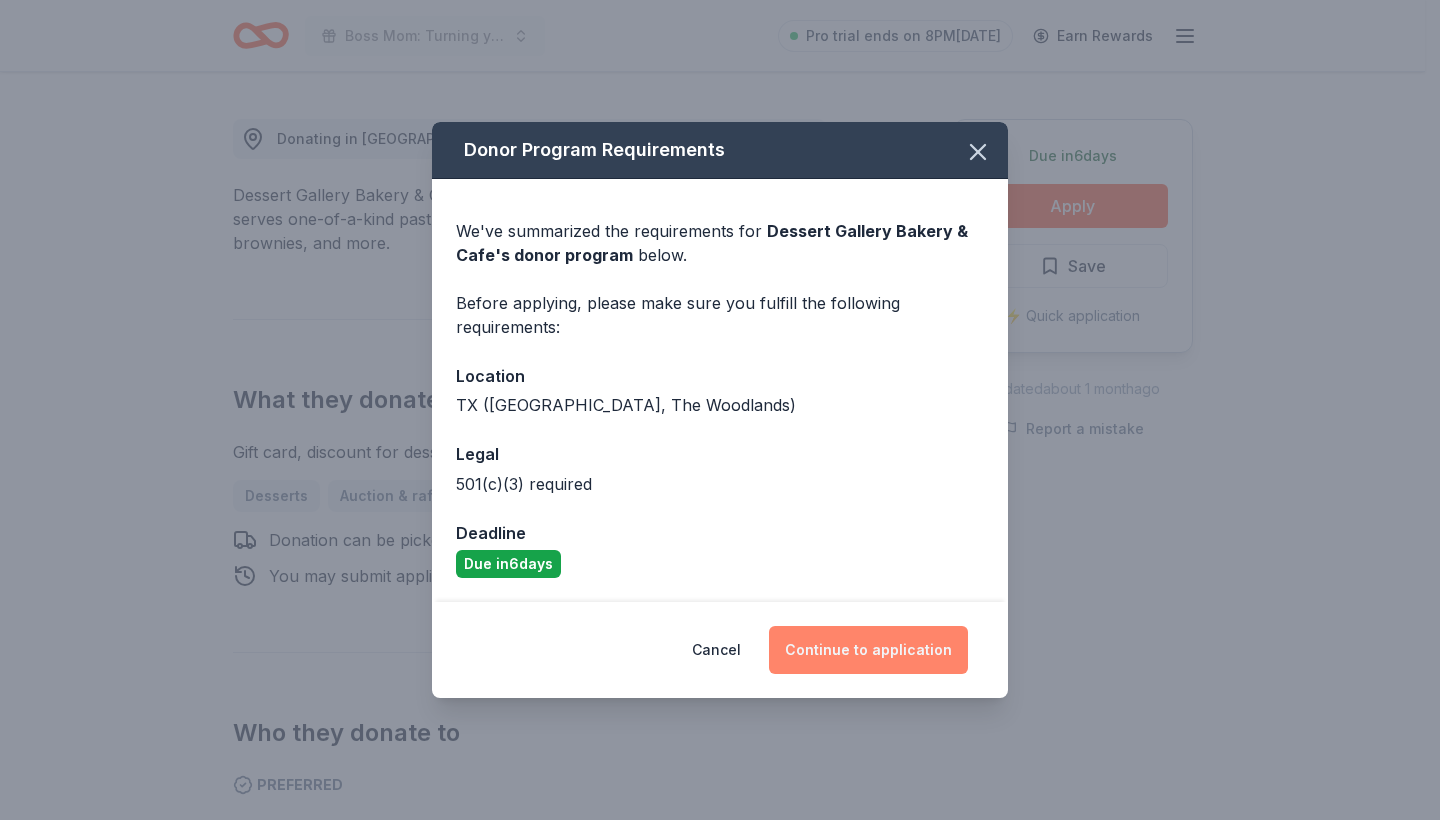 click on "Continue to application" at bounding box center [868, 650] 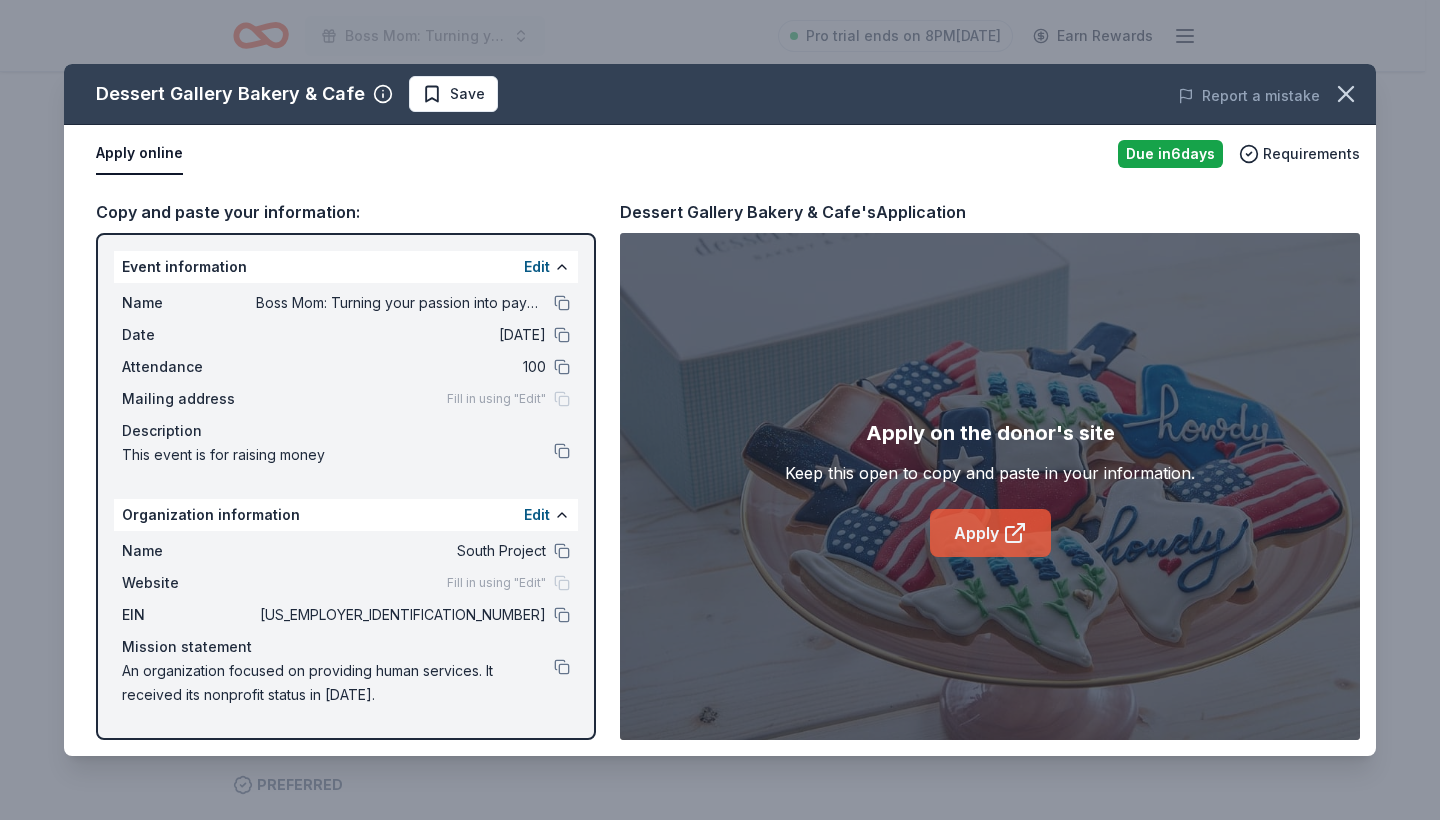 click on "Apply" at bounding box center [990, 533] 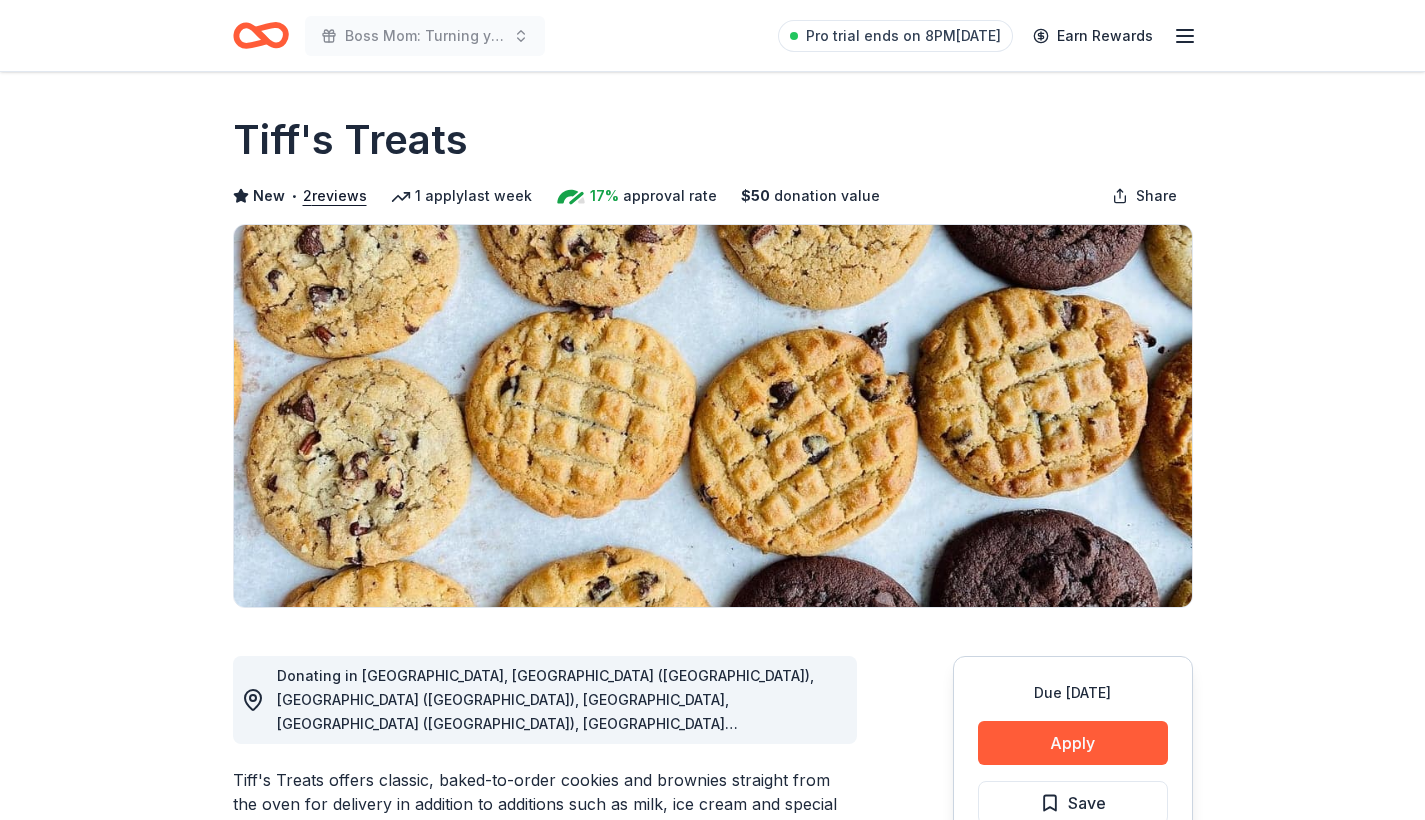 scroll, scrollTop: 0, scrollLeft: 0, axis: both 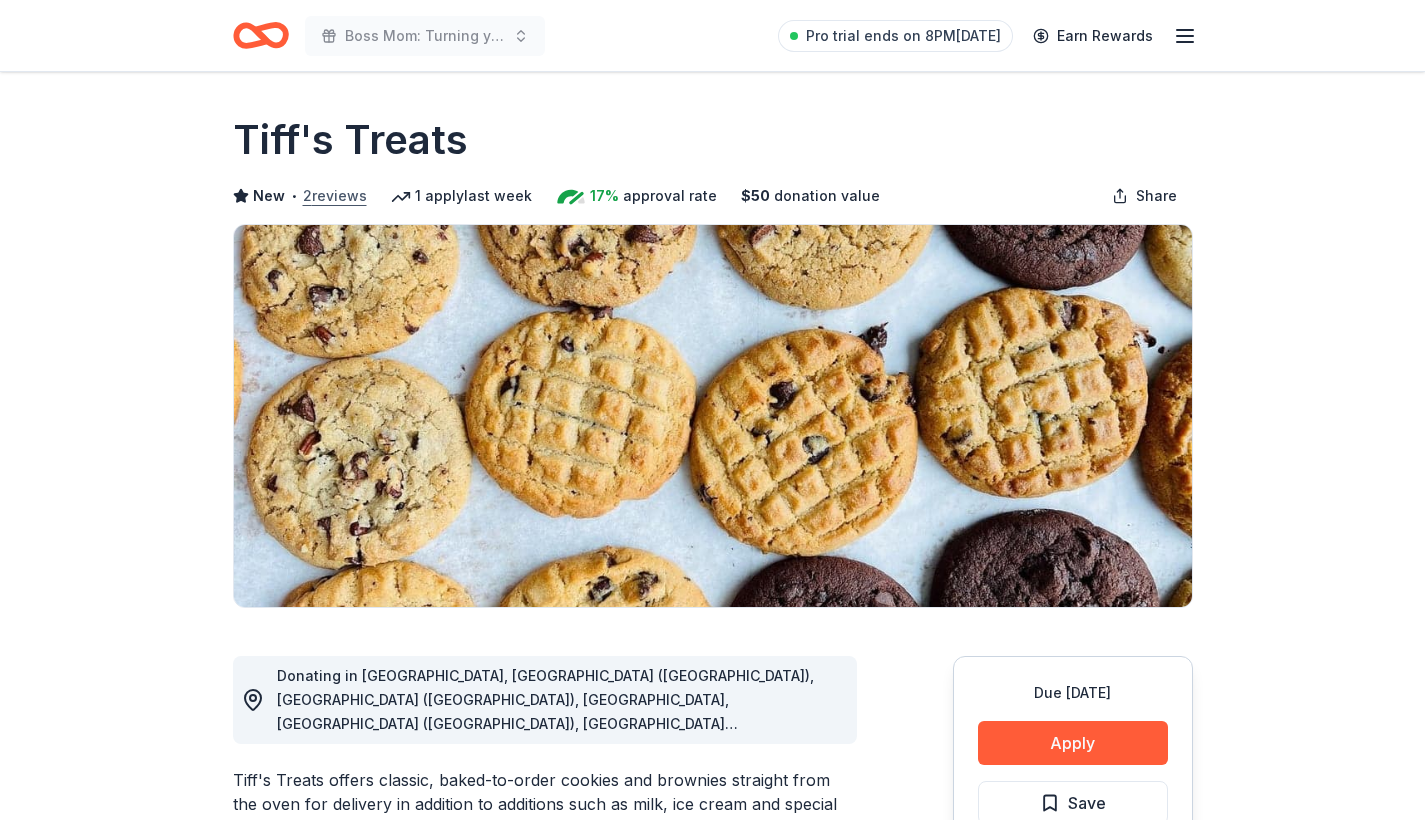 click on "2  reviews" at bounding box center (335, 196) 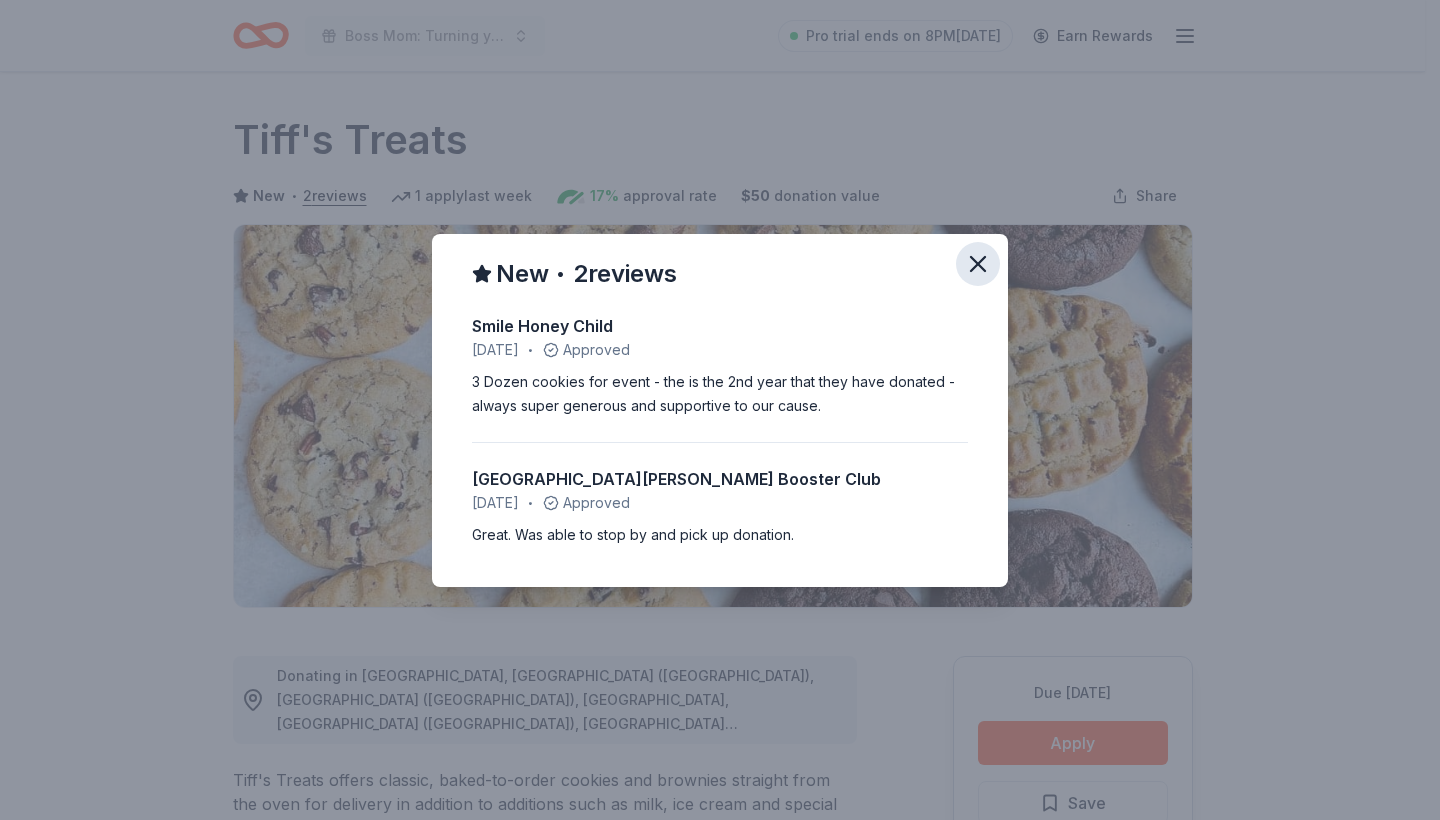 click 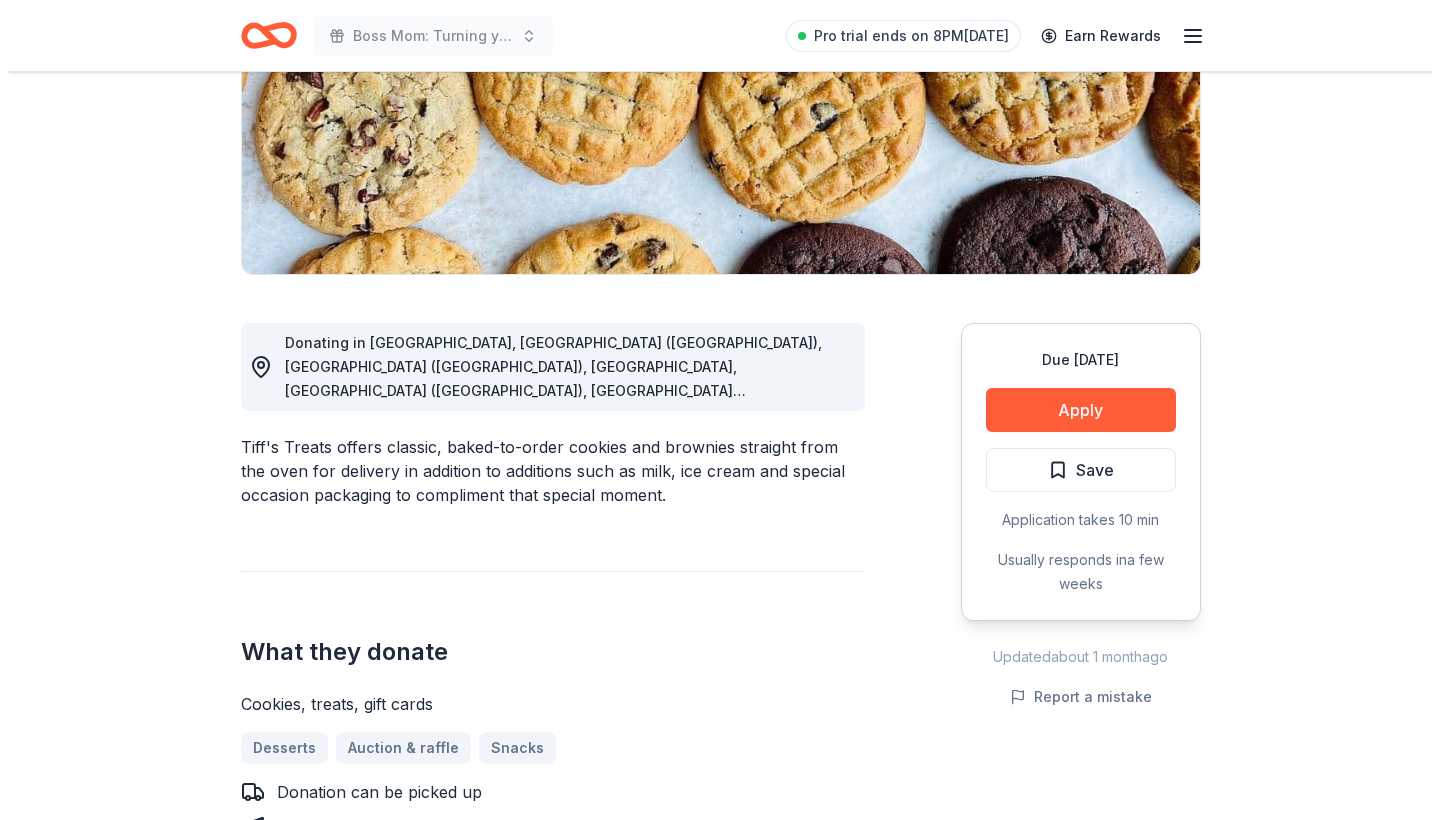 scroll, scrollTop: 534, scrollLeft: 0, axis: vertical 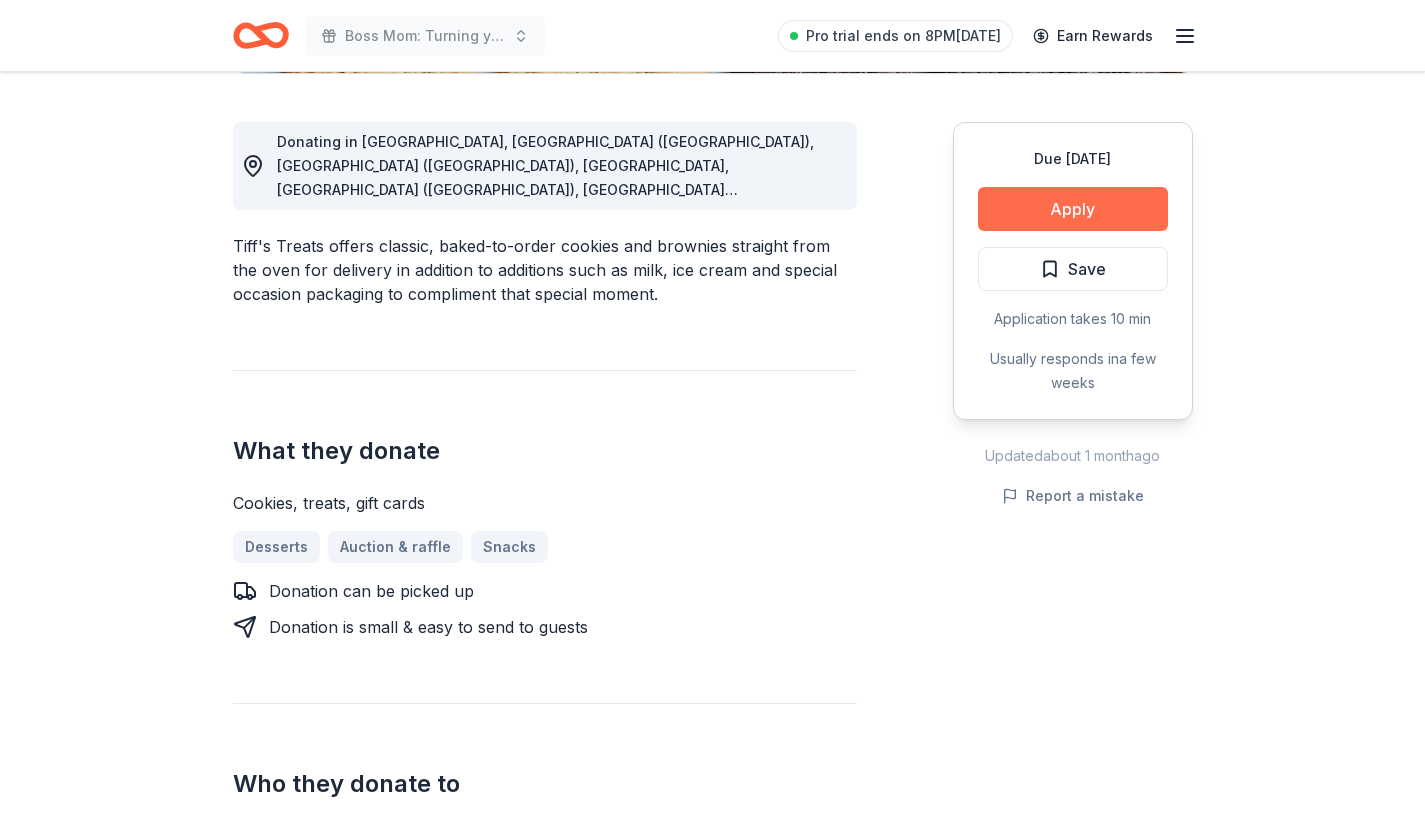 click on "Apply" at bounding box center (1073, 209) 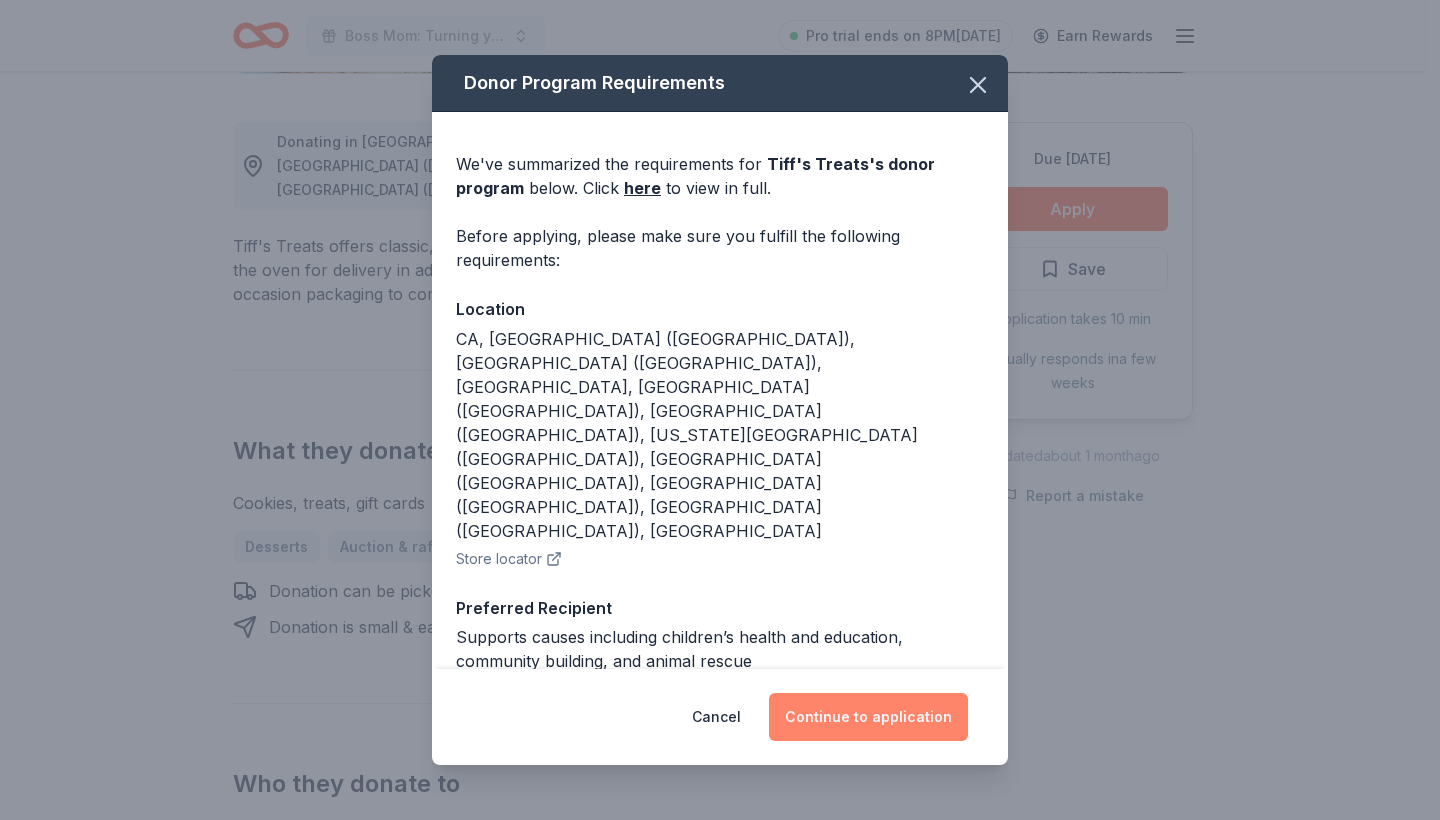 click on "Continue to application" at bounding box center [868, 717] 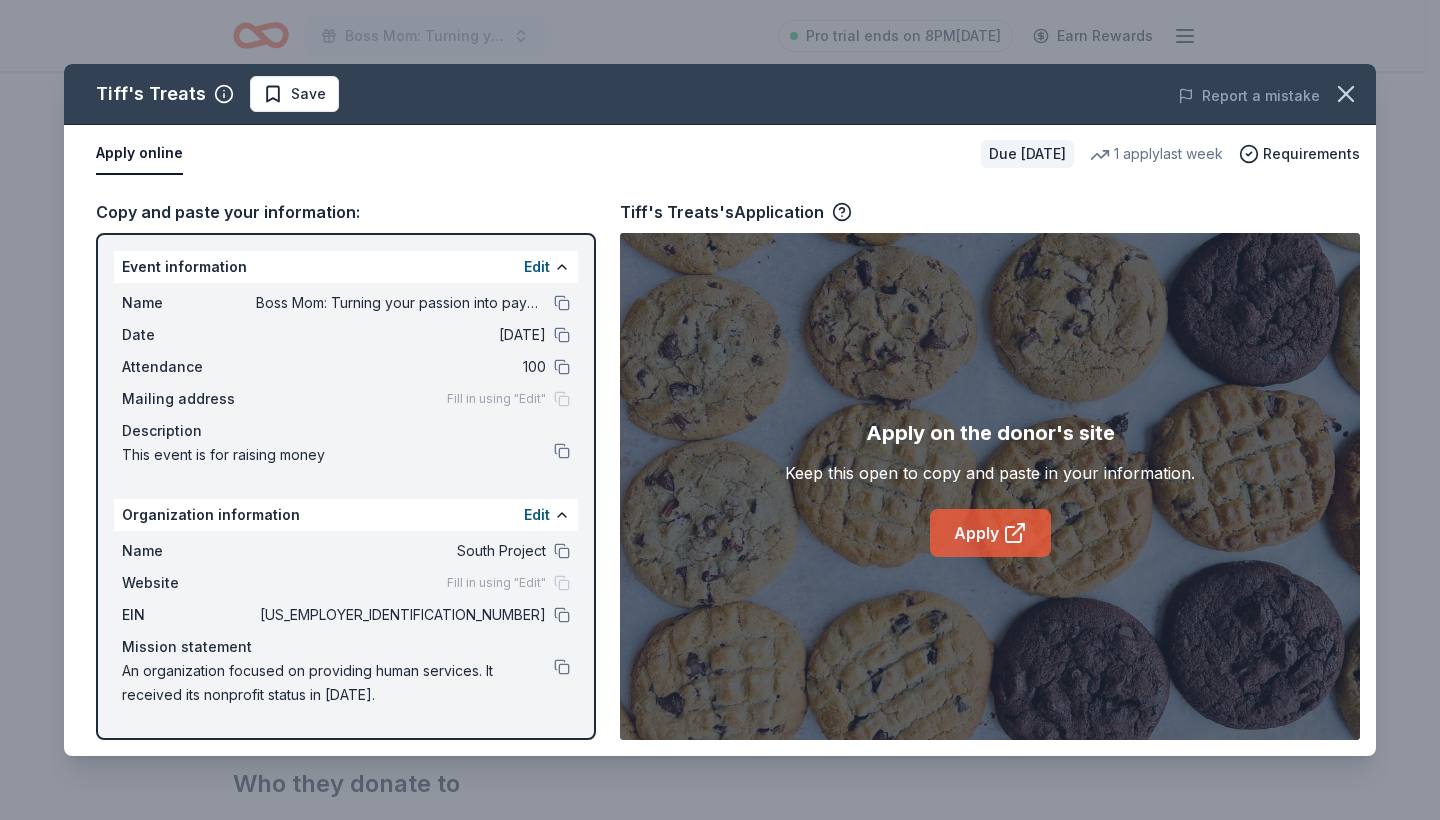 click on "Apply" at bounding box center [990, 533] 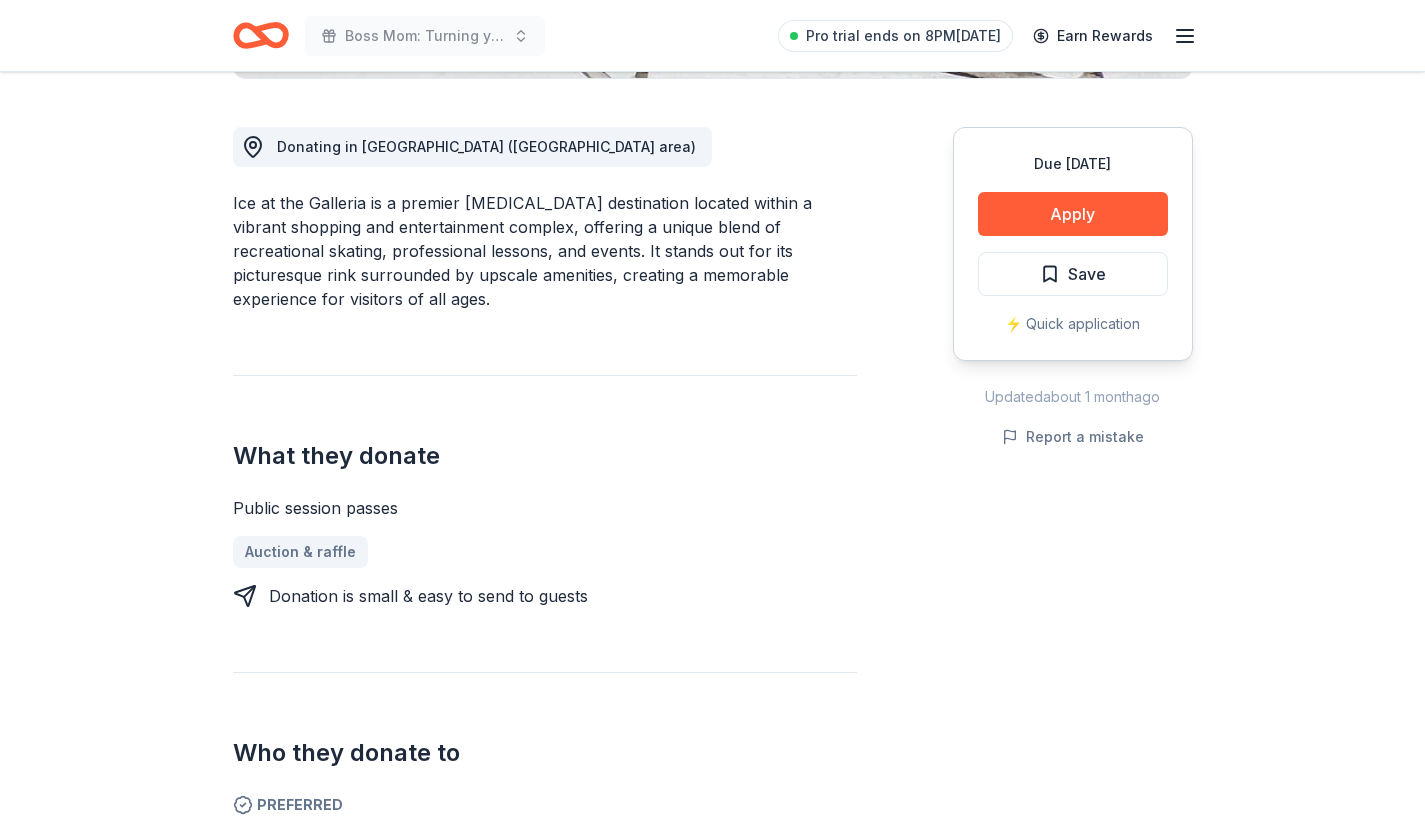scroll, scrollTop: 605, scrollLeft: 0, axis: vertical 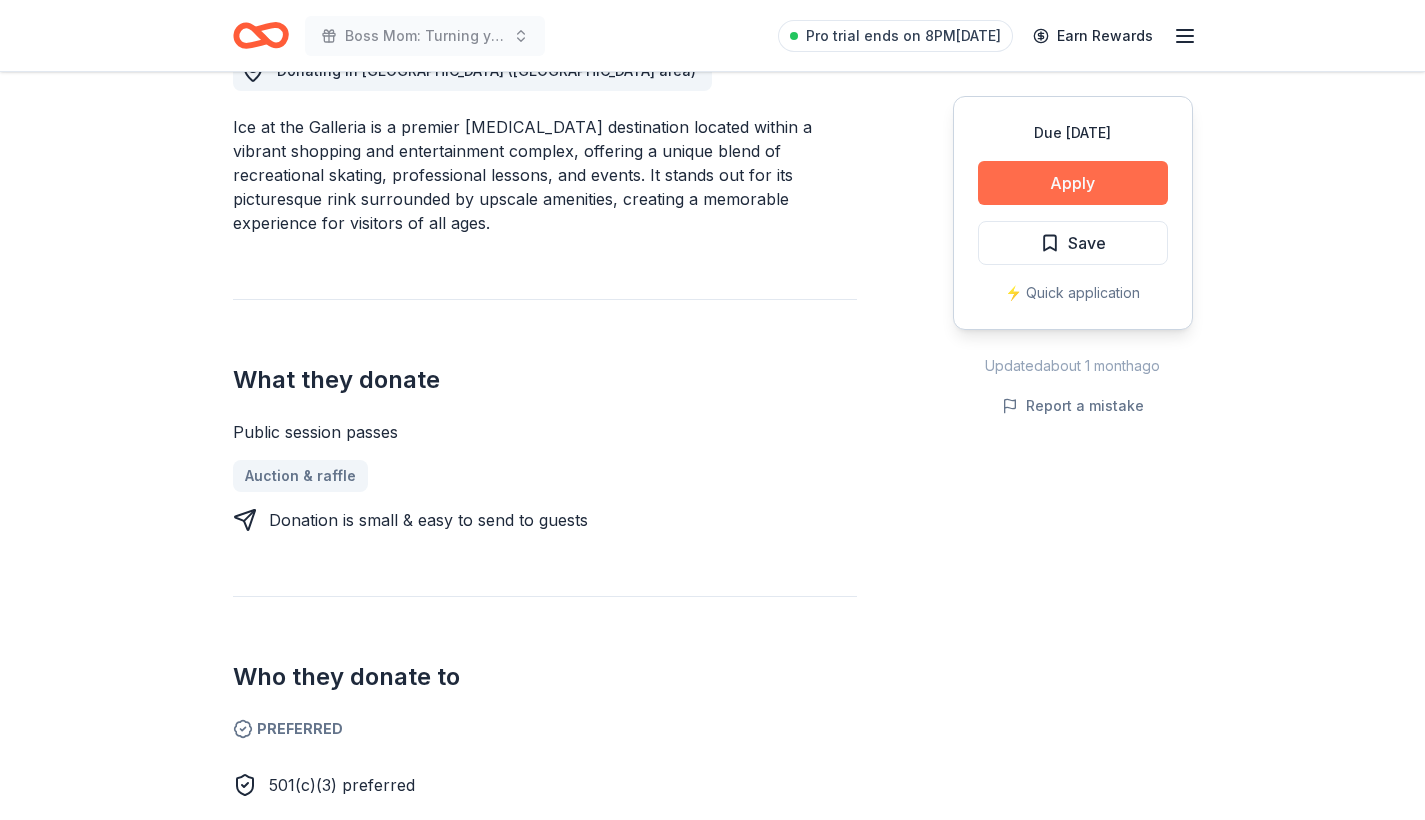 click on "Apply" at bounding box center (1073, 183) 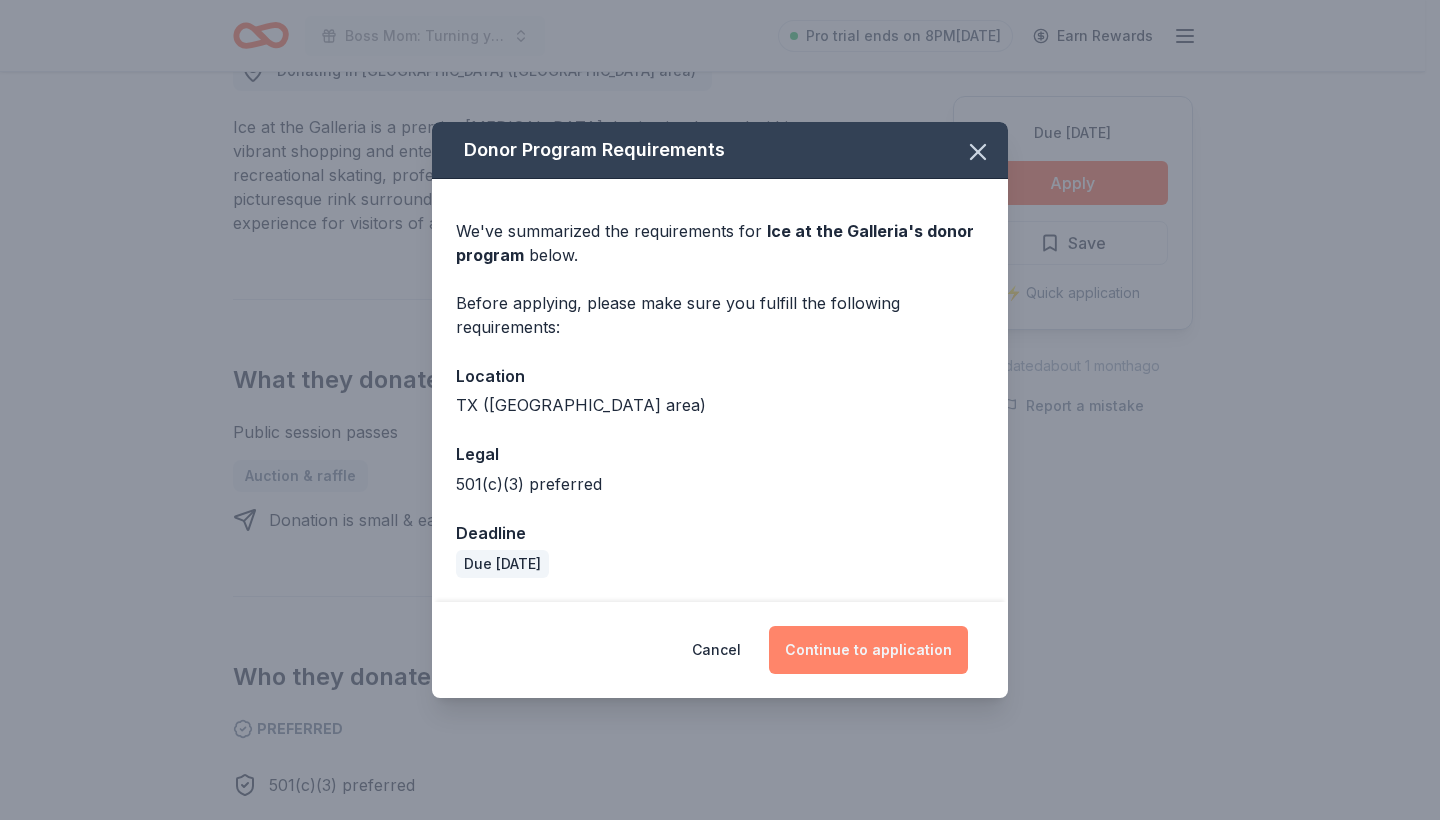 click on "Continue to application" at bounding box center [868, 650] 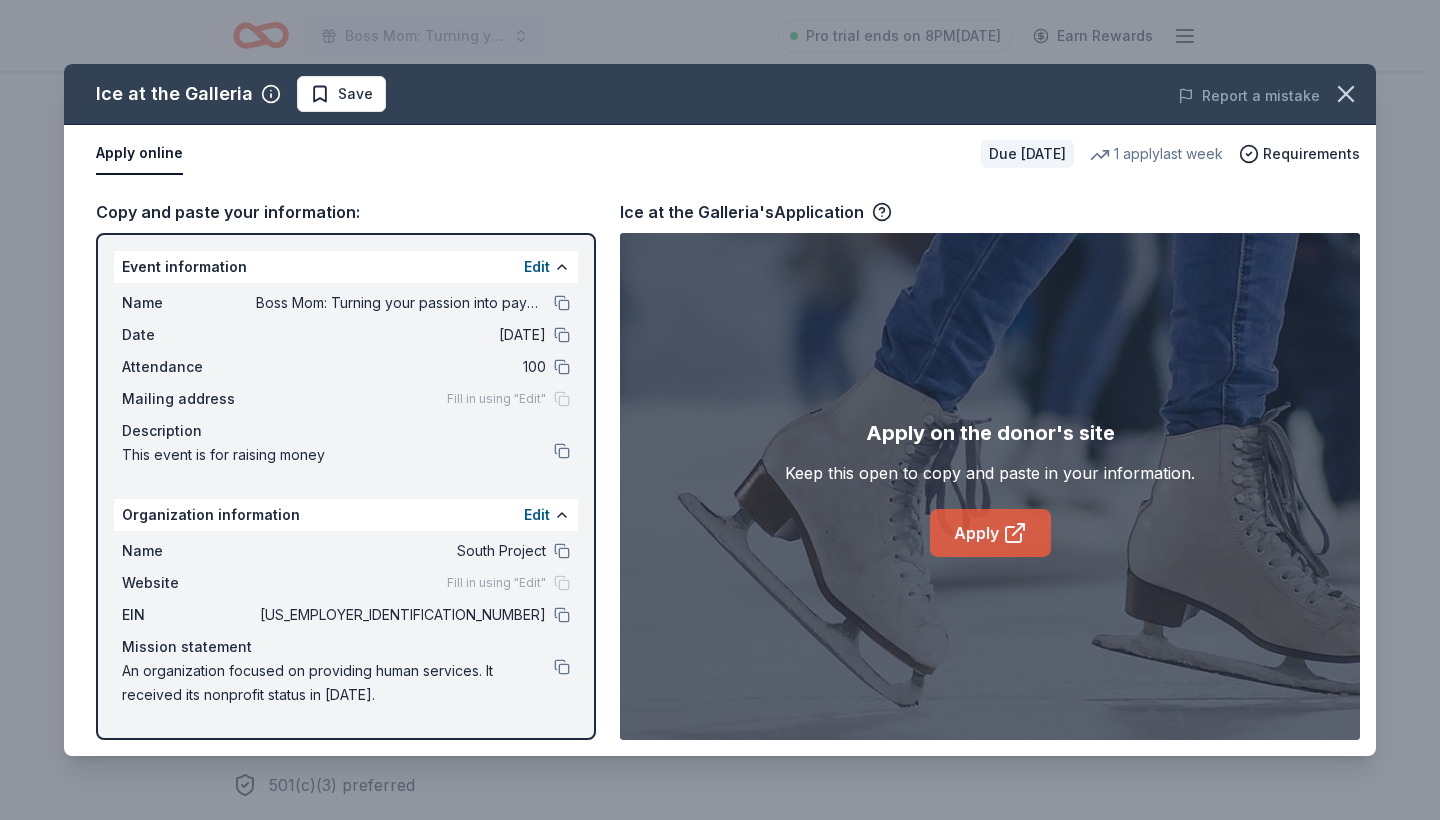 click on "Apply" at bounding box center [990, 533] 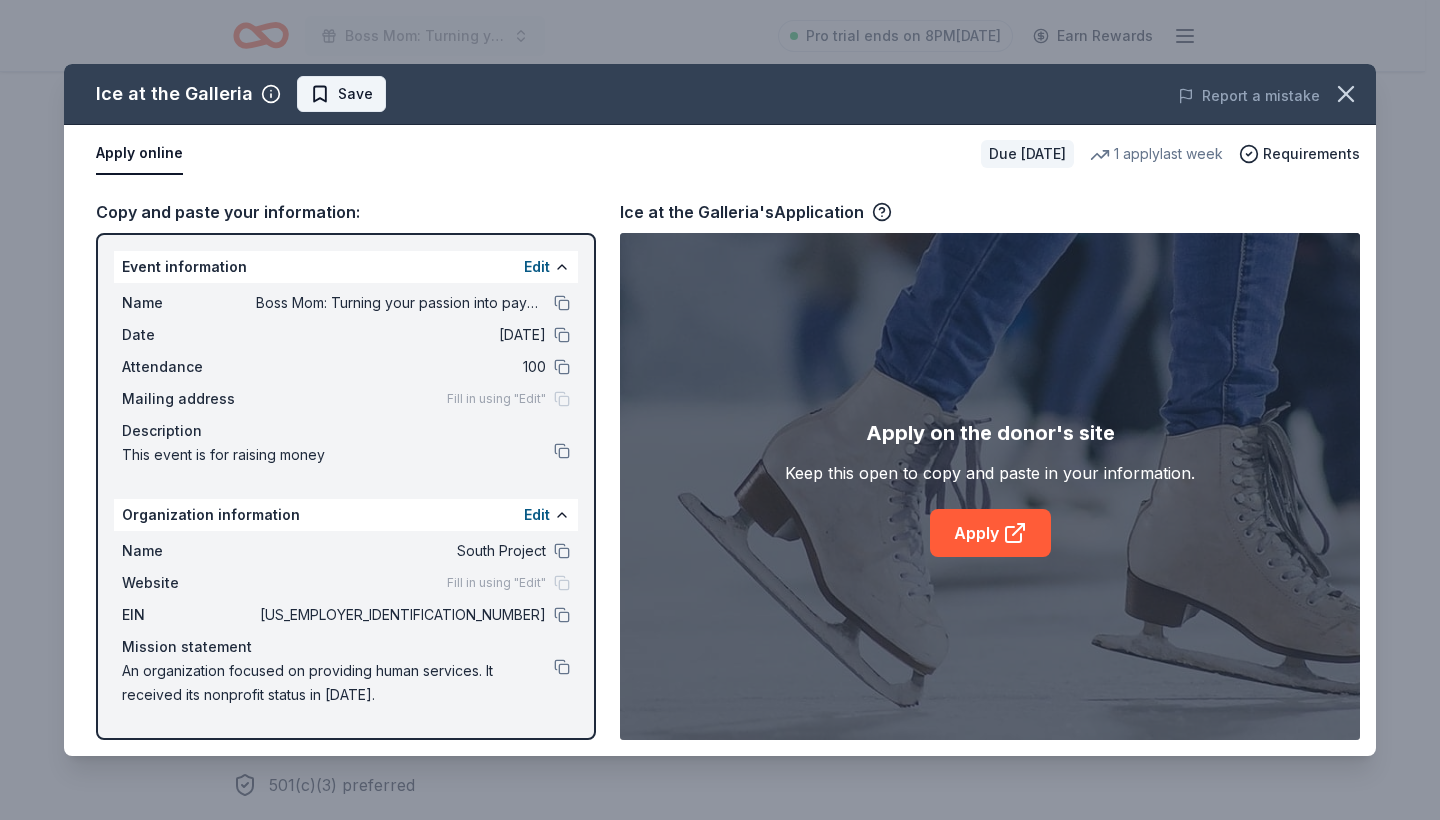 click on "Save" at bounding box center (355, 94) 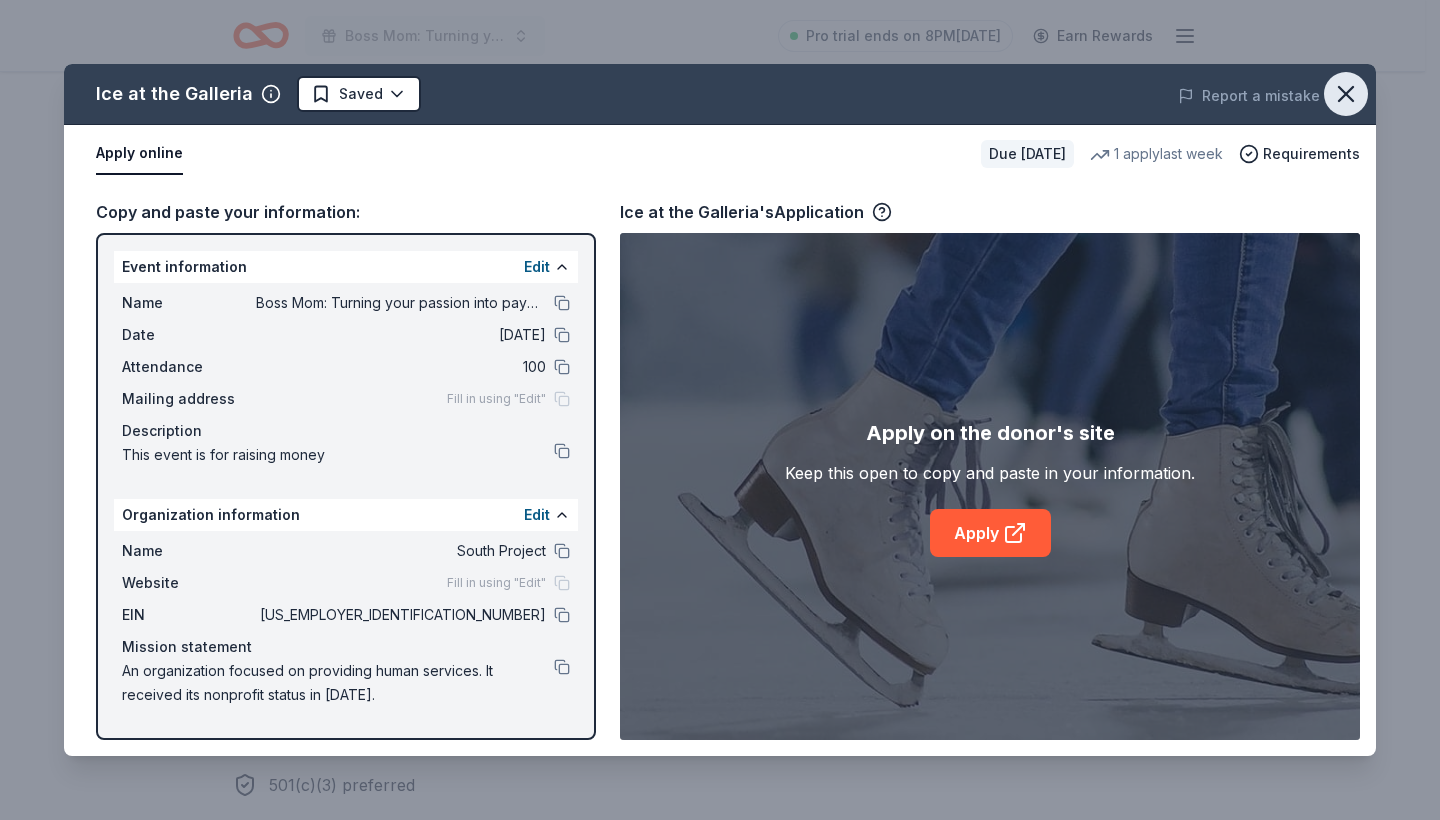 click 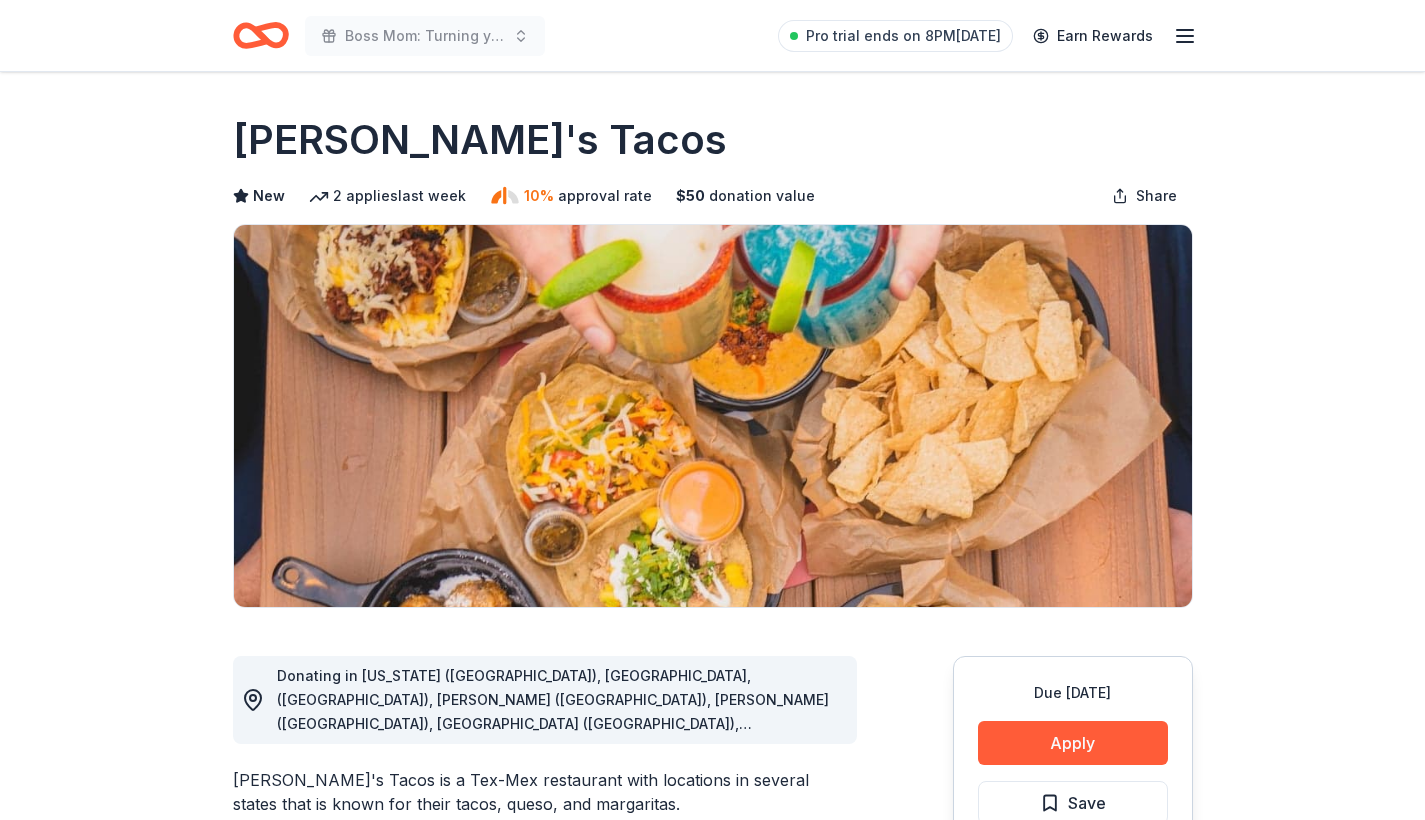 scroll, scrollTop: 0, scrollLeft: 0, axis: both 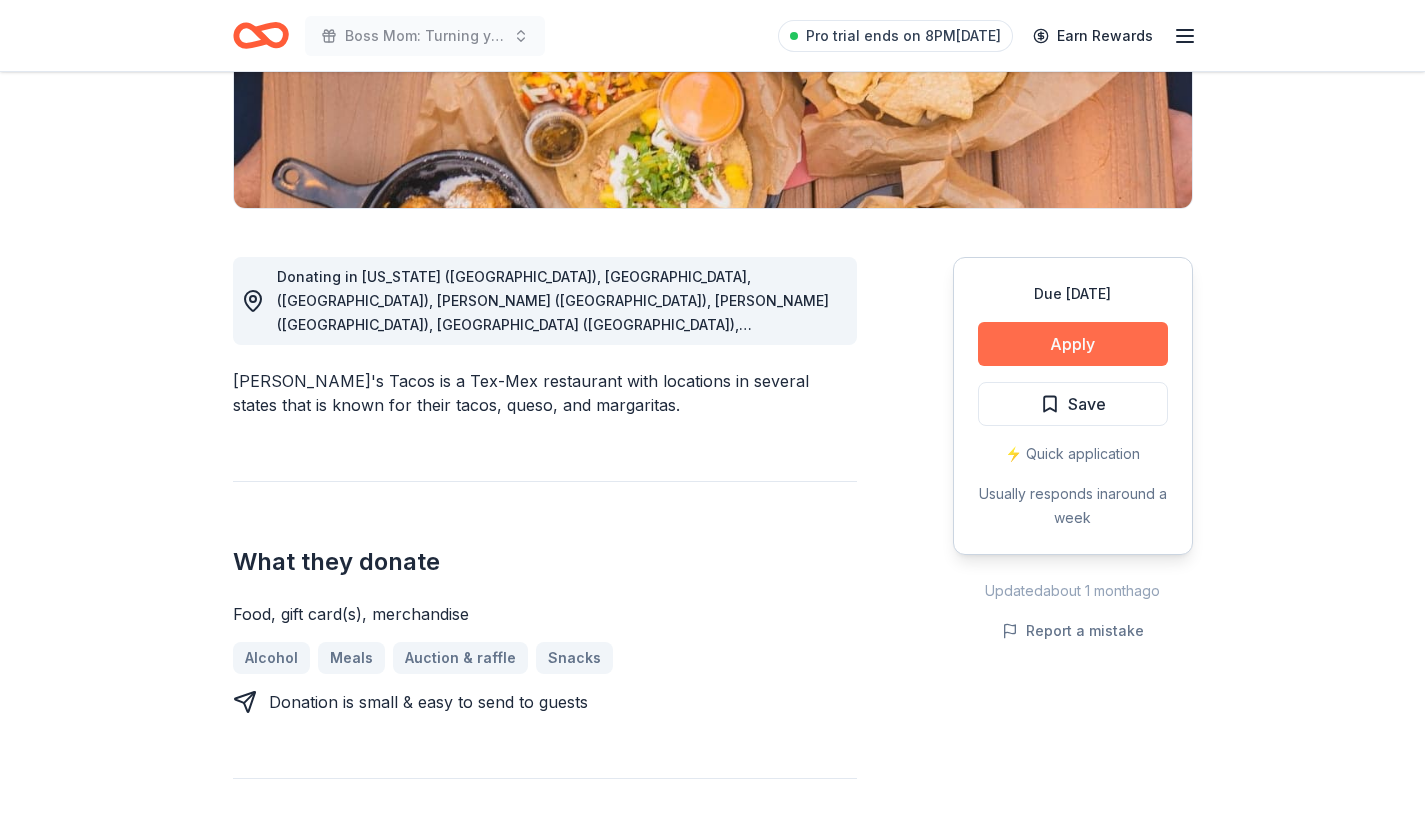 click on "Apply" at bounding box center [1073, 344] 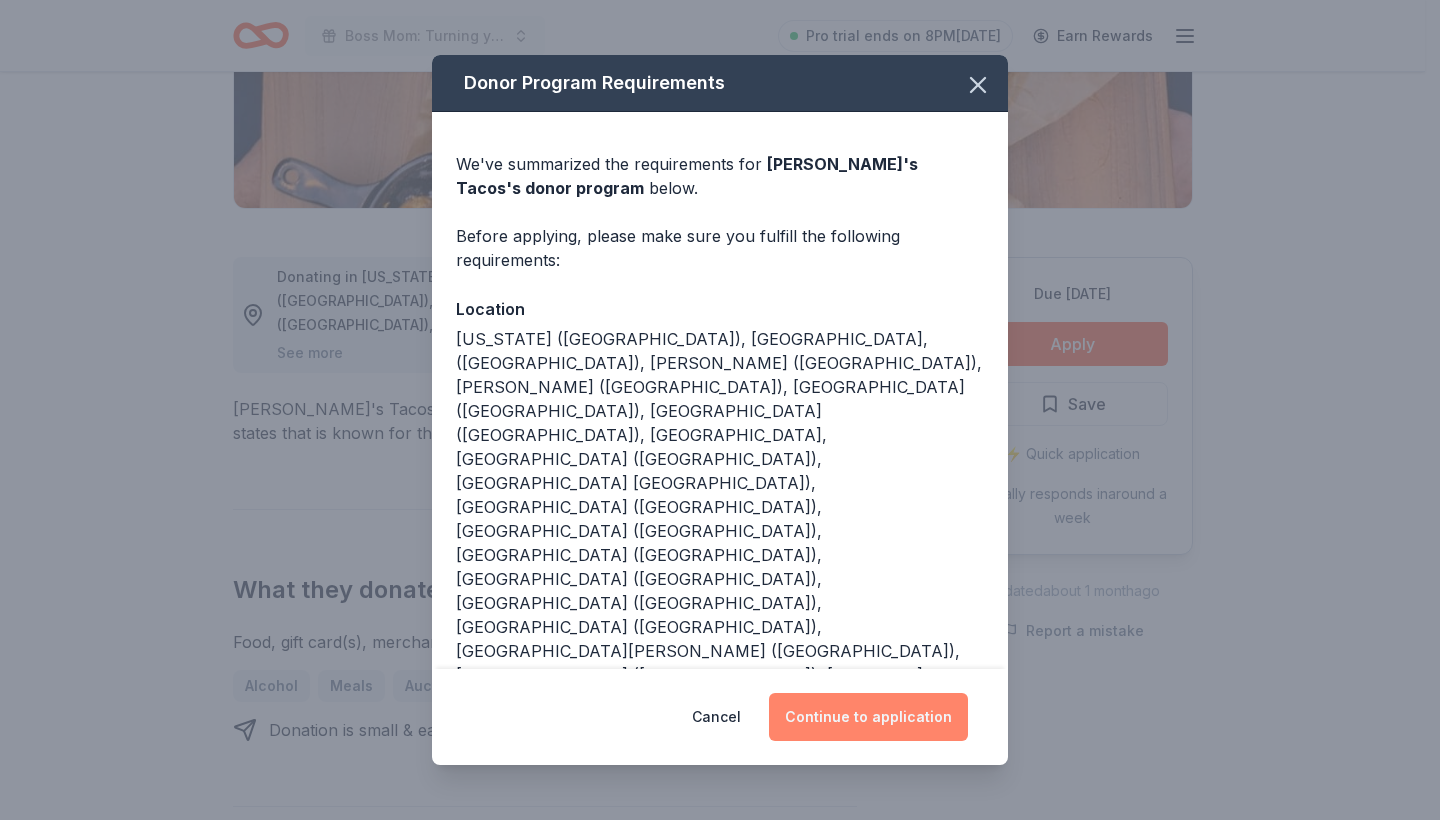 click on "Continue to application" at bounding box center [868, 717] 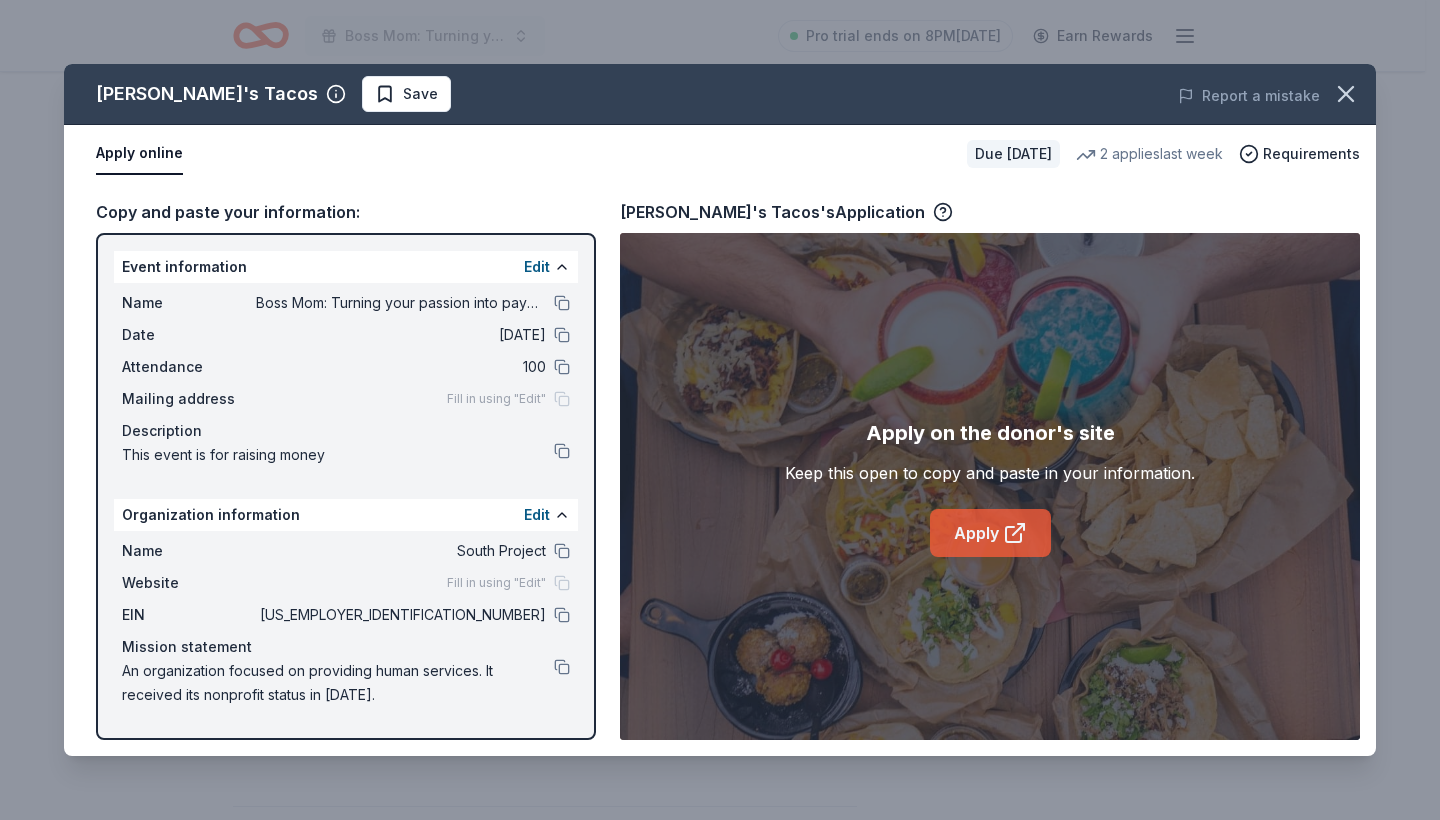 click on "Apply" at bounding box center (990, 533) 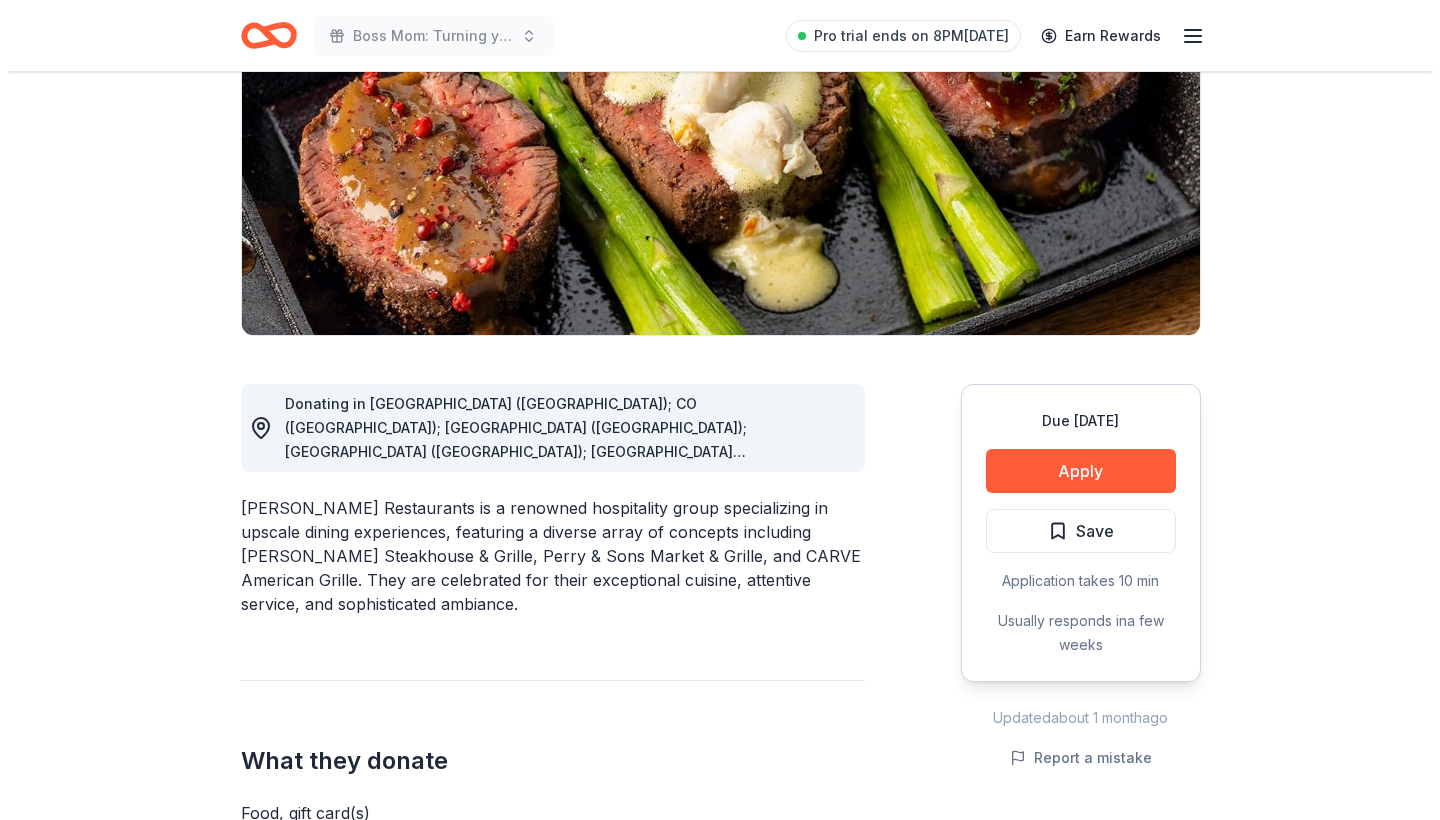 scroll, scrollTop: 275, scrollLeft: 0, axis: vertical 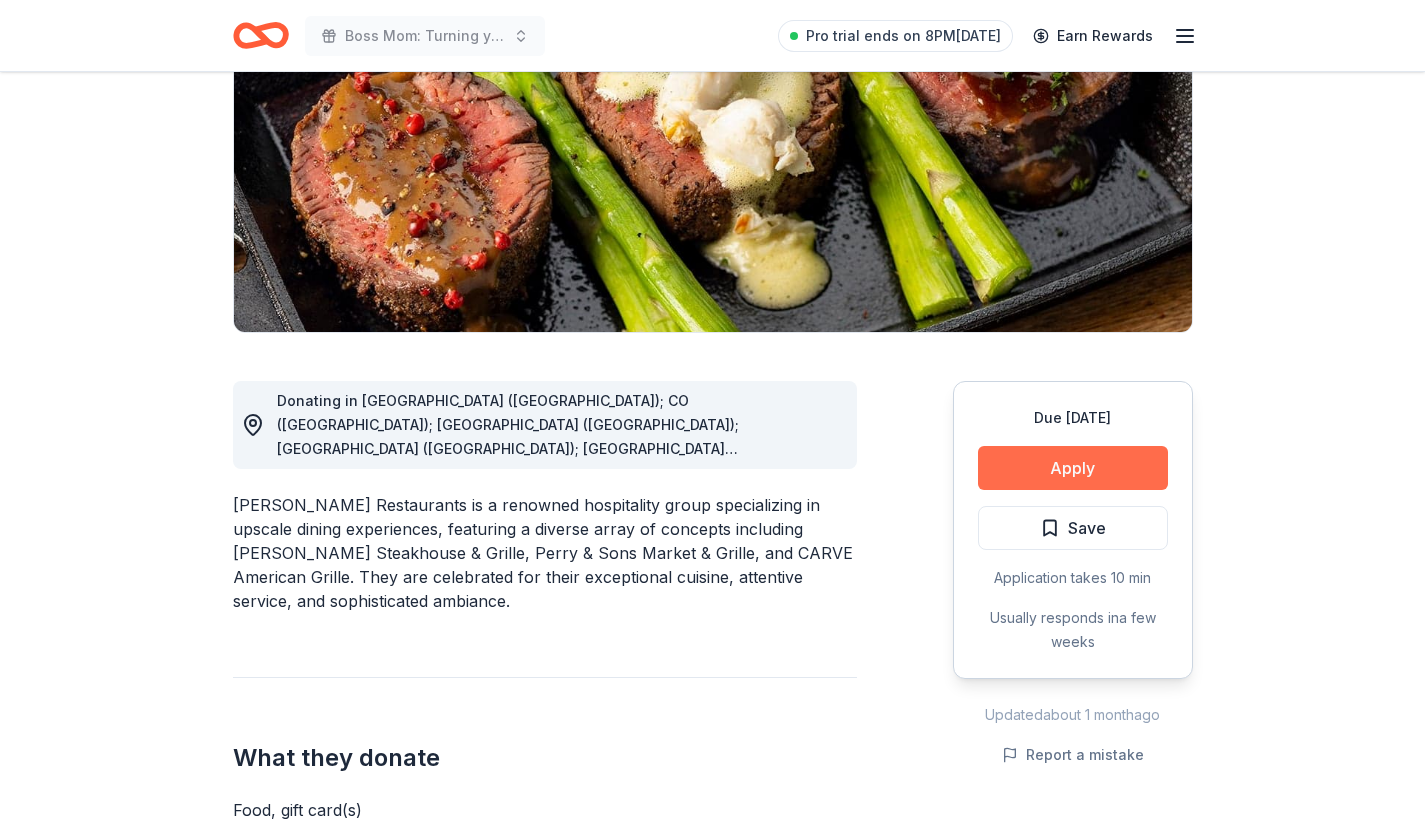 click on "Apply" at bounding box center [1073, 468] 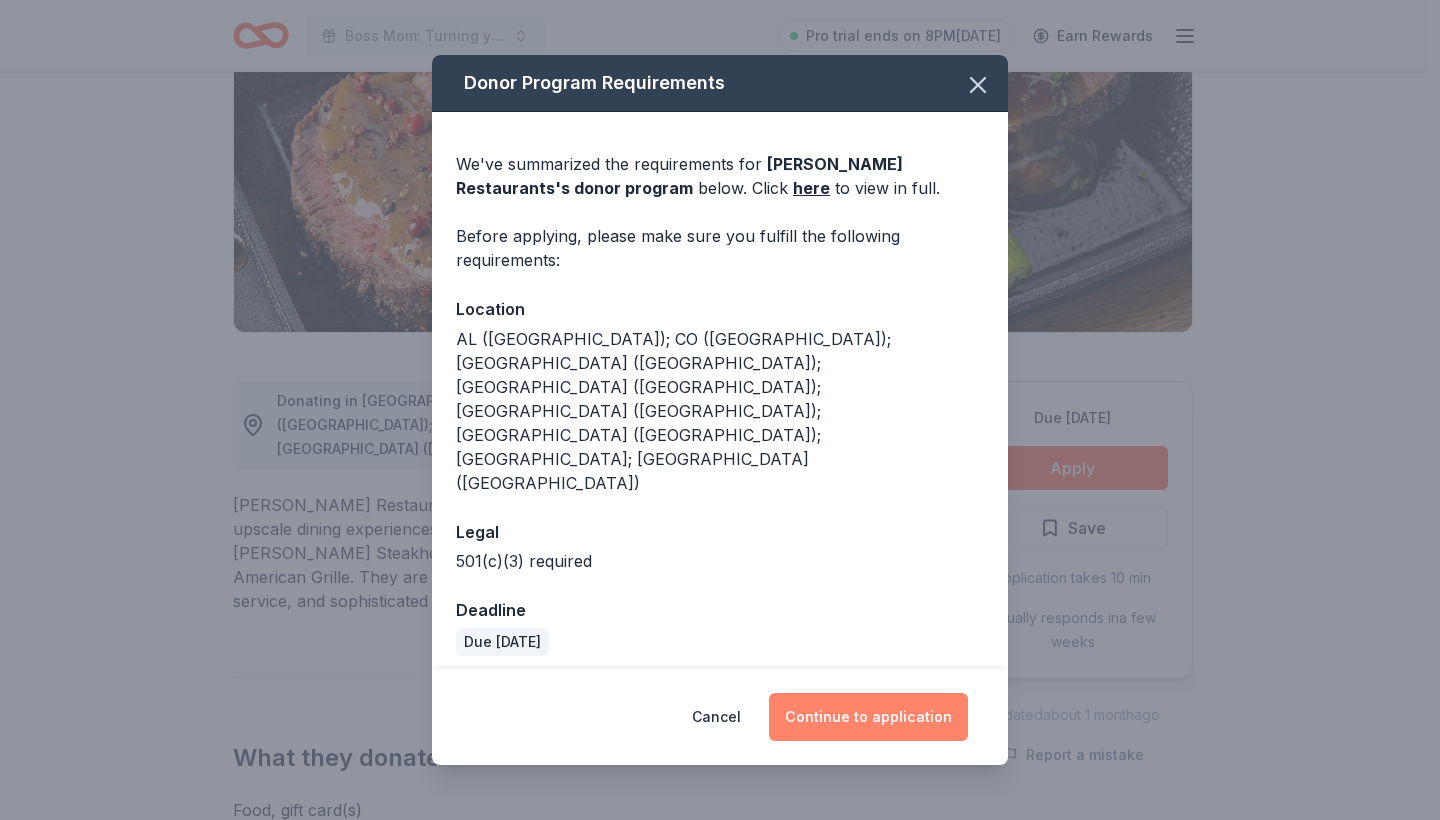 click on "Continue to application" at bounding box center [868, 717] 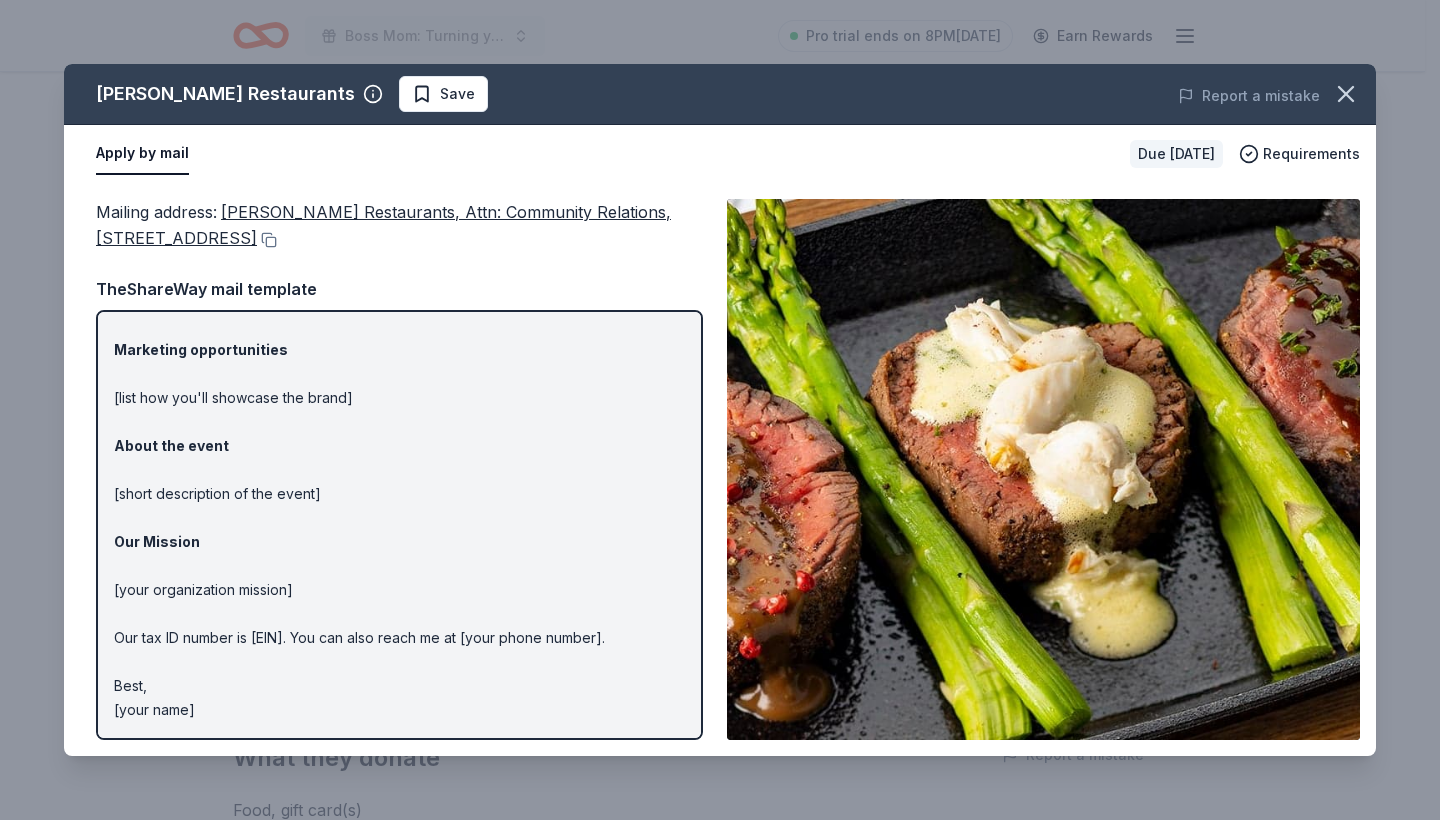 scroll, scrollTop: 133, scrollLeft: 0, axis: vertical 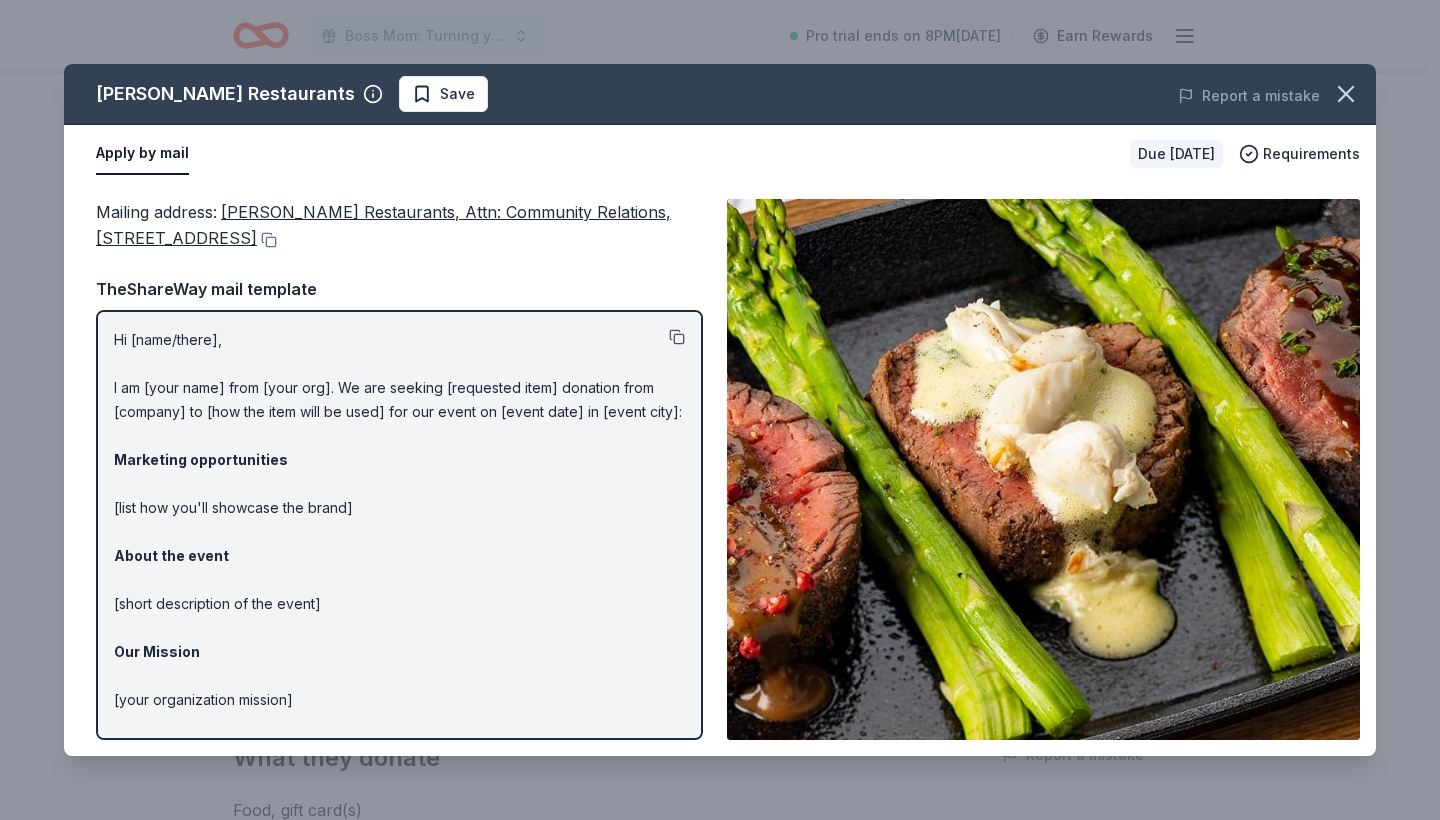 click at bounding box center (677, 337) 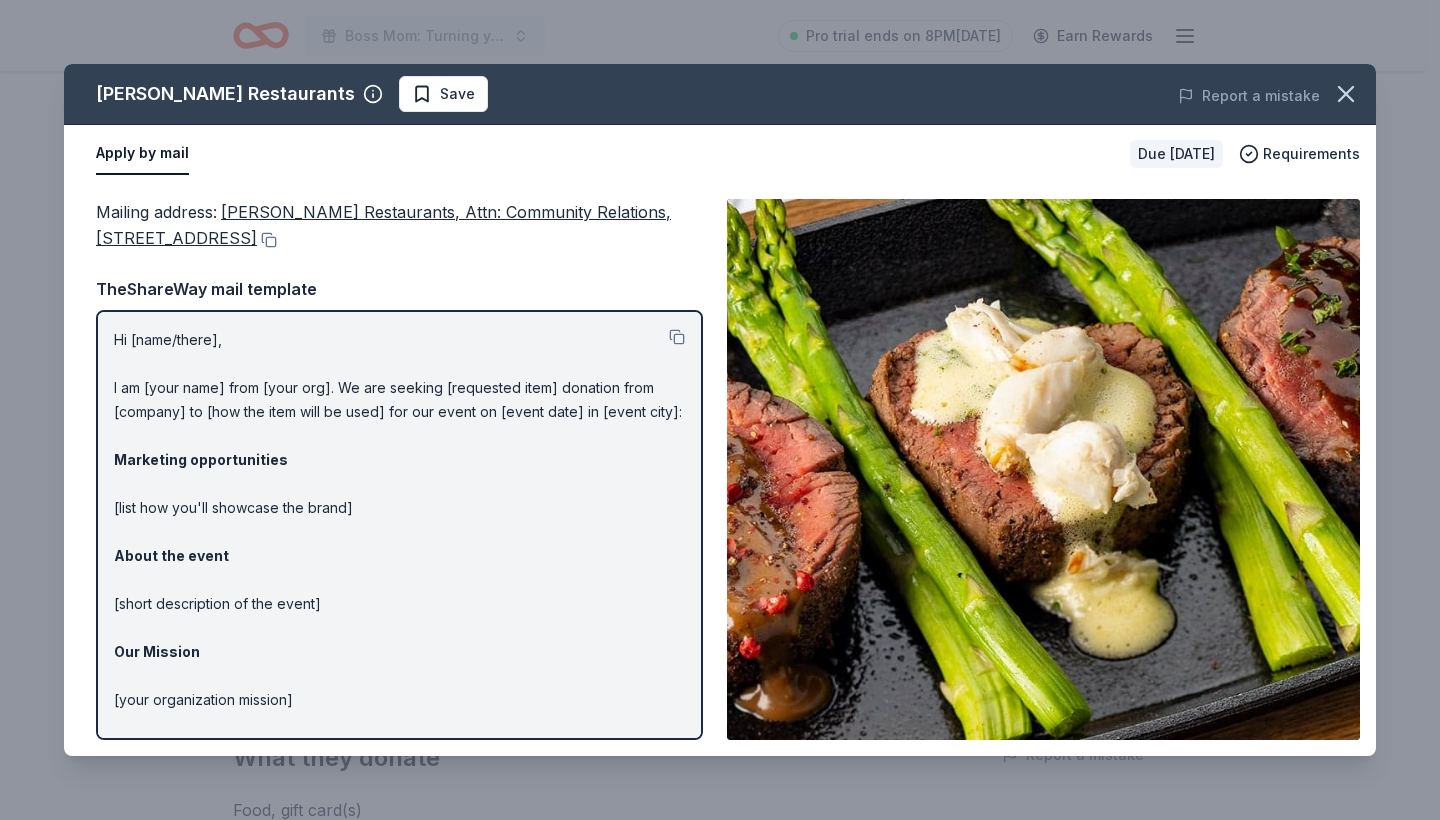 click on "Mailing address : Perry’s Restaurants, Attn: Community Relations, 9805 Katy Freeway, Suite 650, Houston, TX 77024 Mailing address : Perry’s Restaurants, Attn: Community Relations, 9805 Katy Freeway, Suite 650, Houston, TX 77024 TheShareWay mail template Hi [name/there],
I am [your name] from [your org]. We are seeking [requested item] donation from [company] to [how the item will be used] for our event on [event date] in [event city]:
Marketing opportunities
[list how you'll showcase the brand]
About the event
[short description of the event]
Our Mission
[your organization mission]
Our tax ID number is [EIN]. You can also reach me at [your phone number].
Best,
[your name]" at bounding box center [720, 469] 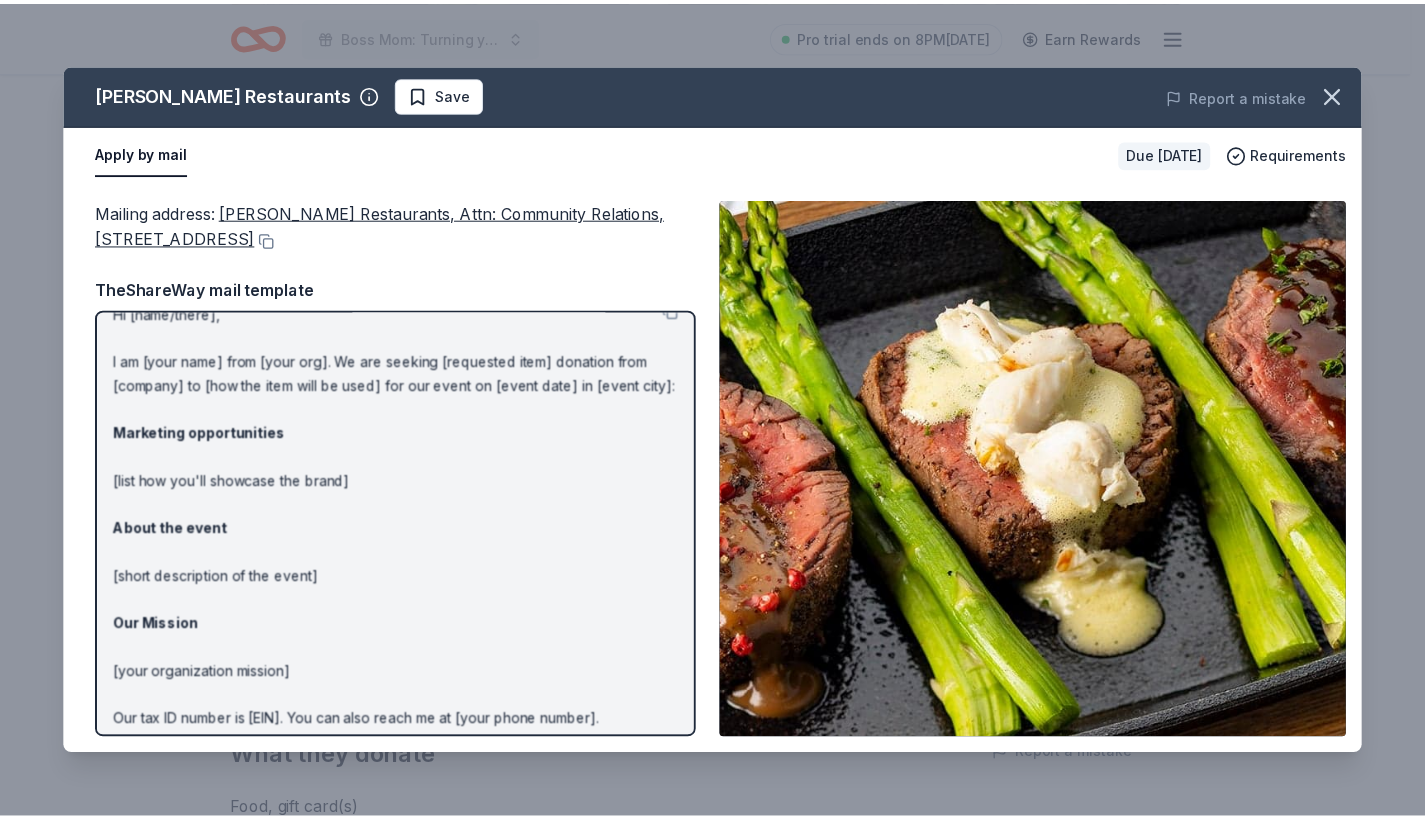 scroll, scrollTop: 0, scrollLeft: 0, axis: both 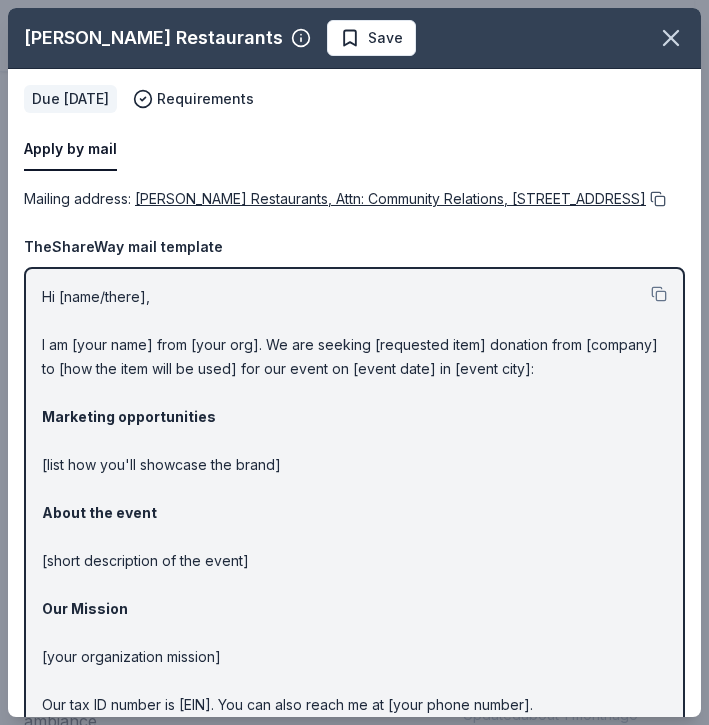click at bounding box center (656, 199) 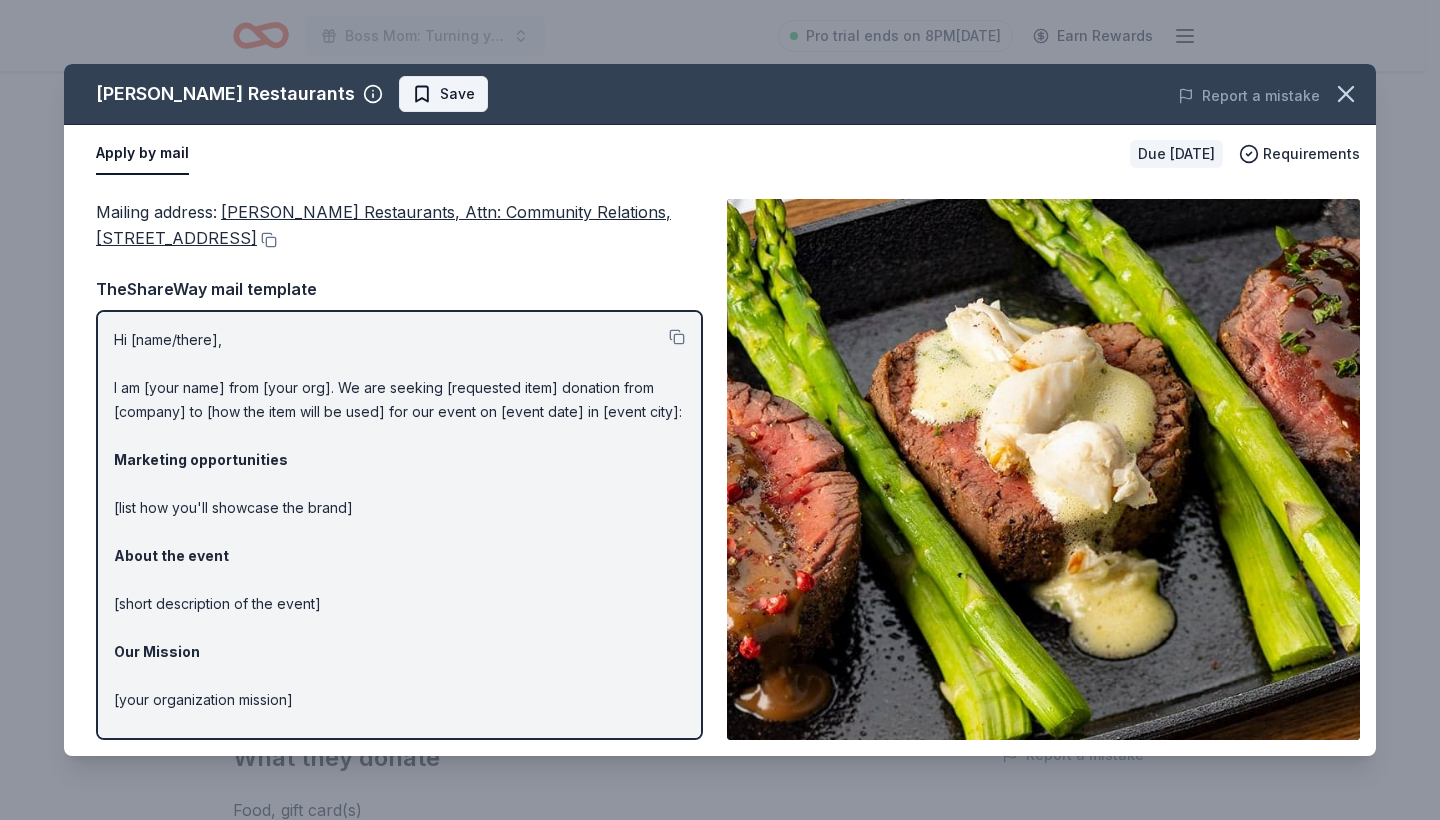 click on "Save" at bounding box center (457, 94) 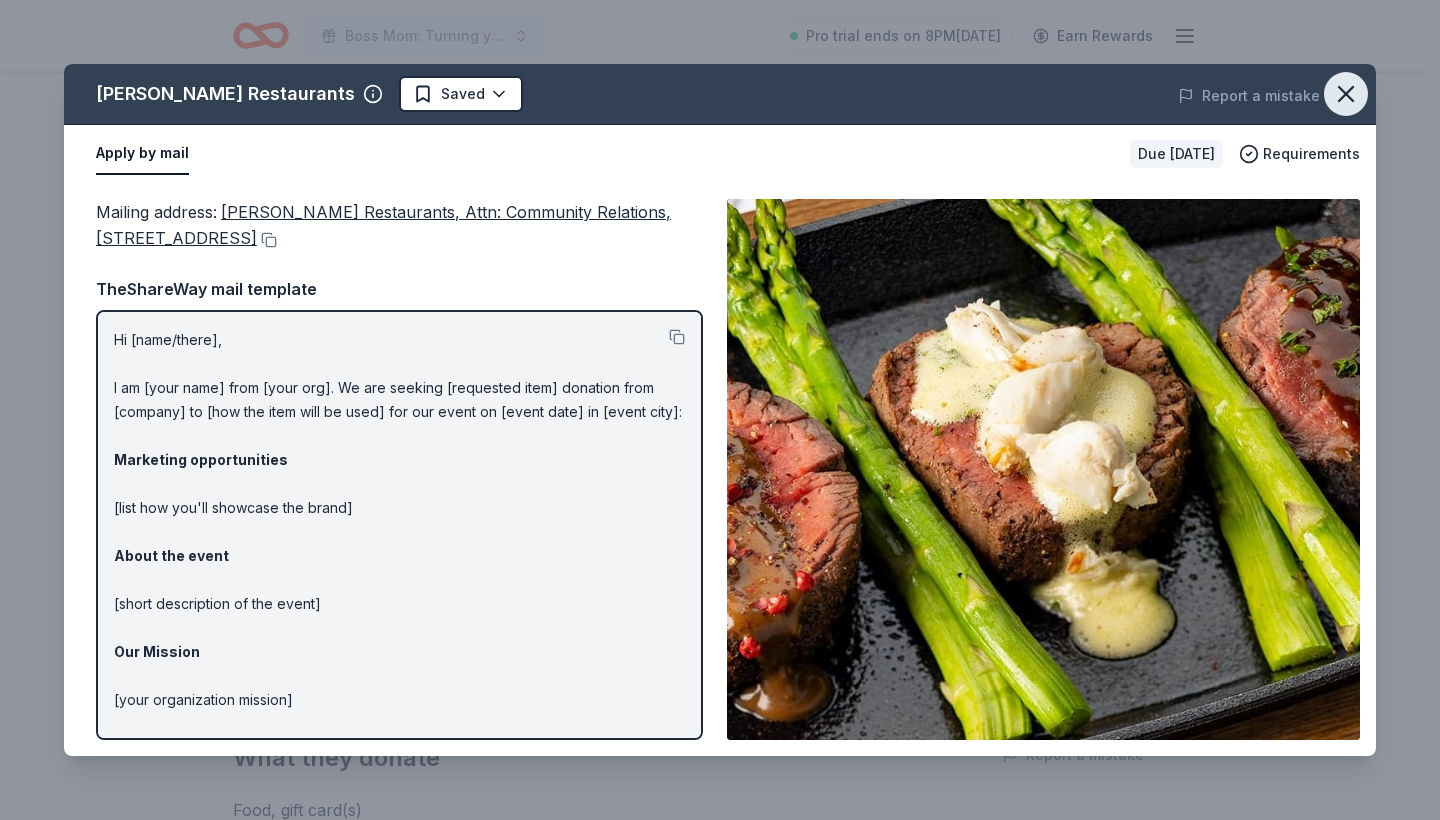 click 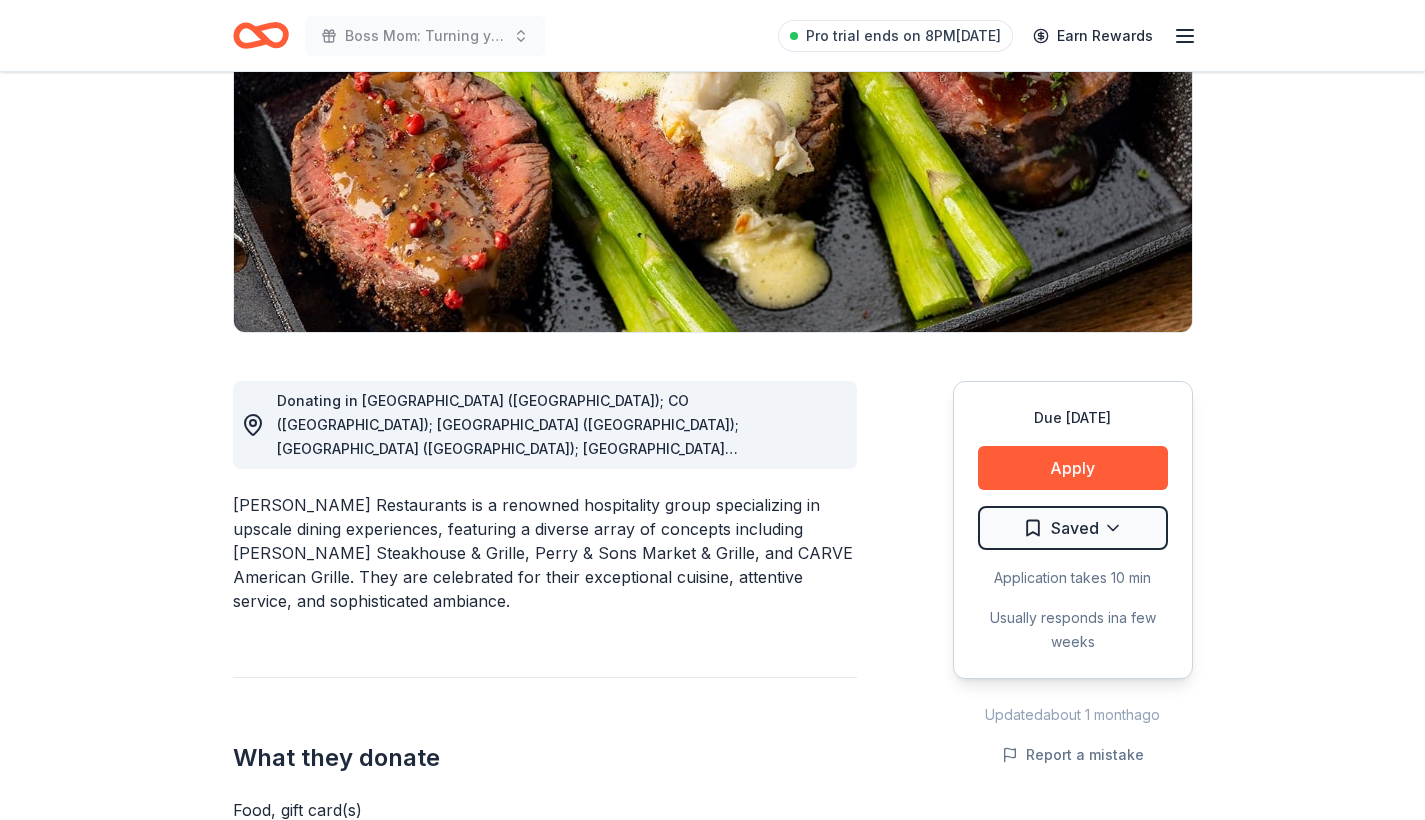 click on "Perry's Restaurants is a renowned hospitality group specializing in upscale dining experiences, featuring a diverse array of concepts including Perry's Steakhouse & Grille, Perry & Sons Market & Grille, and CARVE American Grille. They are celebrated for their exceptional cuisine, attentive service, and sophisticated ambiance." at bounding box center [545, 553] 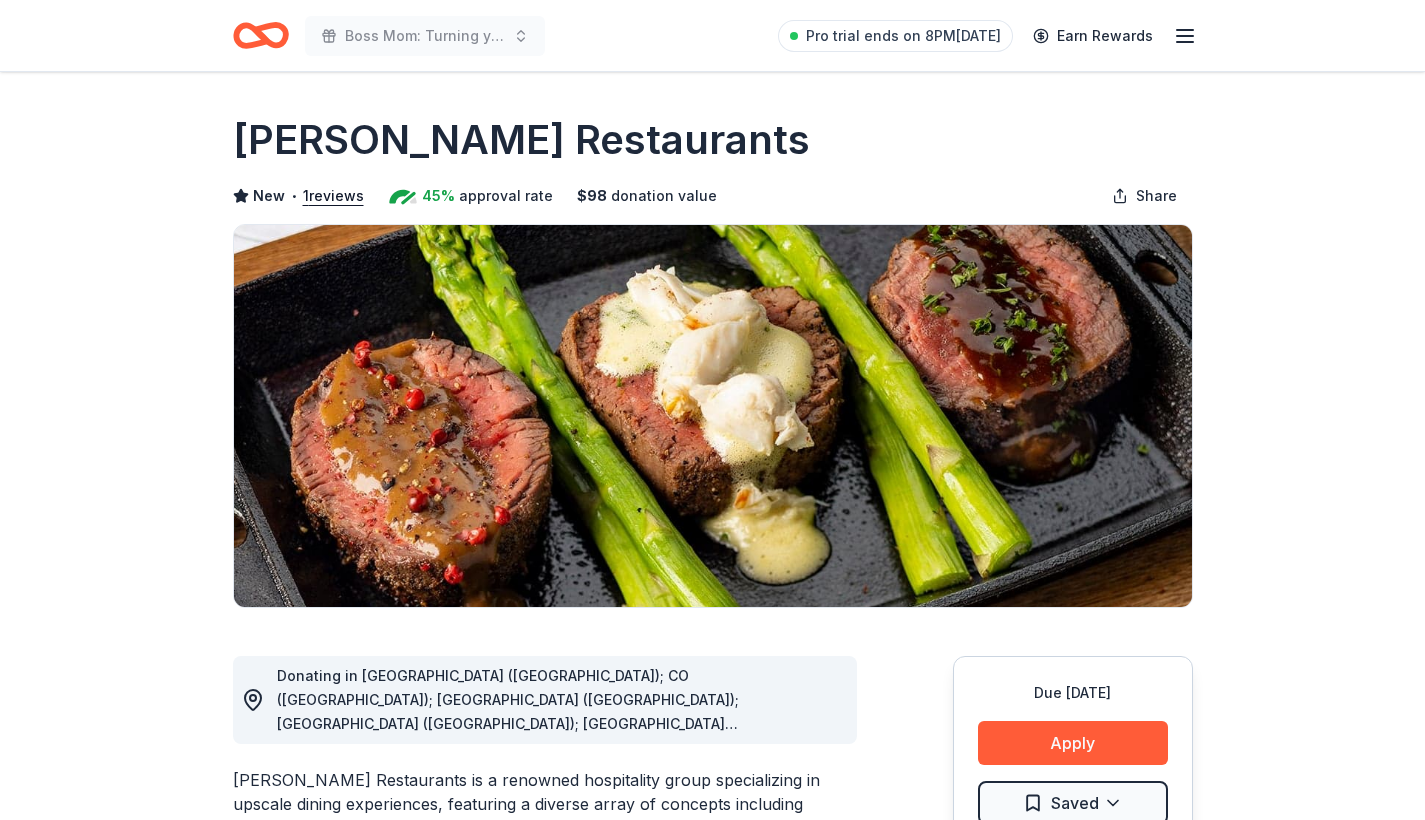 scroll, scrollTop: 0, scrollLeft: 0, axis: both 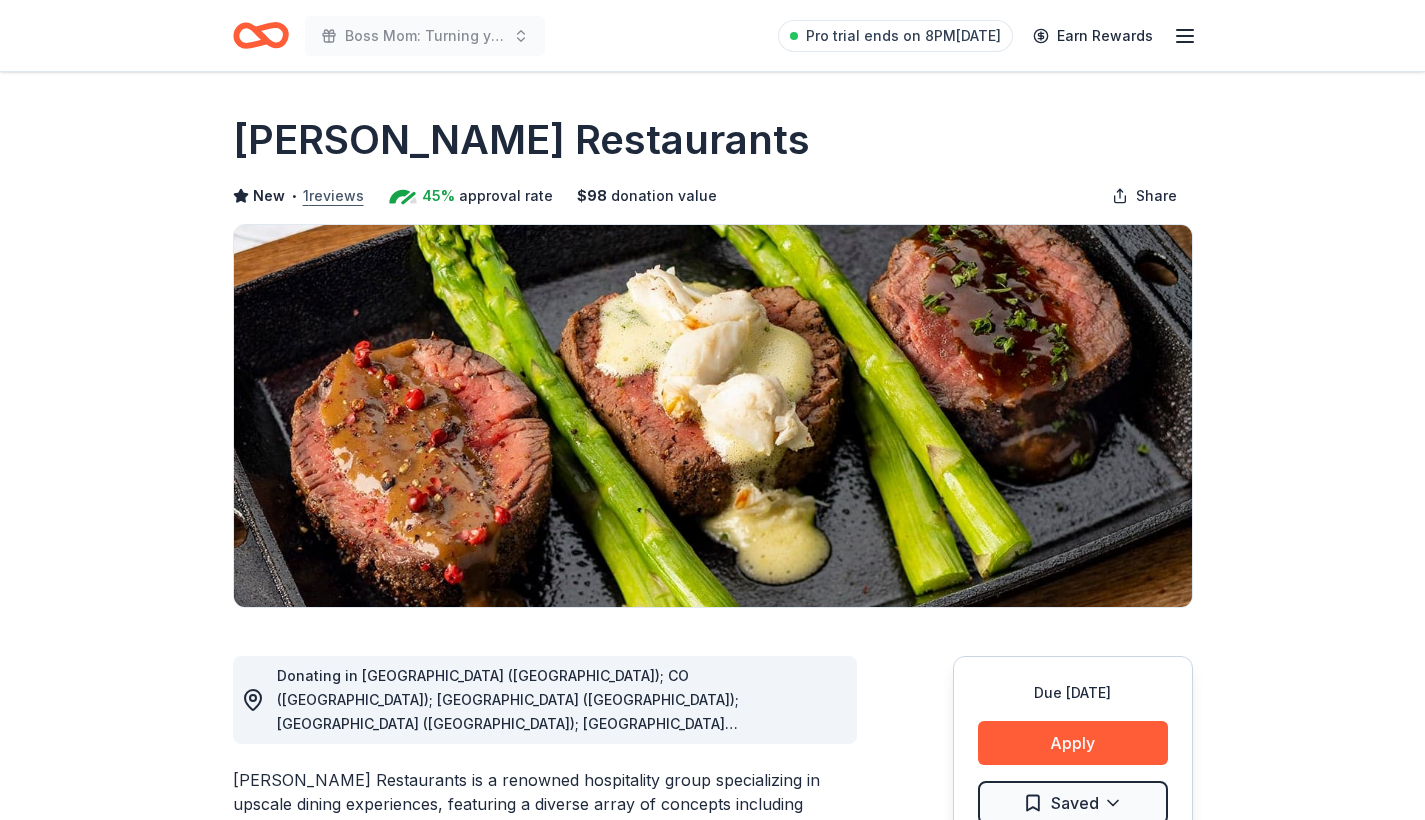 click on "1  reviews" at bounding box center (333, 196) 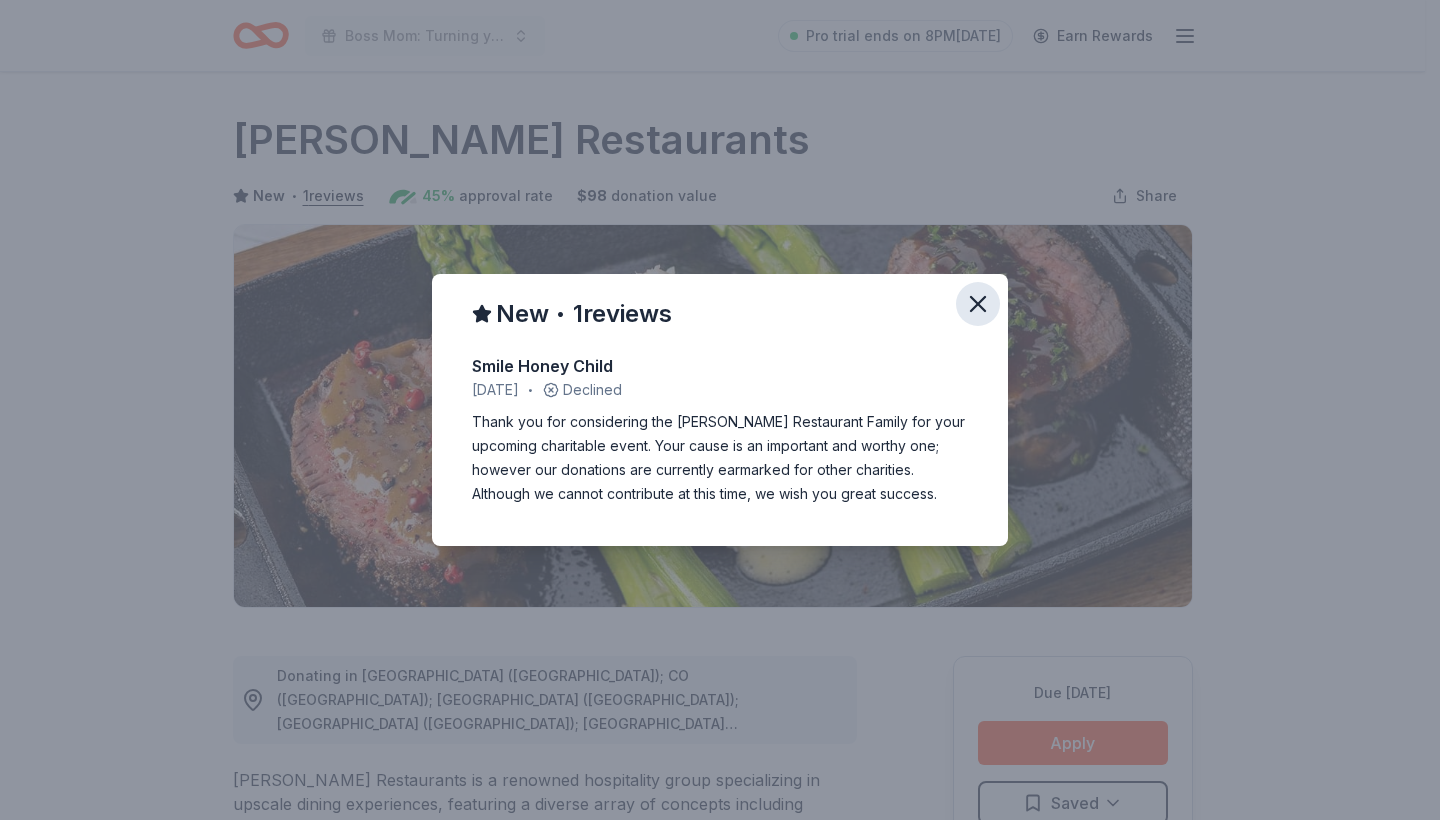 click 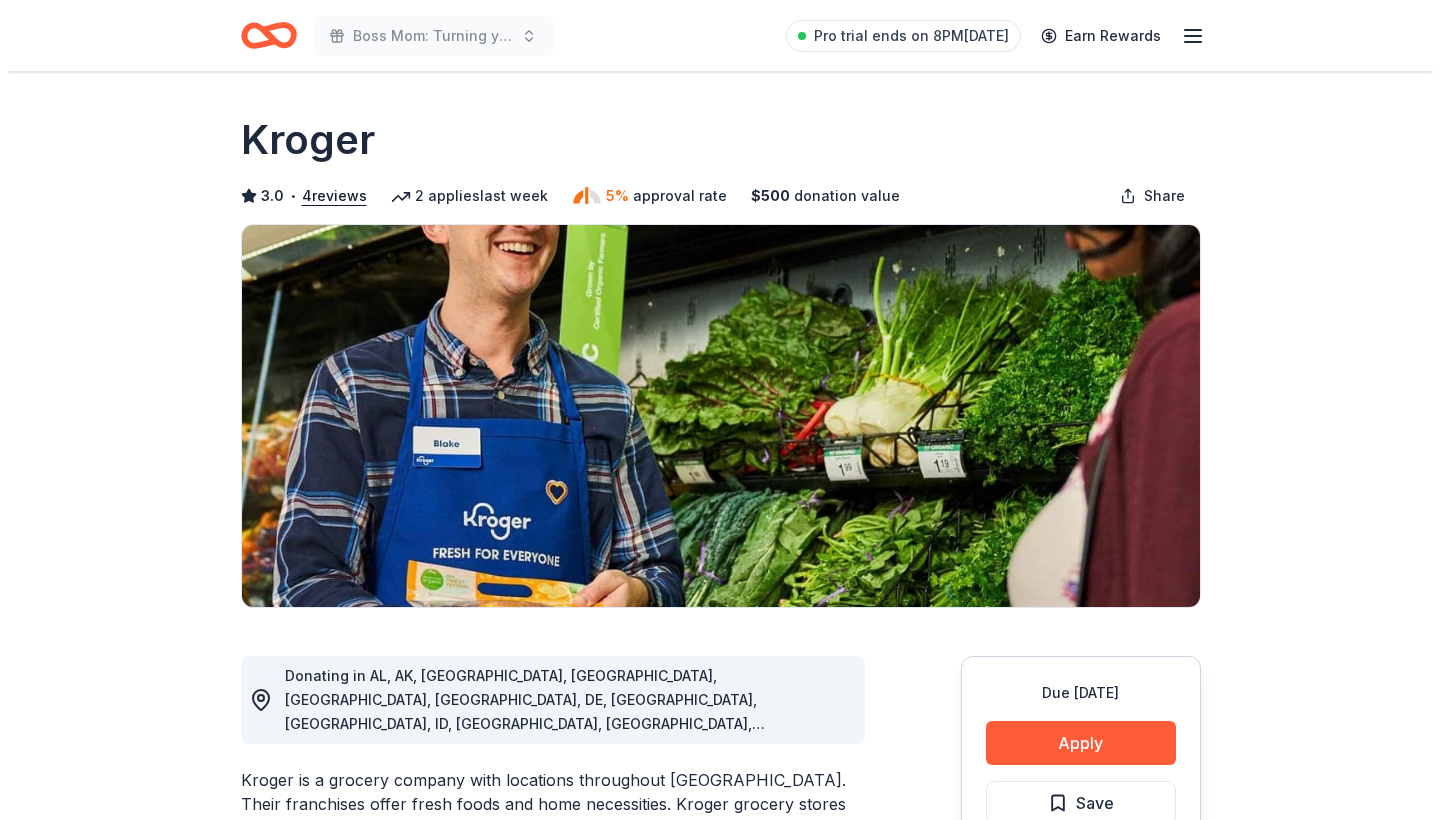 scroll, scrollTop: 0, scrollLeft: 0, axis: both 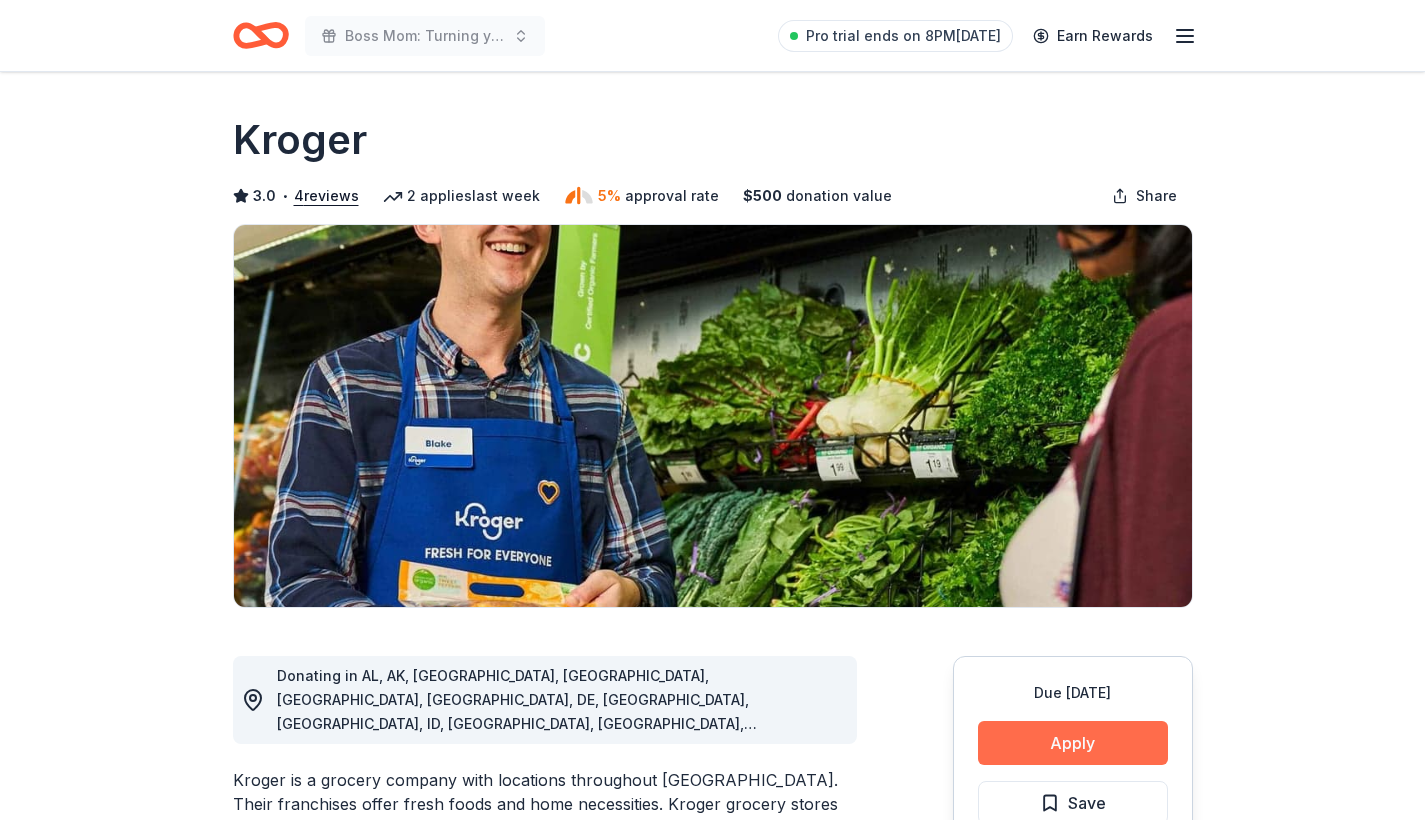 click on "Apply" at bounding box center [1073, 743] 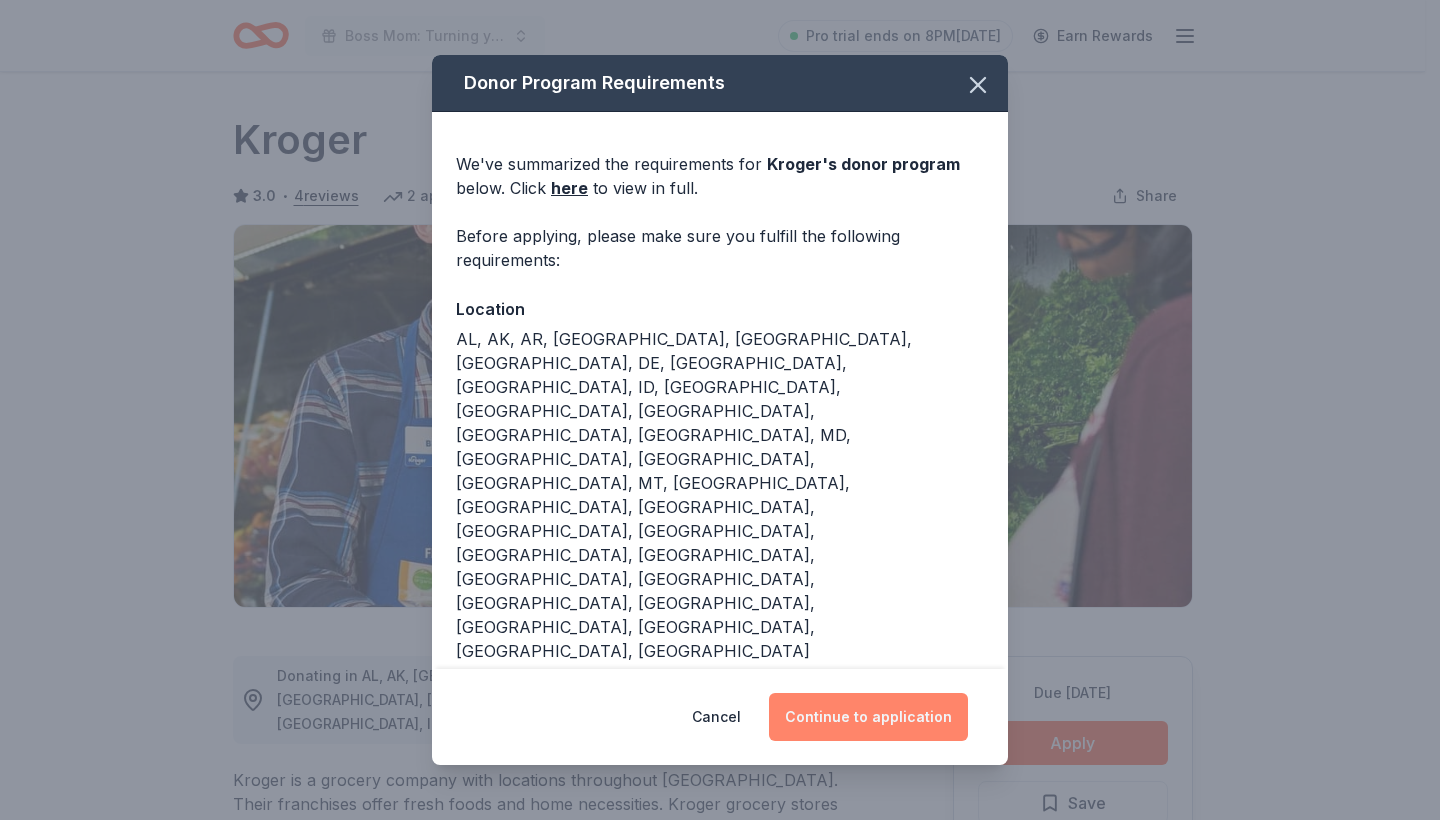 click on "Continue to application" at bounding box center [868, 717] 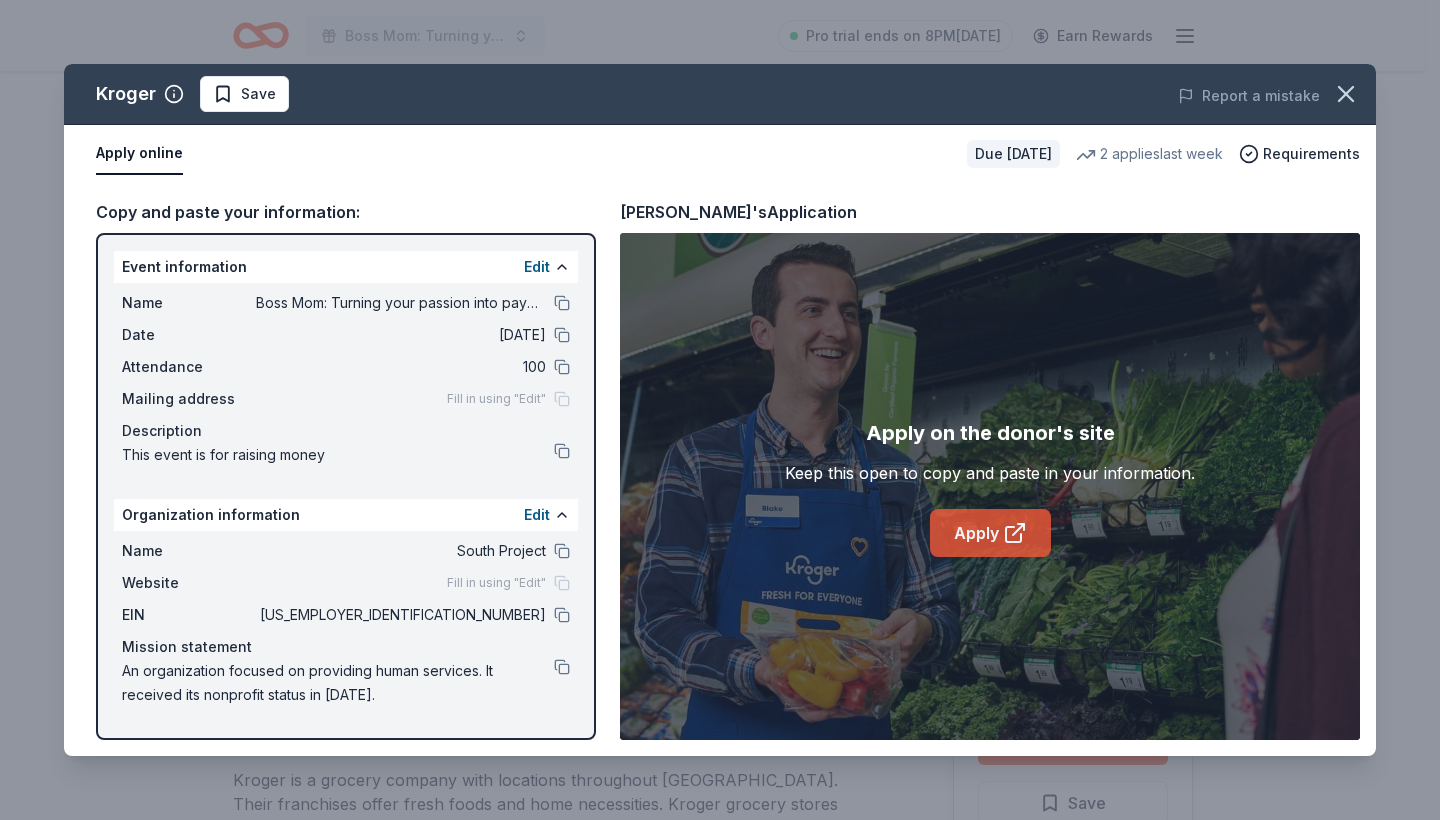 click on "Apply" at bounding box center [990, 533] 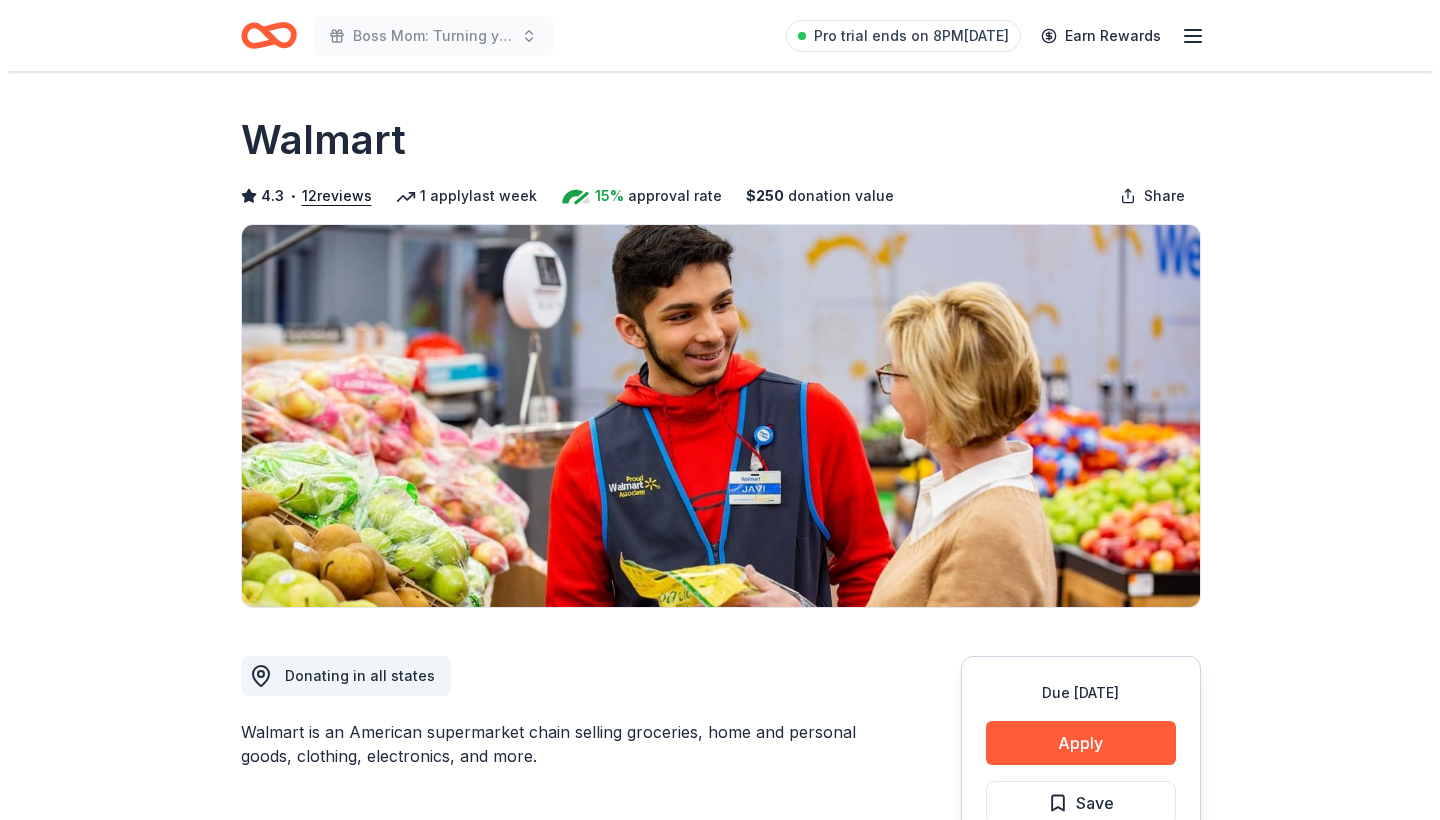 scroll, scrollTop: 0, scrollLeft: 0, axis: both 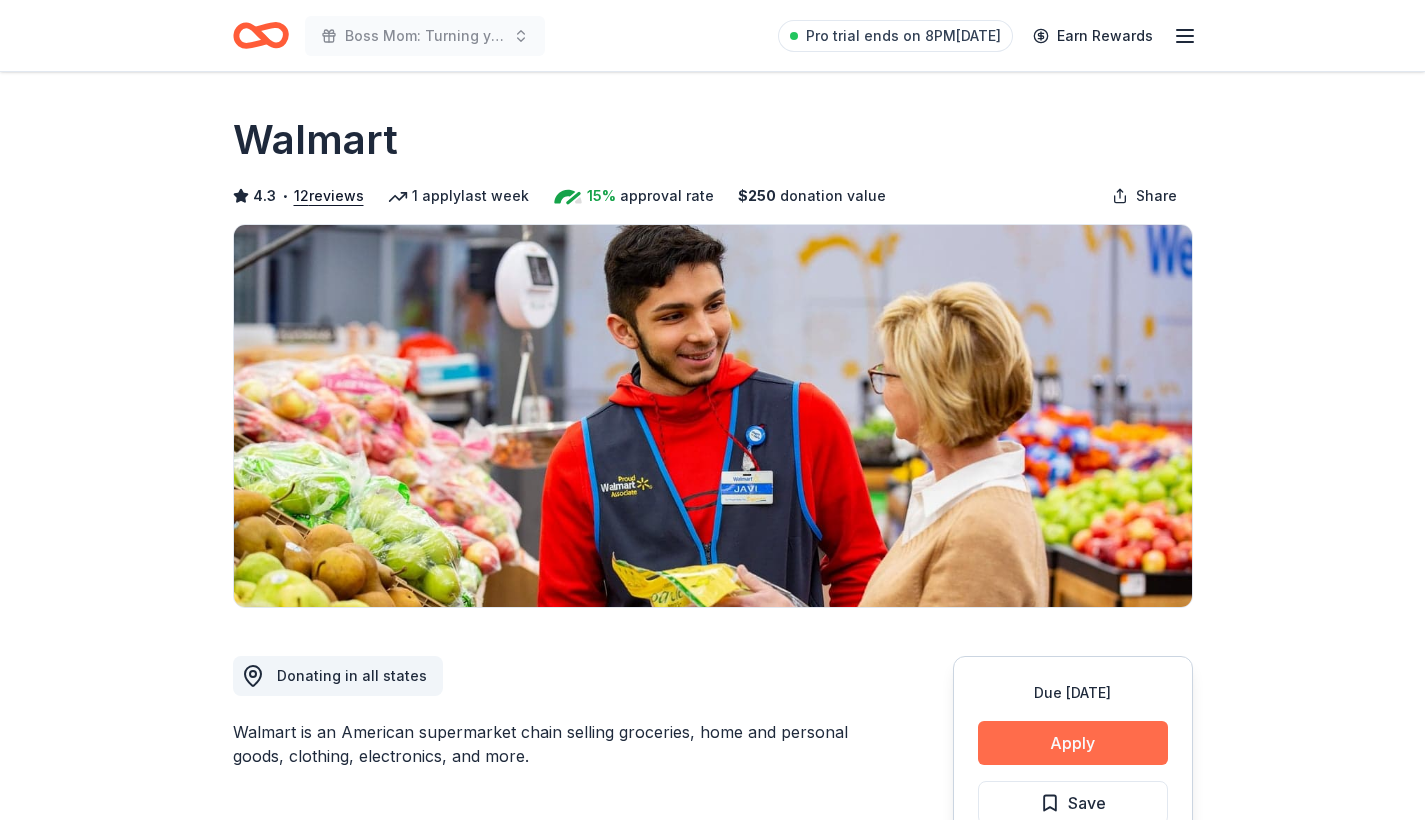 click on "Apply" at bounding box center [1073, 743] 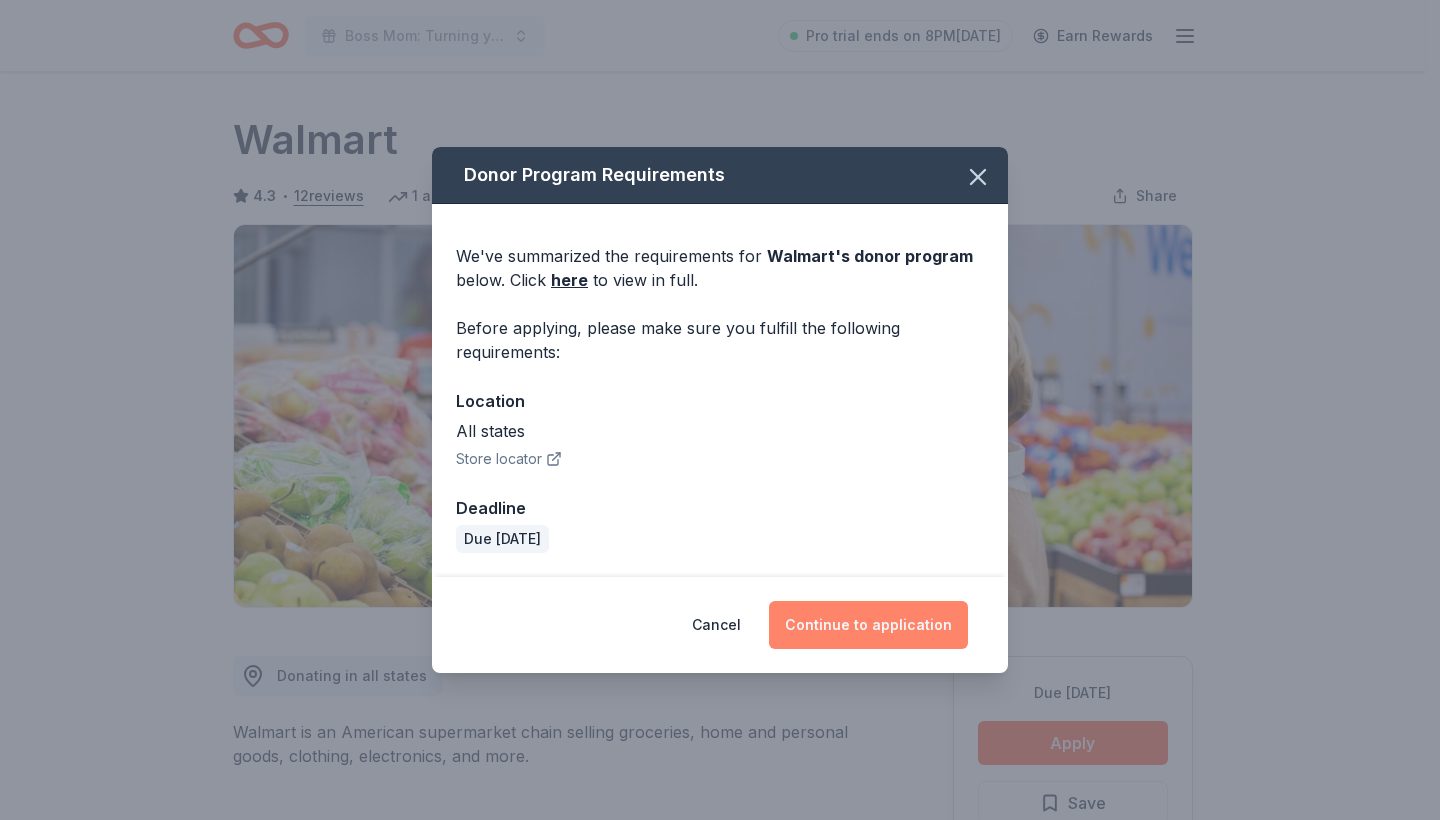 click on "Continue to application" at bounding box center [868, 625] 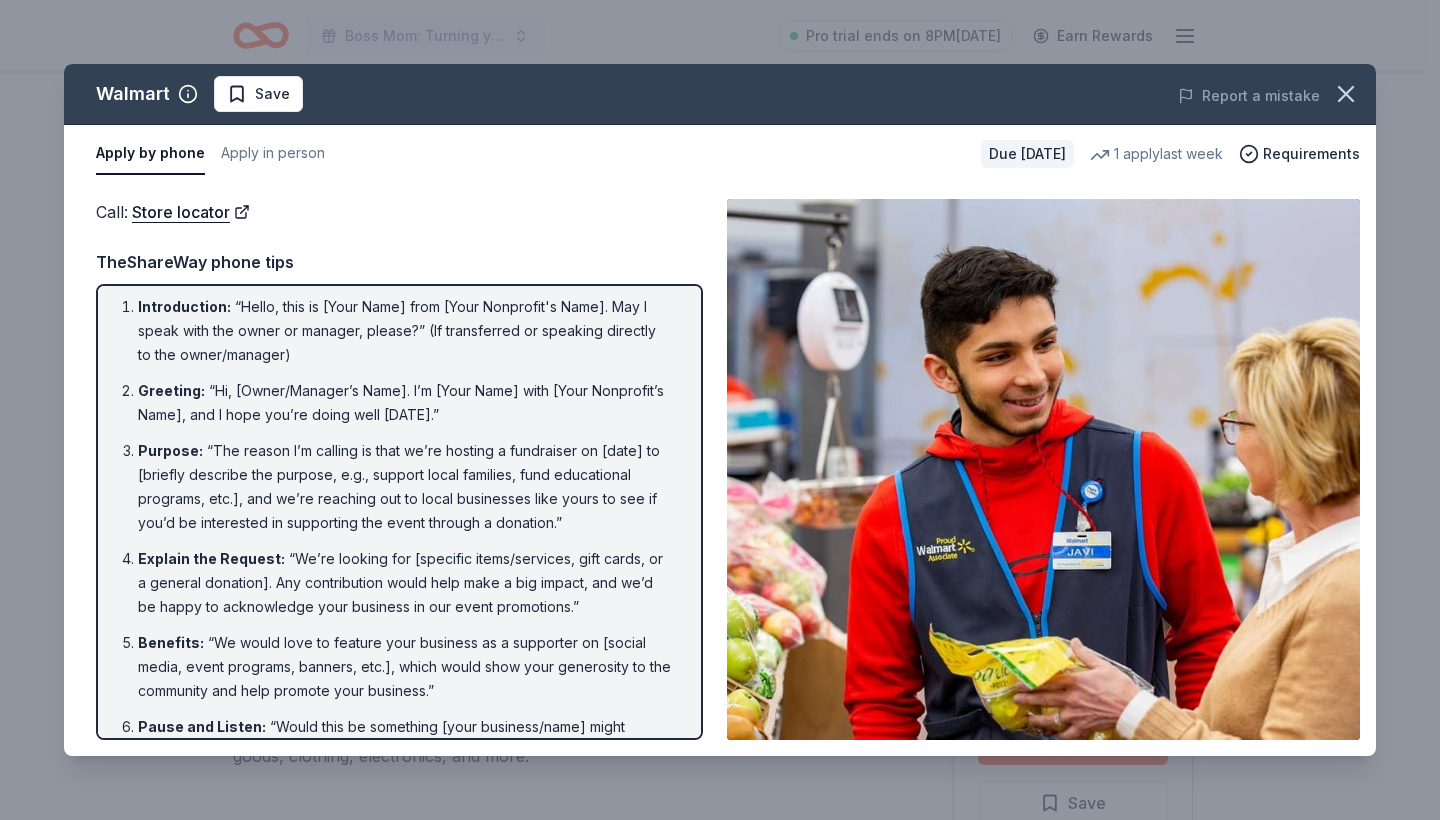 scroll, scrollTop: 0, scrollLeft: 0, axis: both 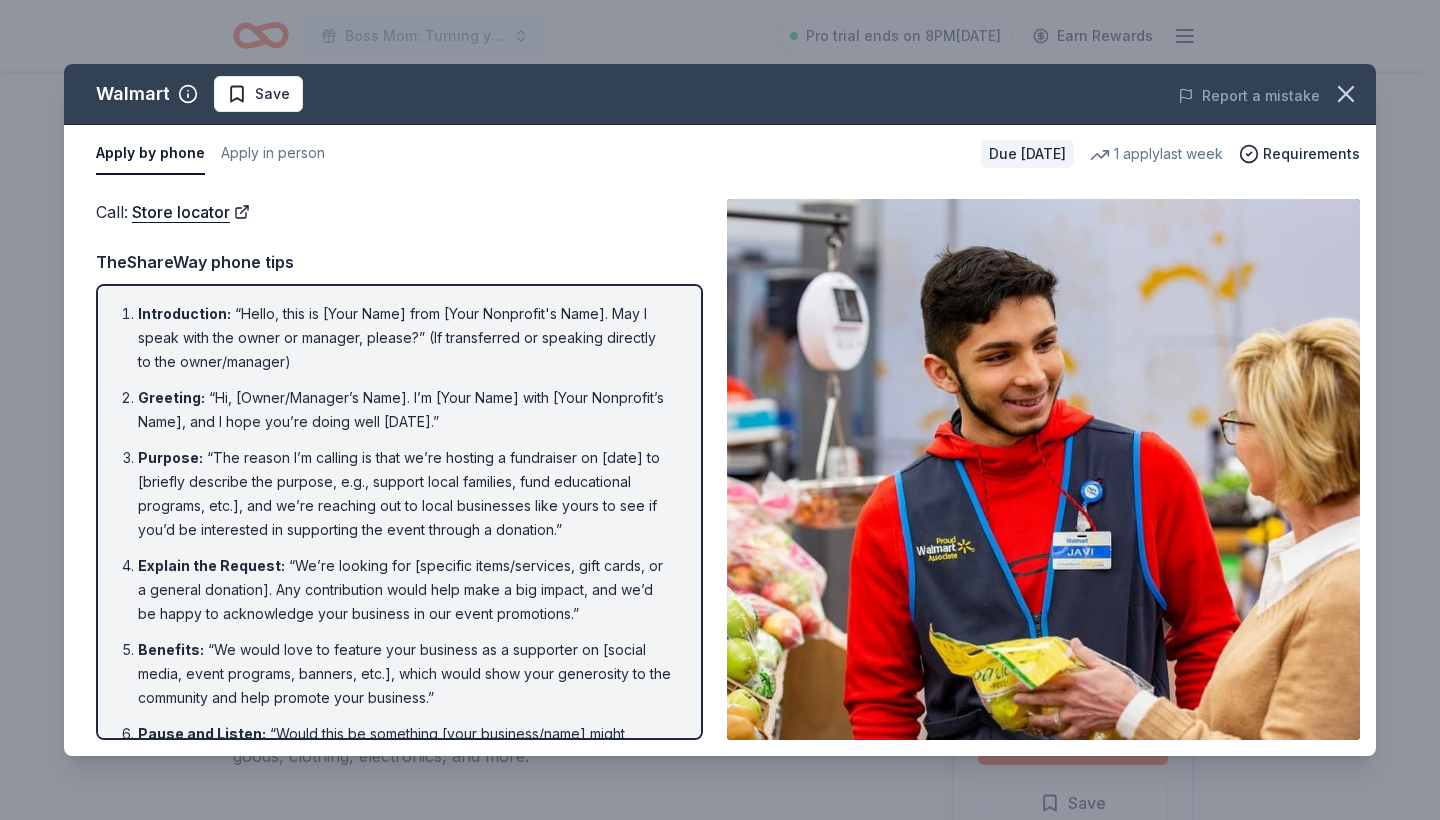 drag, startPoint x: 721, startPoint y: 425, endPoint x: 726, endPoint y: 457, distance: 32.38827 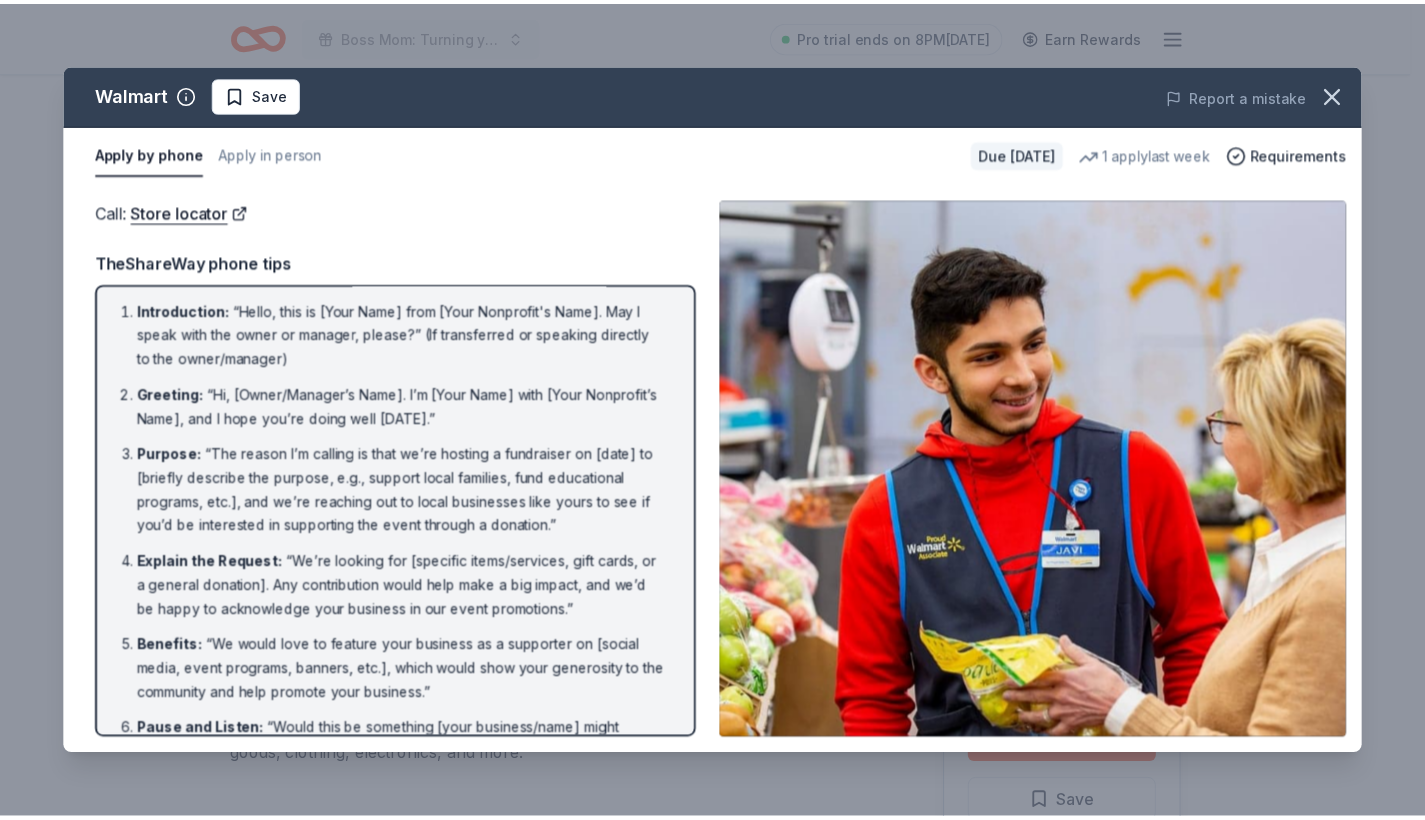 scroll, scrollTop: 0, scrollLeft: 0, axis: both 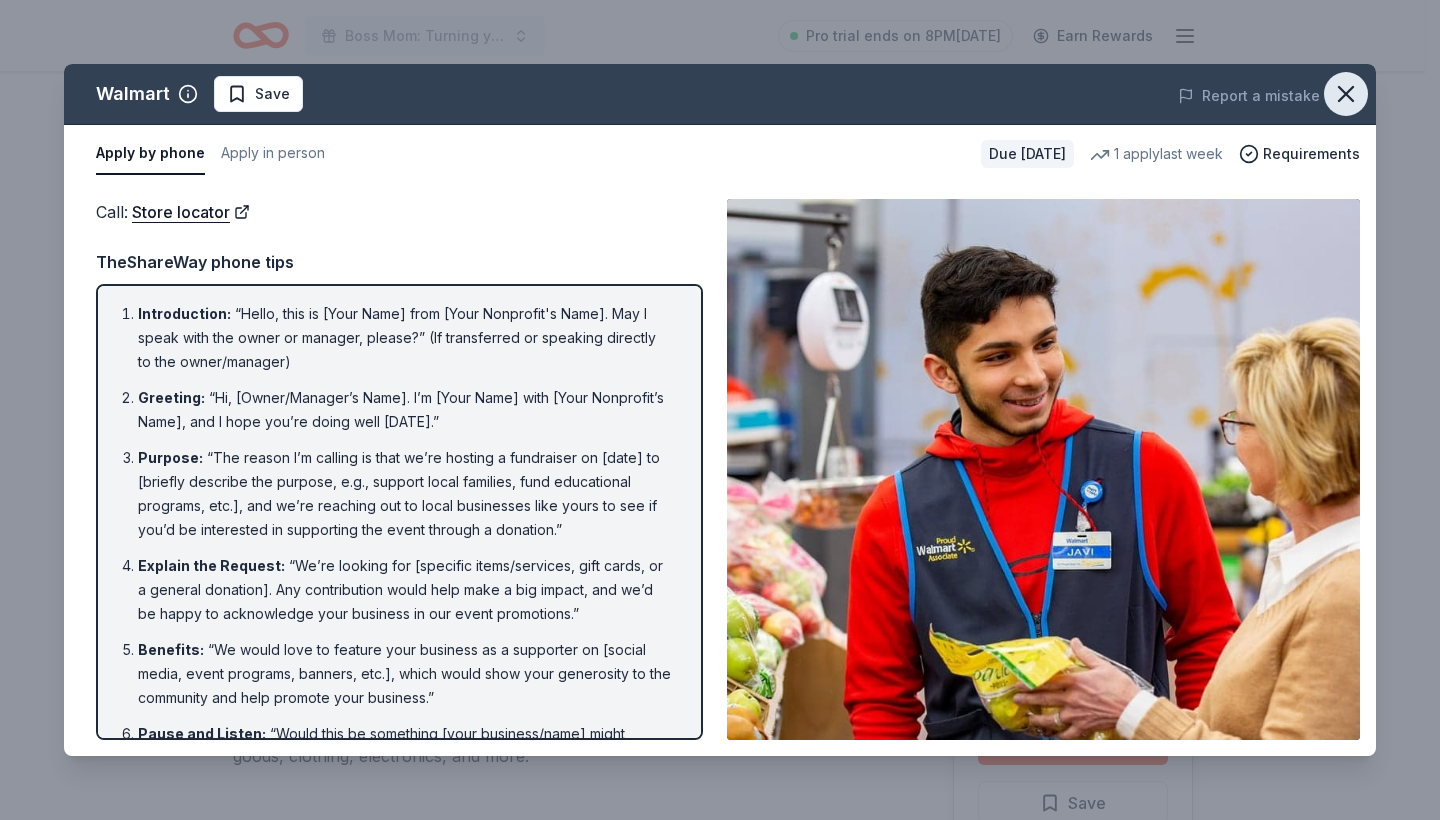 click 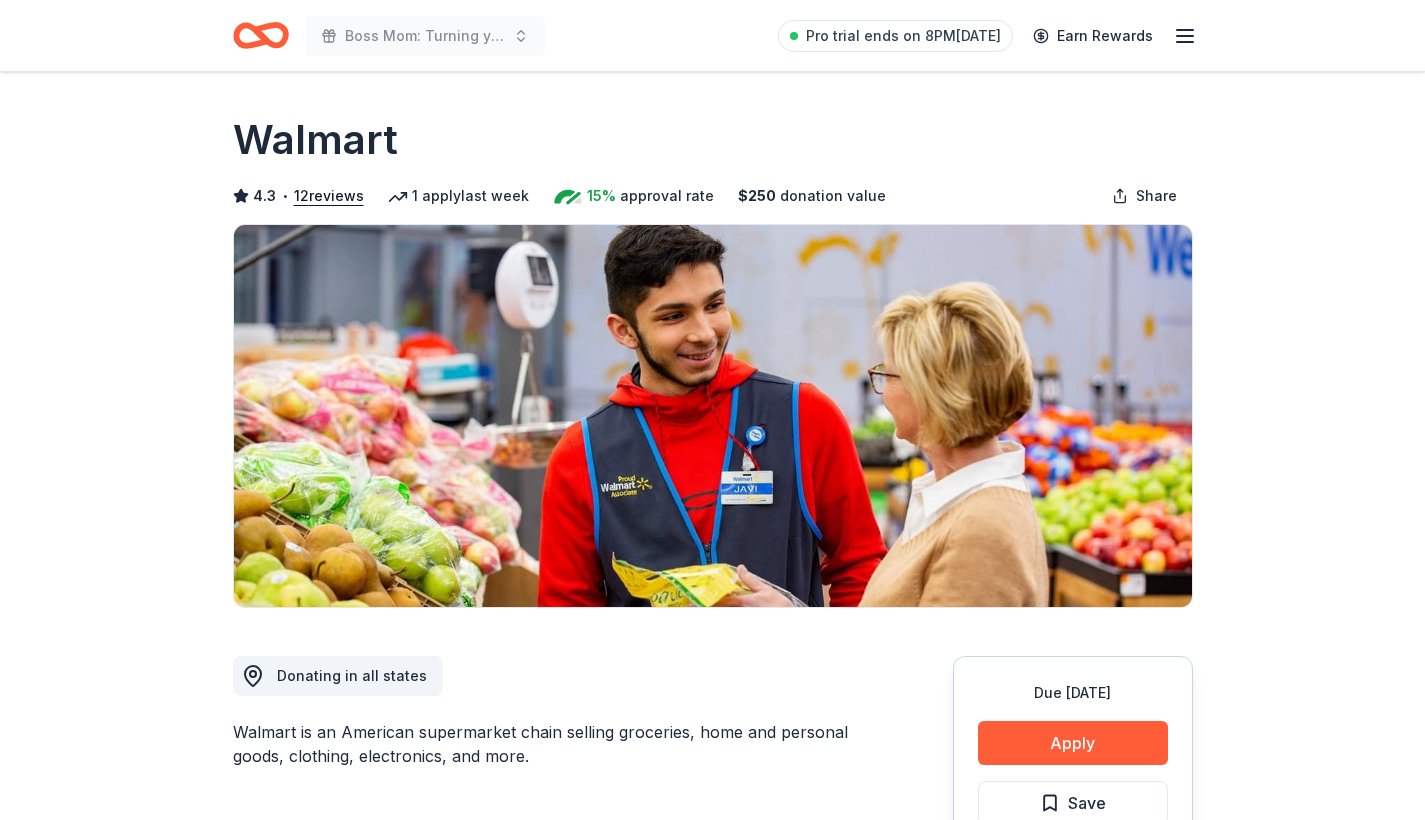 type 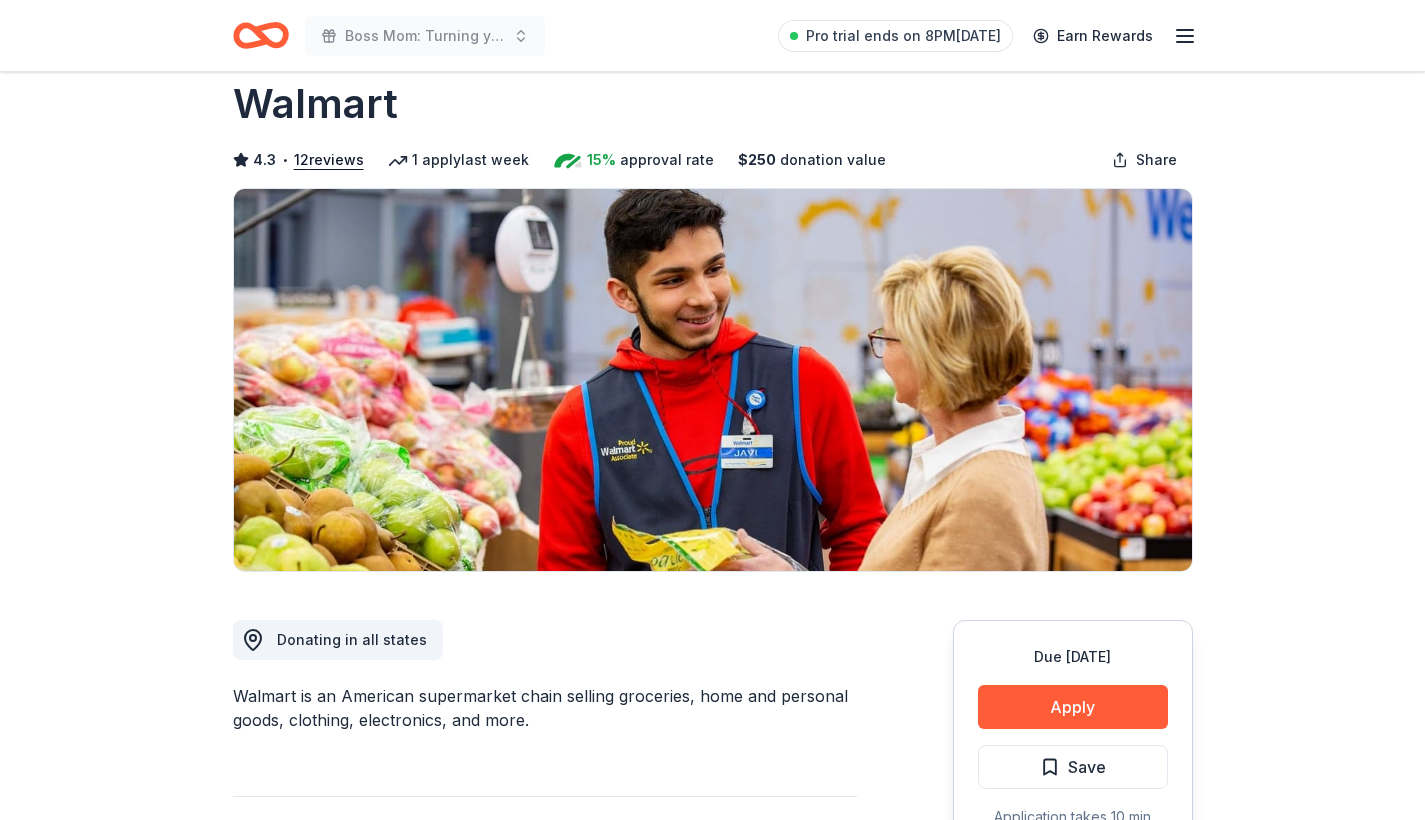 scroll, scrollTop: 40, scrollLeft: 0, axis: vertical 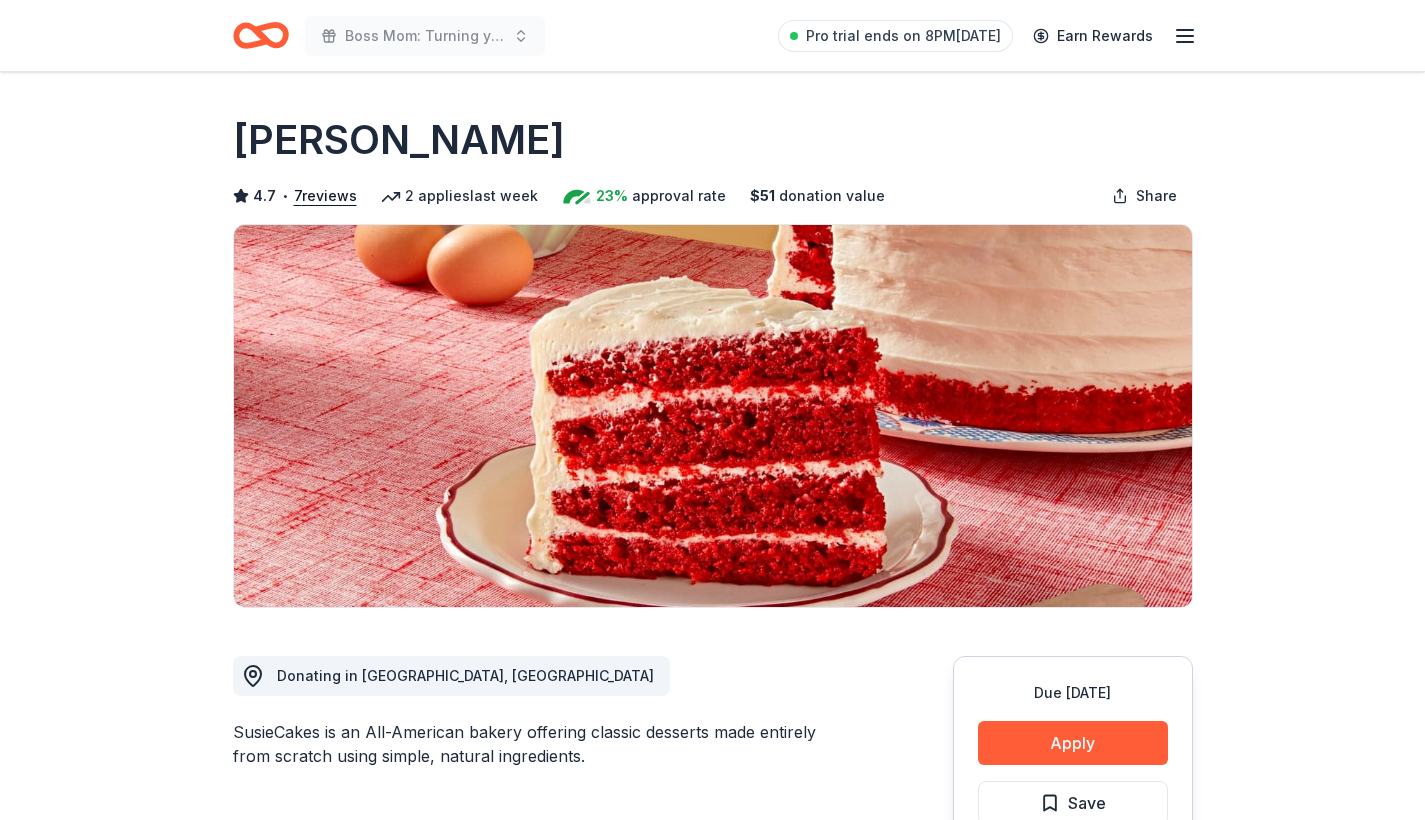 drag, startPoint x: 486, startPoint y: 140, endPoint x: 238, endPoint y: 121, distance: 248.72676 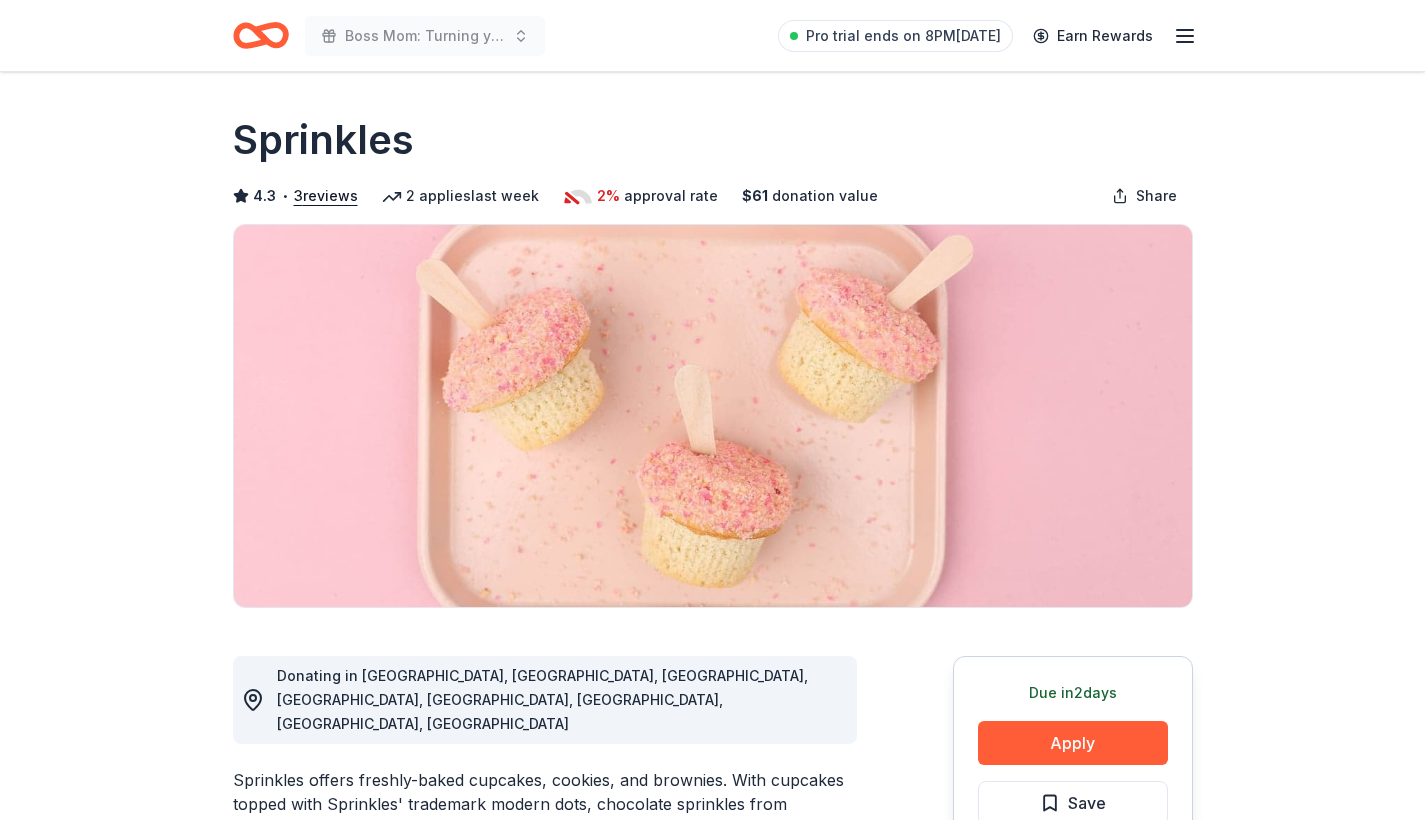 scroll, scrollTop: 0, scrollLeft: 0, axis: both 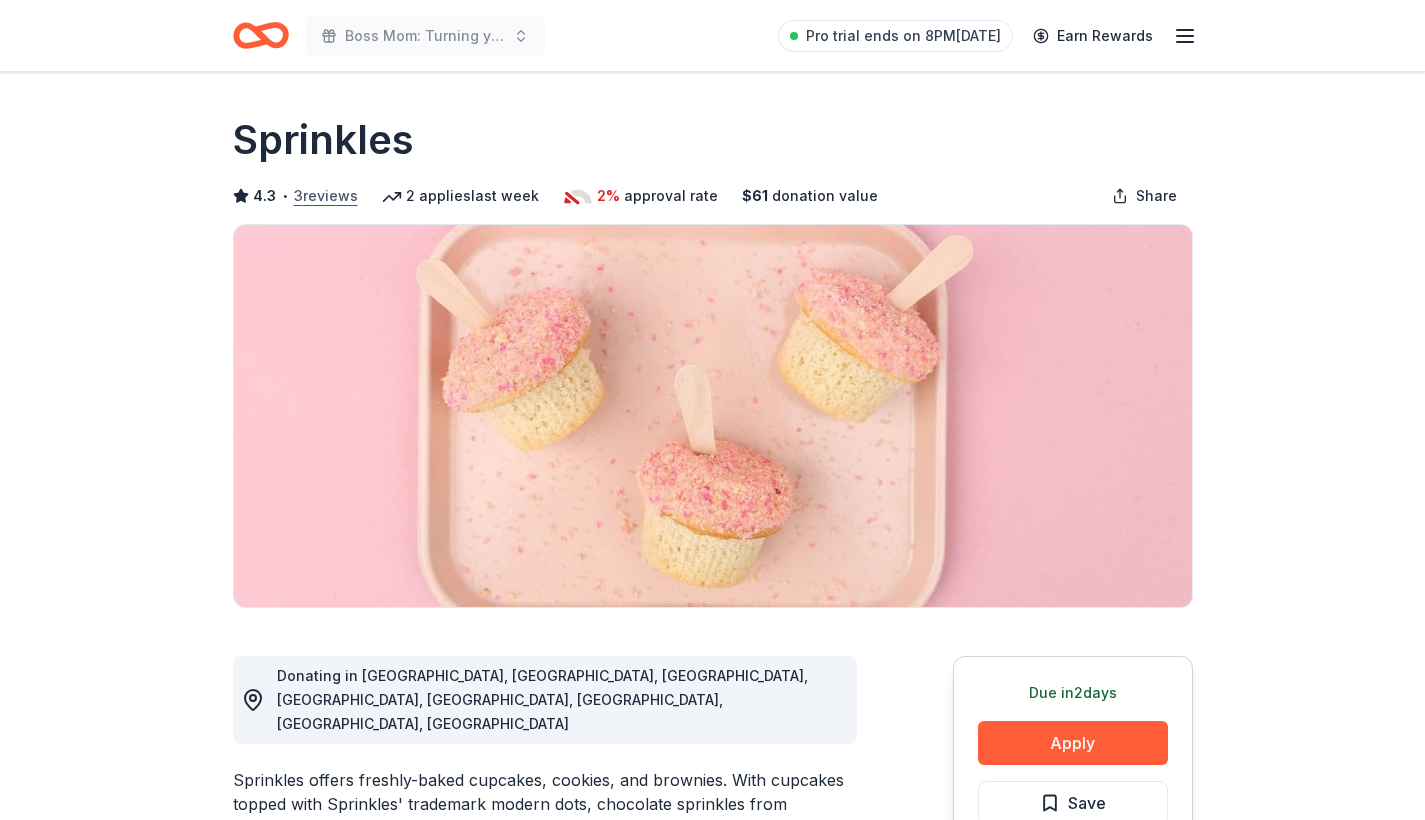 click on "3  reviews" at bounding box center [326, 196] 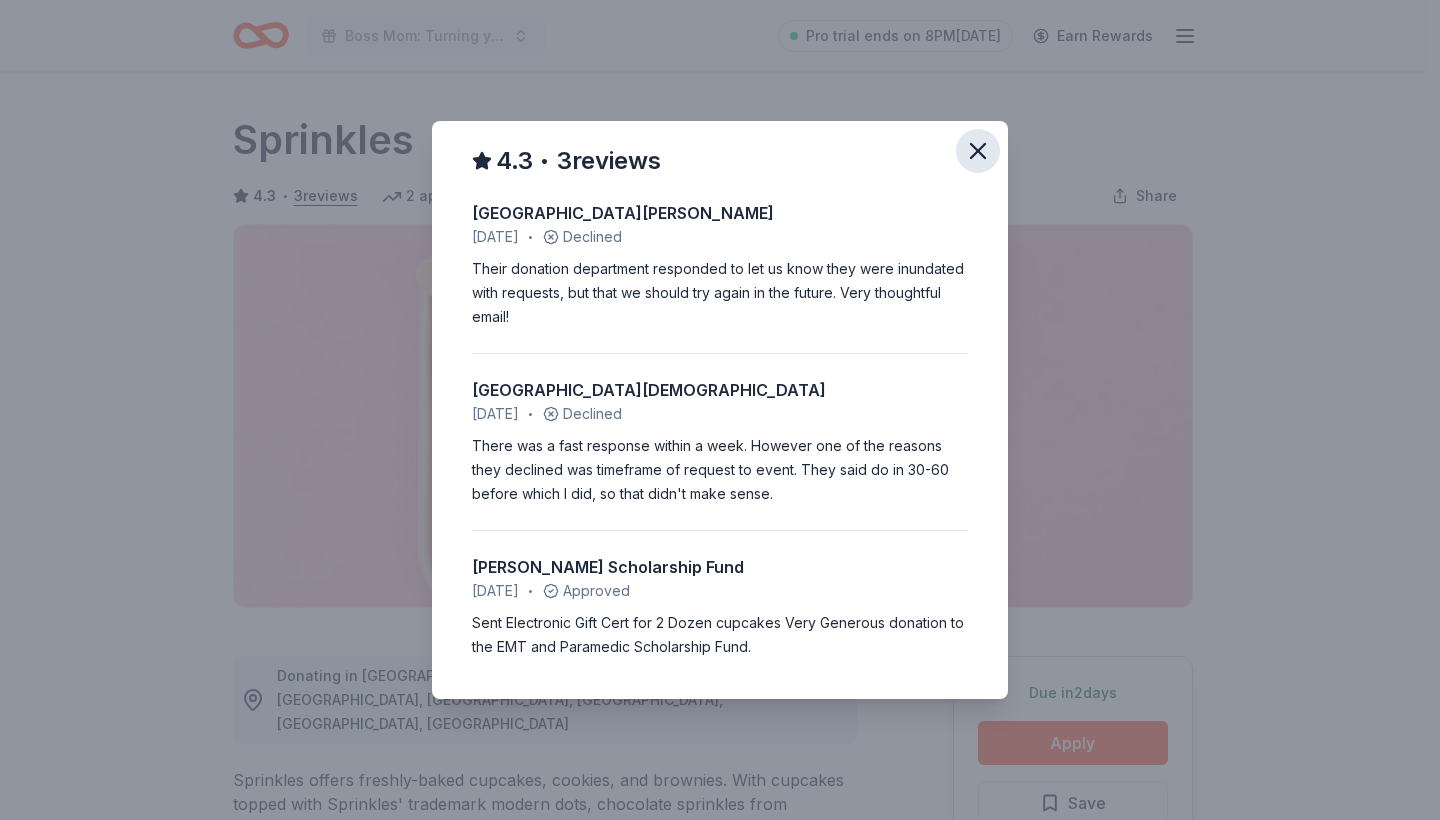 click 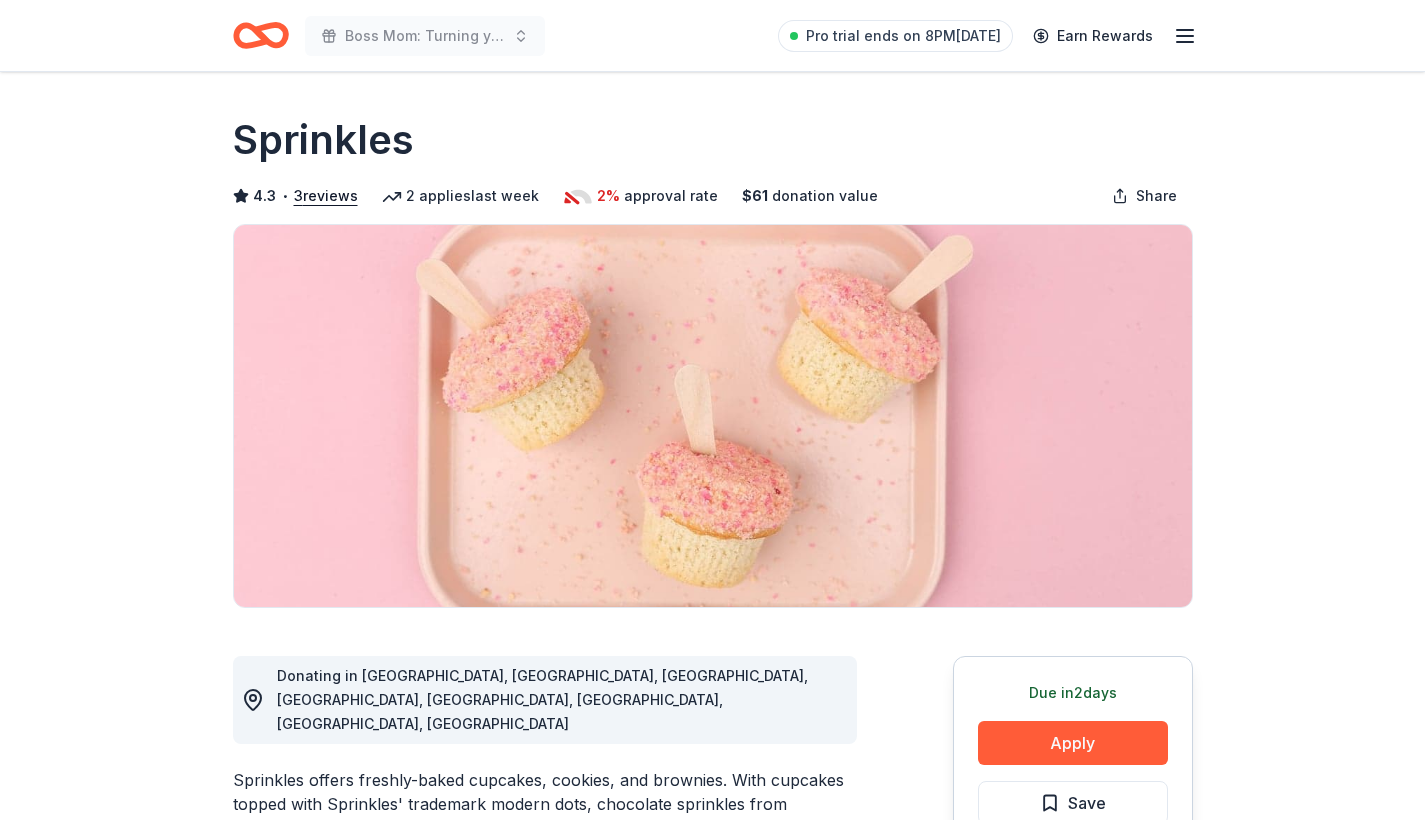 click on "Due [DATE] Share Sprinkles 4.3 • 3  reviews 2   applies  last week 2% approval rate $ 61 donation value Share Donating in [GEOGRAPHIC_DATA], [GEOGRAPHIC_DATA], [GEOGRAPHIC_DATA], [GEOGRAPHIC_DATA], [GEOGRAPHIC_DATA], [GEOGRAPHIC_DATA], [GEOGRAPHIC_DATA], [GEOGRAPHIC_DATA] Sprinkles offers freshly-baked cupcakes, cookies, and brownies. With cupcakes topped with Sprinkles' trademark modern dots, chocolate sprinkles from [GEOGRAPHIC_DATA], or seasonal decorations, these treats are a sophisticated update on an American classic. What they donate Dessert products, gift card(s) Desserts Auction & raffle Snacks Donation is small & easy to send to guests Who they donate to  Preferred Supports organizations providing services related to women, children, or hunger Children Poverty & Hunger Social Justice 501(c)(3) preferred Due [DATE] Apply Save ⚡️ Quick application Usually responds in  around a week Updated  about [DATE] Report a mistake 2% approval rate 2 % approved 25 % declined 73 % no response Sprinkles is  a selective donor :  be sure to spend extra time on this application if you want a donation. $ 61 donation value <1%" at bounding box center [712, 1616] 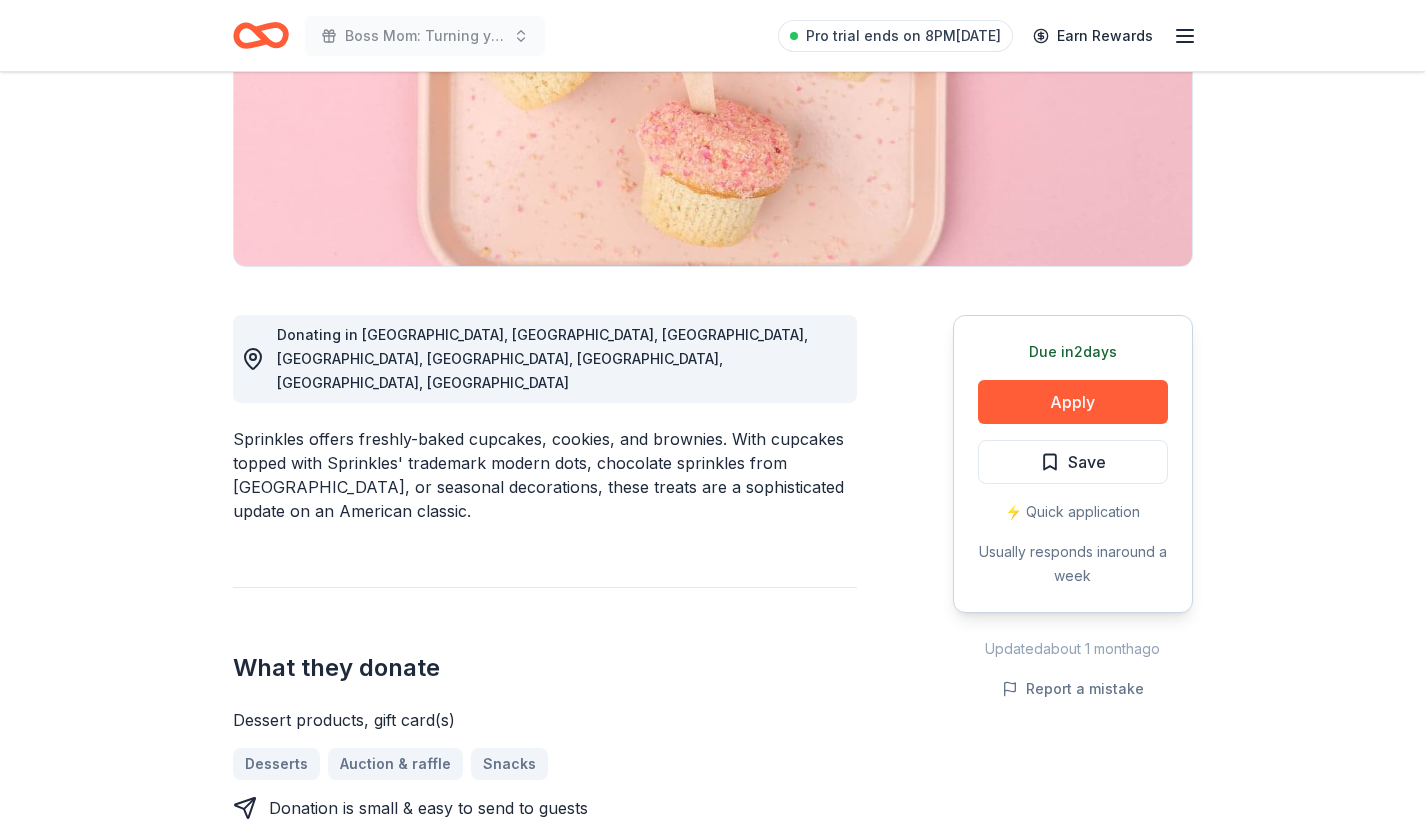 scroll, scrollTop: 396, scrollLeft: 0, axis: vertical 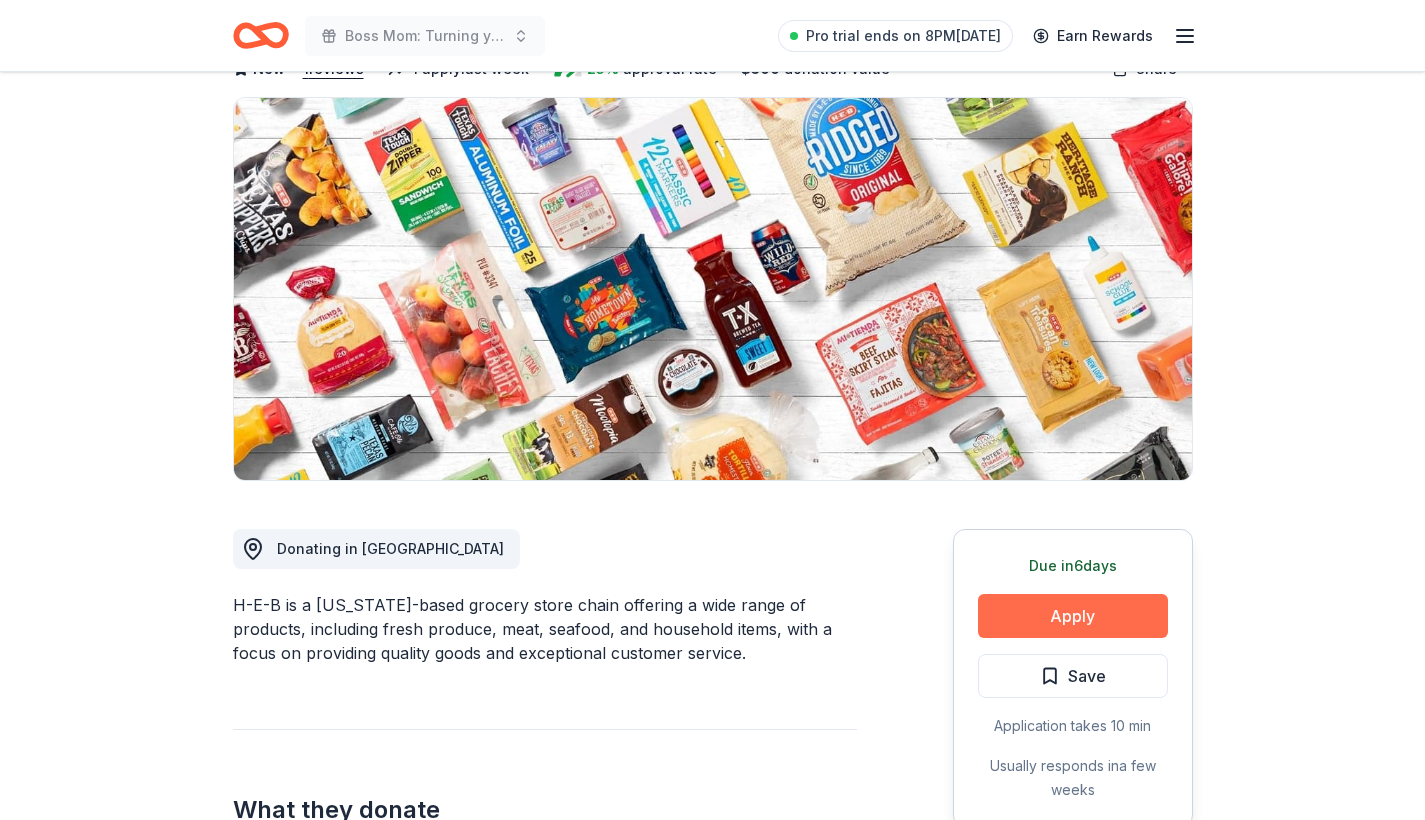 click on "Apply" at bounding box center [1073, 616] 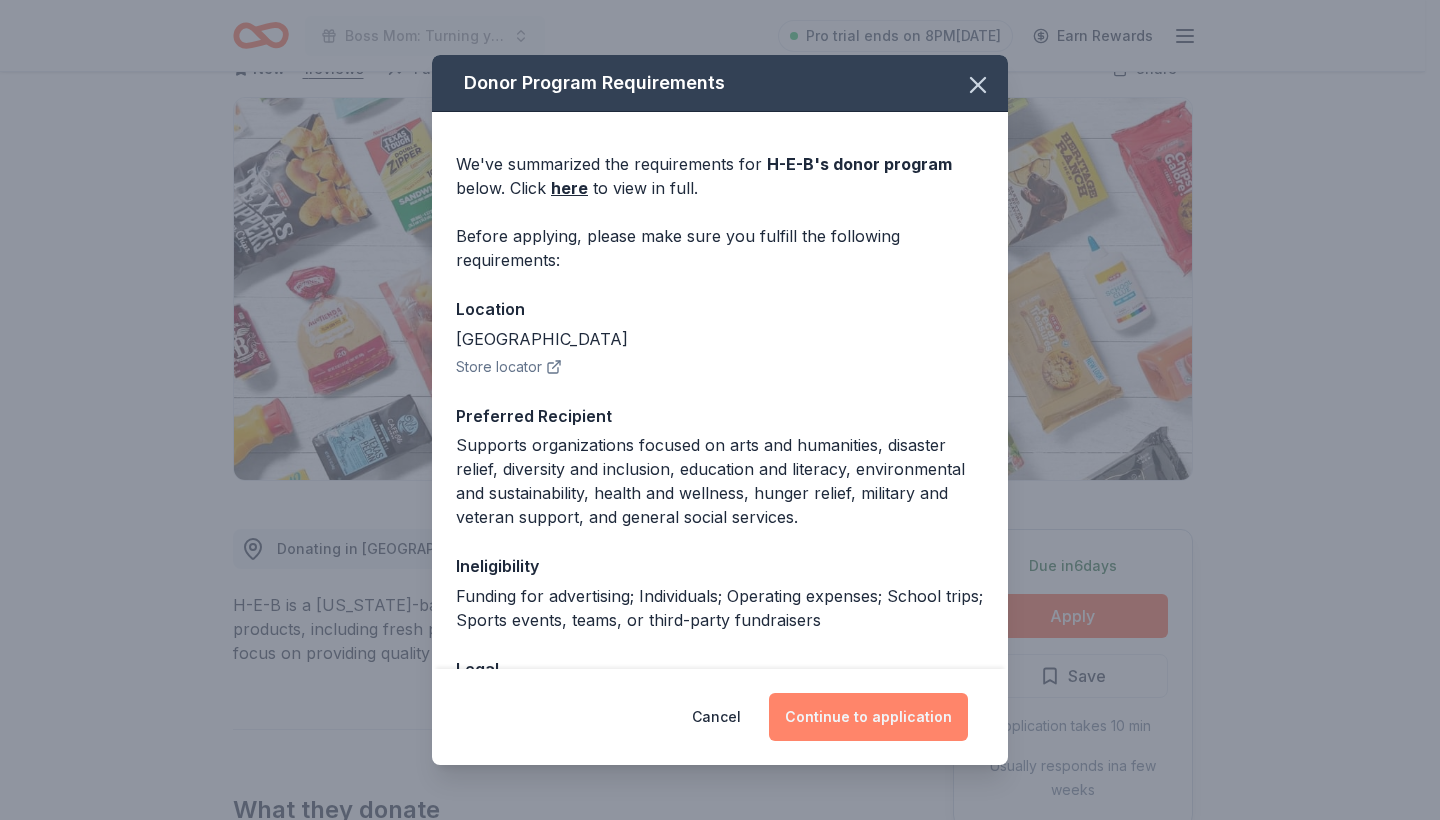 click on "Continue to application" at bounding box center (868, 717) 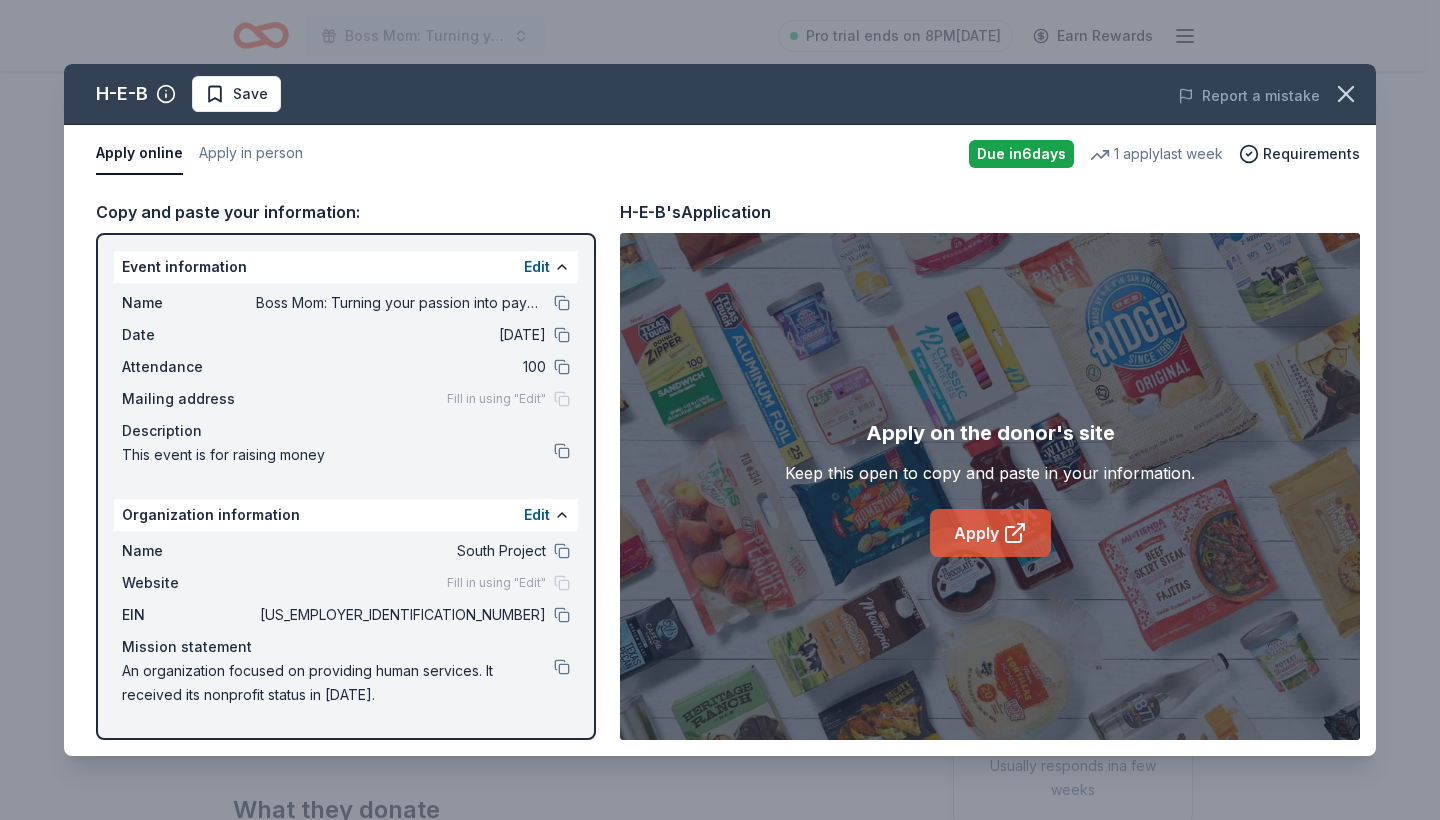 click on "Apply" at bounding box center [990, 533] 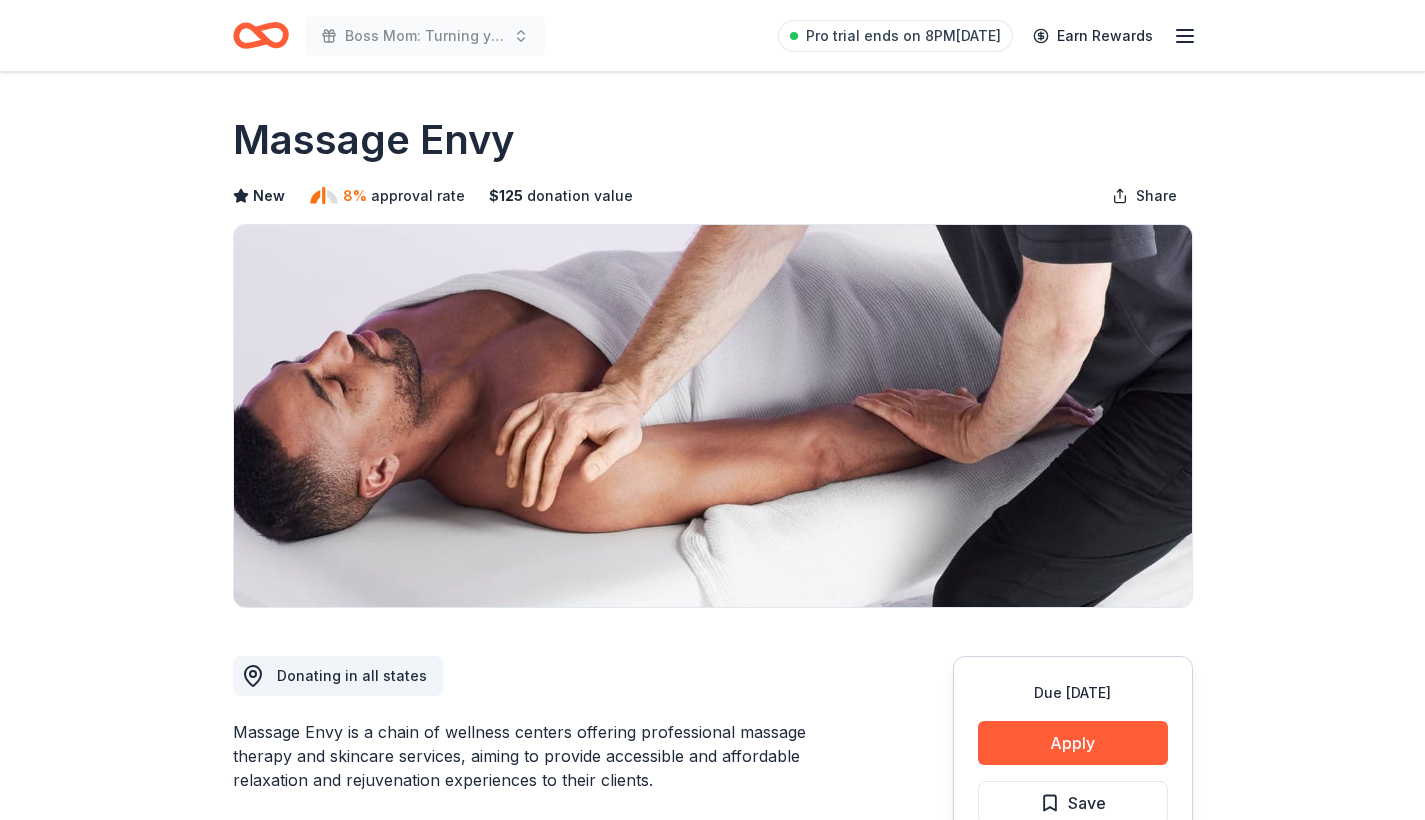 scroll, scrollTop: 0, scrollLeft: 0, axis: both 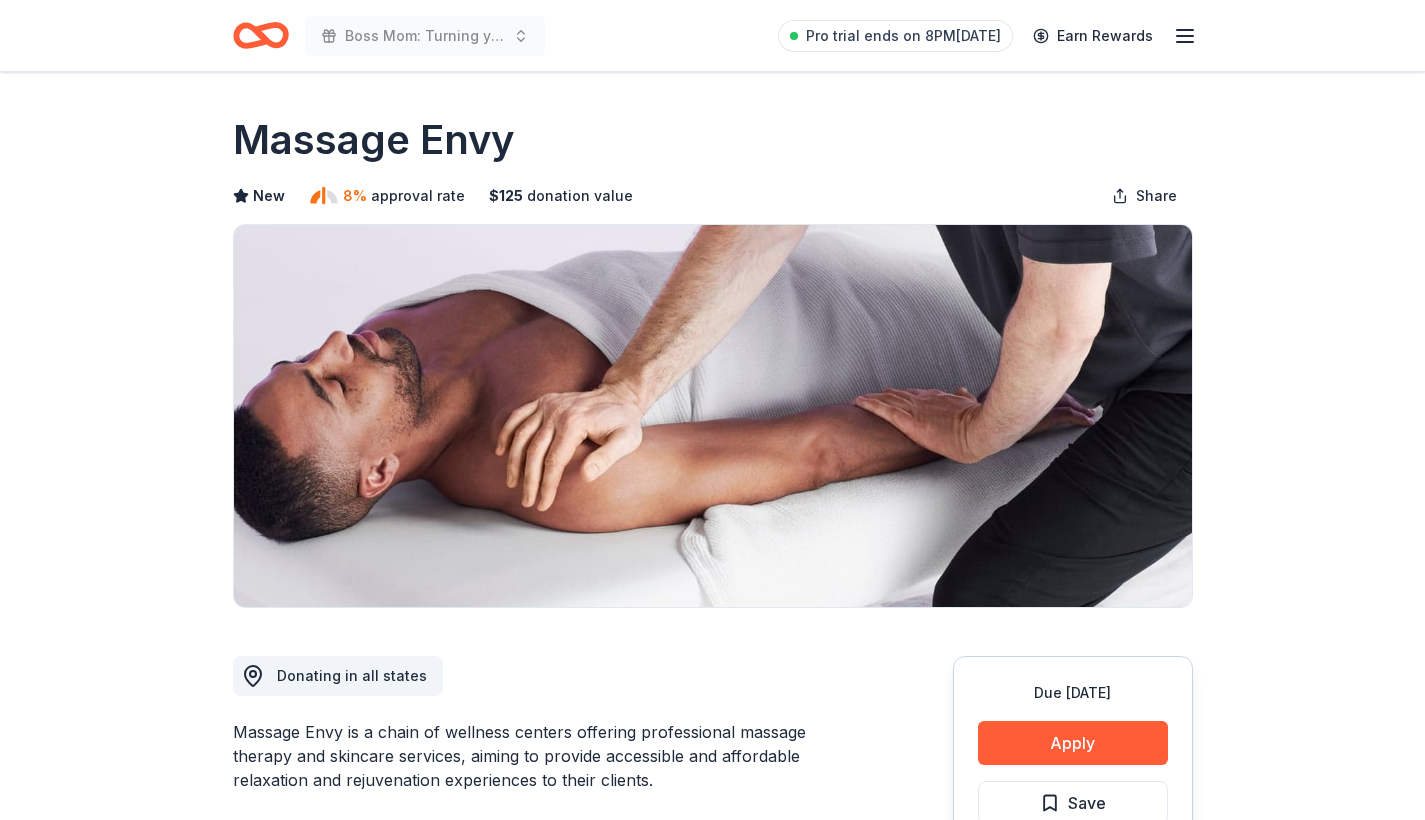 click on "Due [DATE] Share Massage Envy New 8% approval rate $ 125 donation value Share Donating in all states Massage Envy is a chain of wellness centers offering professional massage therapy and skincare services, aiming to provide accessible and affordable relaxation and rejuvenation experiences to their clients. What they donate Gift card(s) Auction & raffle Donation is small & easy to send to guests Who they donate to Massage Envy  hasn ' t listed any preferences or eligibility criteria. Due [DATE] Apply Save Application takes 10 min Usually responds in  over a month Updated  about [DATE] Report a mistake 8% approval rate 8 % approved 10 % declined 82 % no response Massage Envy is  an average donor :  explaining how you match their preferences will increase your odds. $ 125 donation value (average) <1% <1% 100% <1% $0 → $50 $50 → $100 $100 → $150 $150 → $200 Massage Envy's donation is  consistent :  they donate the same value regardlesss of the application. New Leave a review Similar donors 6" at bounding box center [712, 1358] 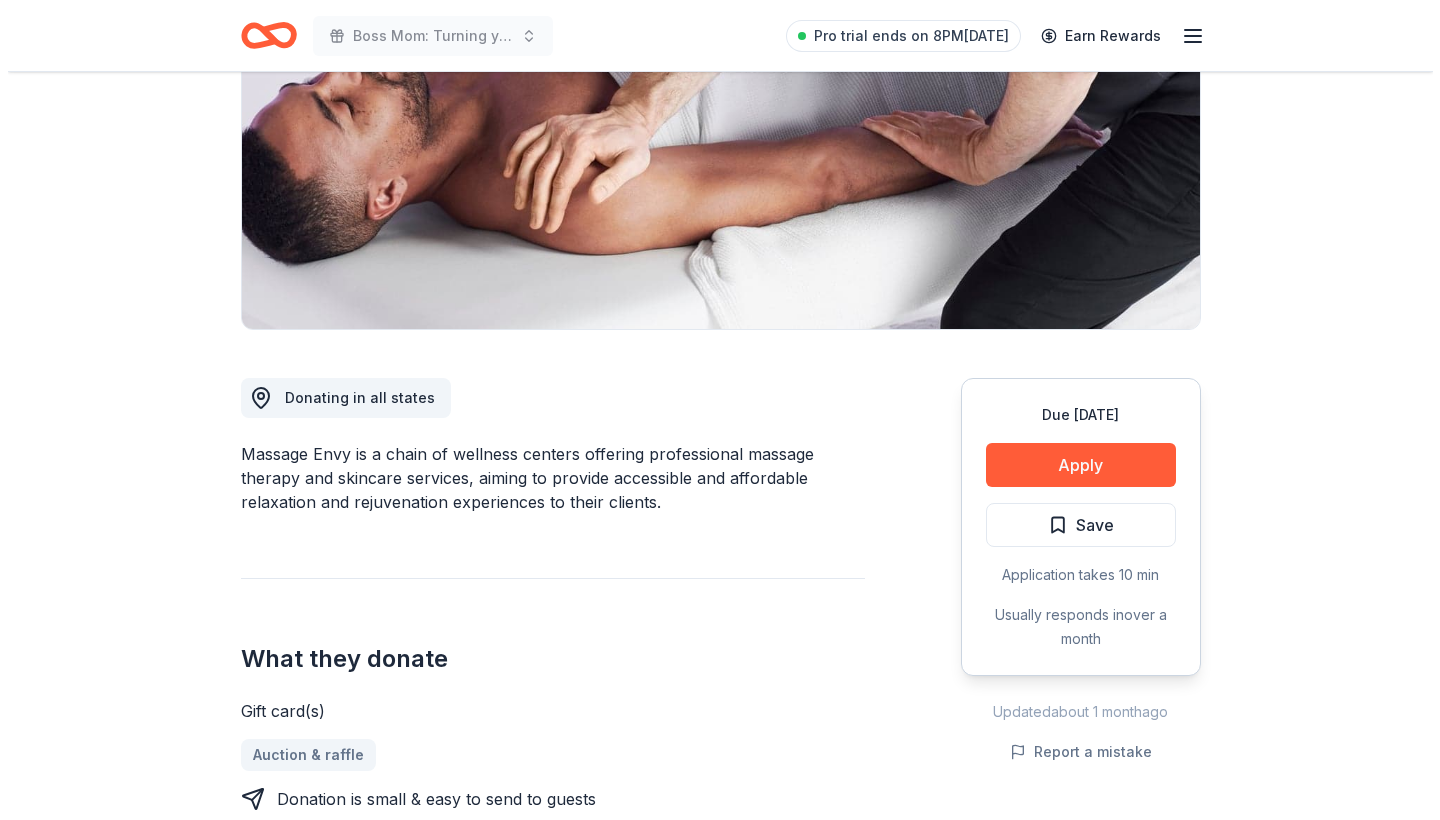 scroll, scrollTop: 279, scrollLeft: 0, axis: vertical 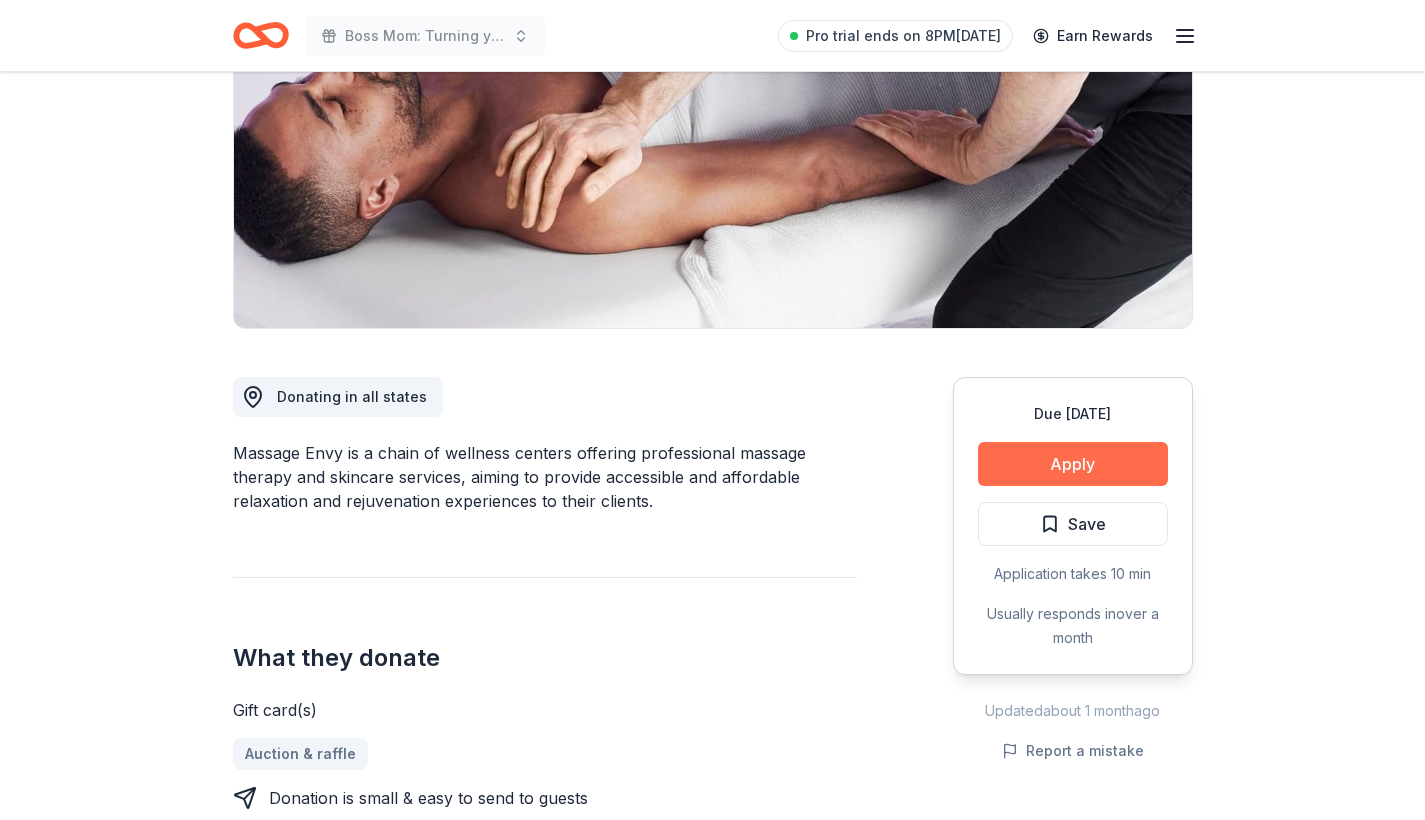 click on "Apply" at bounding box center [1073, 464] 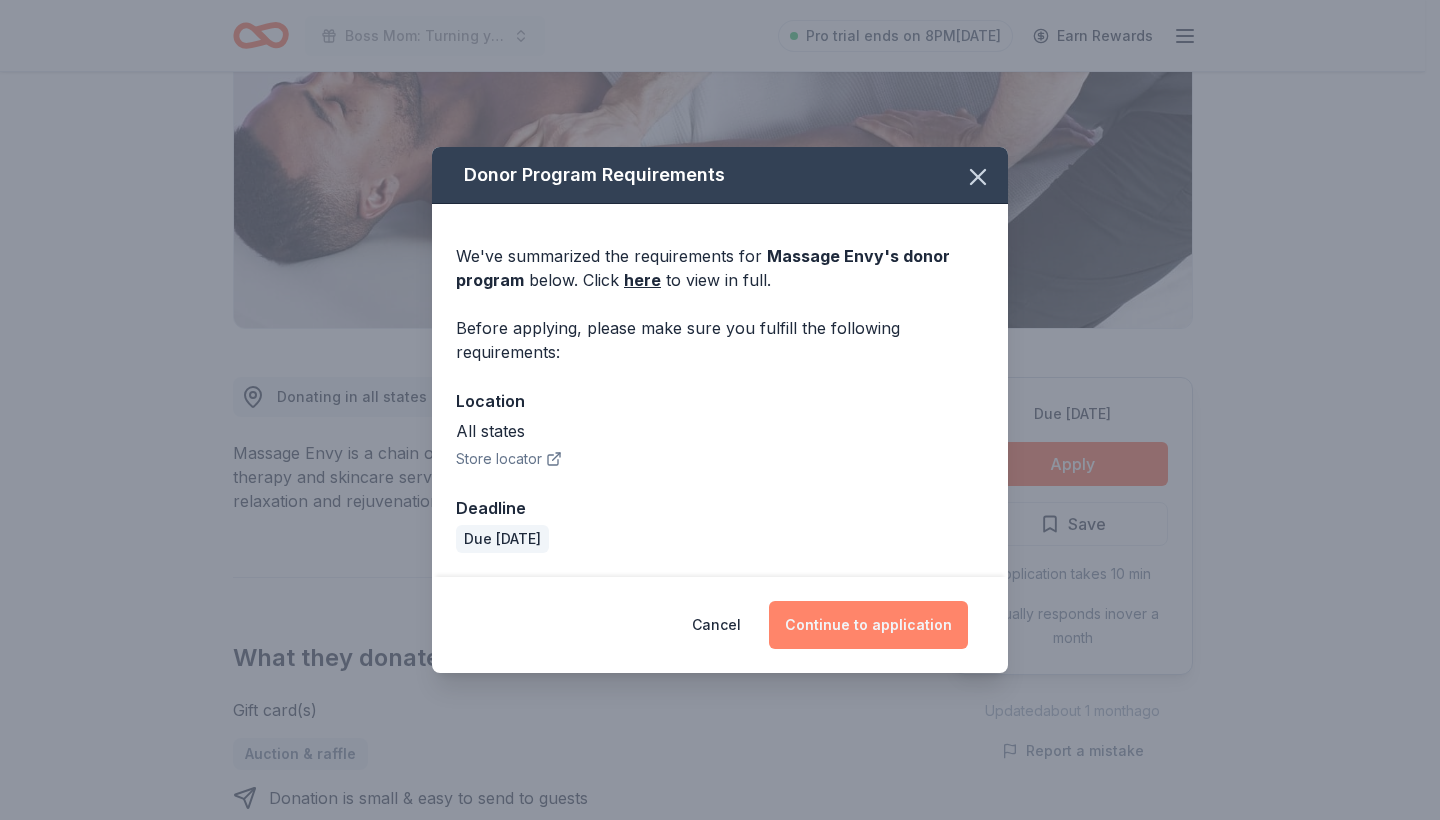 click on "Continue to application" at bounding box center (868, 625) 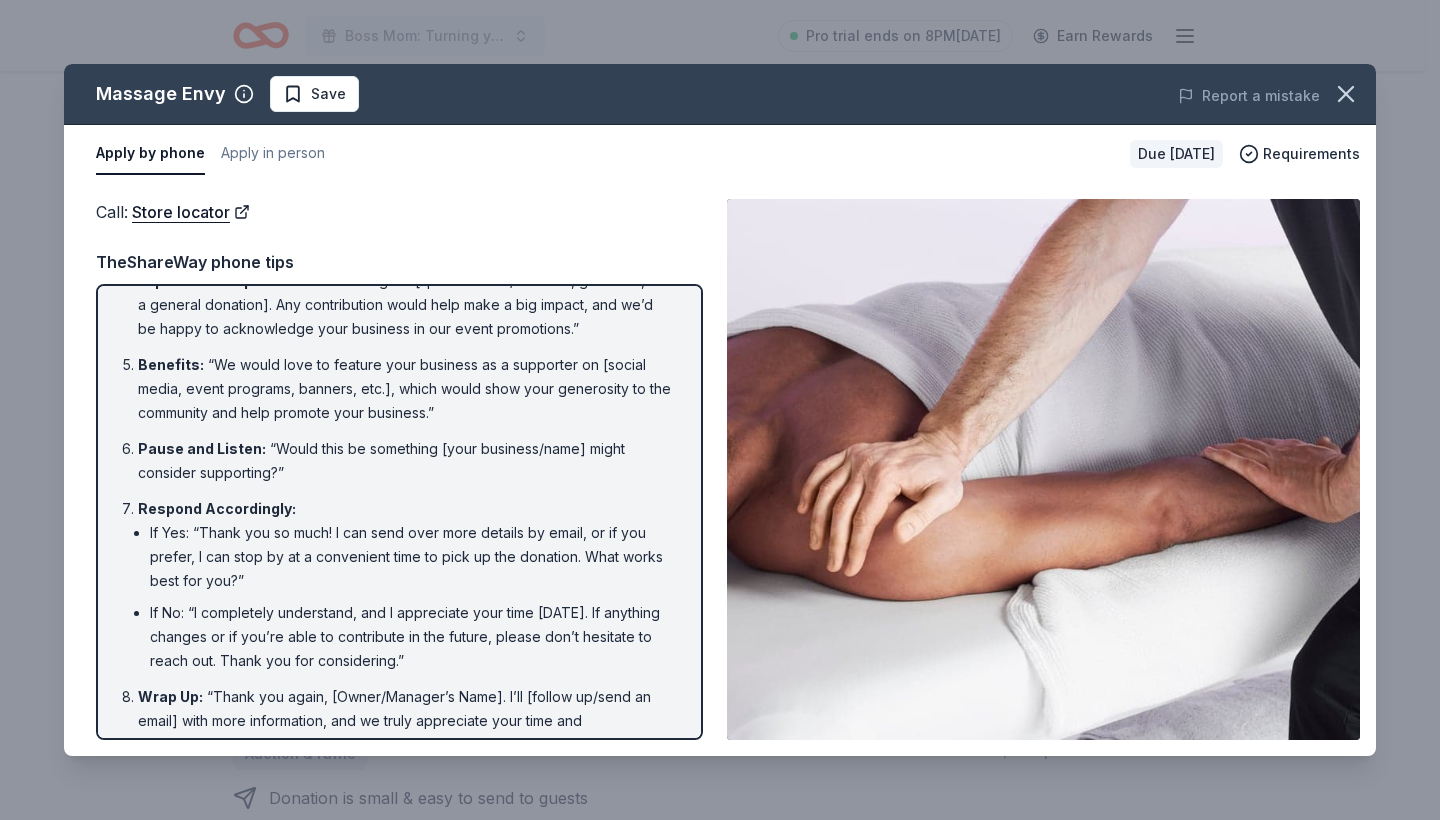 scroll, scrollTop: 319, scrollLeft: 0, axis: vertical 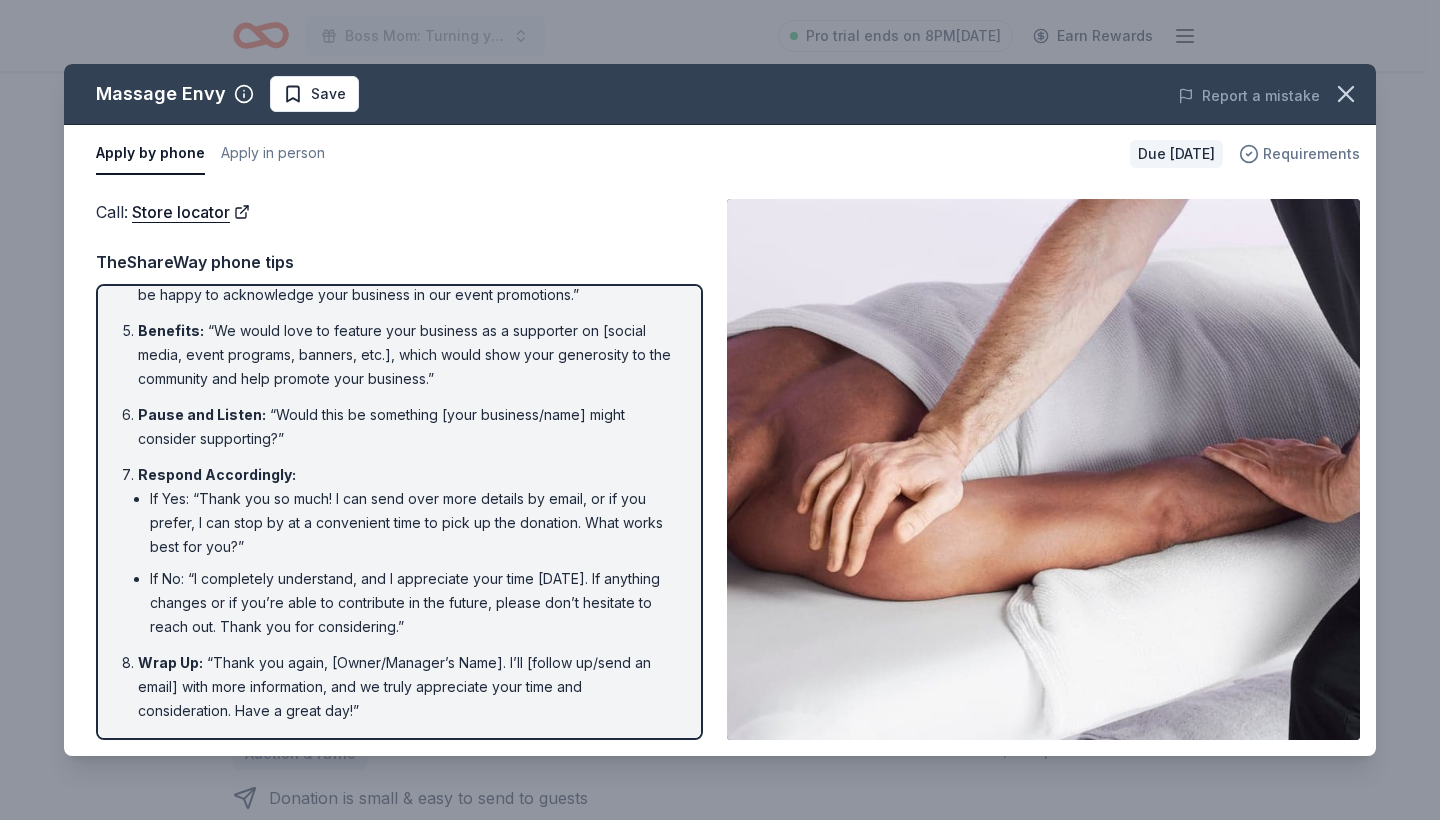 click on "Requirements" at bounding box center [1311, 154] 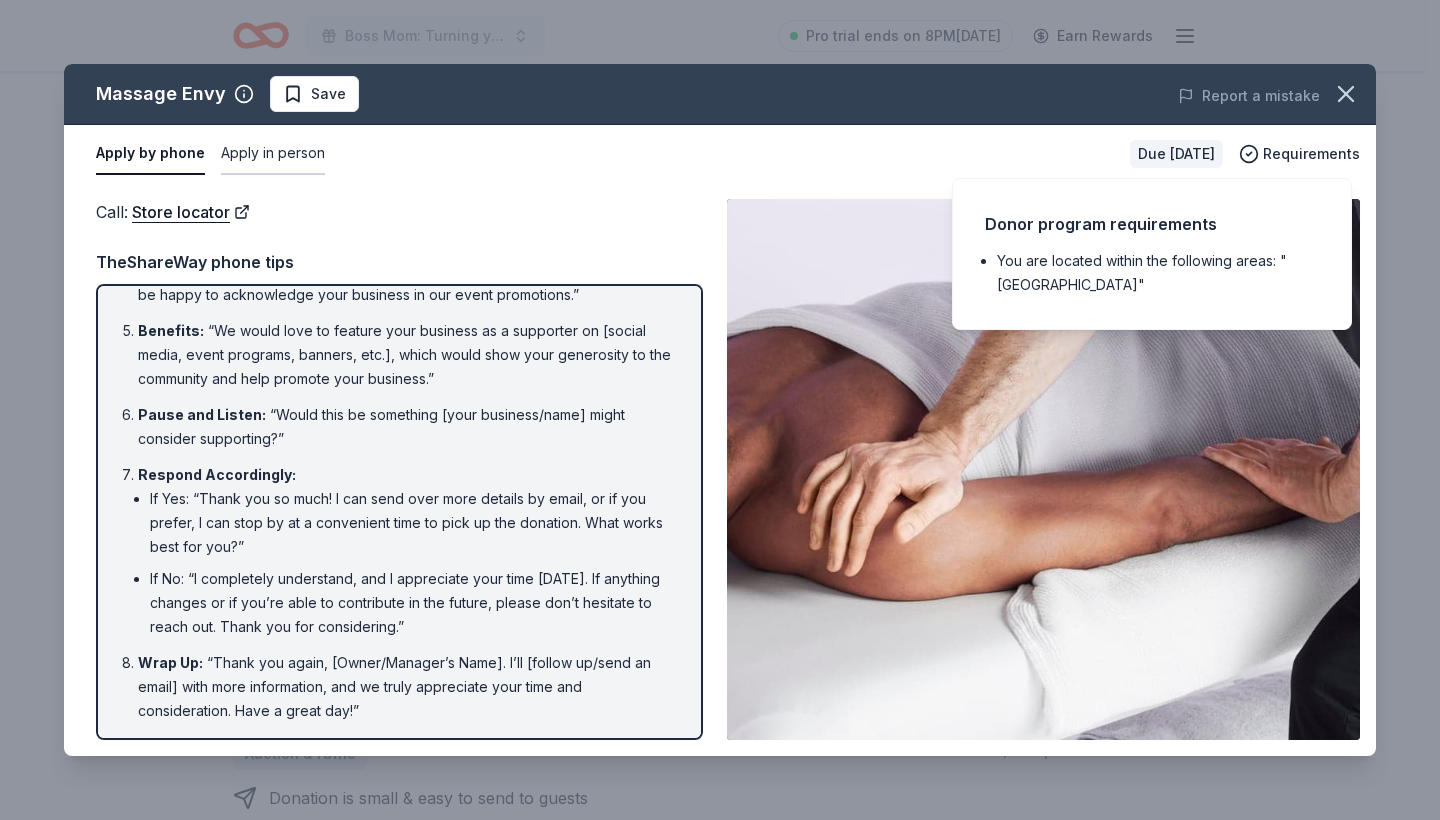 click on "Apply in person" at bounding box center (273, 154) 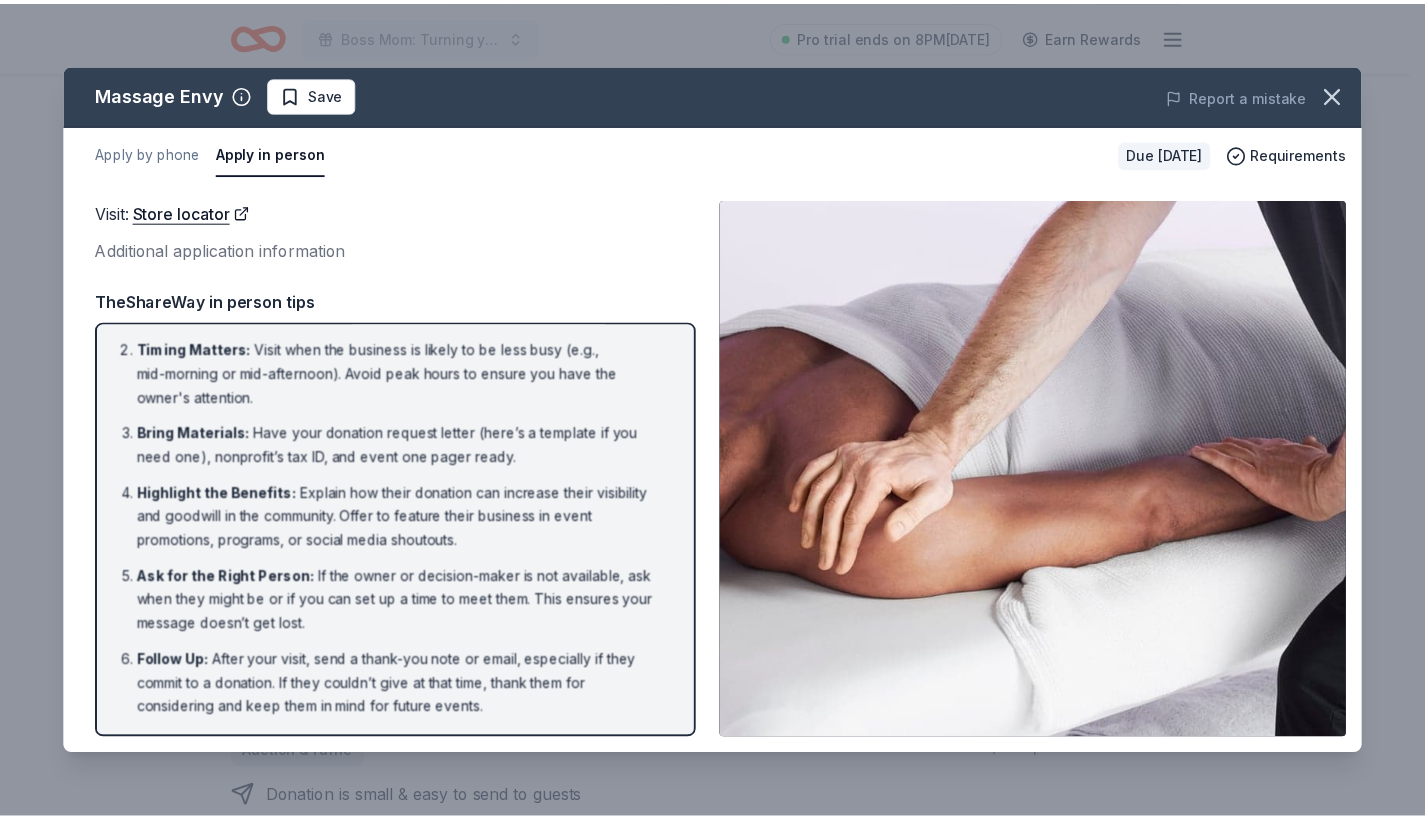 scroll, scrollTop: 61, scrollLeft: 0, axis: vertical 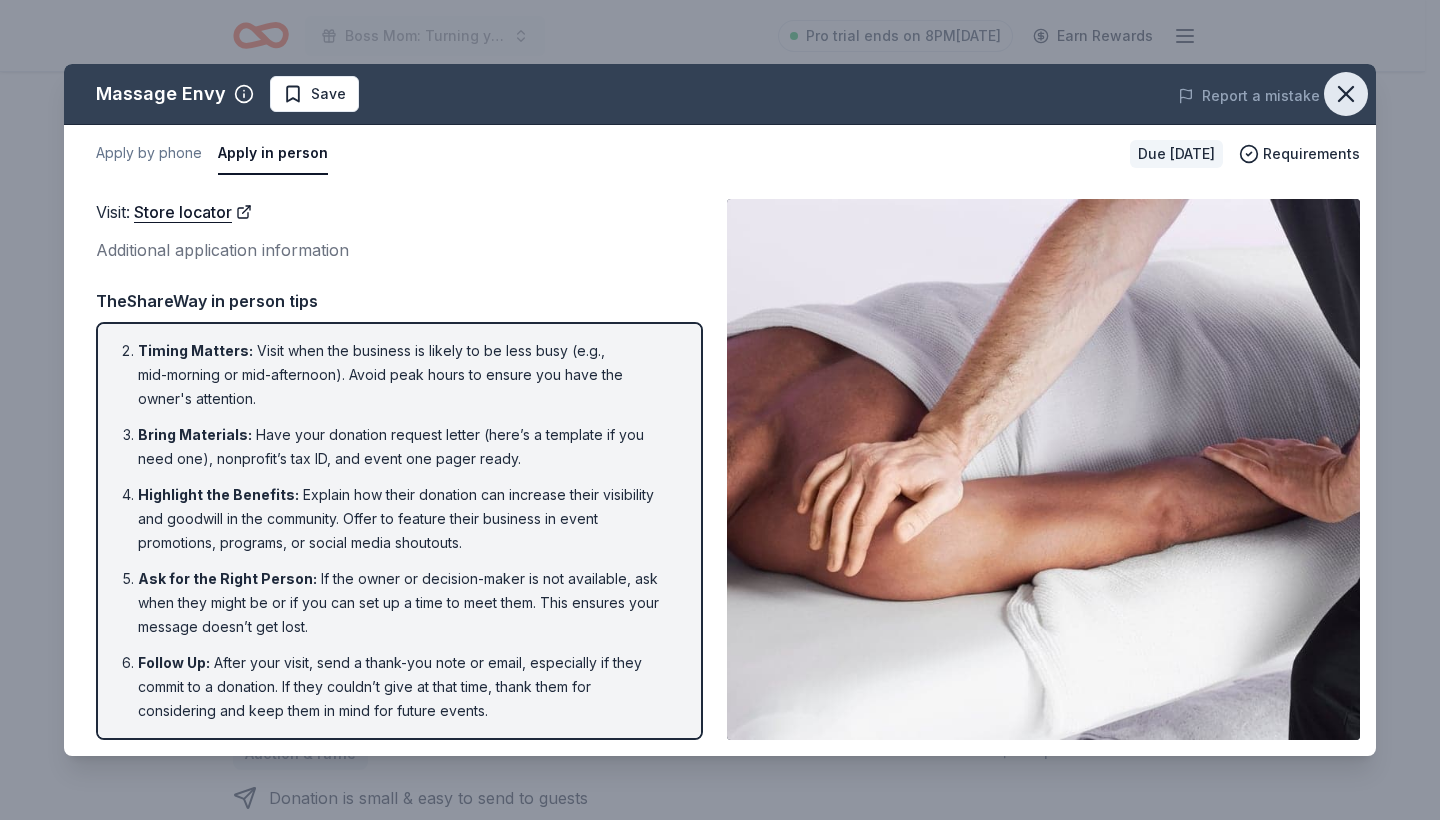 click 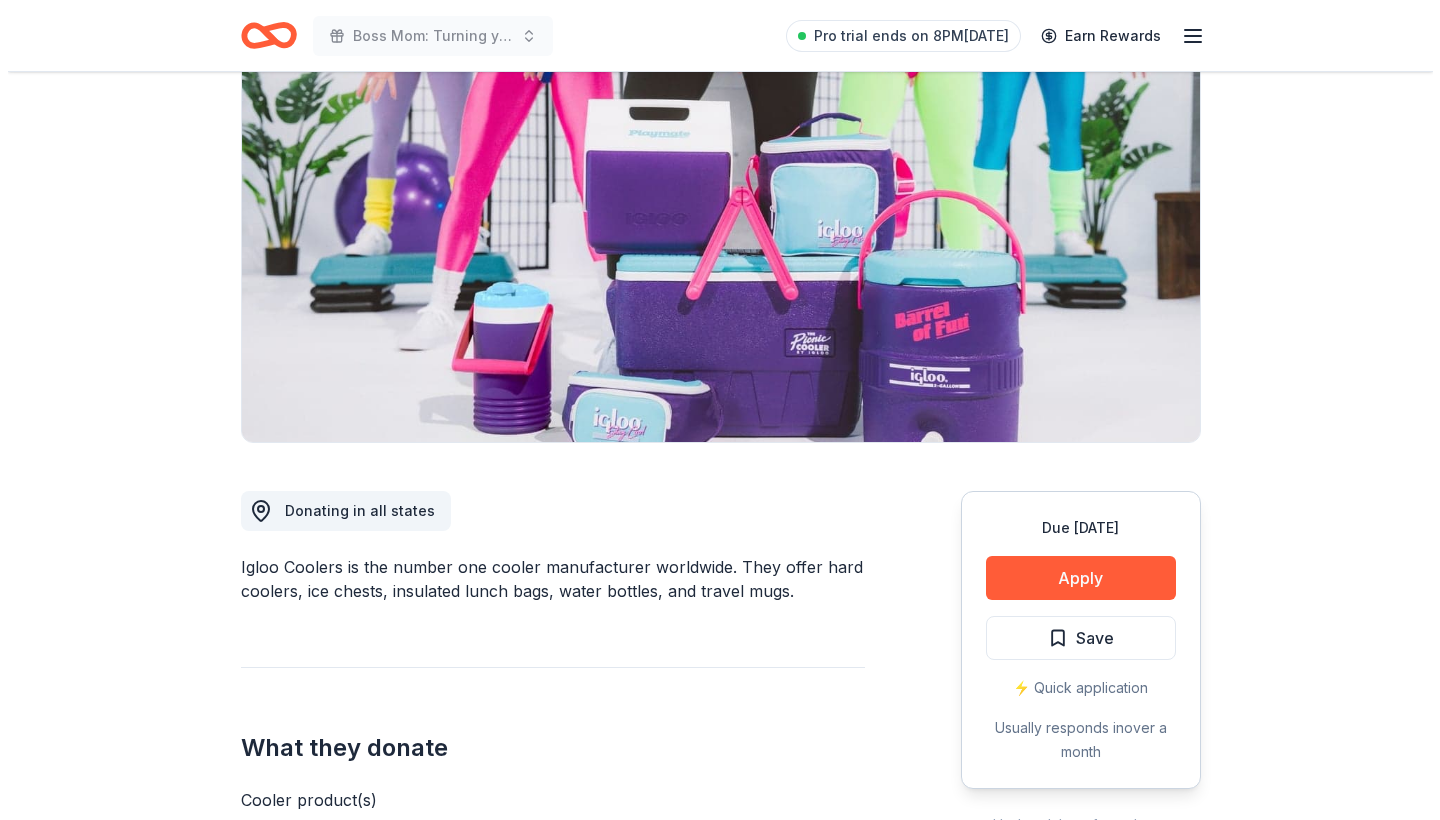 scroll, scrollTop: 154, scrollLeft: 0, axis: vertical 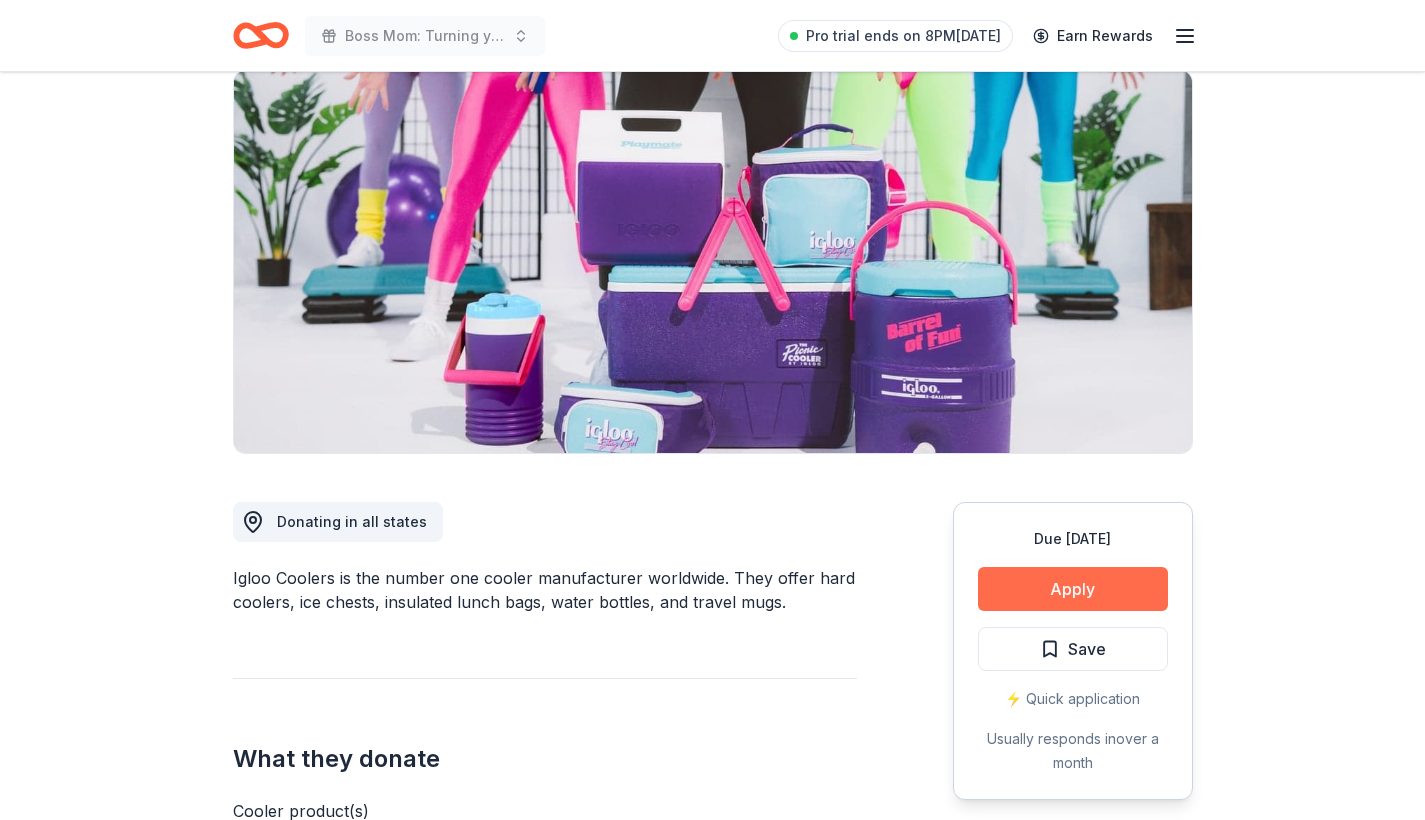 click on "Apply" at bounding box center (1073, 589) 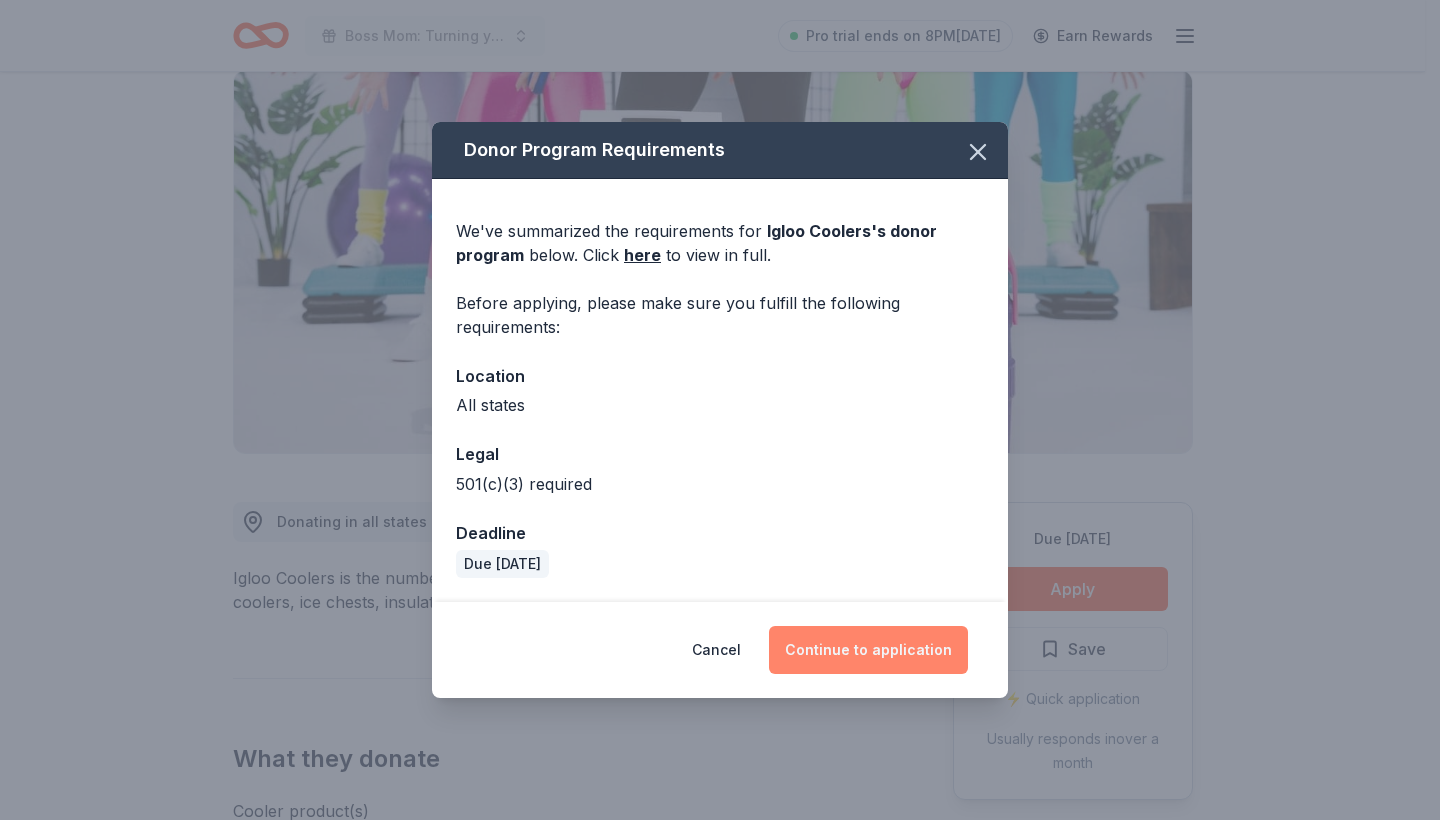 click on "Continue to application" at bounding box center (868, 650) 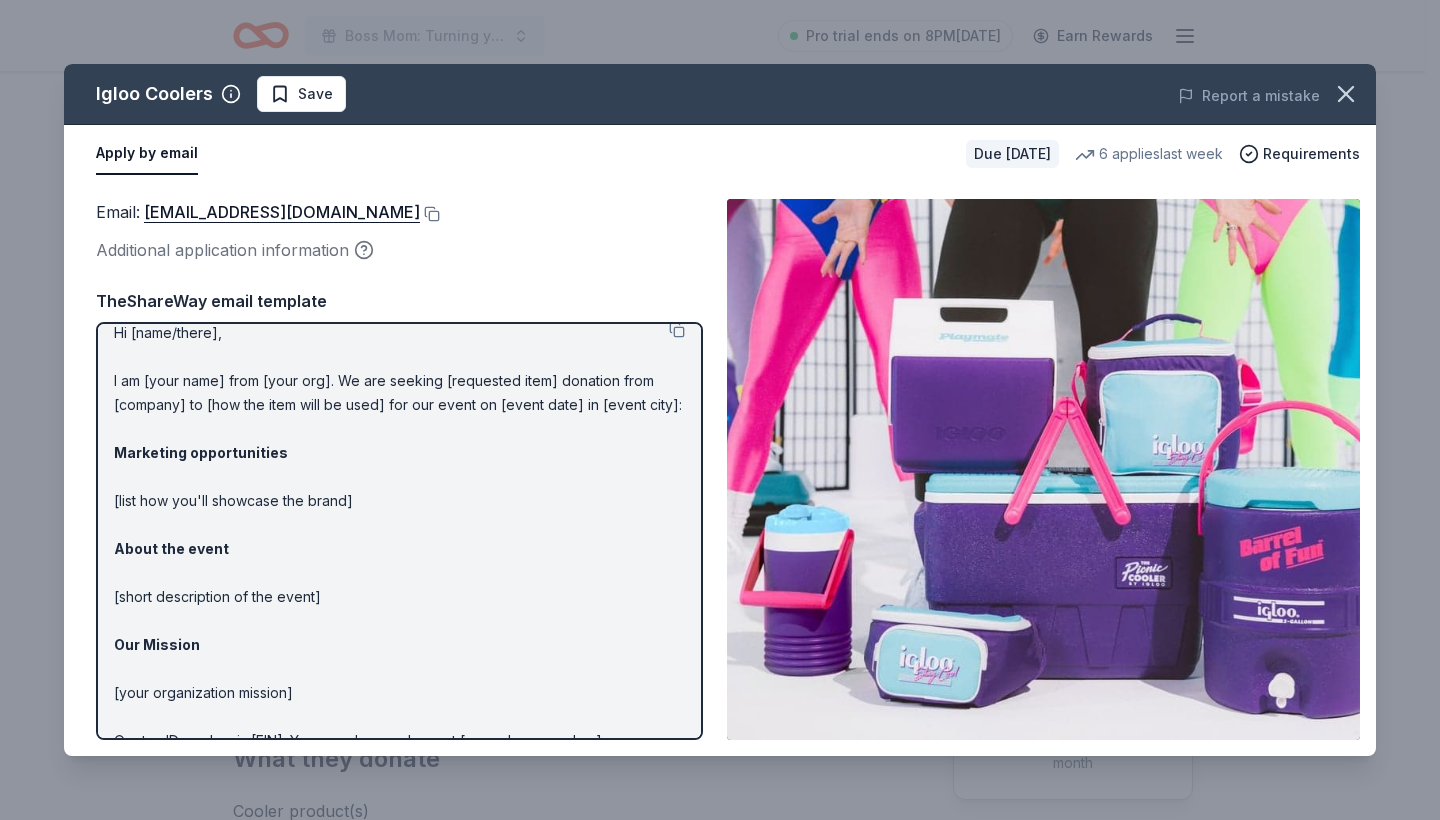 scroll, scrollTop: 0, scrollLeft: 0, axis: both 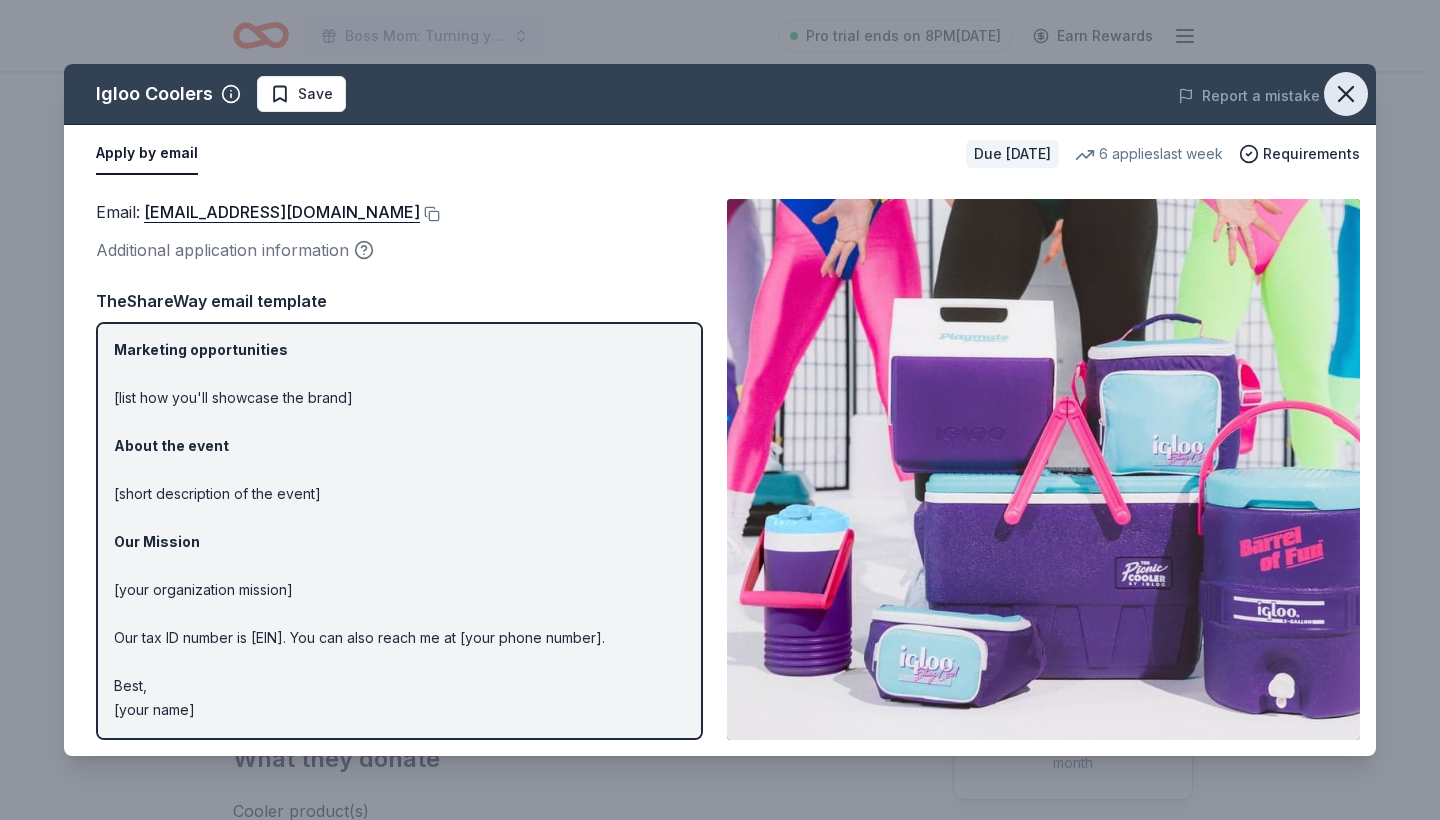 click 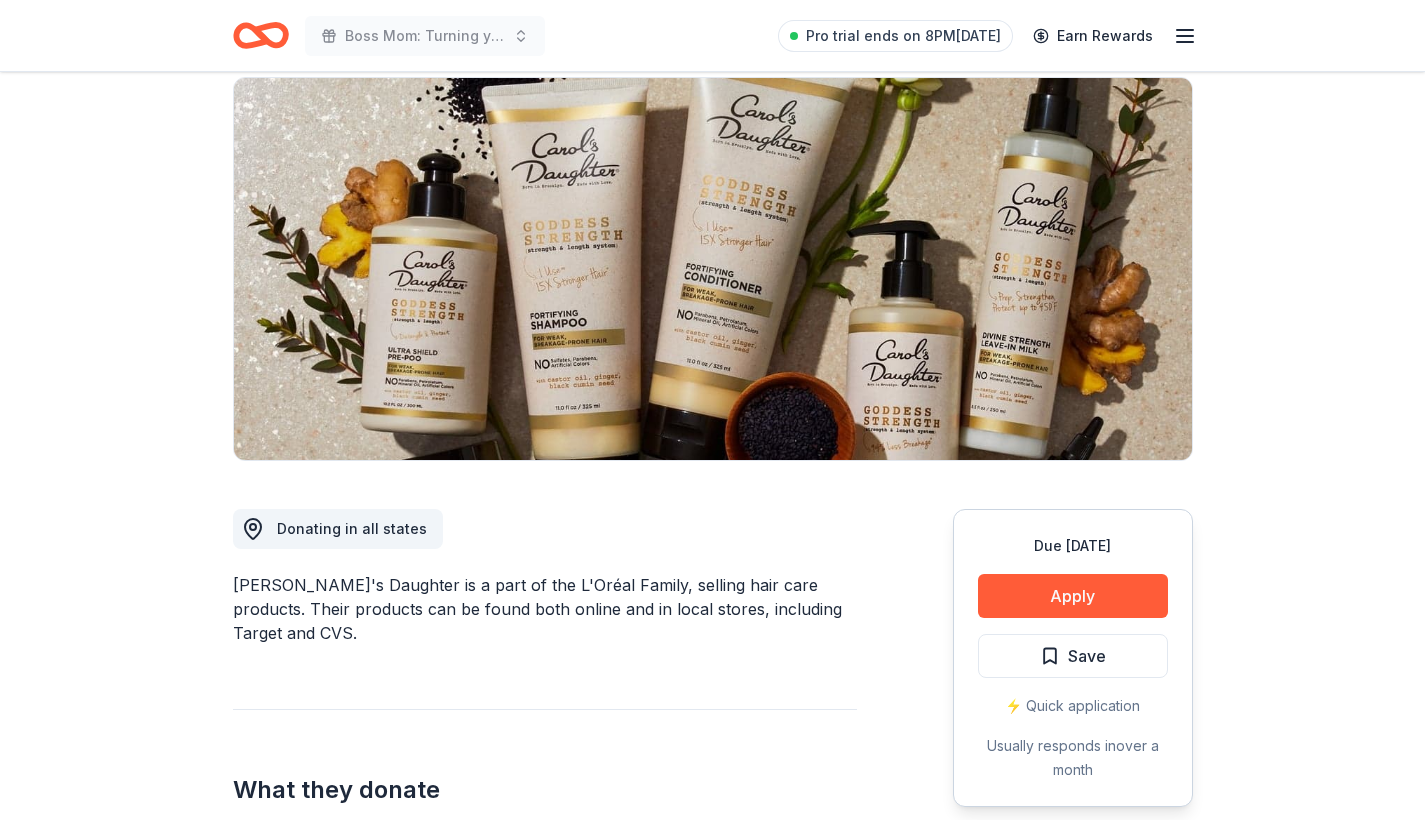 scroll, scrollTop: 148, scrollLeft: 0, axis: vertical 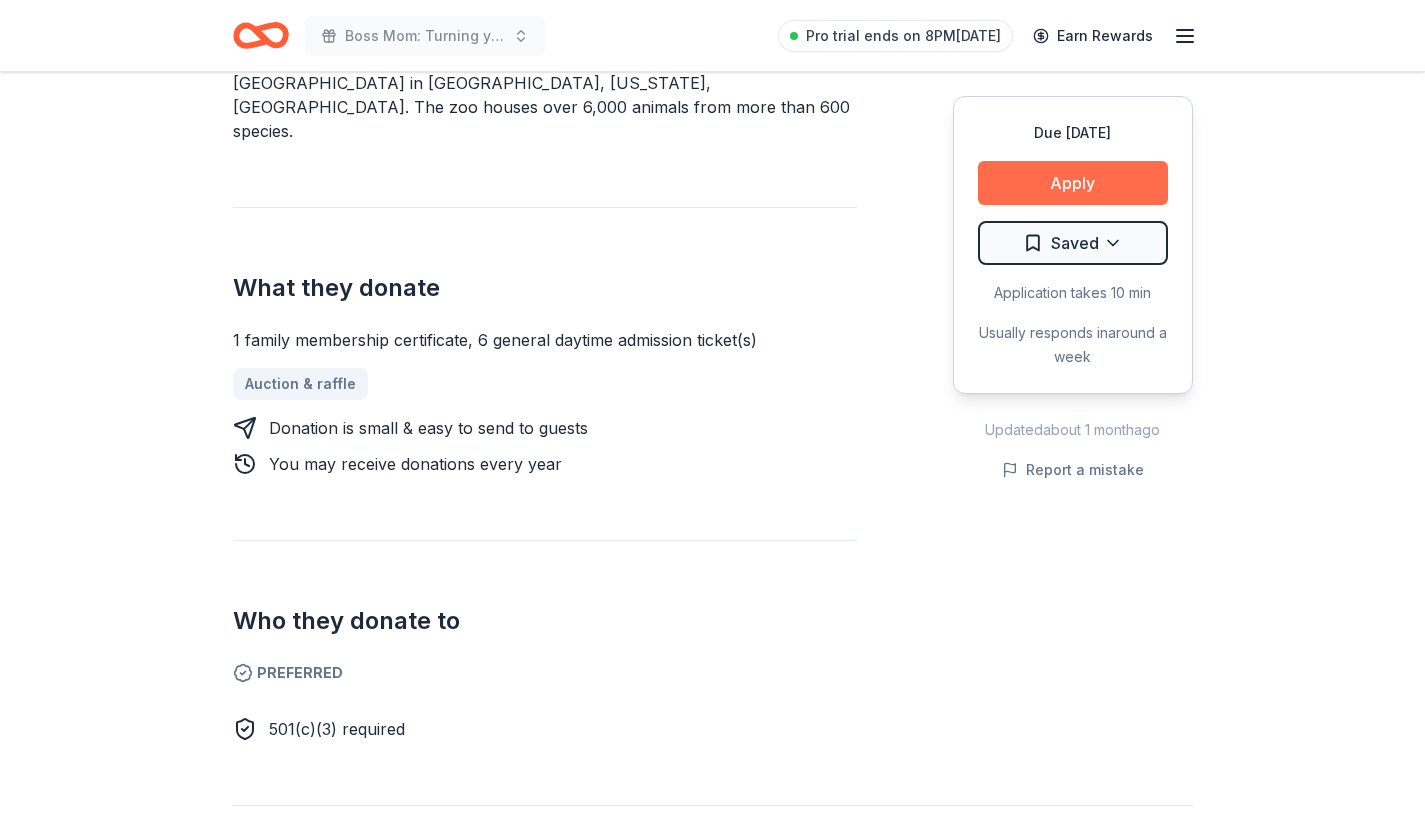 click on "Apply" at bounding box center (1073, 183) 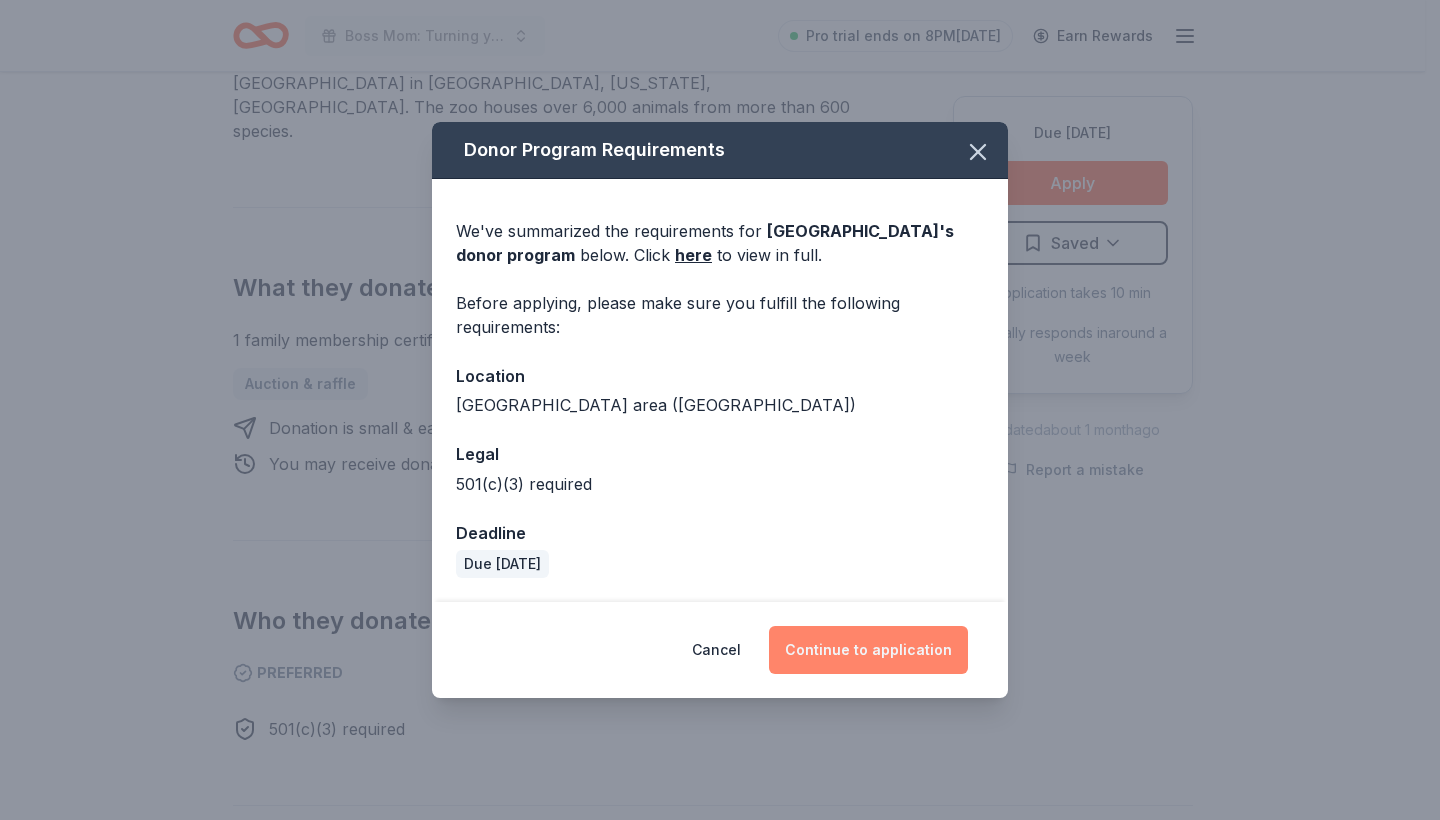 click on "Continue to application" at bounding box center (868, 650) 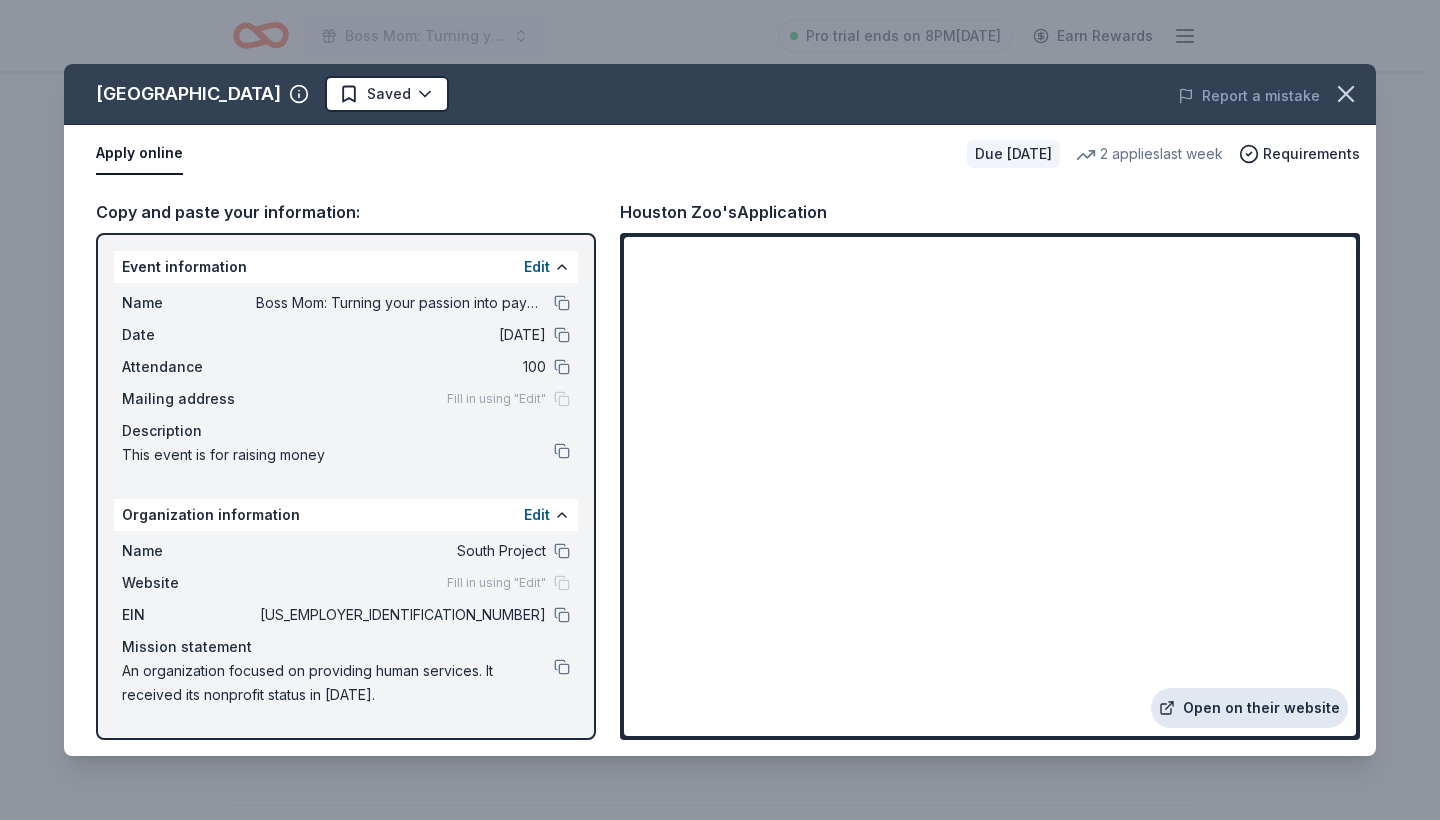 click on "Open on their website" at bounding box center [1249, 708] 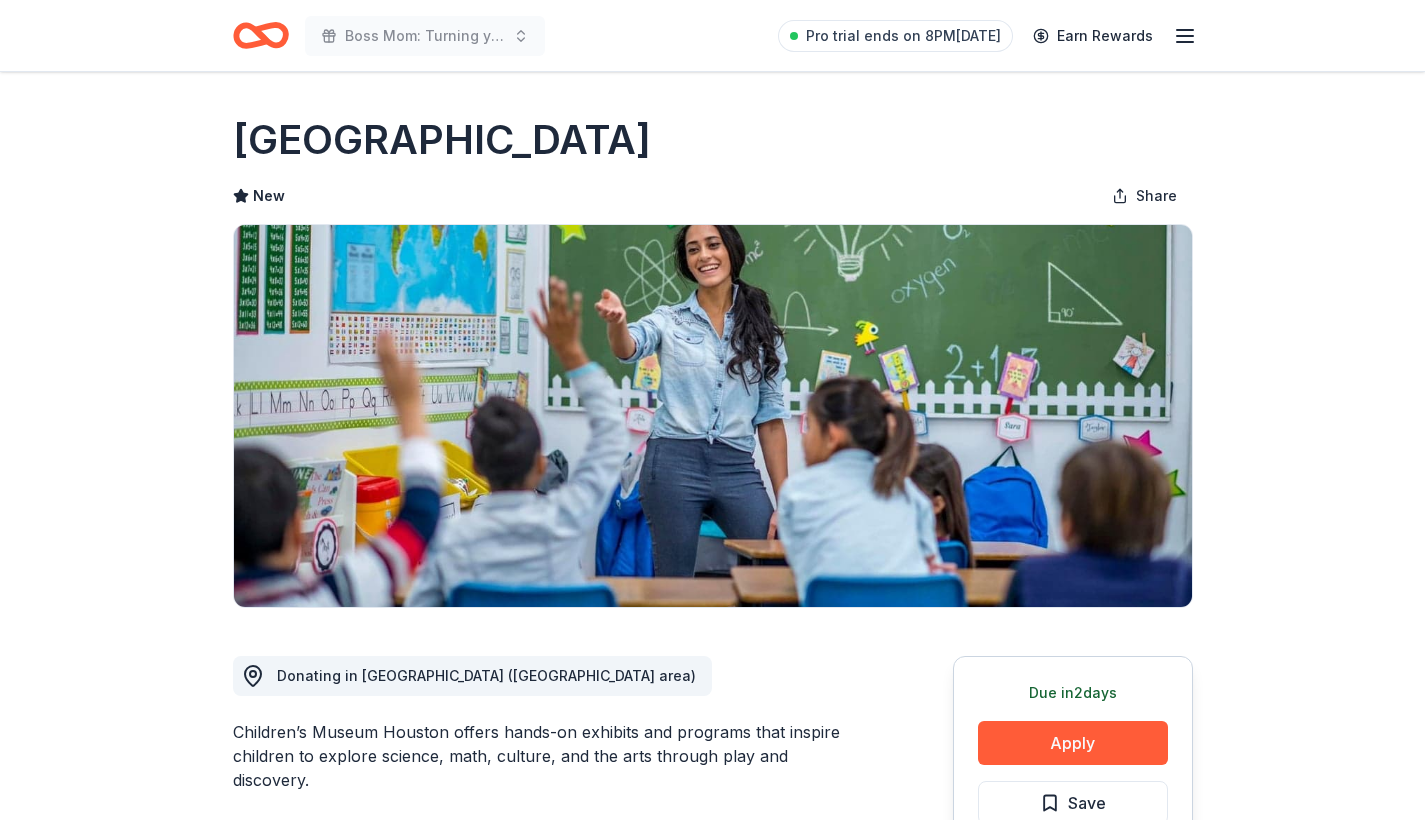 scroll, scrollTop: 0, scrollLeft: 0, axis: both 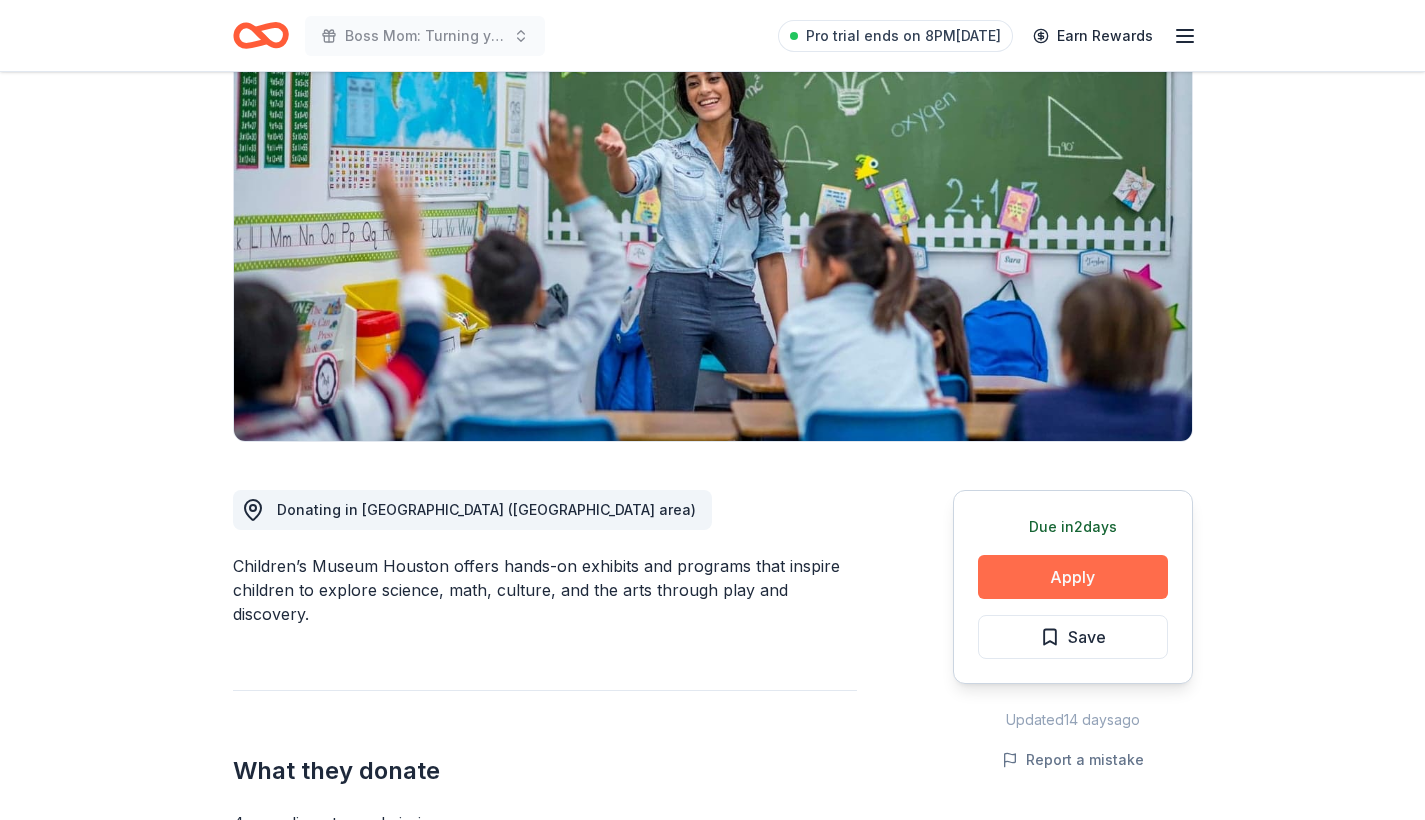 click on "Apply" at bounding box center [1073, 577] 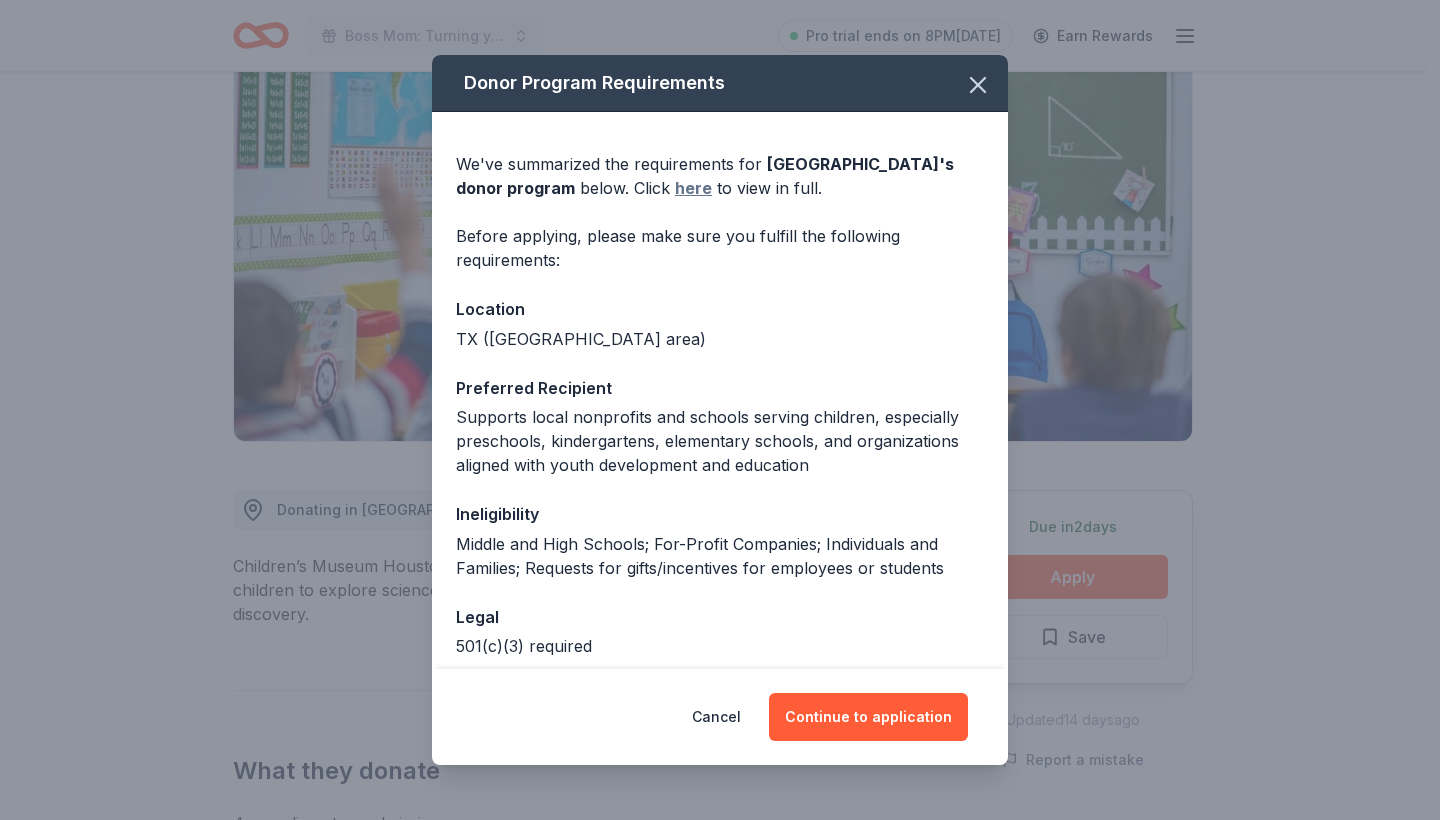 click on "here" at bounding box center (693, 188) 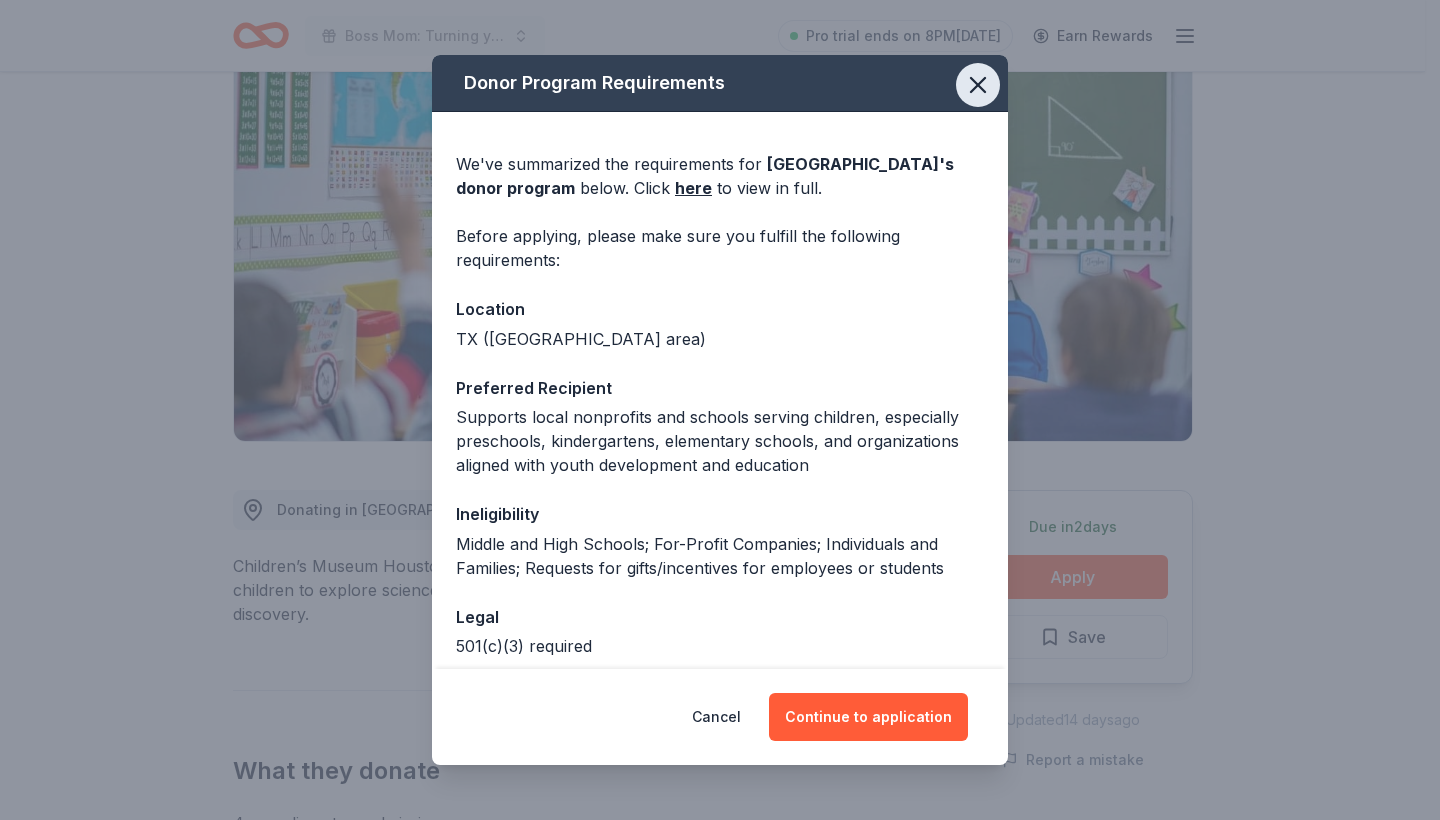 click 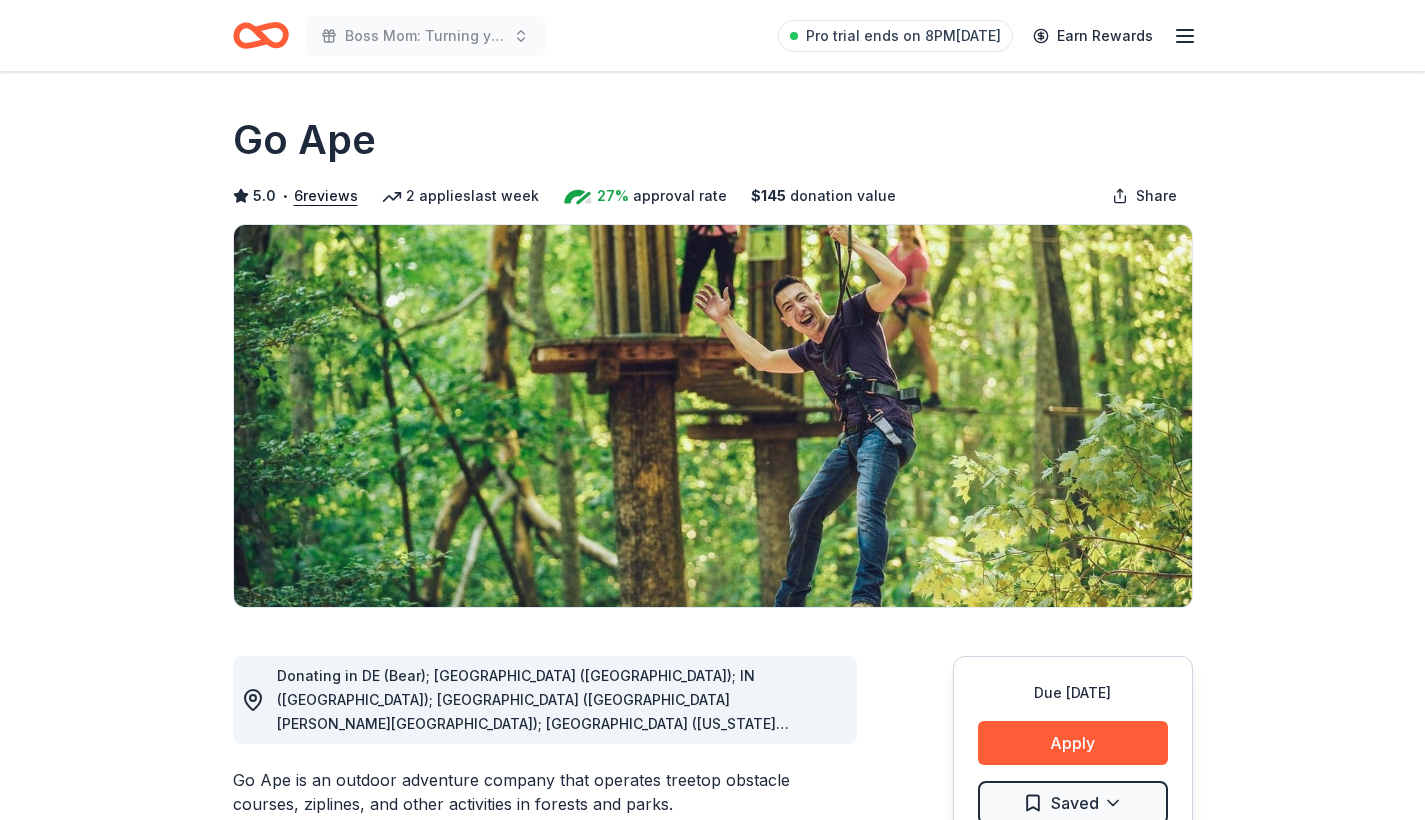 scroll, scrollTop: 0, scrollLeft: 0, axis: both 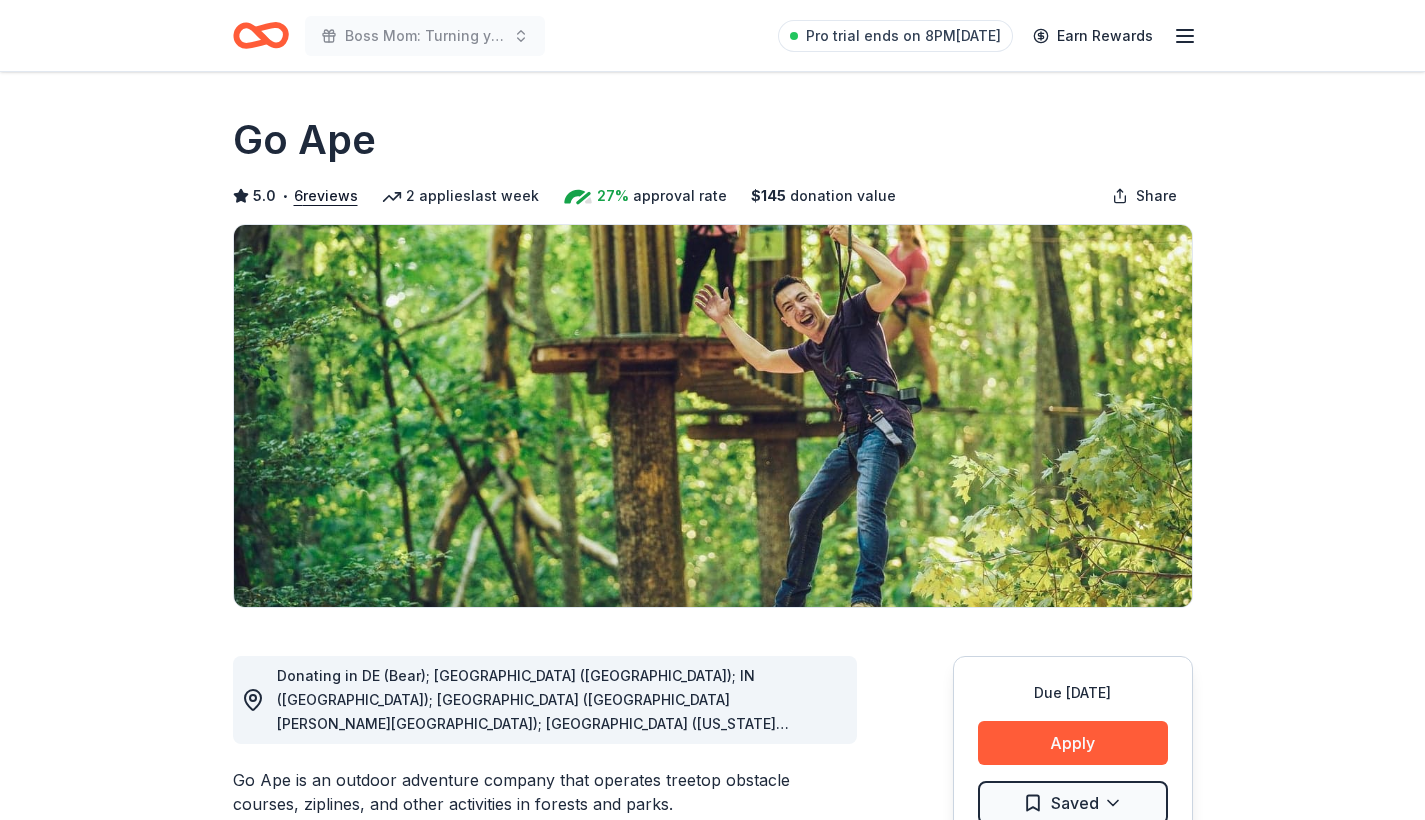 click on "Apply" at bounding box center (1073, 743) 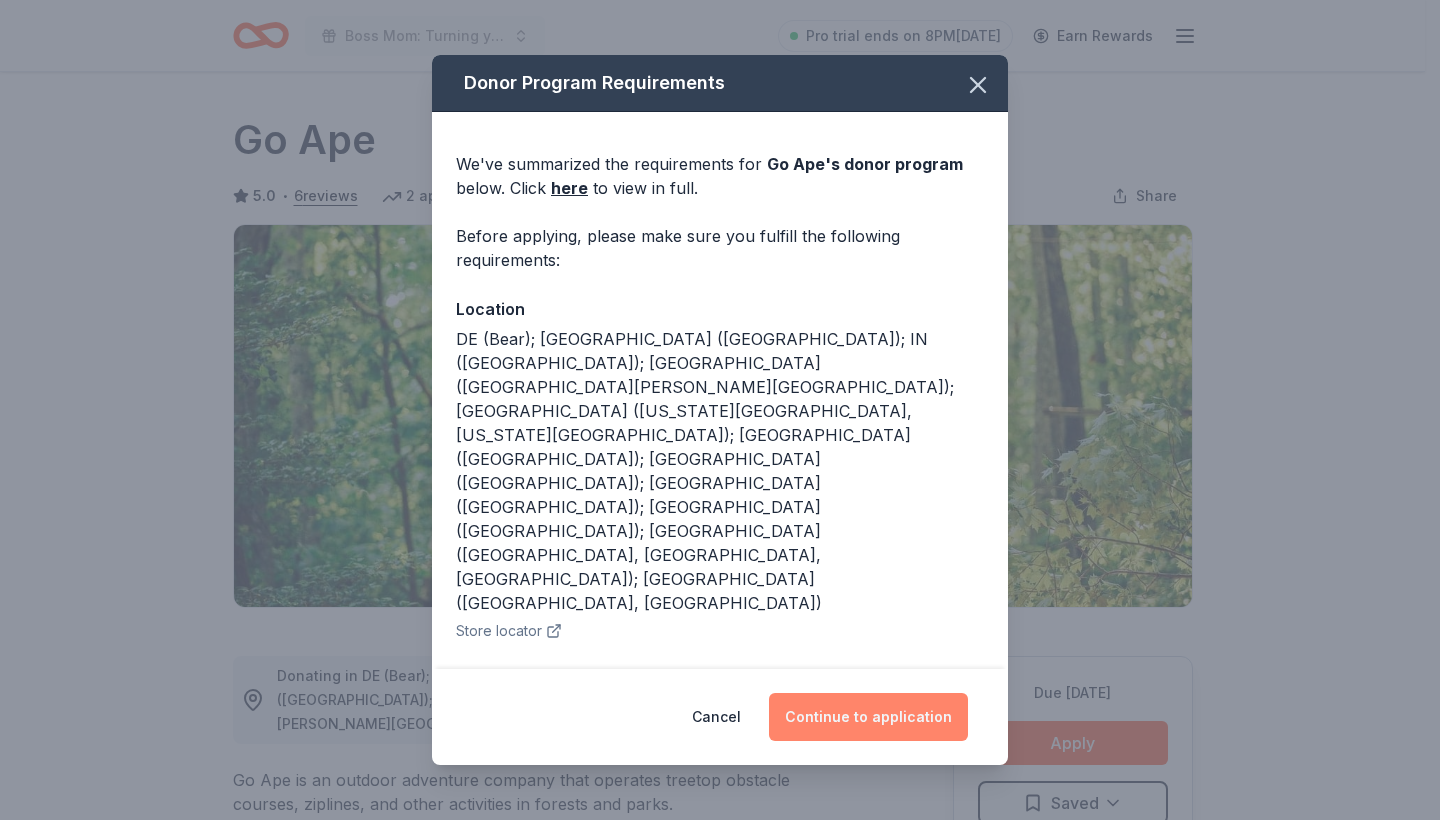 click on "Continue to application" at bounding box center (868, 717) 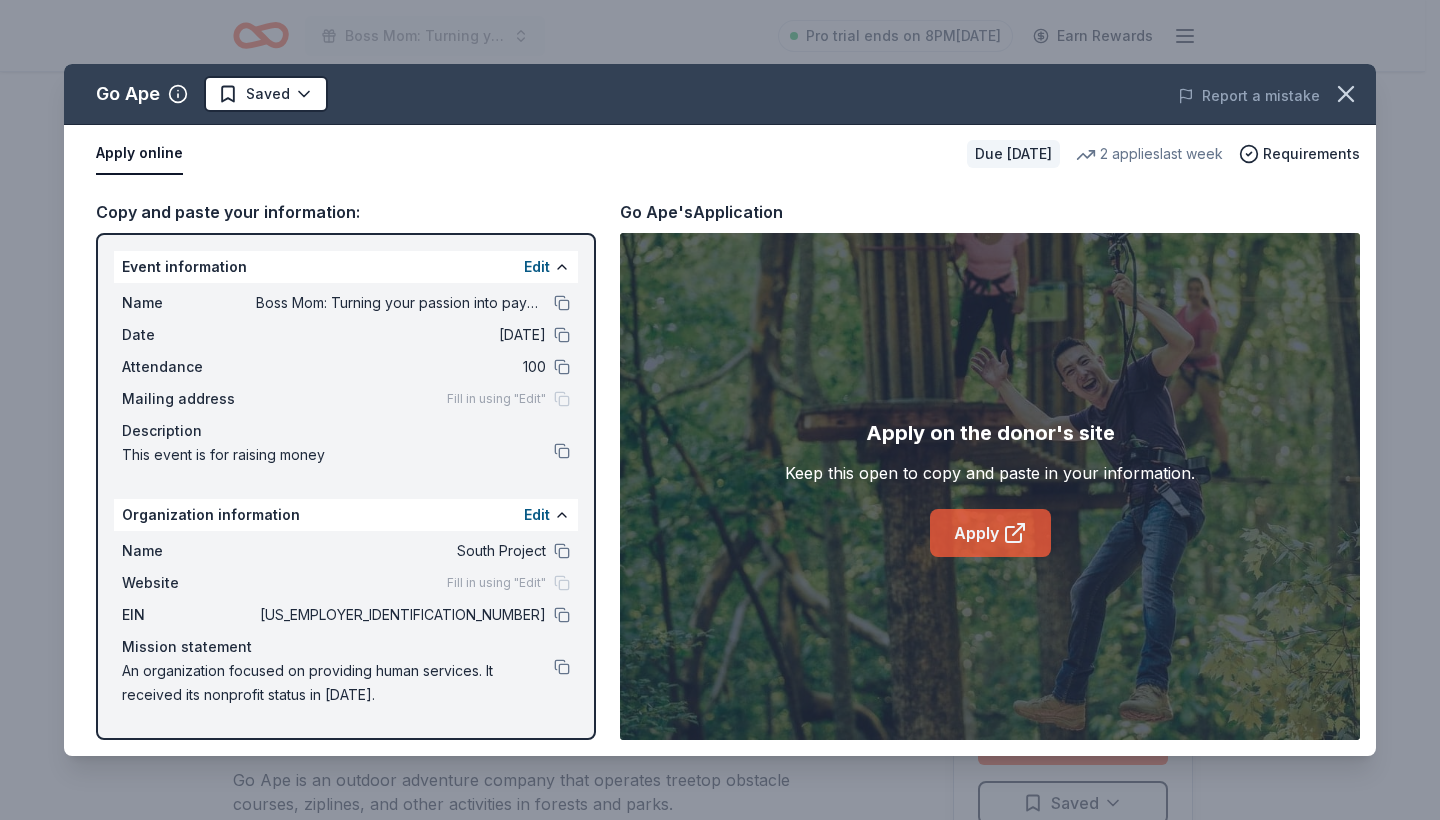 click 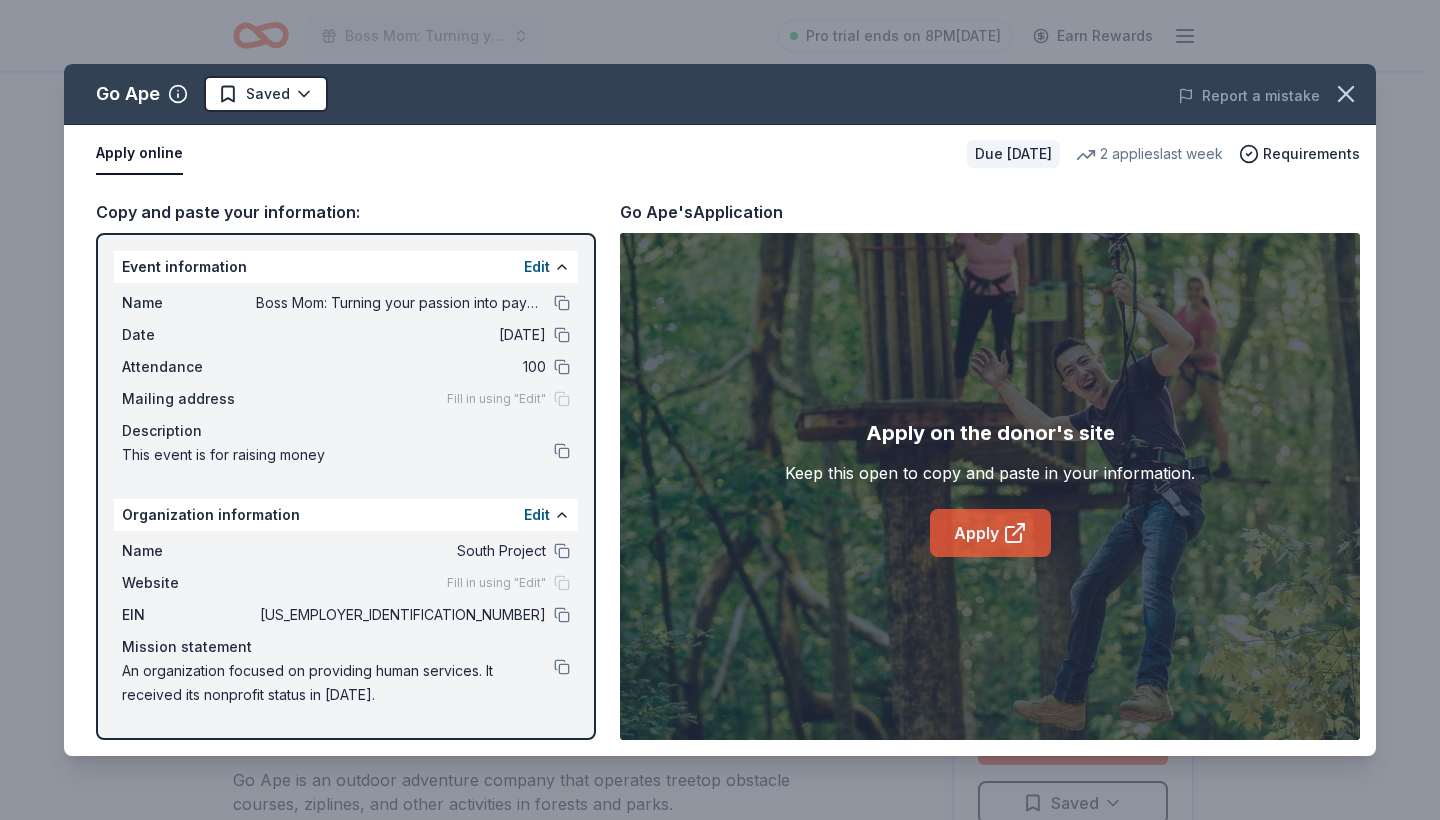 click on "Apply" at bounding box center [990, 533] 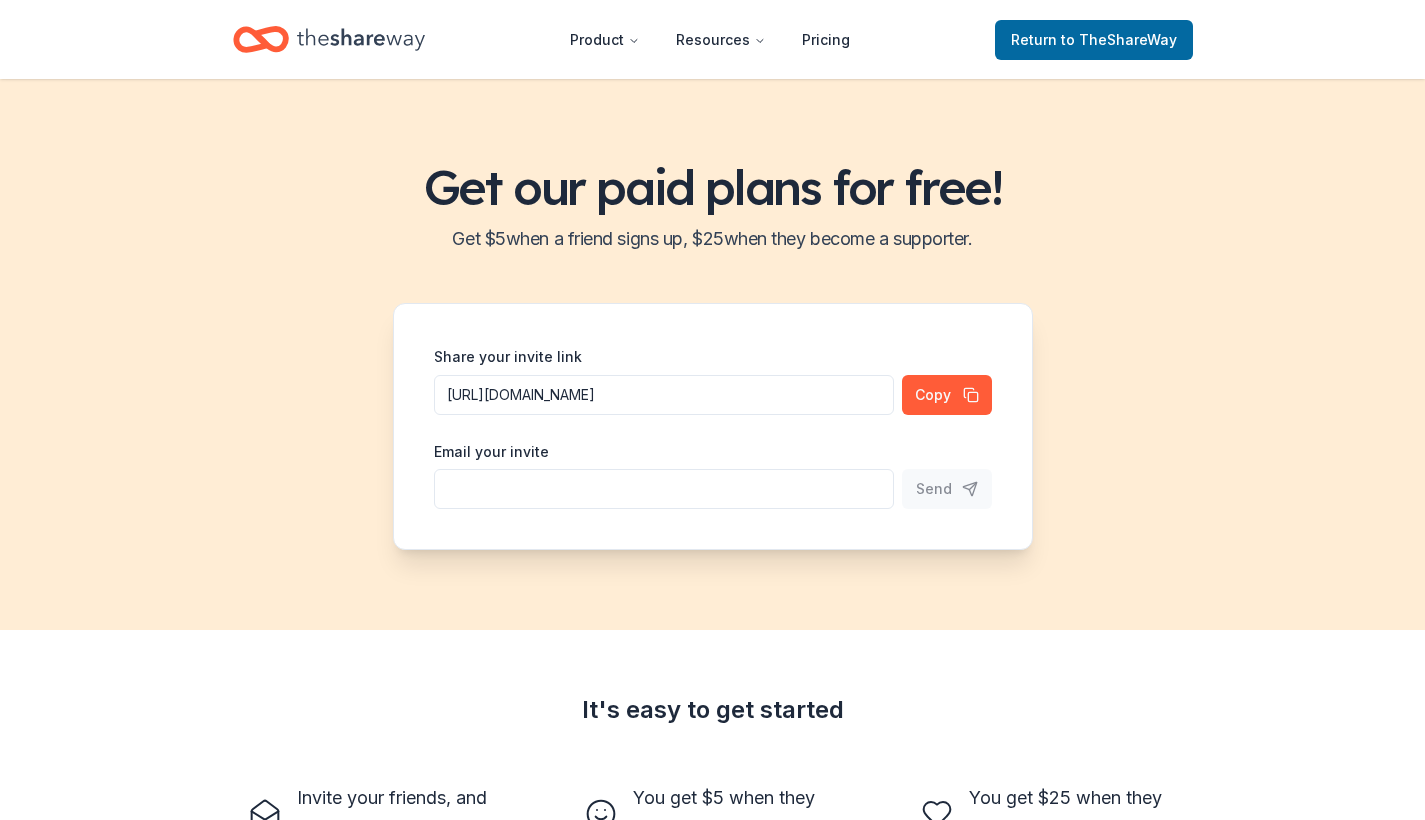 scroll, scrollTop: 0, scrollLeft: 0, axis: both 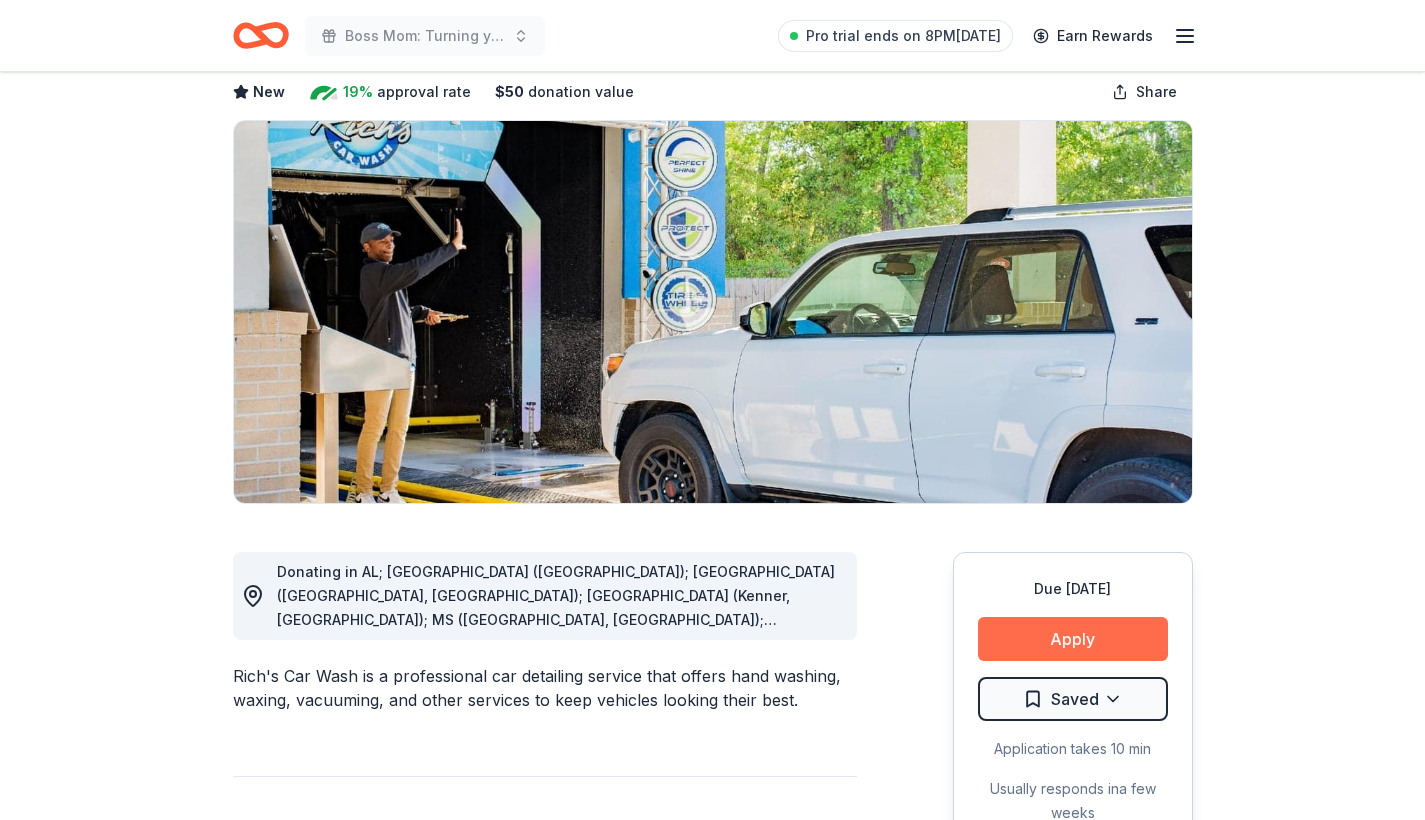 click on "Apply" at bounding box center [1073, 639] 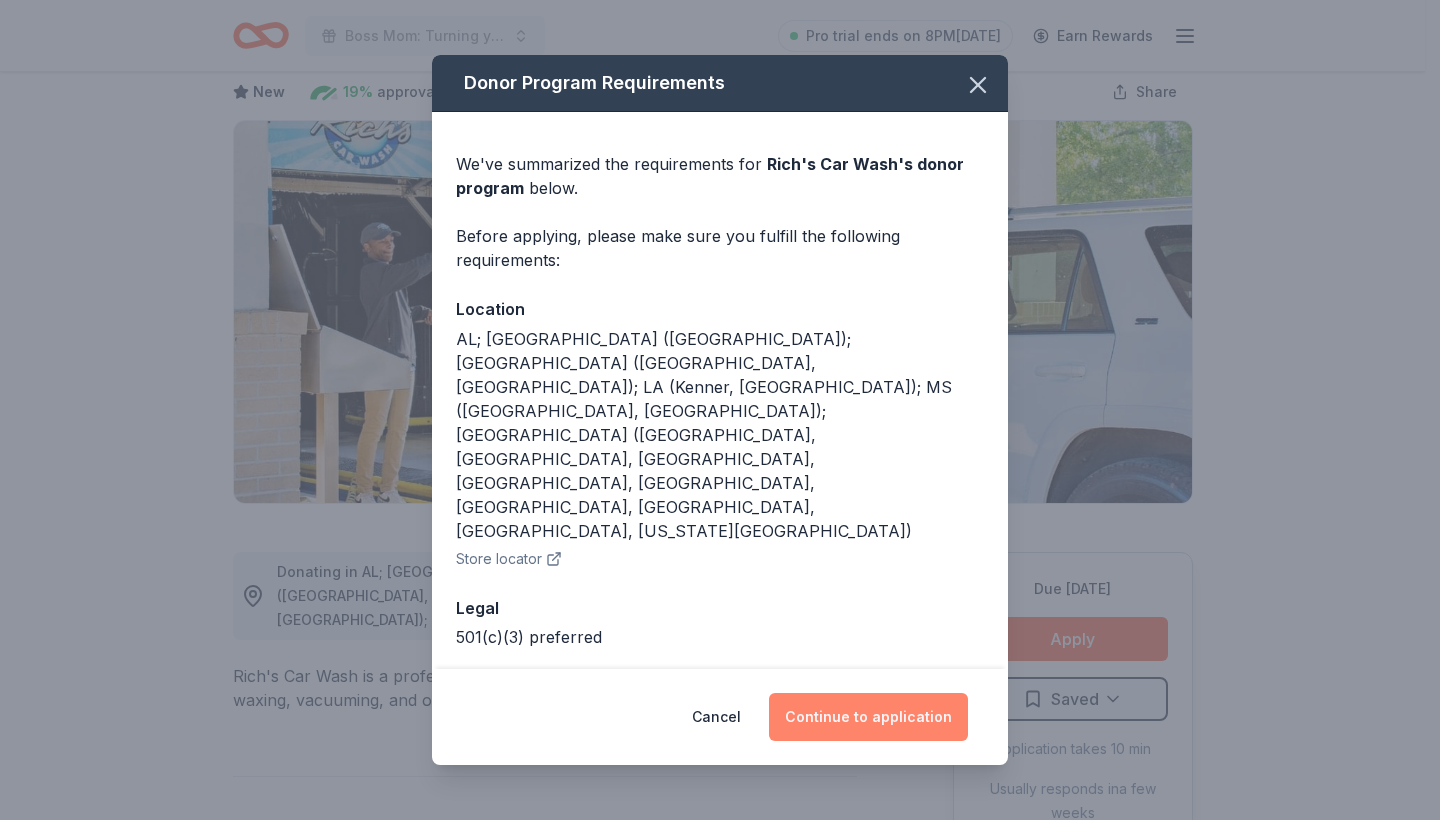 click on "Continue to application" at bounding box center (868, 717) 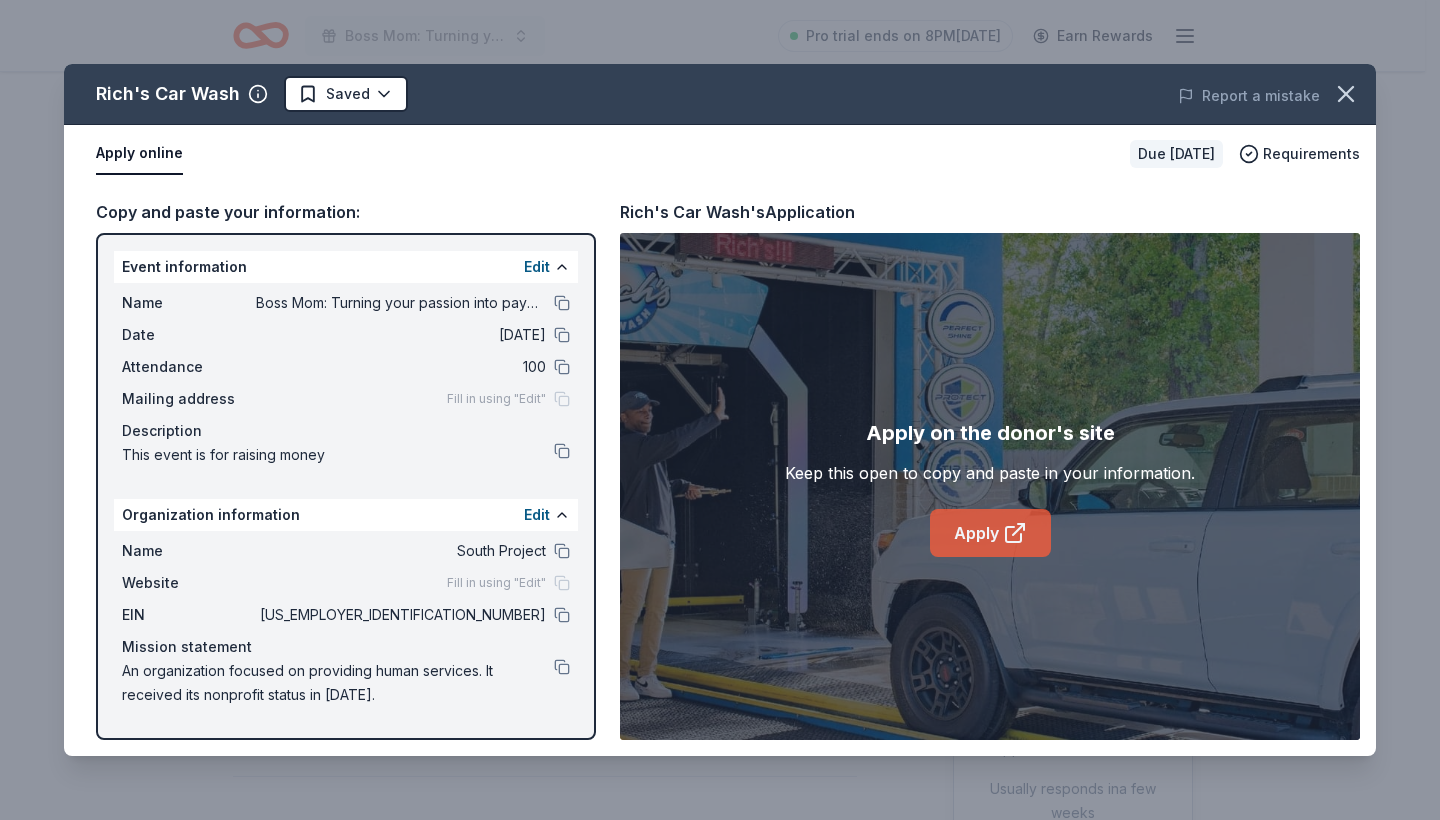 click on "Apply" at bounding box center [990, 533] 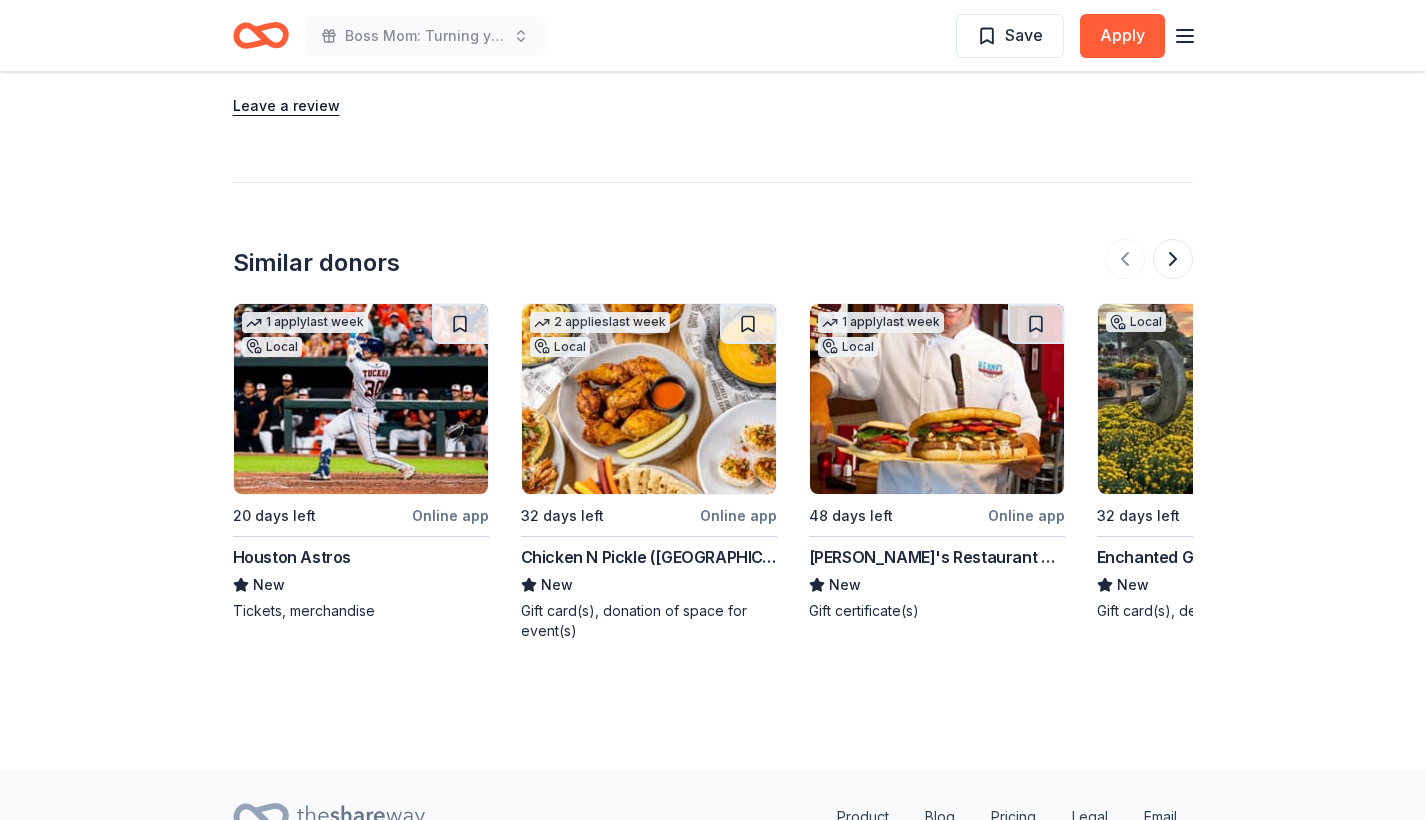 scroll, scrollTop: 1743, scrollLeft: 0, axis: vertical 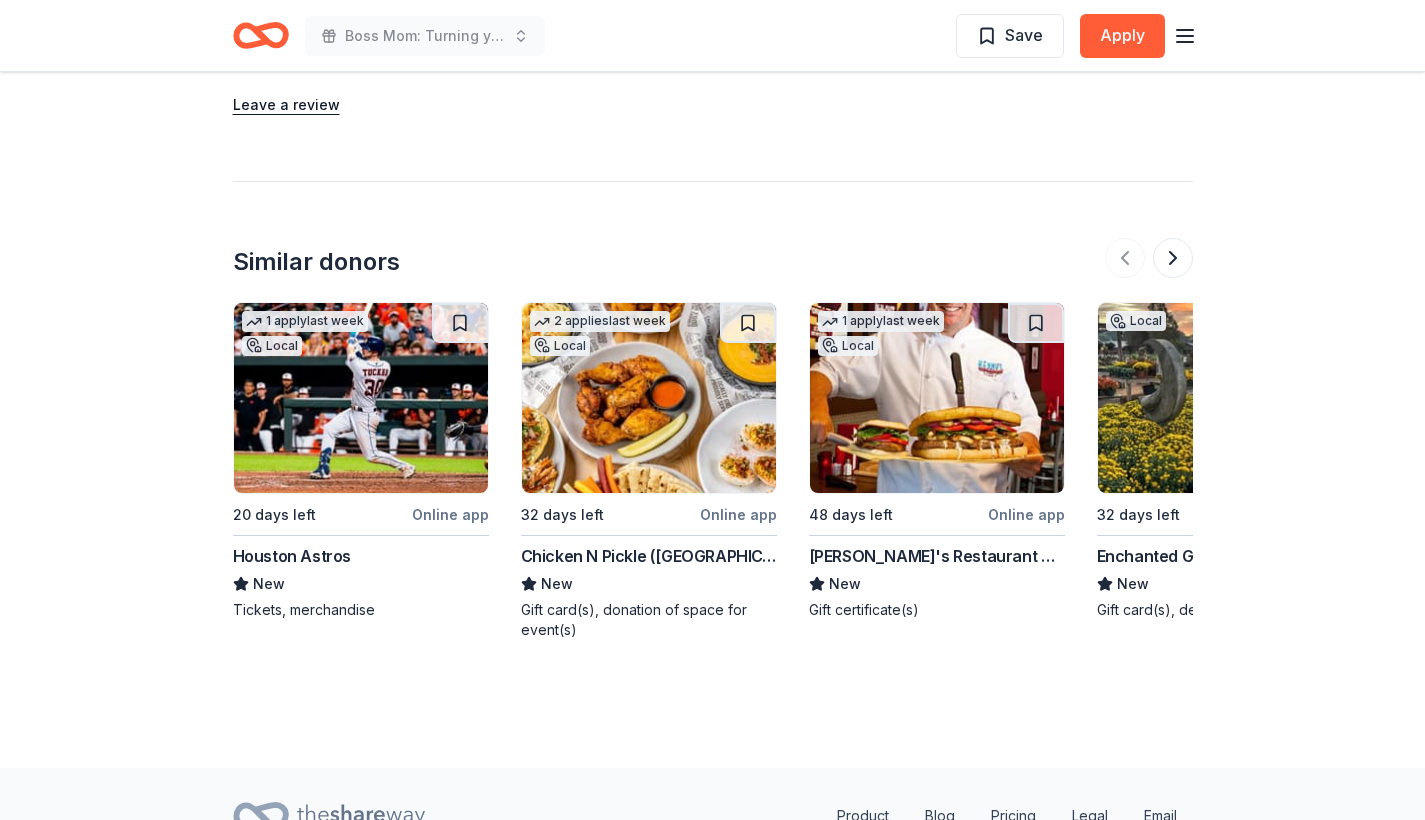 click at bounding box center [361, 398] 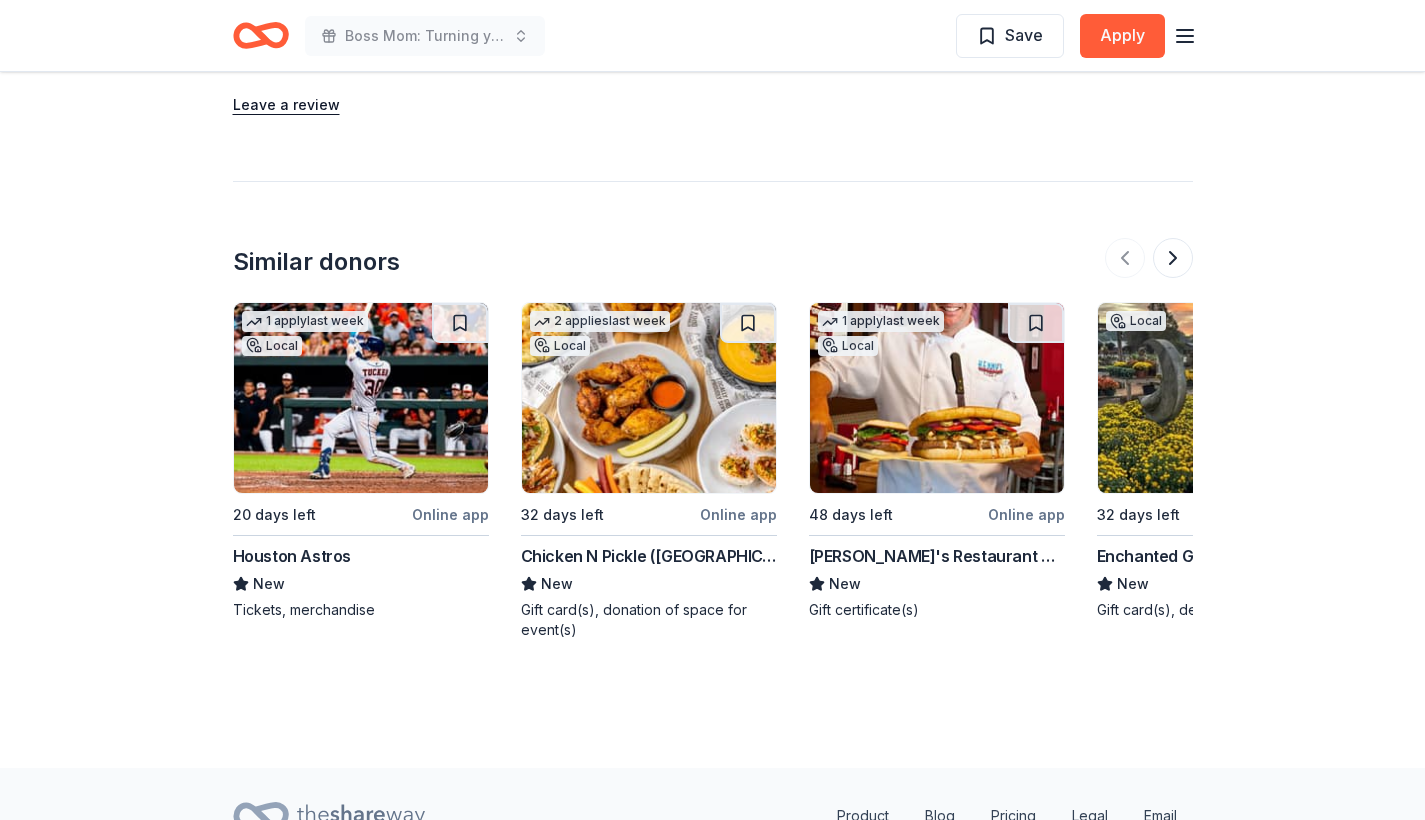 click on "Due [DATE] Share Enchanted Forest New 1   apply  last week Share Donating in [GEOGRAPHIC_DATA] ([GEOGRAPHIC_DATA]) Enchanted Forest is a family-owned garden center offering a lush 4-acre space with plants, gifts, and events, fostering a love for gardening and nature since [DATE]. What they donate Plants for community gardens, decor for events Auction & raffle Who they donate to  Preferred 501(c)(3) preferred We ' re collecting data on   approval rate ; check back soon. We ' re collecting data on   donation value ; check back soon. Due [DATE] Apply Save Updated  about [DATE] Report a mistake New Be the first to review this company! Leave a review Similar donors 1   apply  last week Local 20 days left Online app Houston Astros New Tickets, merchandise 2   applies  last week Local 32 days left Online app Chicken N Pickle ([GEOGRAPHIC_DATA]) New Gift card(s), donation of space for event(s) 1   apply  last week Local 48 days left Online app [PERSON_NAME]'s Restaurant Group New Gift certificate(s) Local 32 days left Online app New Local 1" at bounding box center (712, -452) 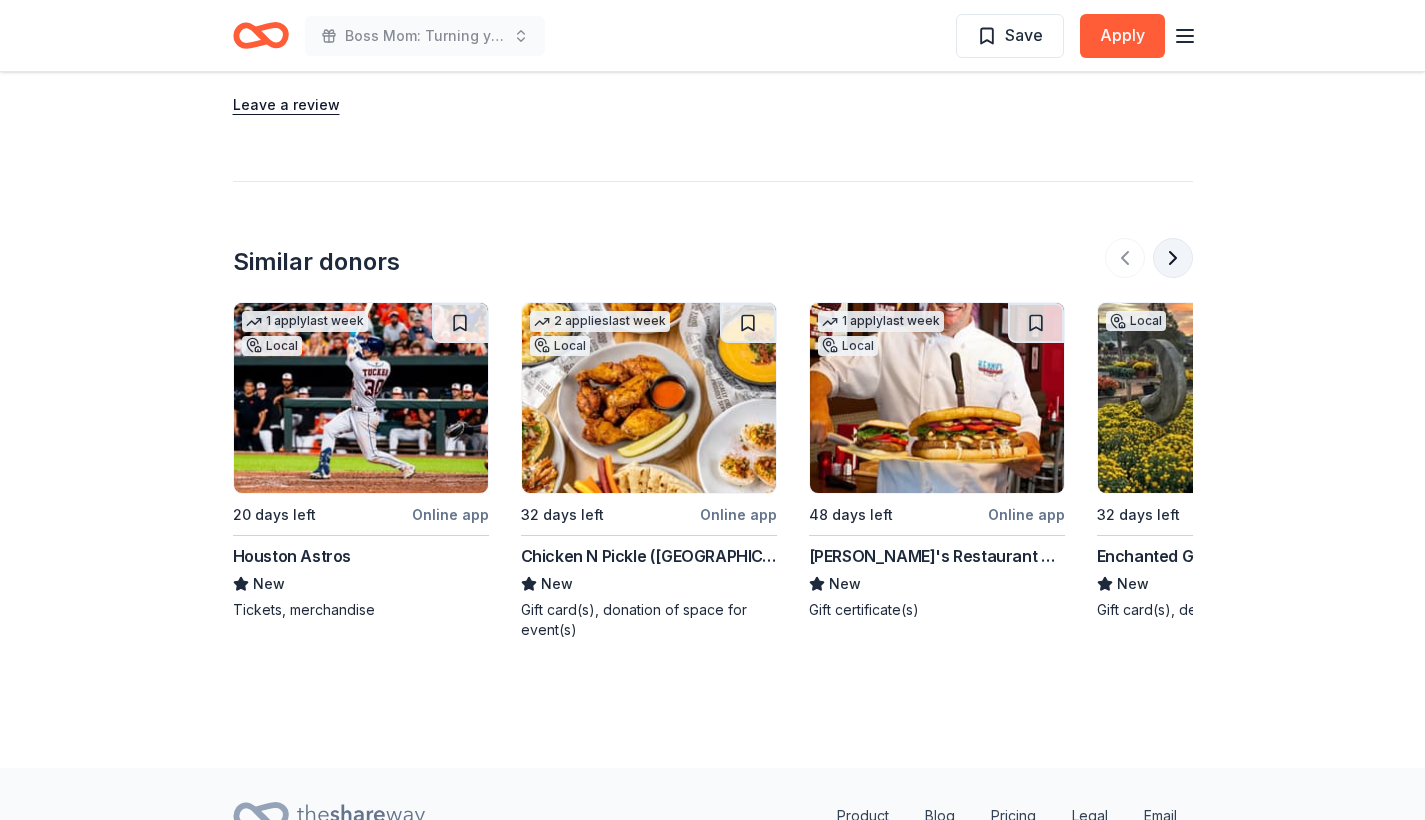 click at bounding box center (1173, 258) 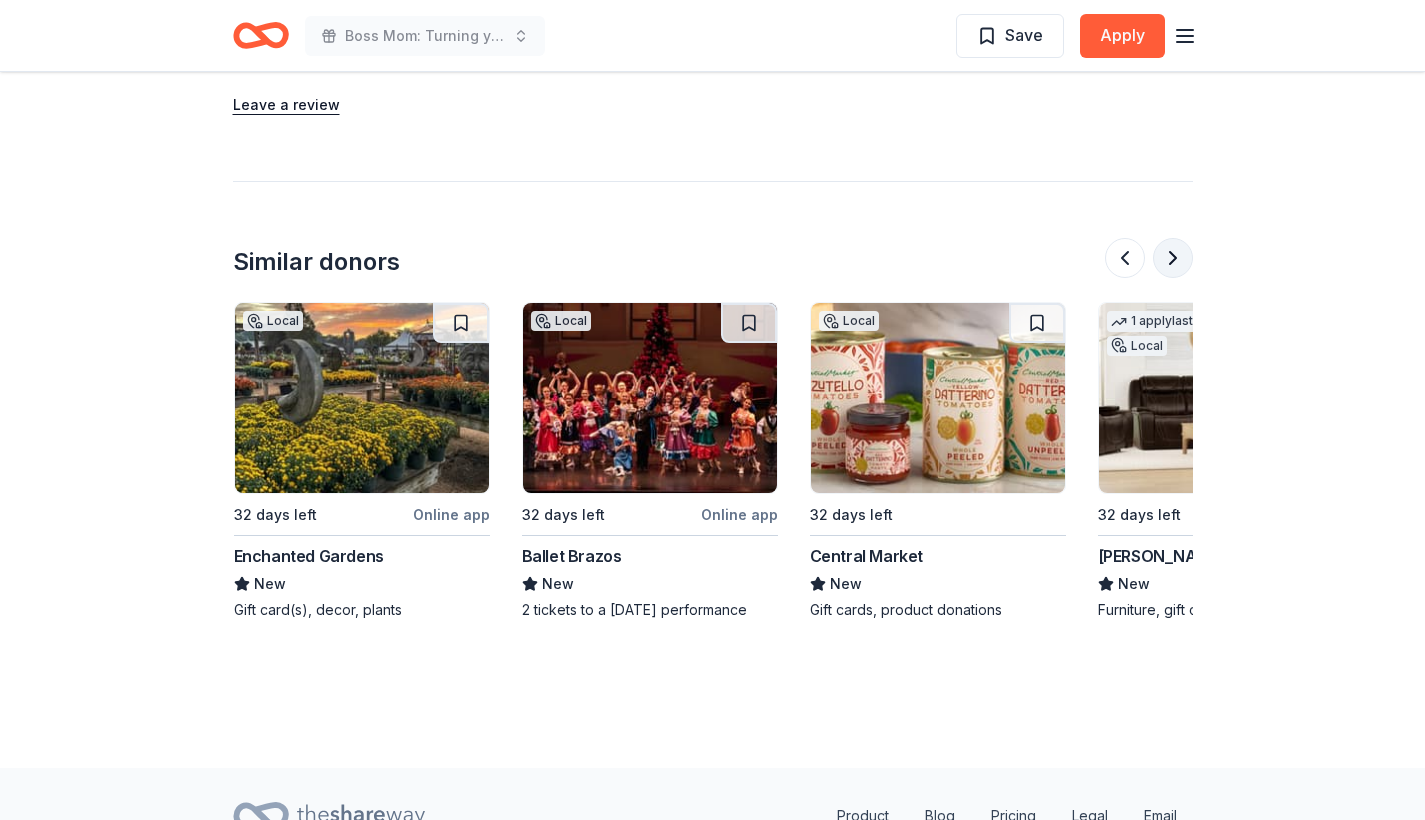 scroll, scrollTop: 0, scrollLeft: 864, axis: horizontal 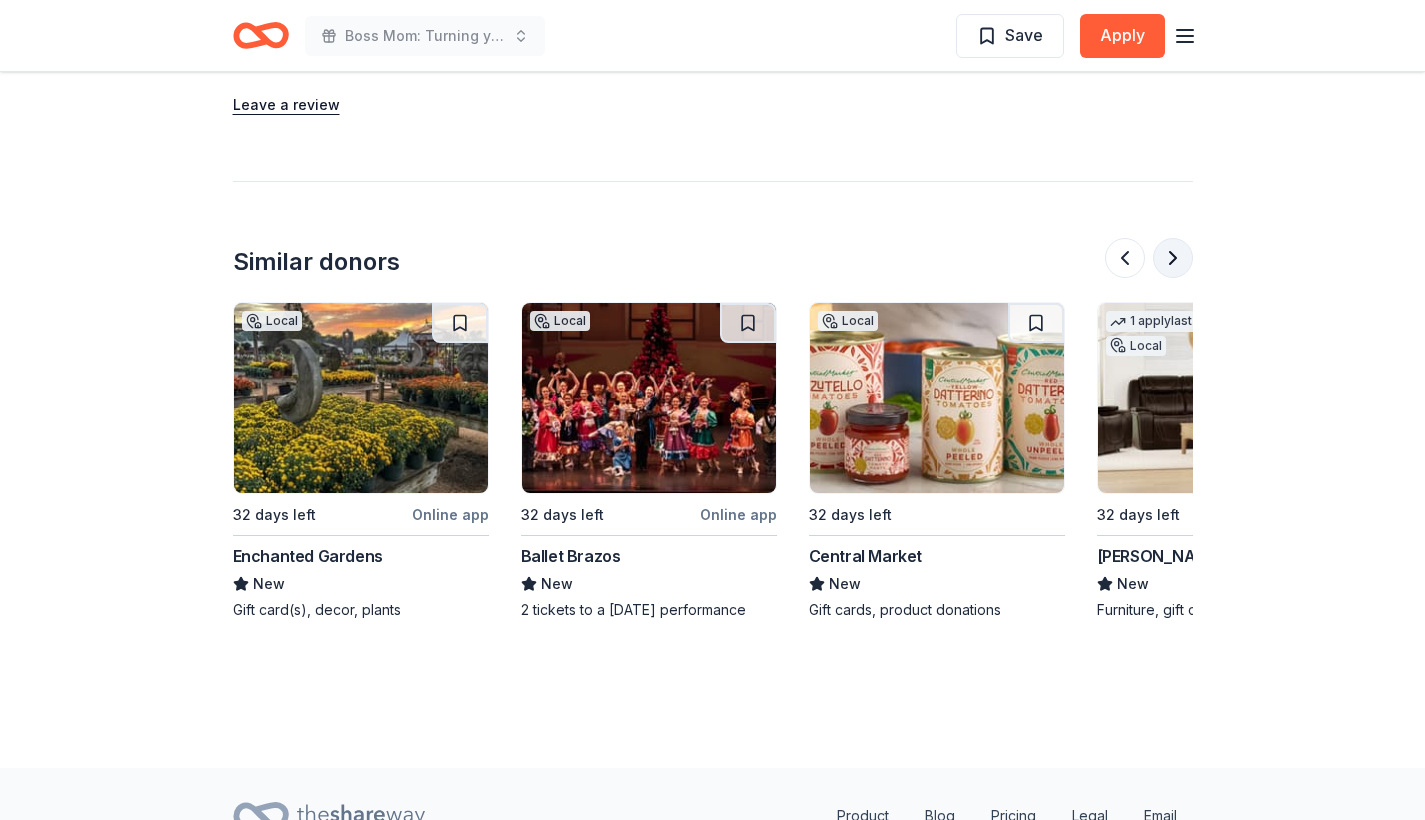 click at bounding box center [1173, 258] 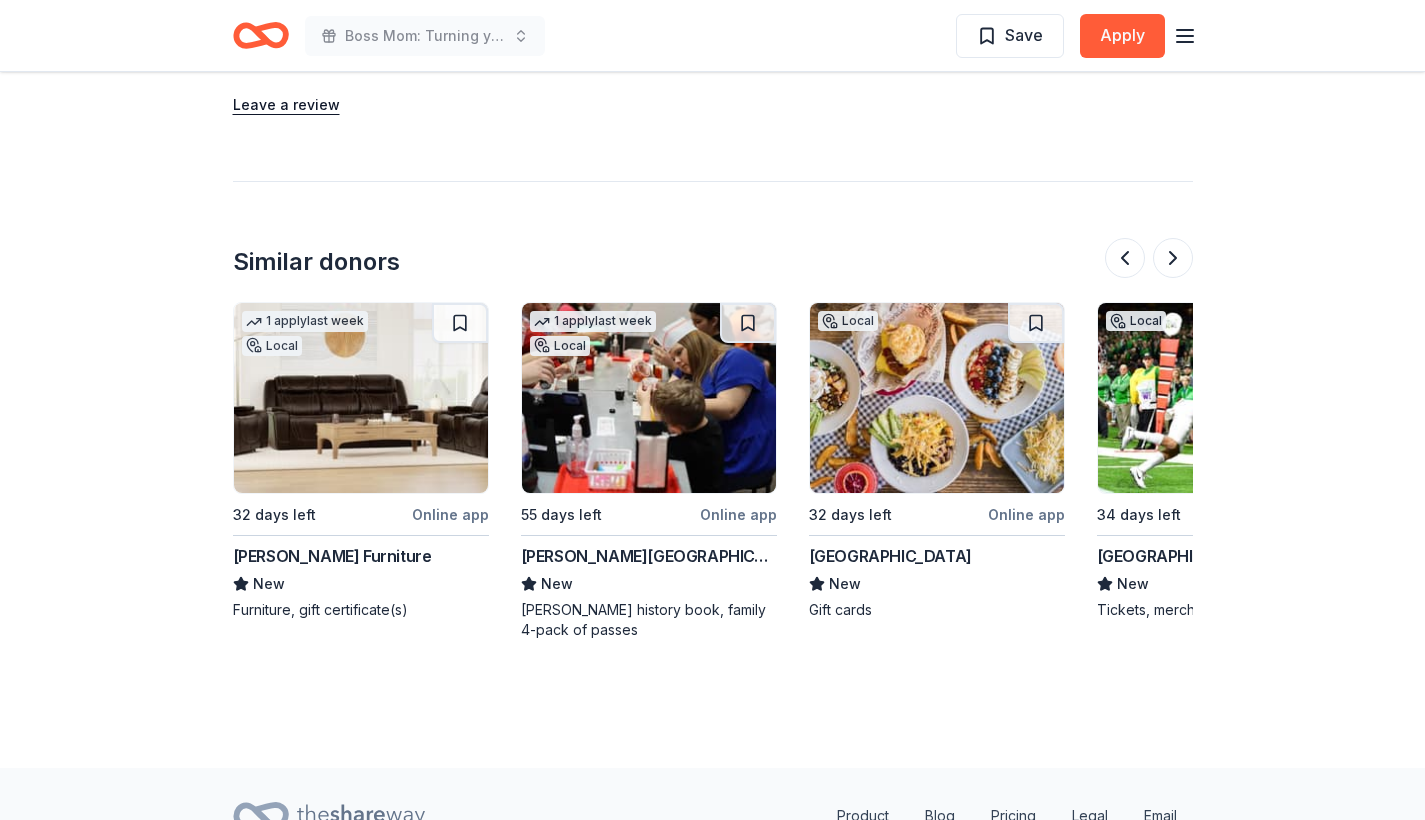 click at bounding box center (649, 398) 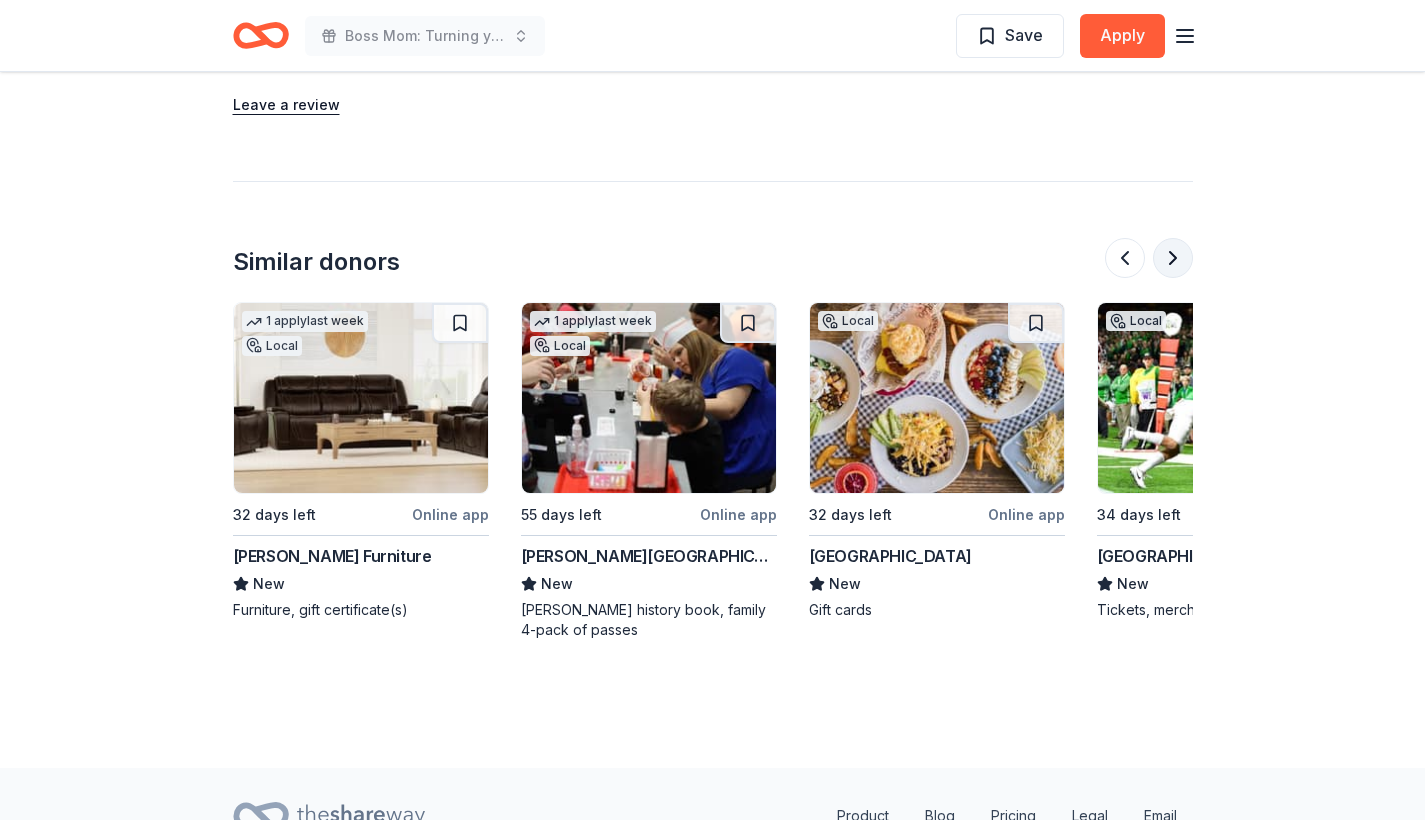 click at bounding box center [1173, 258] 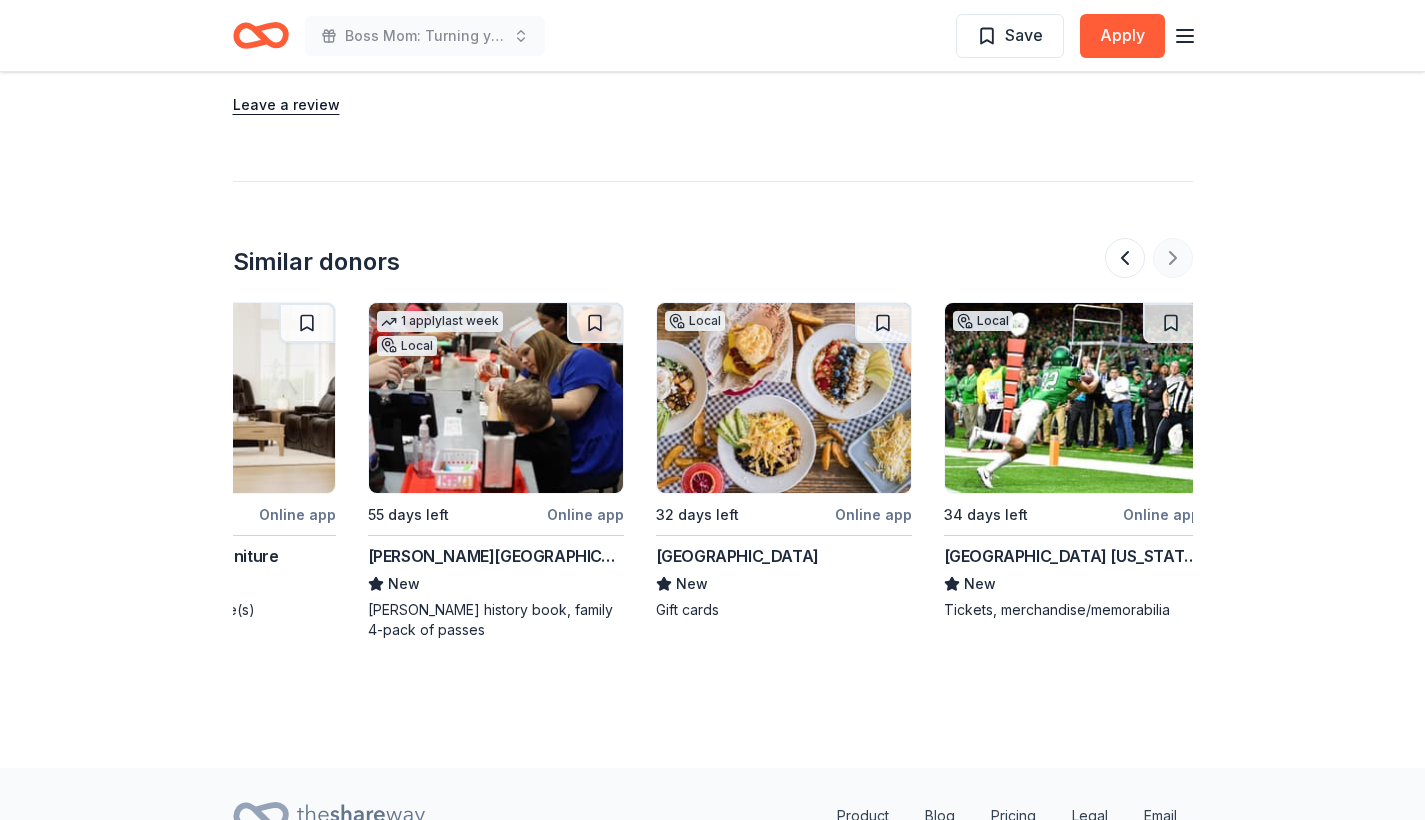 scroll, scrollTop: 0, scrollLeft: 1888, axis: horizontal 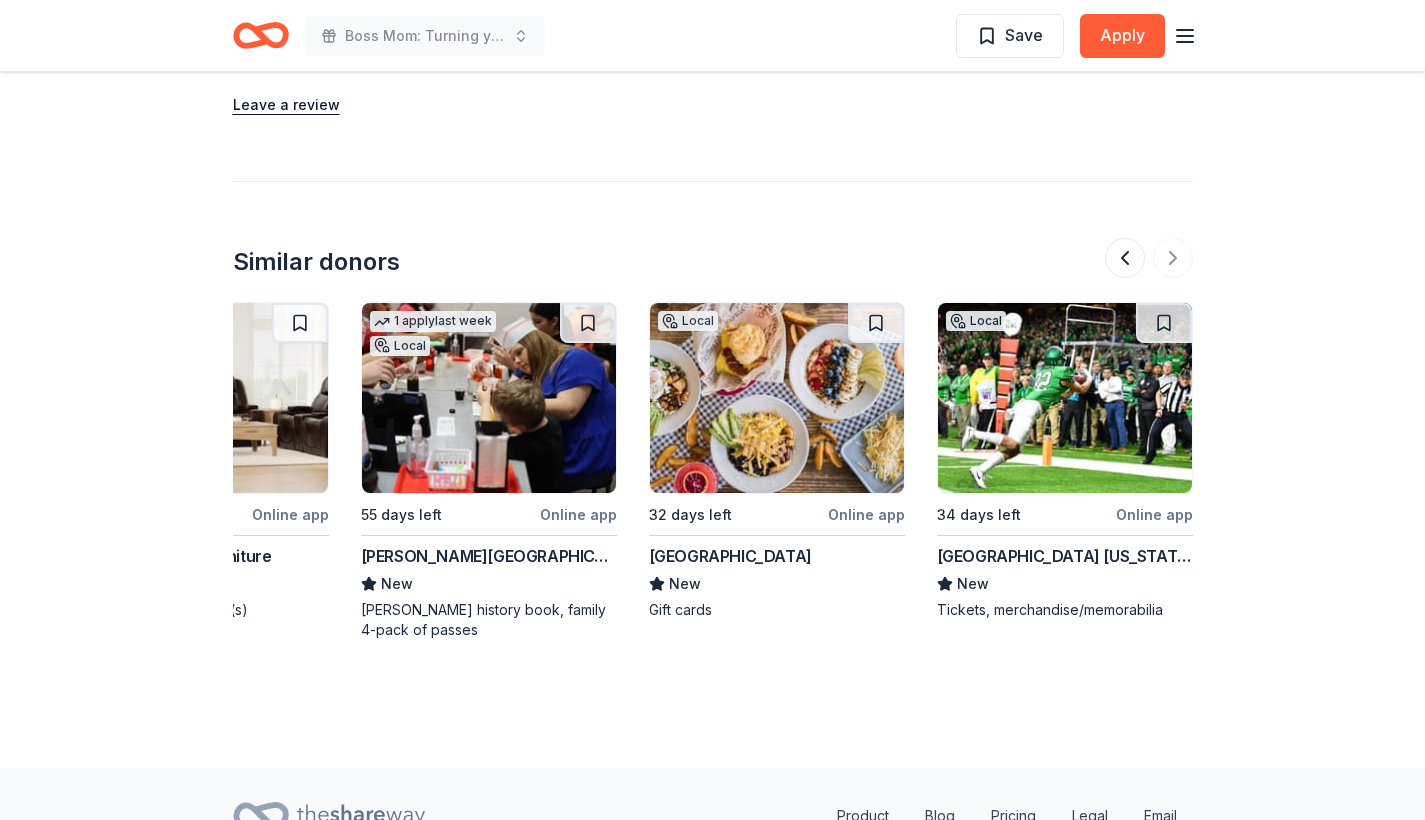 click at bounding box center (1149, 258) 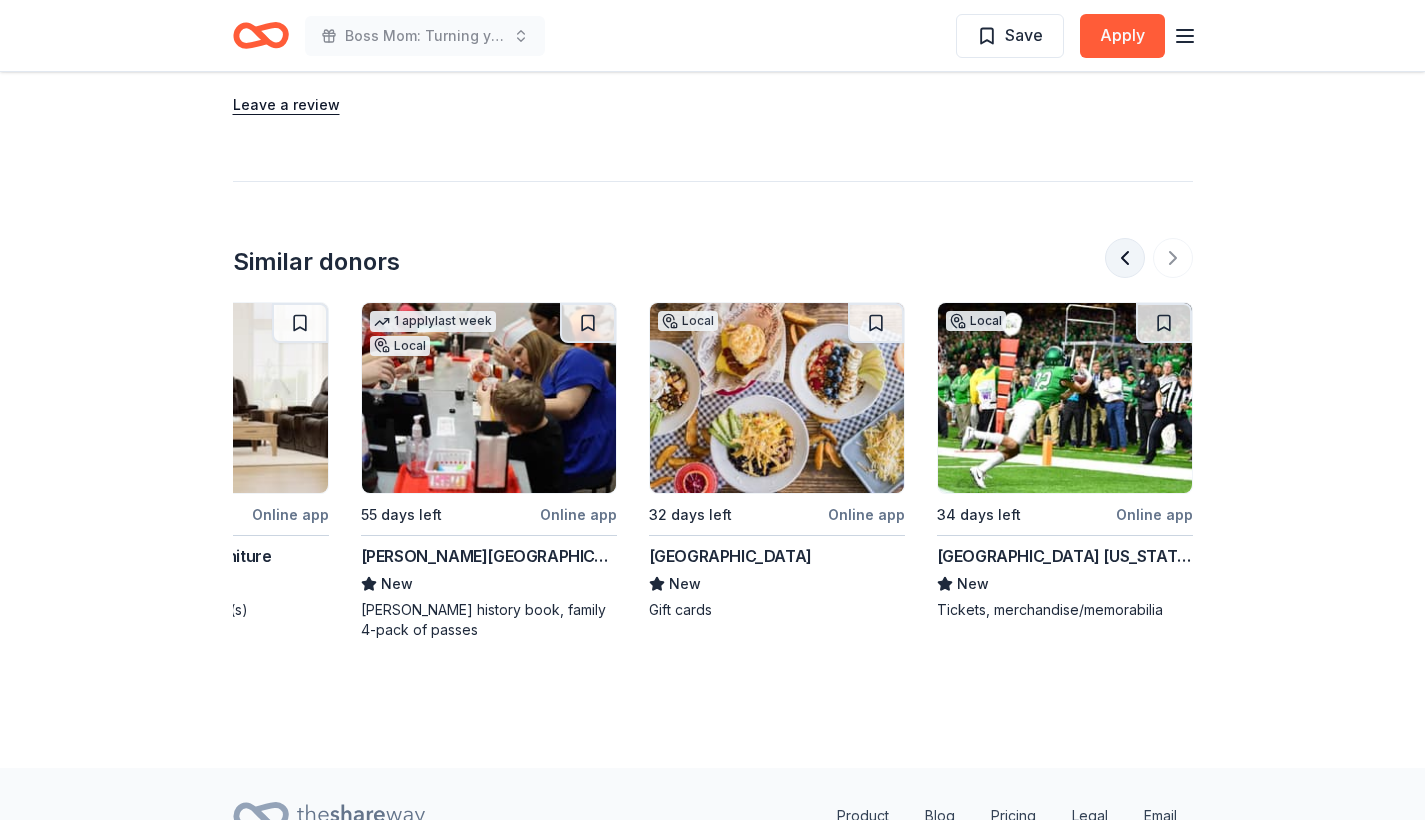 click at bounding box center (1125, 258) 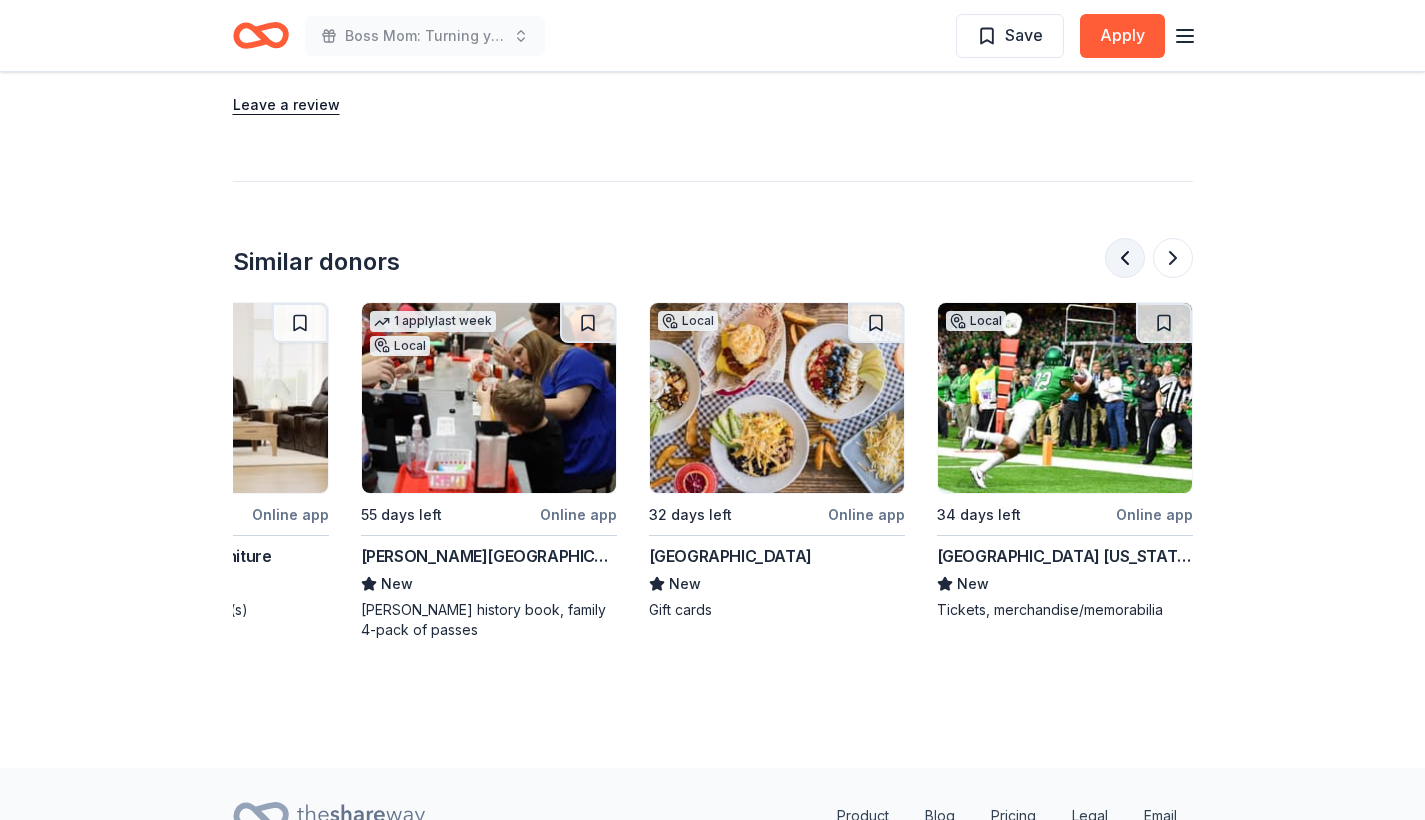 scroll, scrollTop: 0, scrollLeft: 1152, axis: horizontal 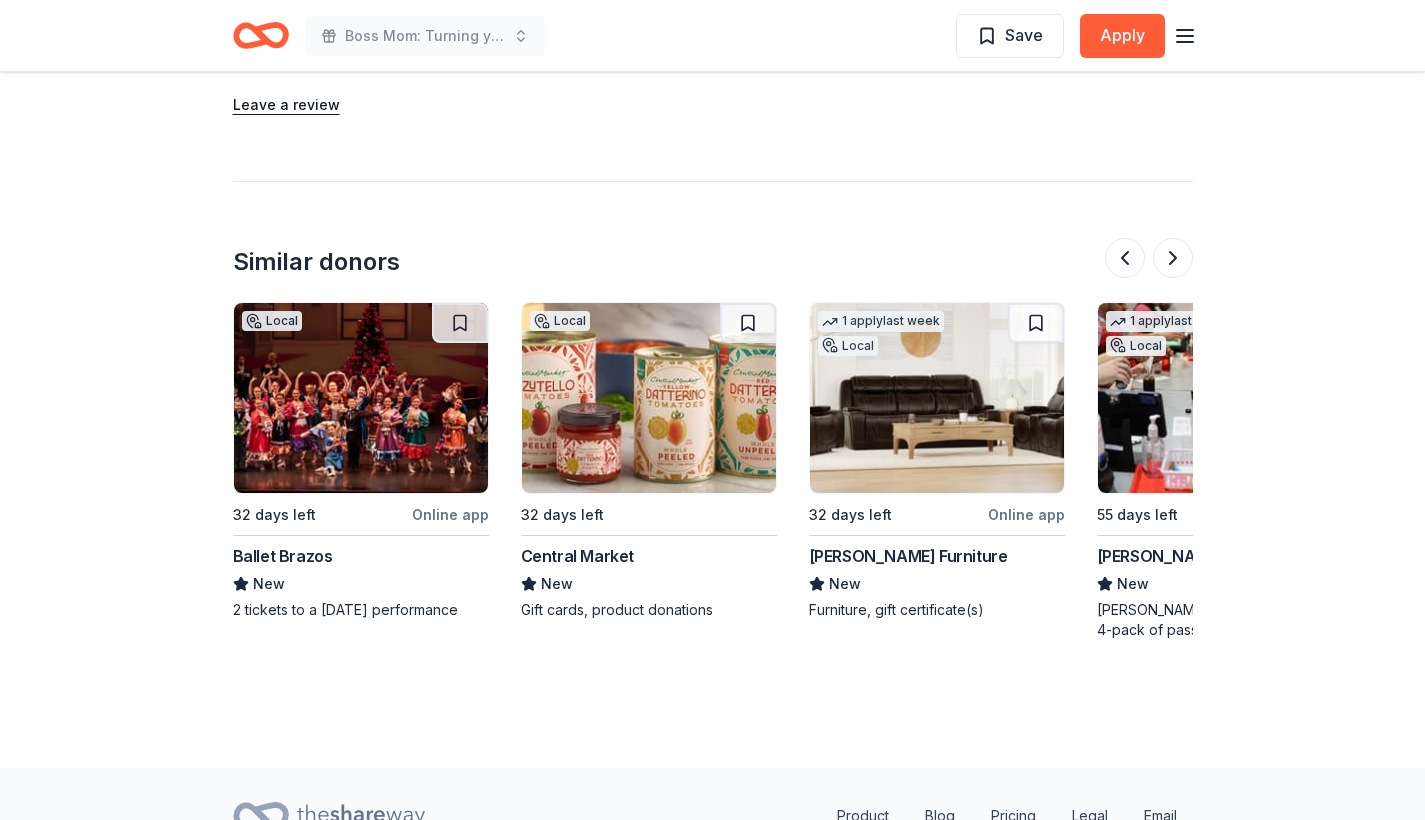 drag, startPoint x: 1118, startPoint y: 230, endPoint x: 683, endPoint y: 781, distance: 702.0157 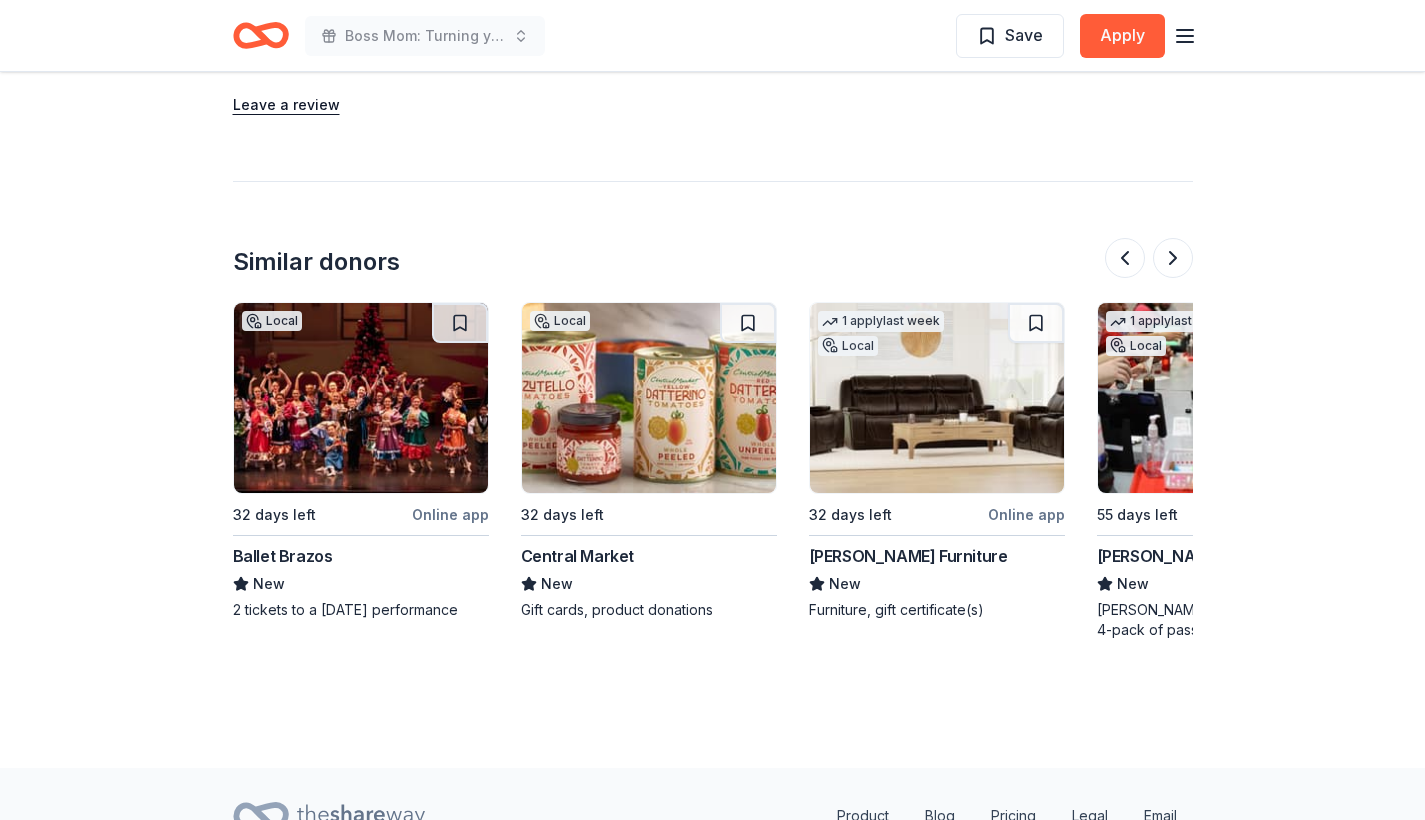 click at bounding box center (361, 398) 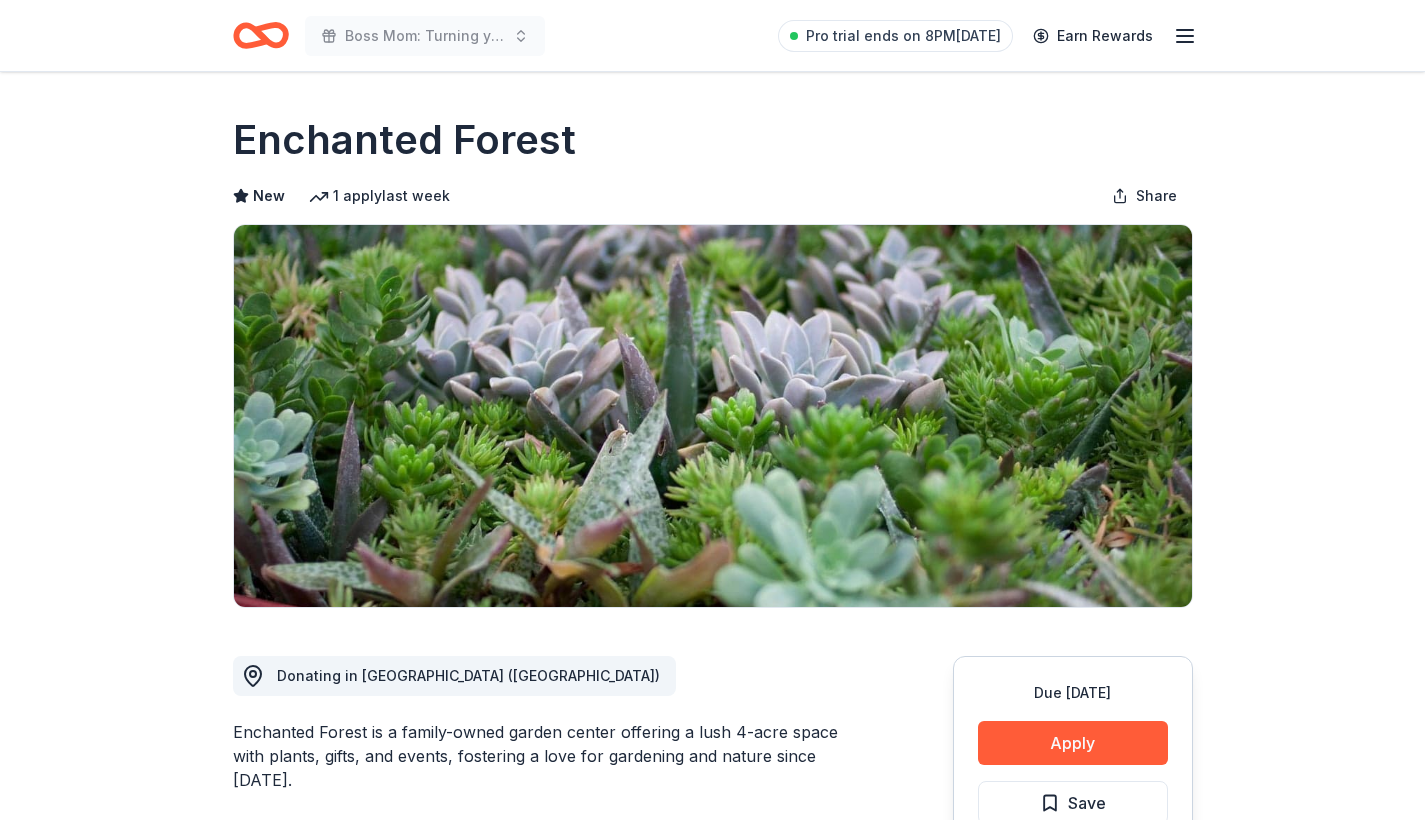 scroll, scrollTop: 0, scrollLeft: 0, axis: both 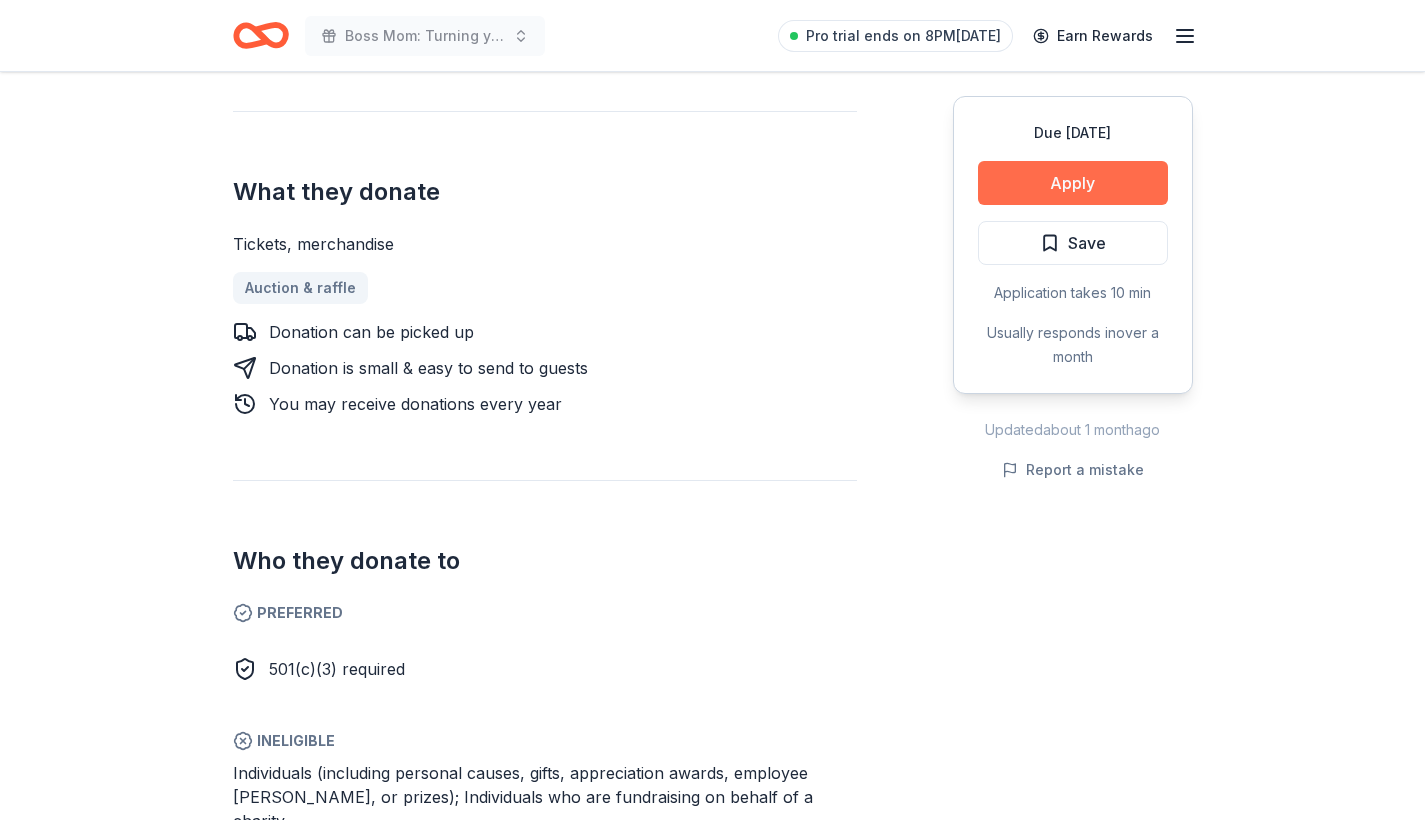 click on "Apply" at bounding box center [1073, 183] 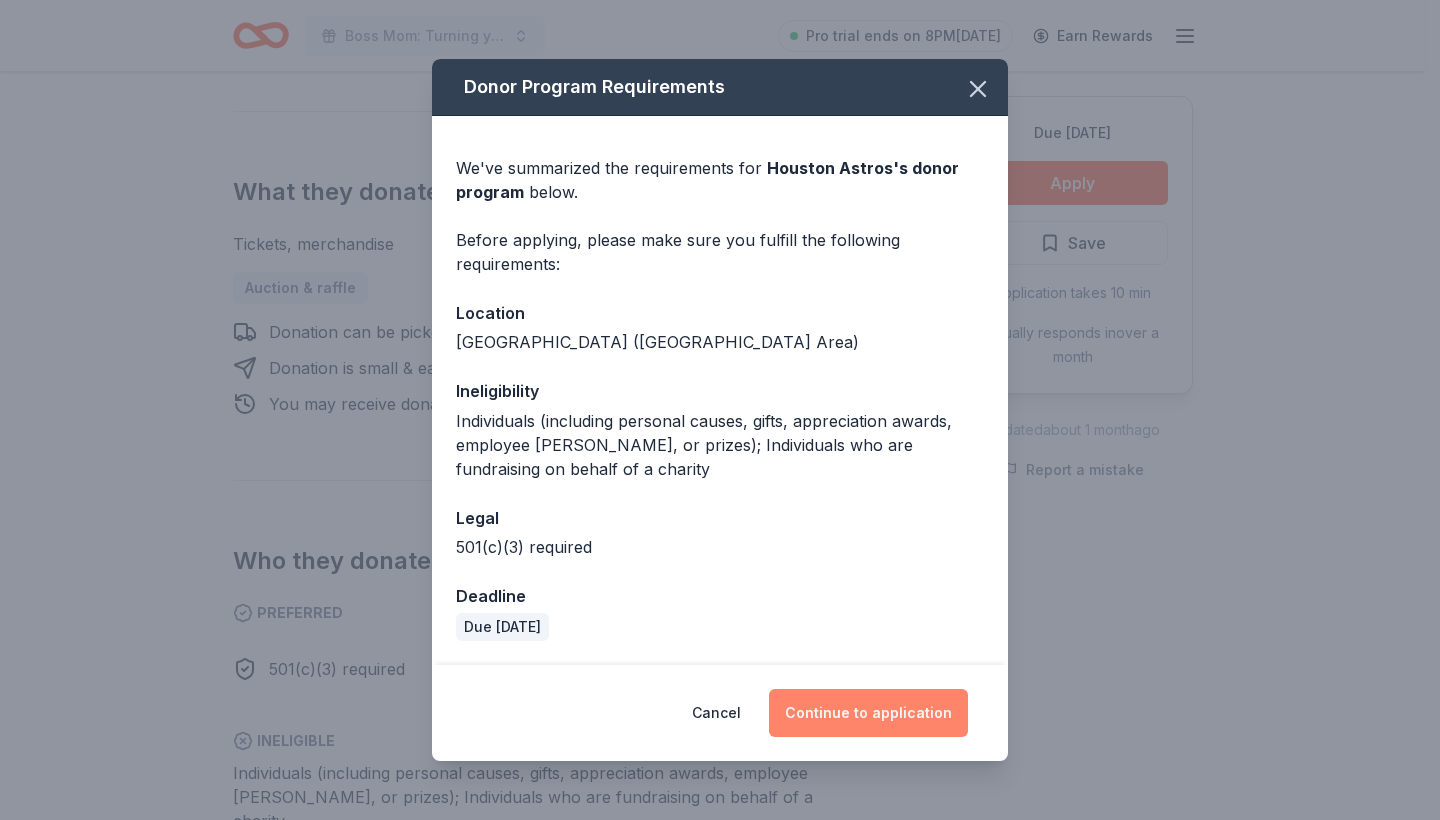 click on "Continue to application" at bounding box center [868, 713] 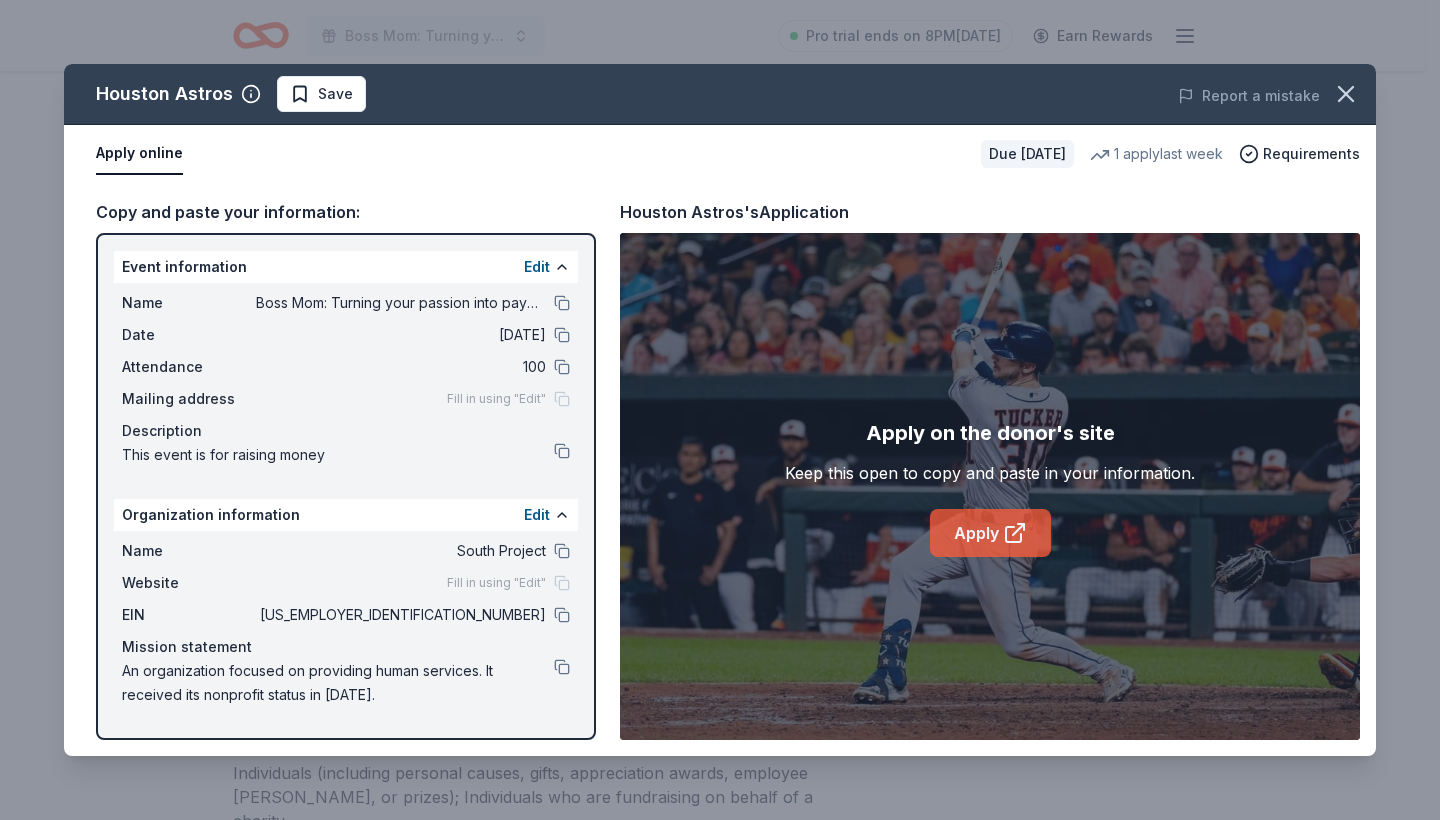 click on "Apply" at bounding box center [990, 533] 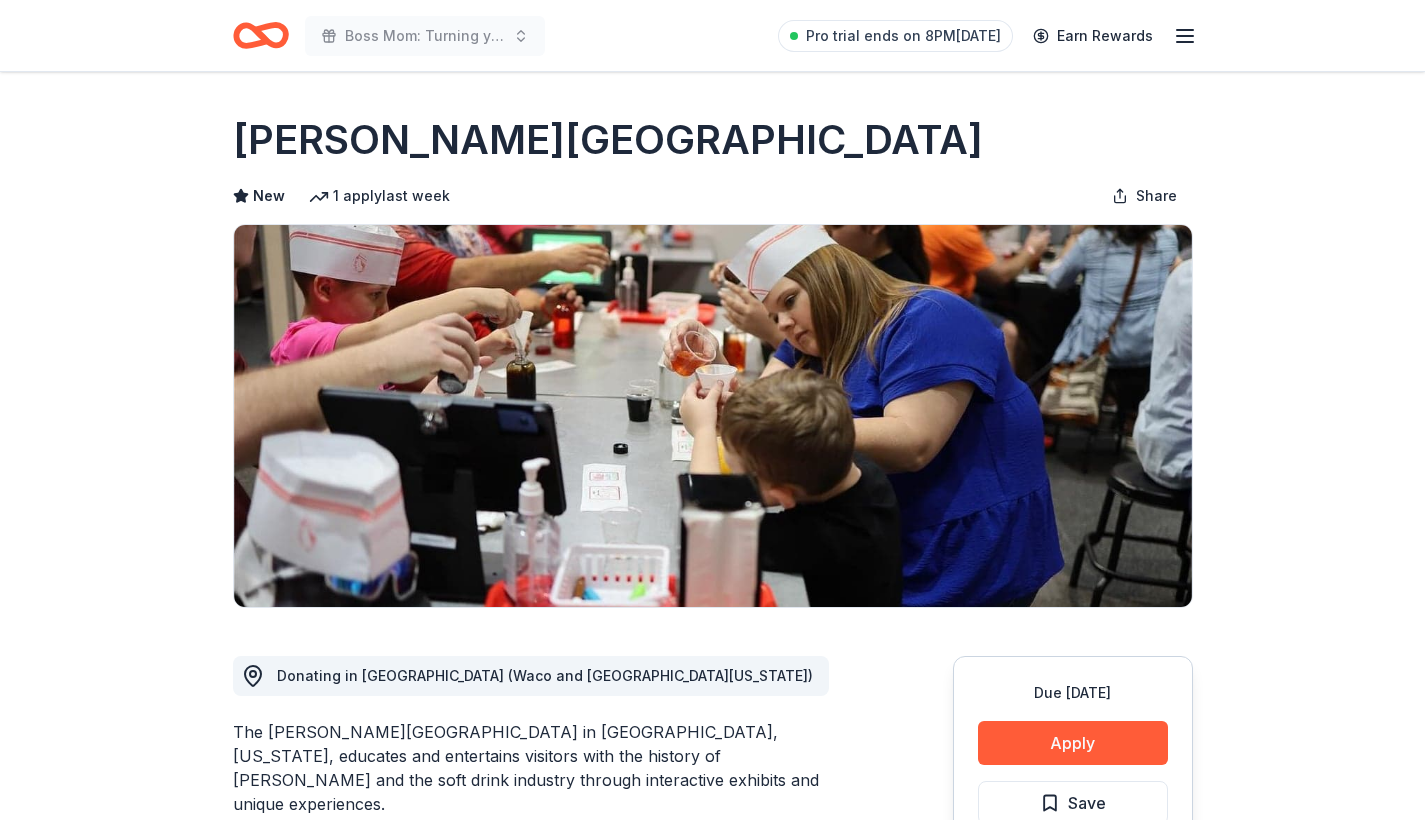 scroll, scrollTop: 0, scrollLeft: 0, axis: both 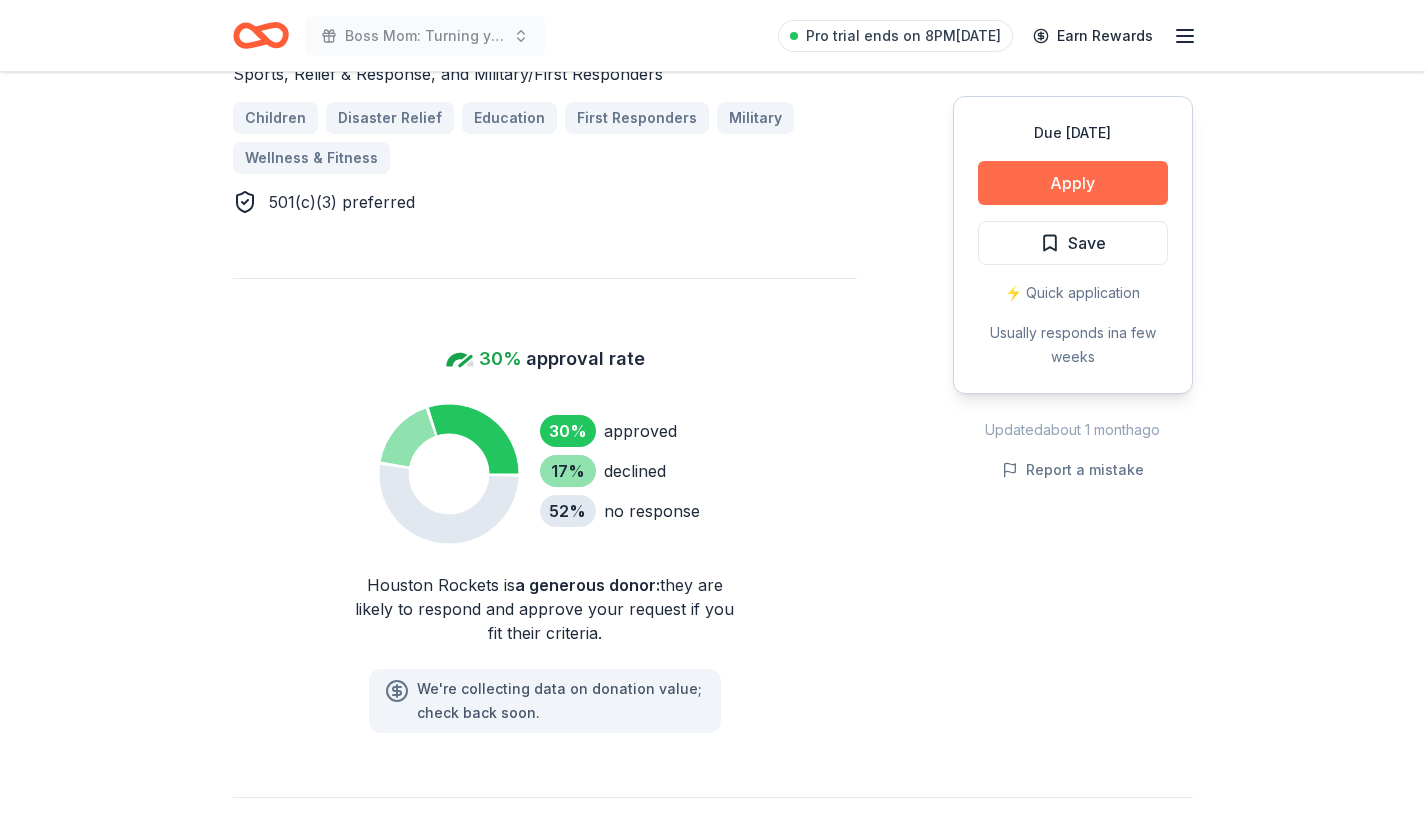click on "Apply" at bounding box center [1073, 183] 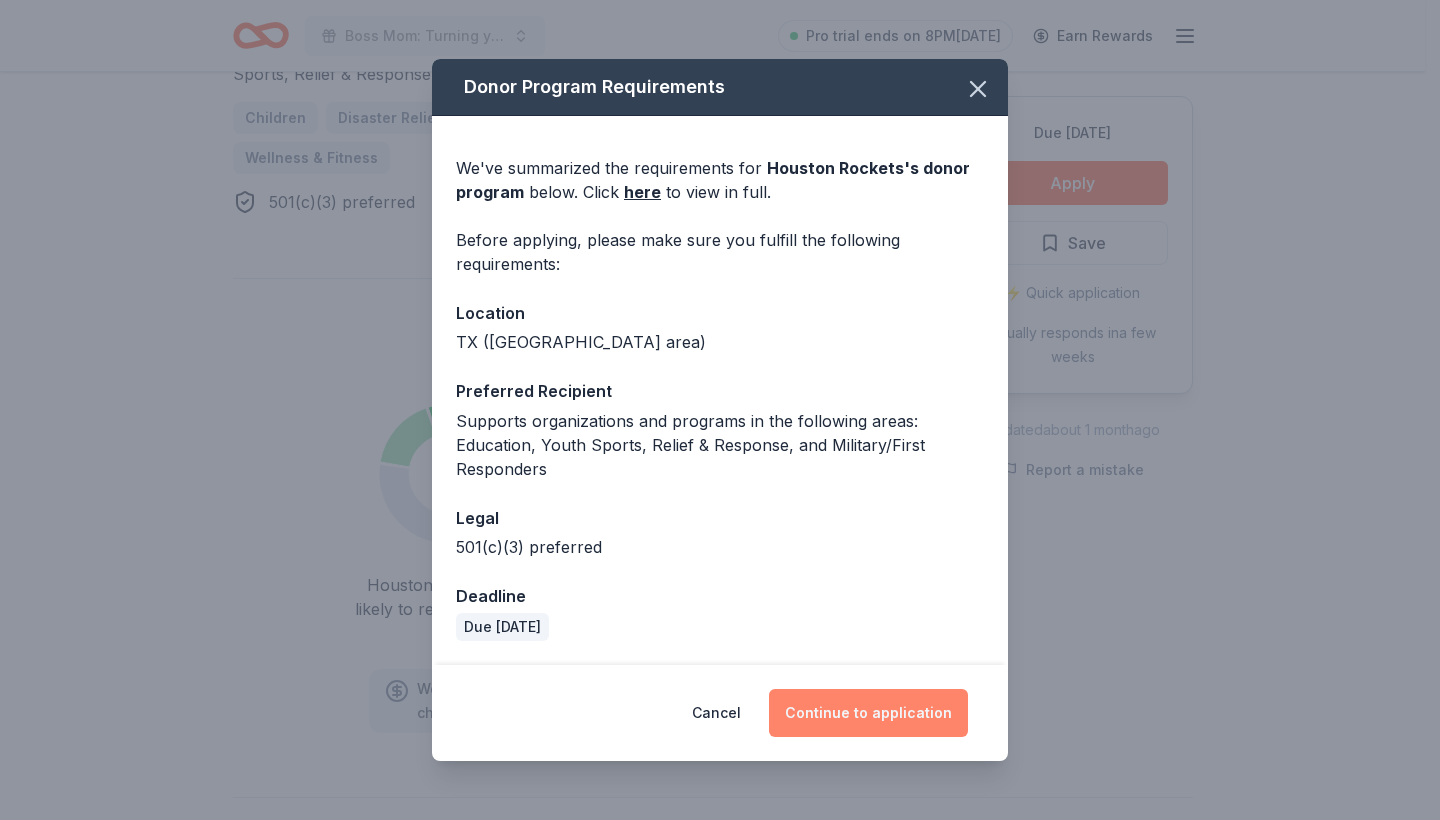 click on "Continue to application" at bounding box center [868, 713] 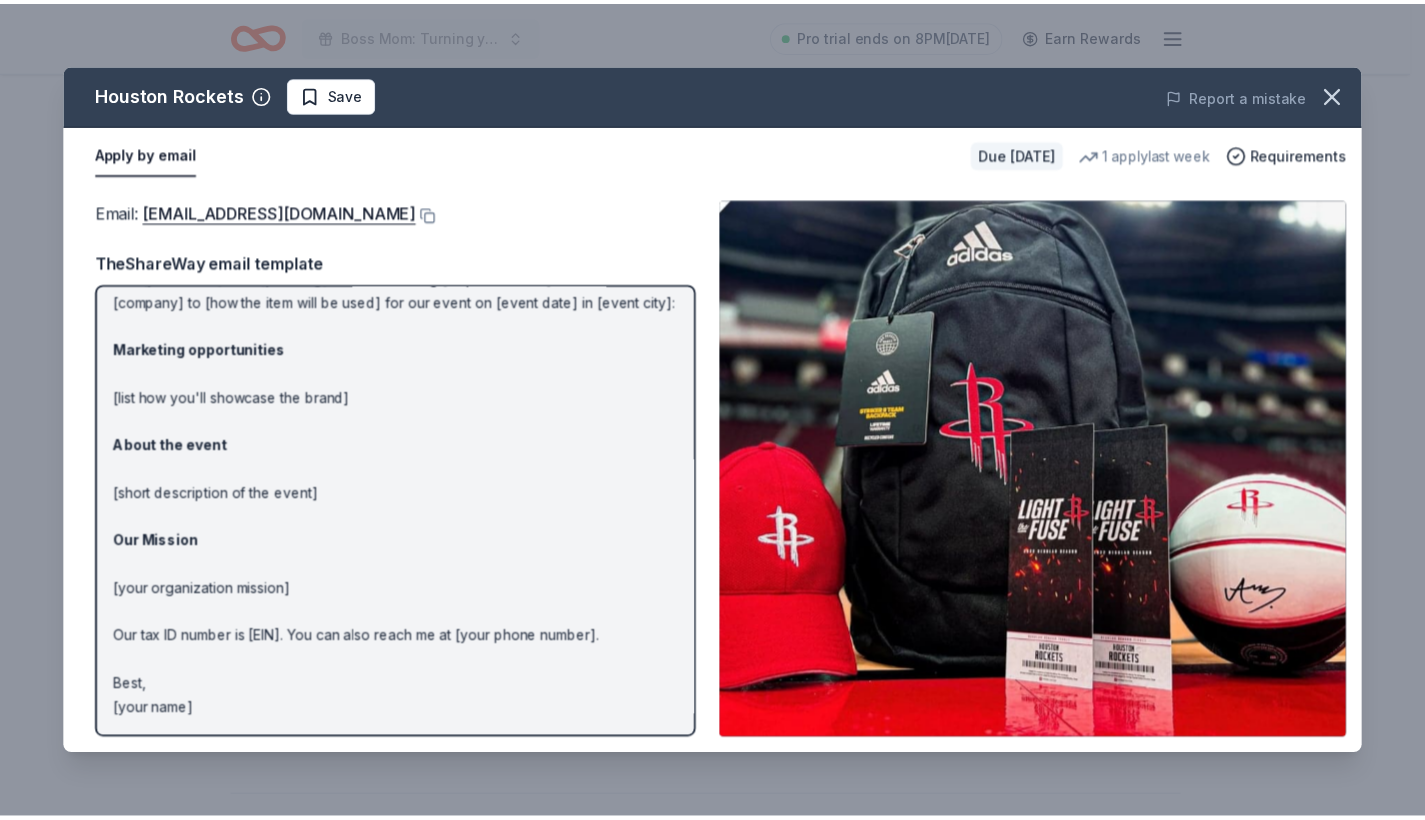 scroll, scrollTop: 0, scrollLeft: 0, axis: both 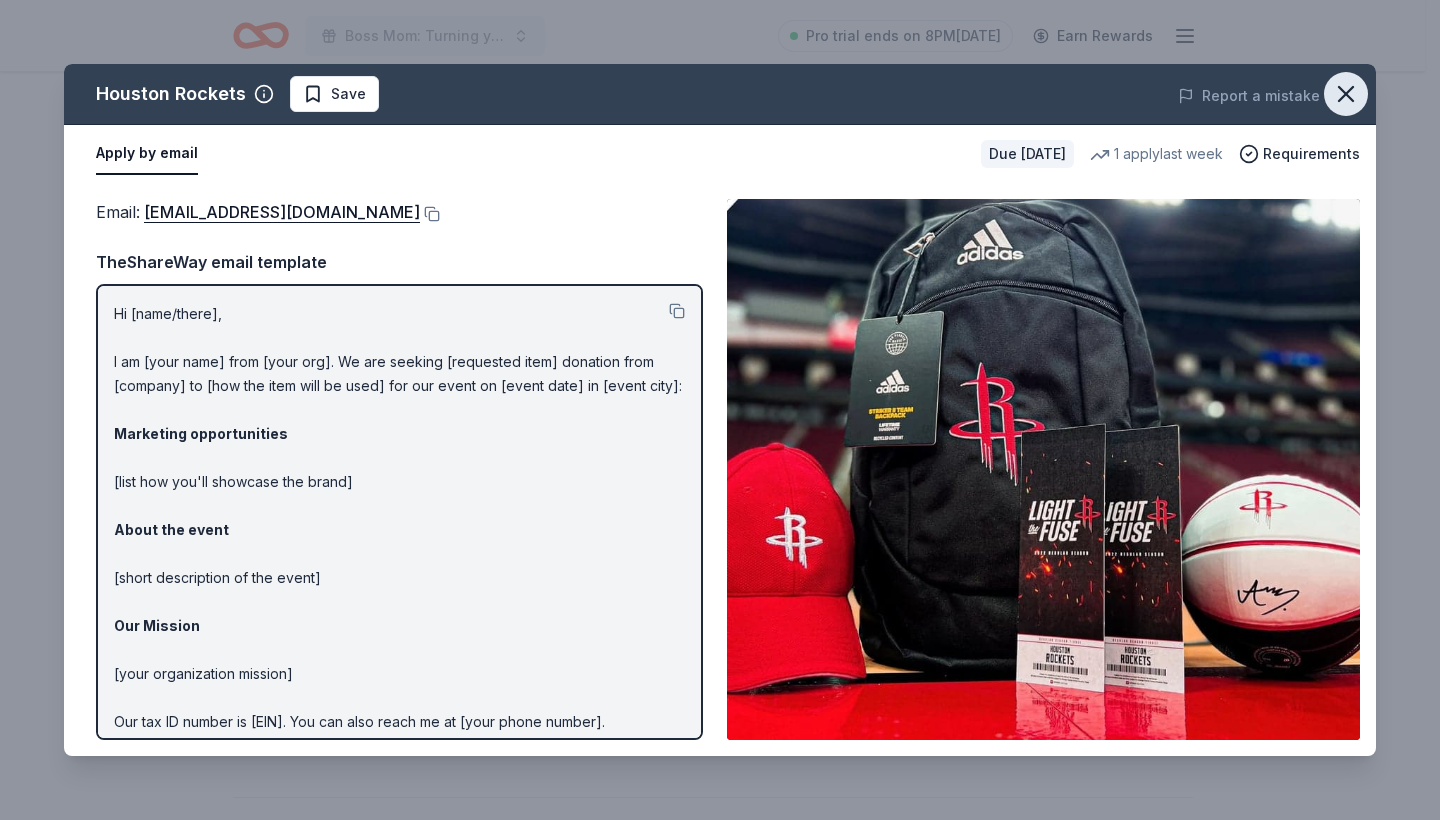 click 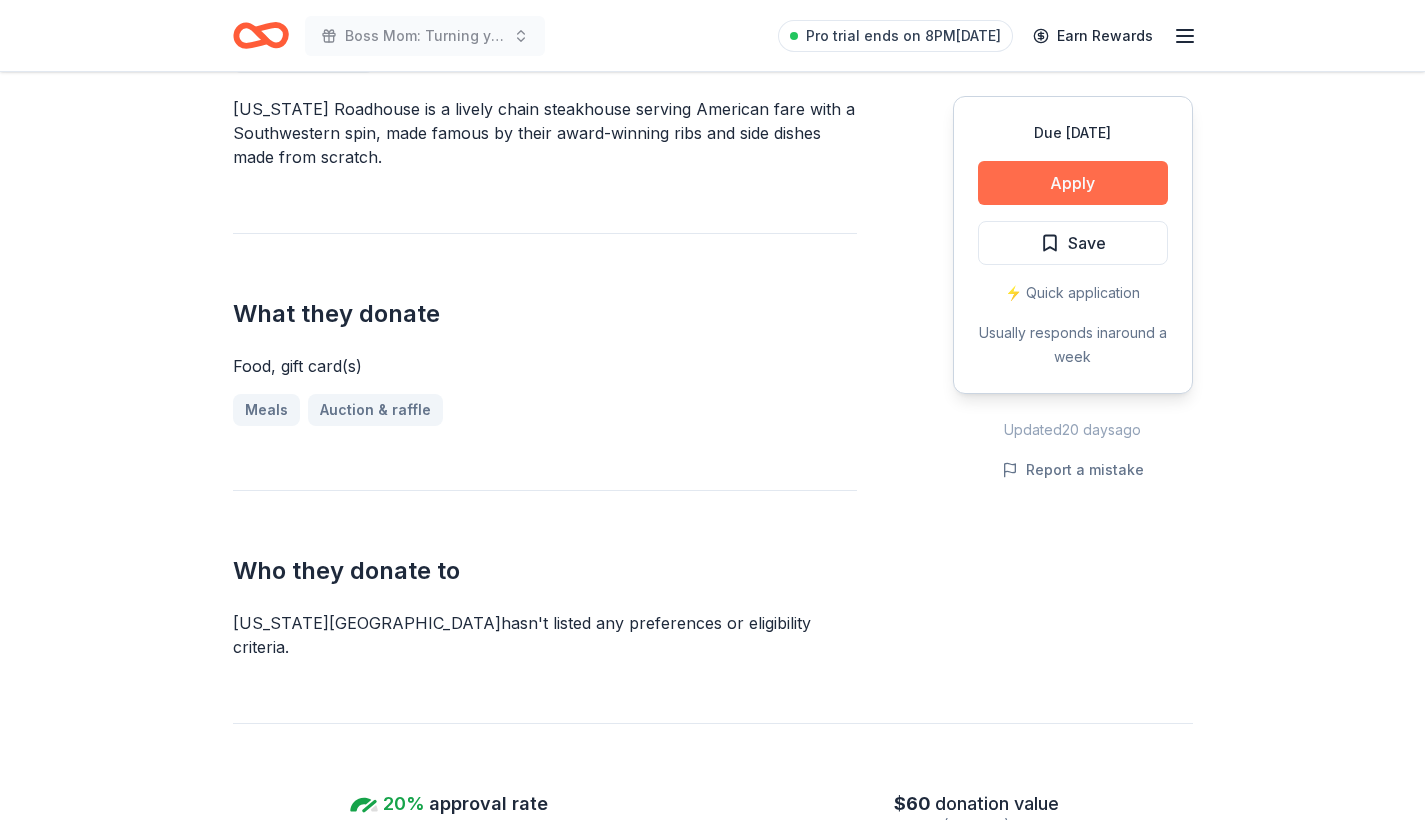 scroll, scrollTop: 738, scrollLeft: 0, axis: vertical 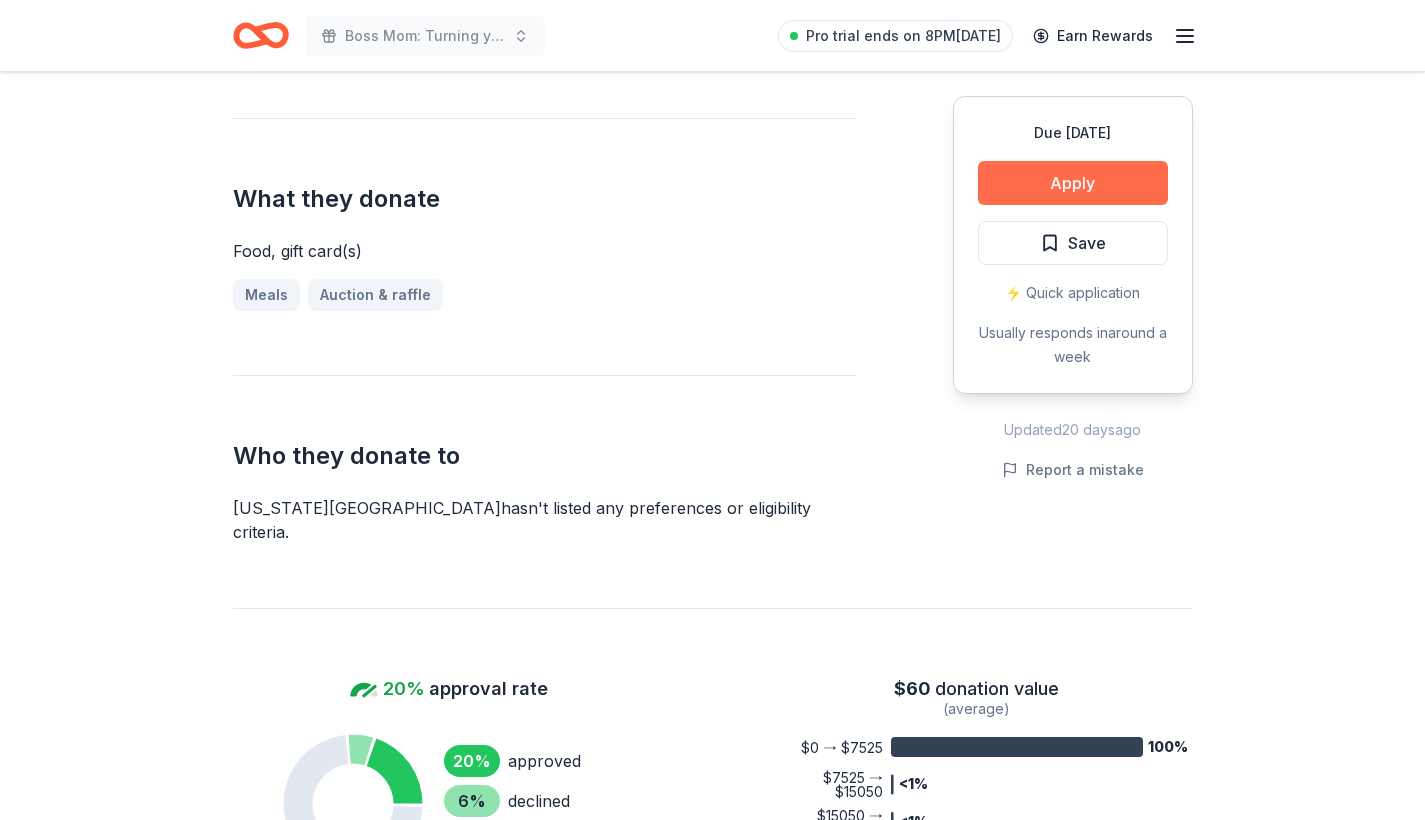 click on "Apply" at bounding box center [1073, 183] 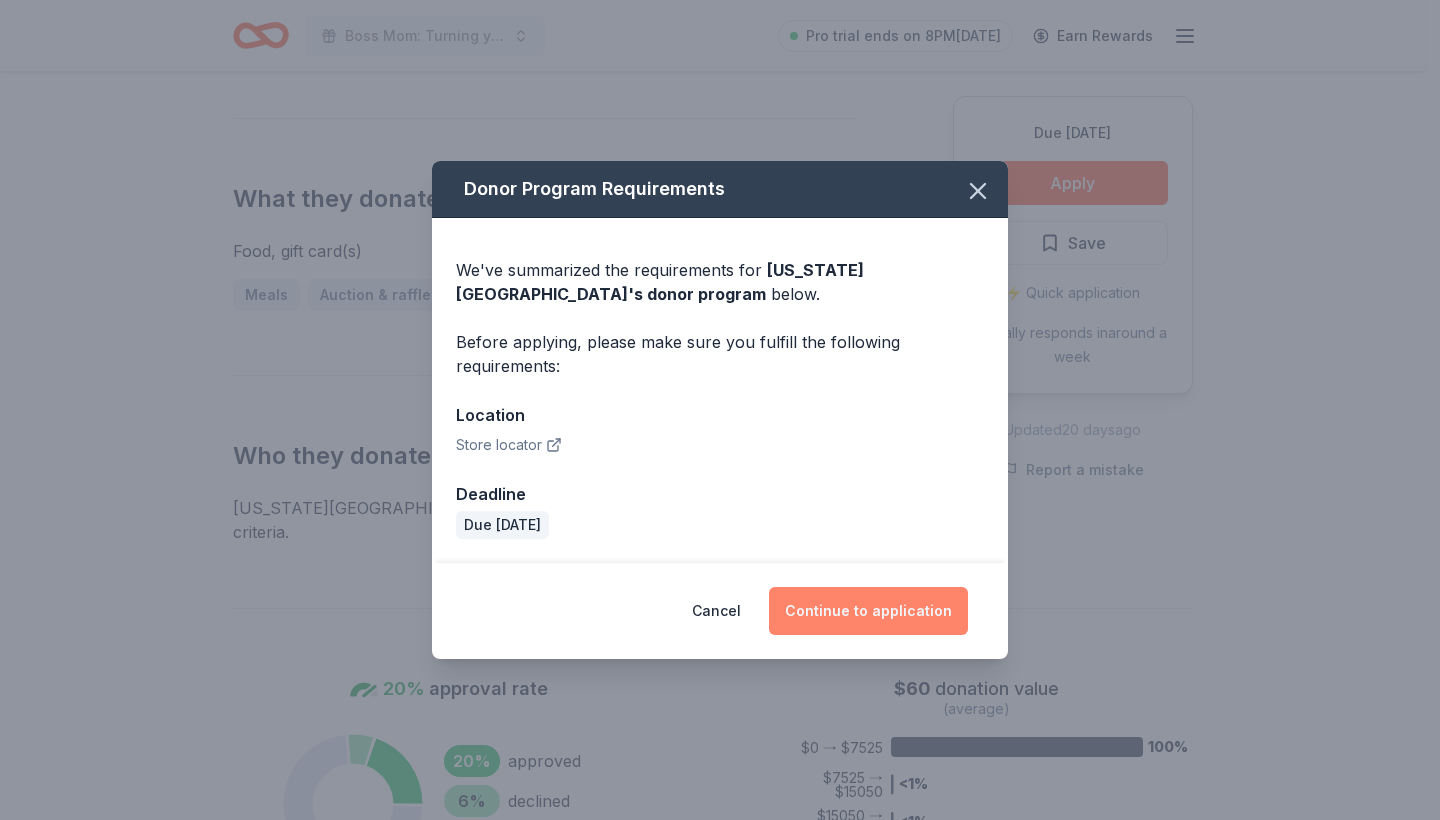click on "Continue to application" at bounding box center [868, 611] 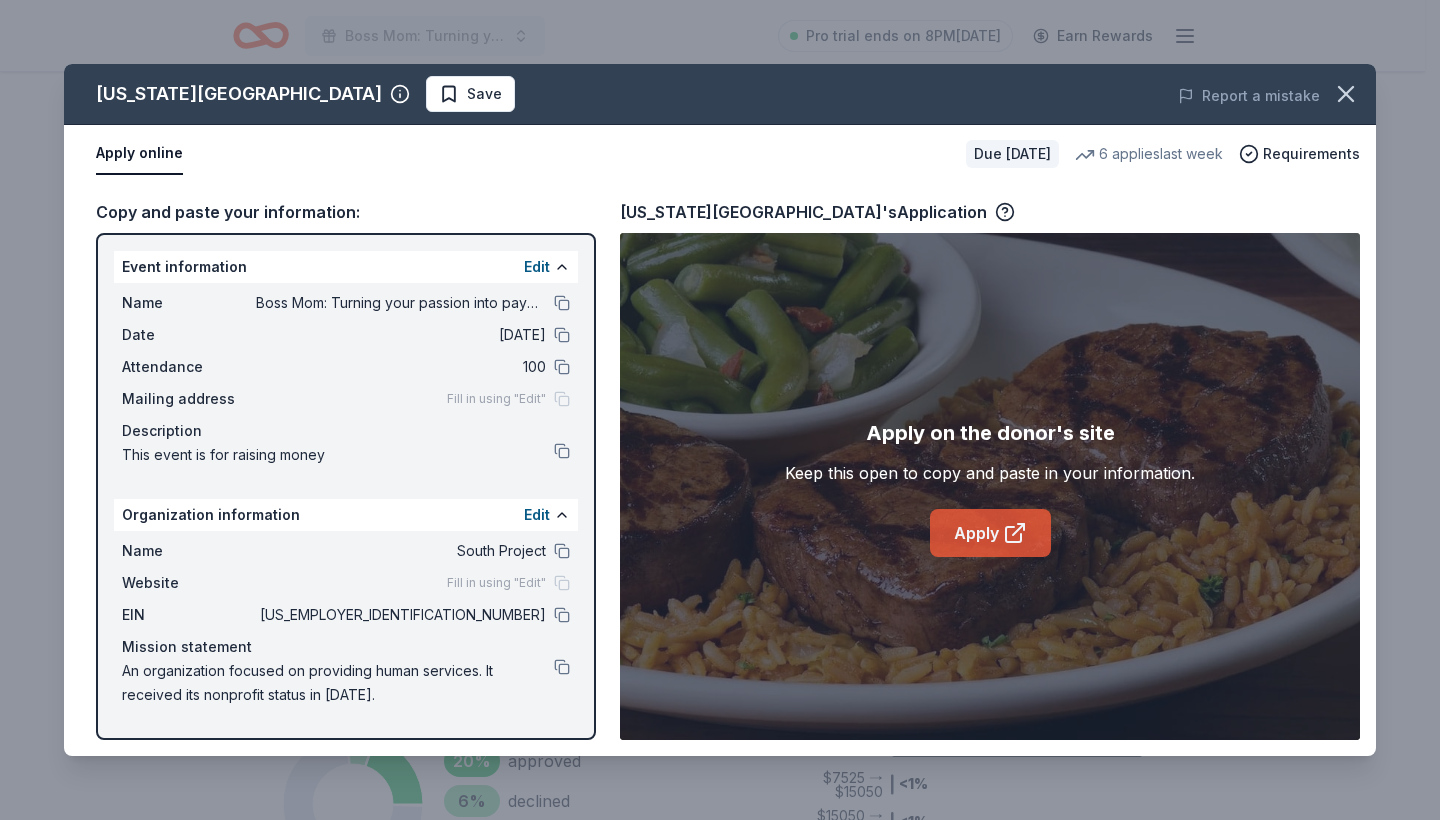click 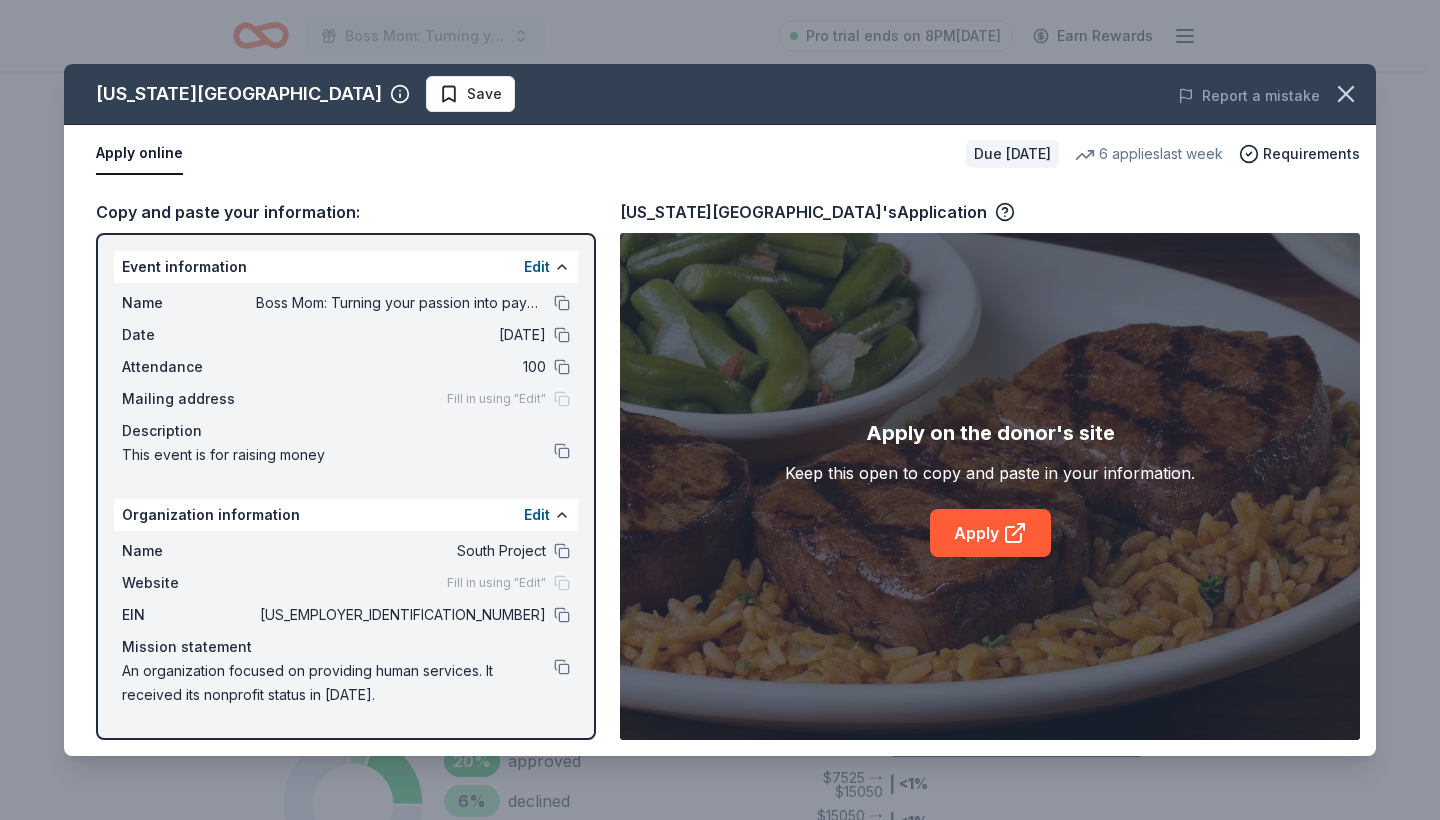 click on "[US_STATE] Roadhouse Save Report a mistake Apply online Due [DATE] 6   applies  last week Requirements Copy and paste your information: Event information Edit Name Boss Mom: Turning your passion into paychecks Date [DATE] Attendance 100 Mailing address Fill in using "Edit" Description This event is for raising money Organization information Edit Name South Project Website Fill in using "Edit" EIN [US_EMPLOYER_IDENTIFICATION_NUMBER] Mission statement An organization focused on providing human services. It received its nonprofit status in [DATE]. [US_STATE] Roadhouse's  Application Apply on the donor's site Keep this open to copy and paste in your information. Apply" at bounding box center [720, 410] 